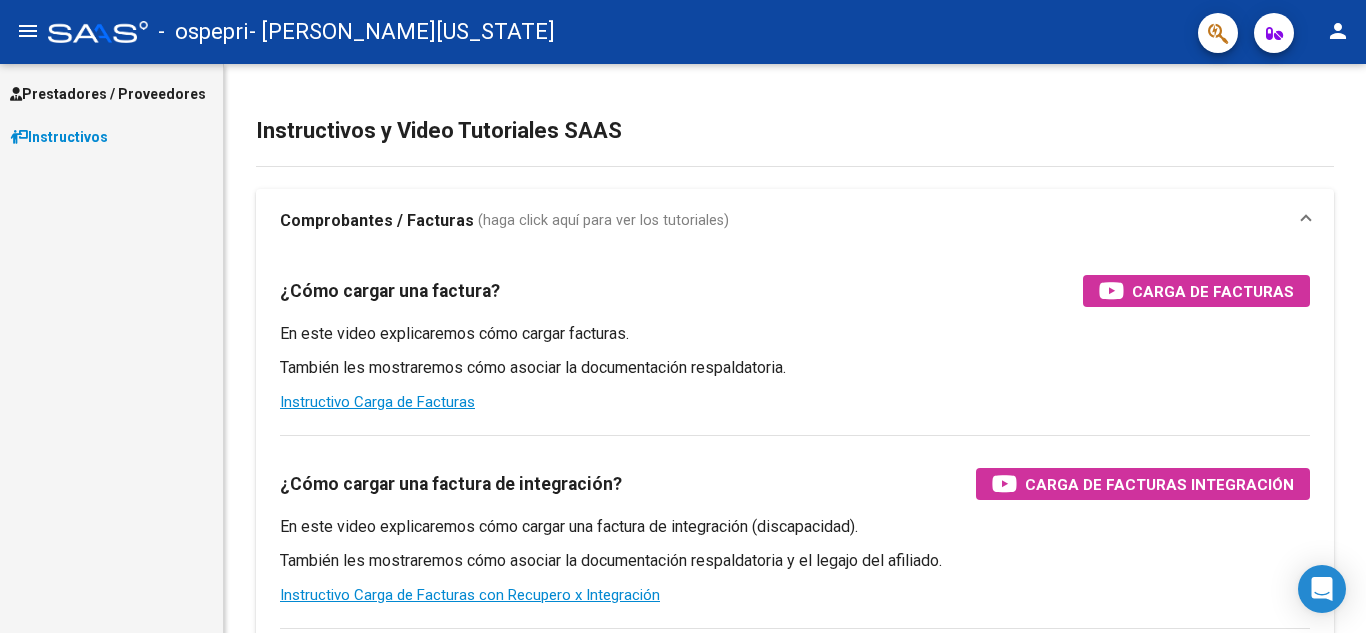 scroll, scrollTop: 0, scrollLeft: 0, axis: both 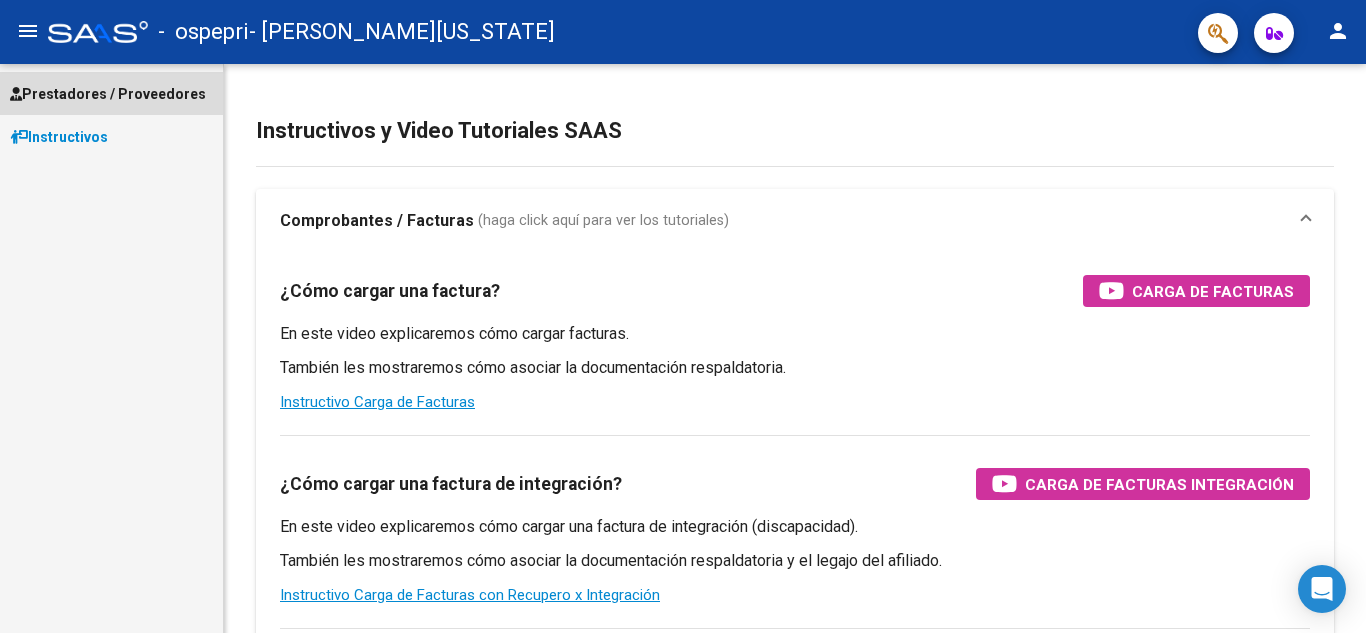 click on "Prestadores / Proveedores" at bounding box center [108, 94] 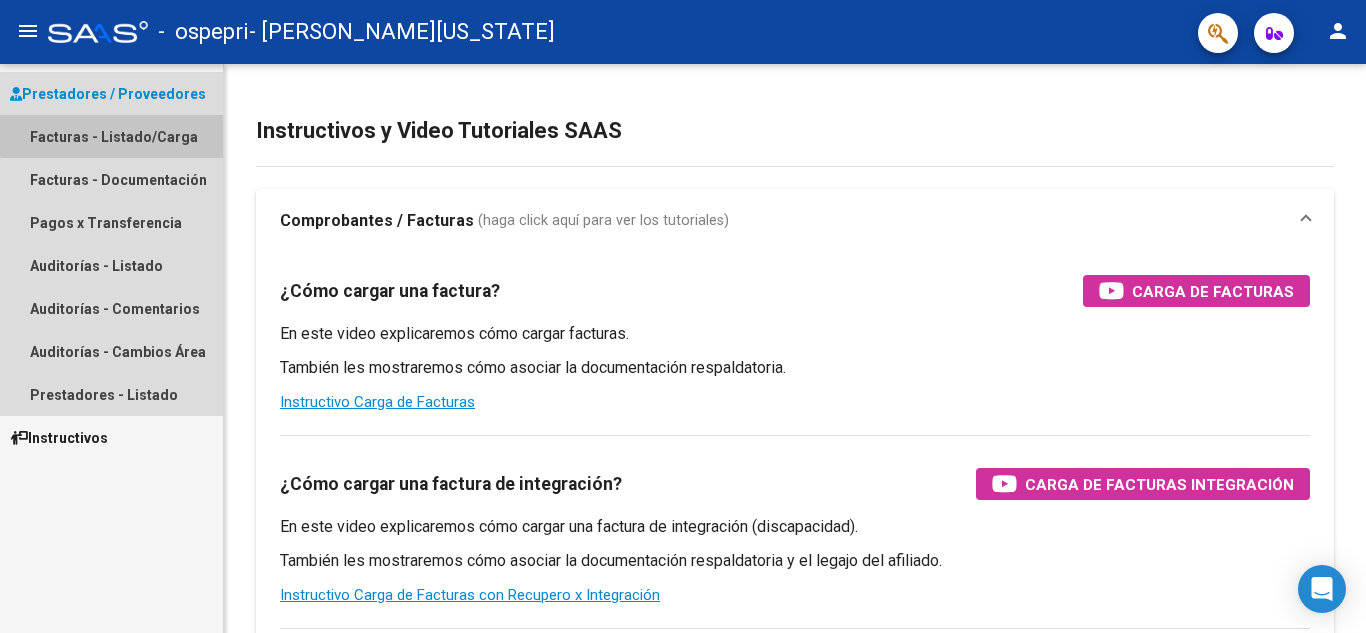 click on "Facturas - Listado/Carga" at bounding box center [111, 136] 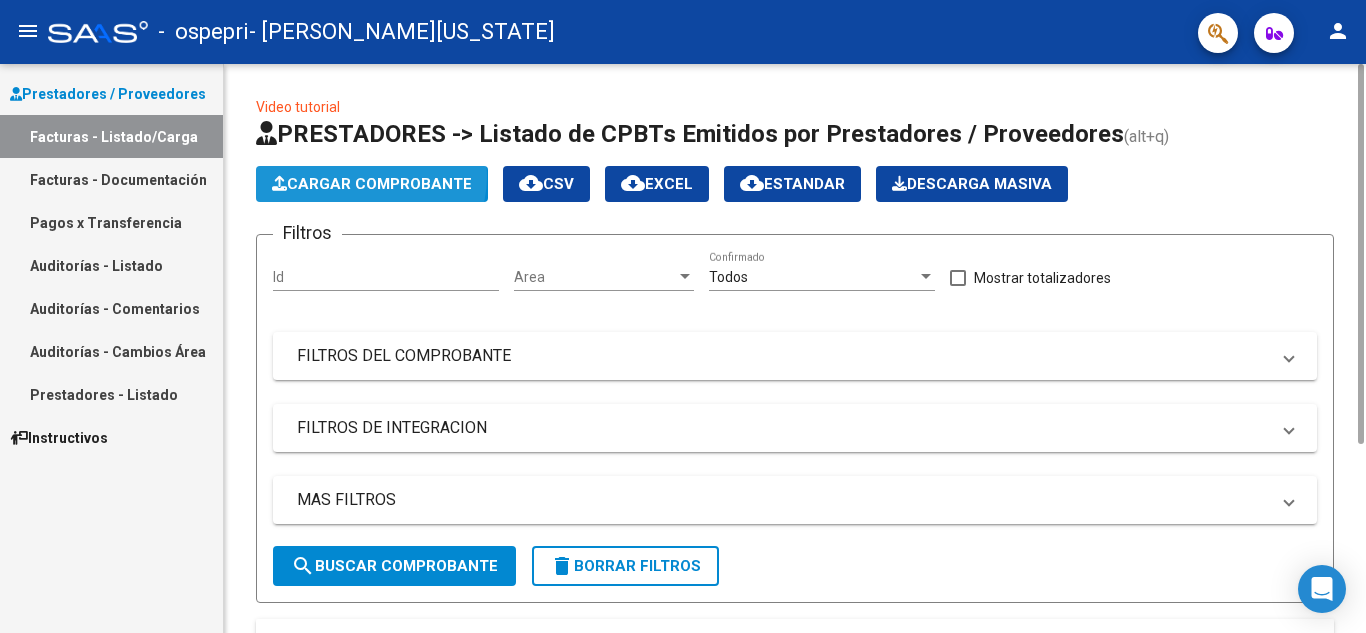 click on "Cargar Comprobante" 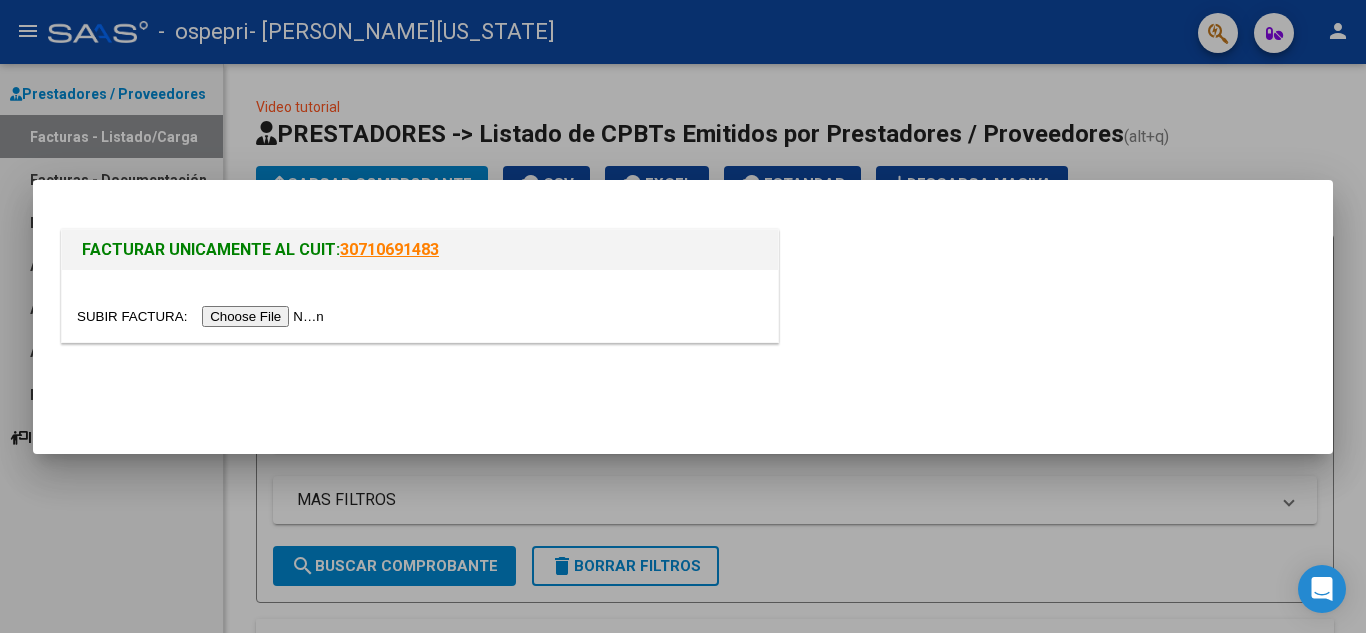 click at bounding box center [203, 316] 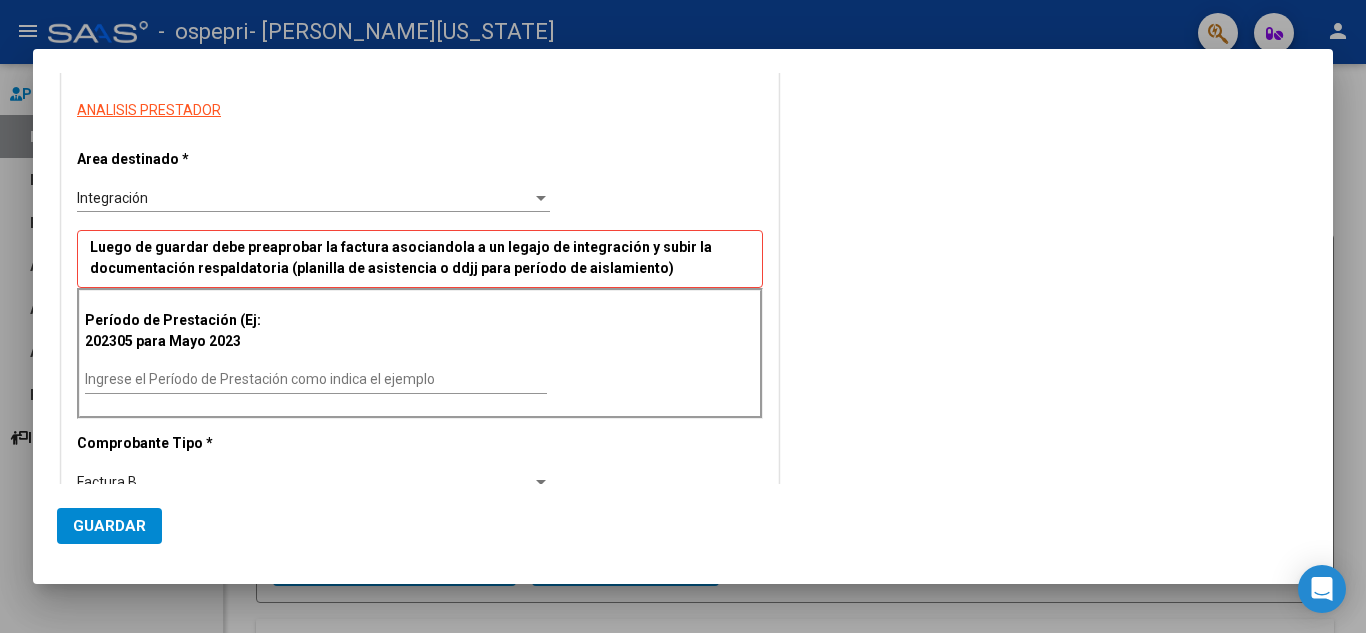 scroll, scrollTop: 280, scrollLeft: 0, axis: vertical 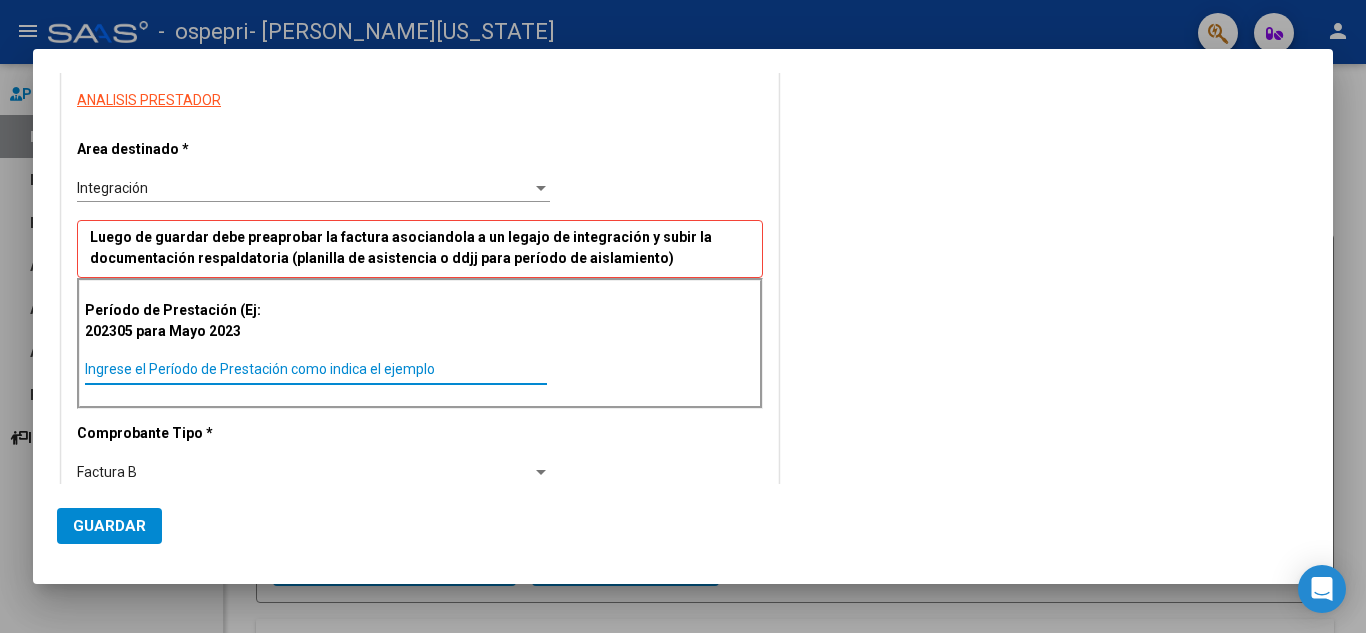 click on "Ingrese el Período de Prestación como indica el ejemplo" at bounding box center [316, 369] 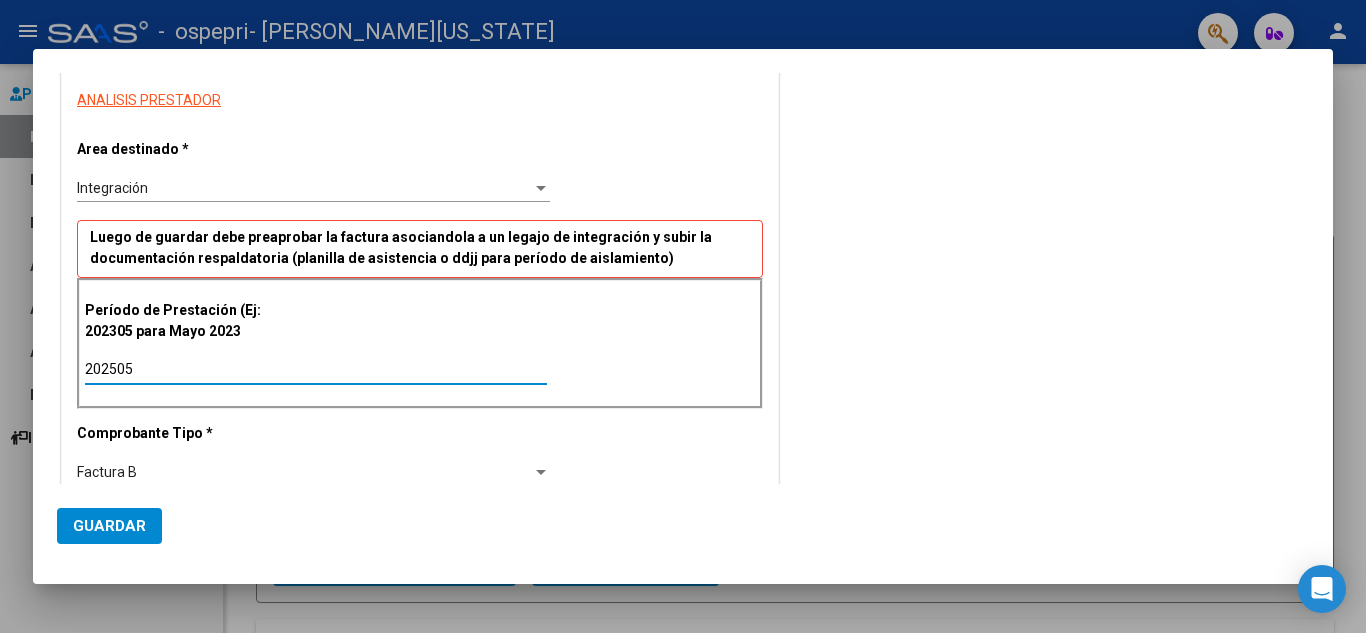 type on "202505" 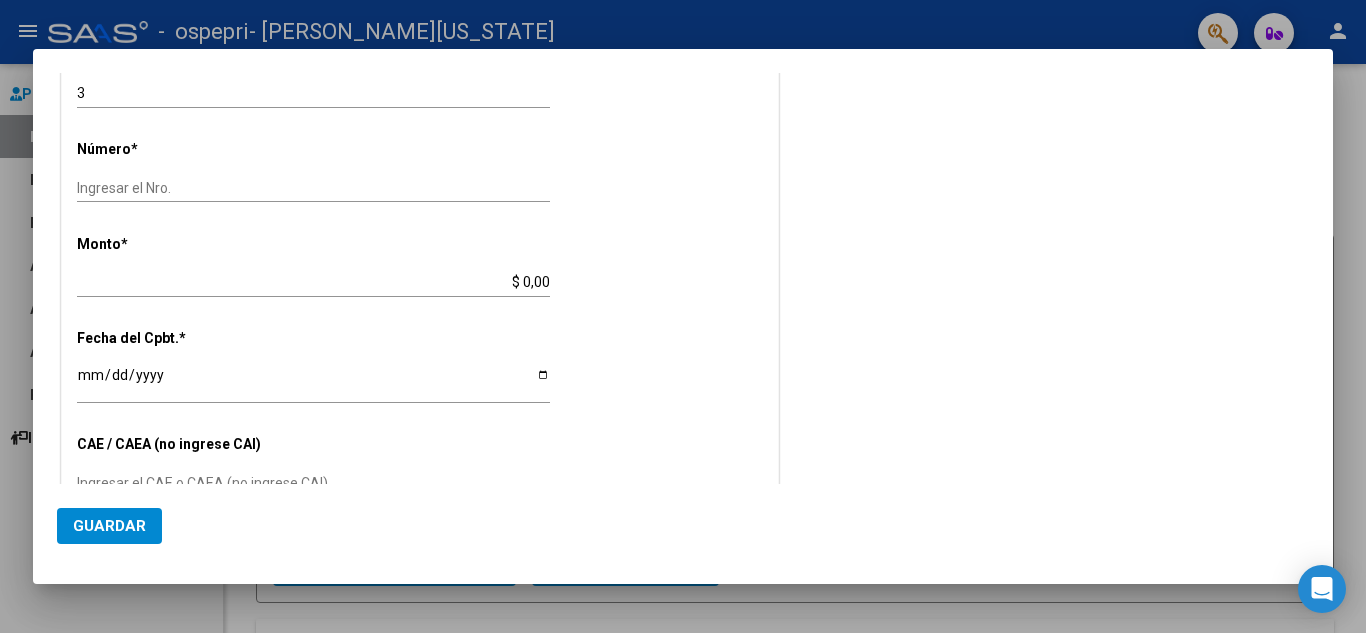 scroll, scrollTop: 760, scrollLeft: 0, axis: vertical 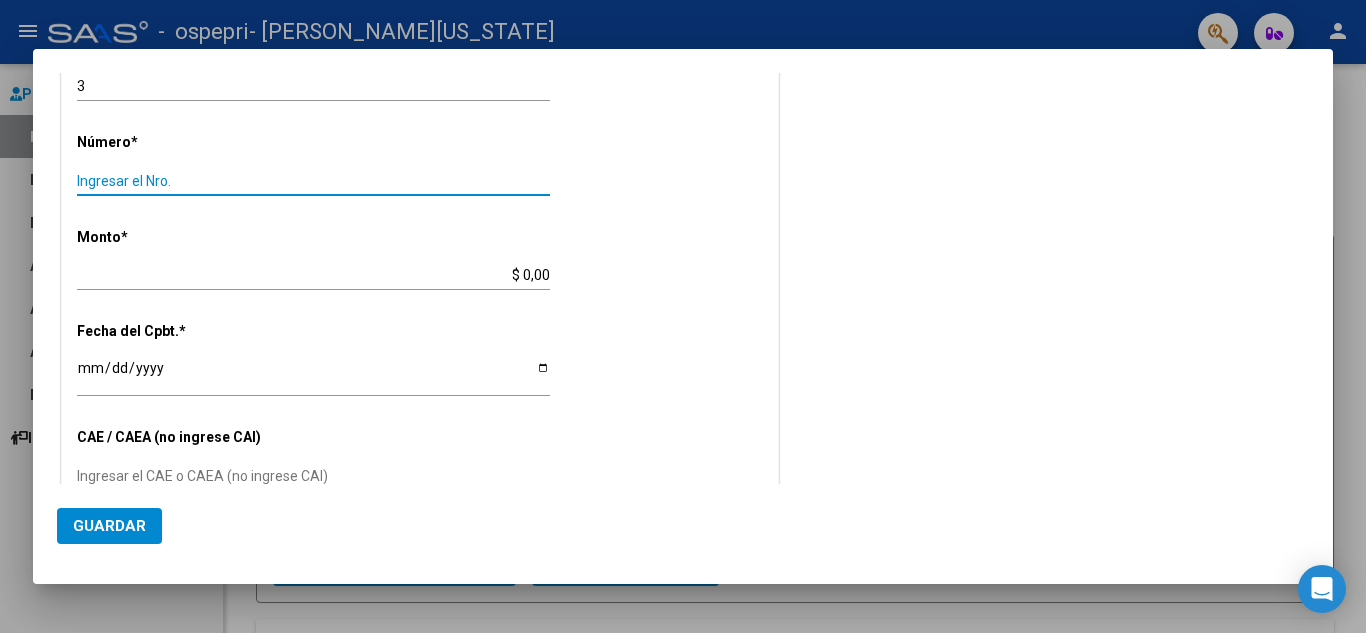 click on "Ingresar el Nro." at bounding box center [313, 181] 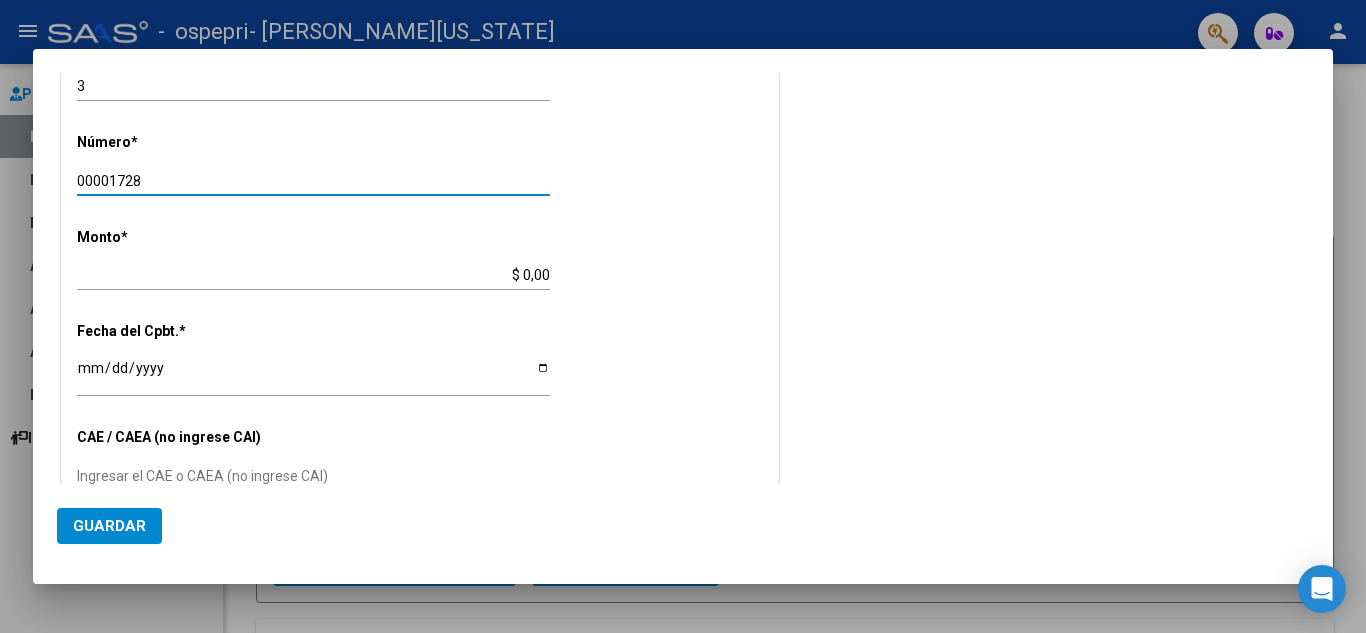 type on "00001728" 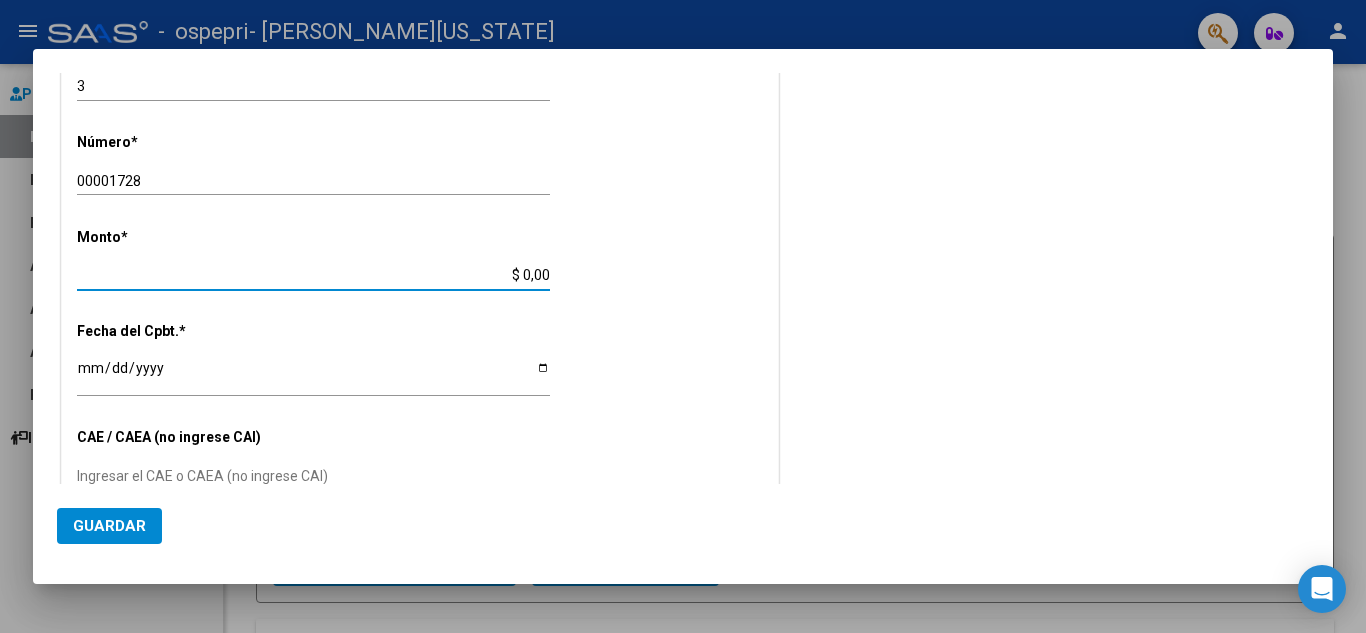 click on "$ 0,00" at bounding box center [313, 275] 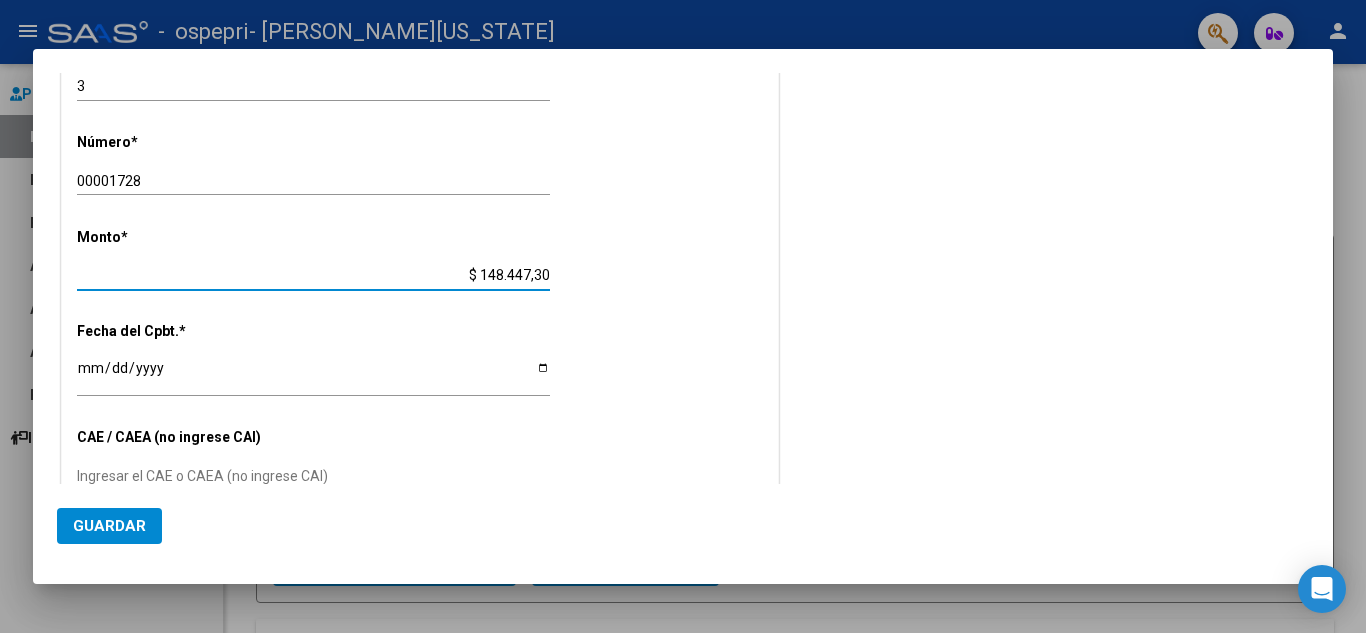 type on "[DATE]" 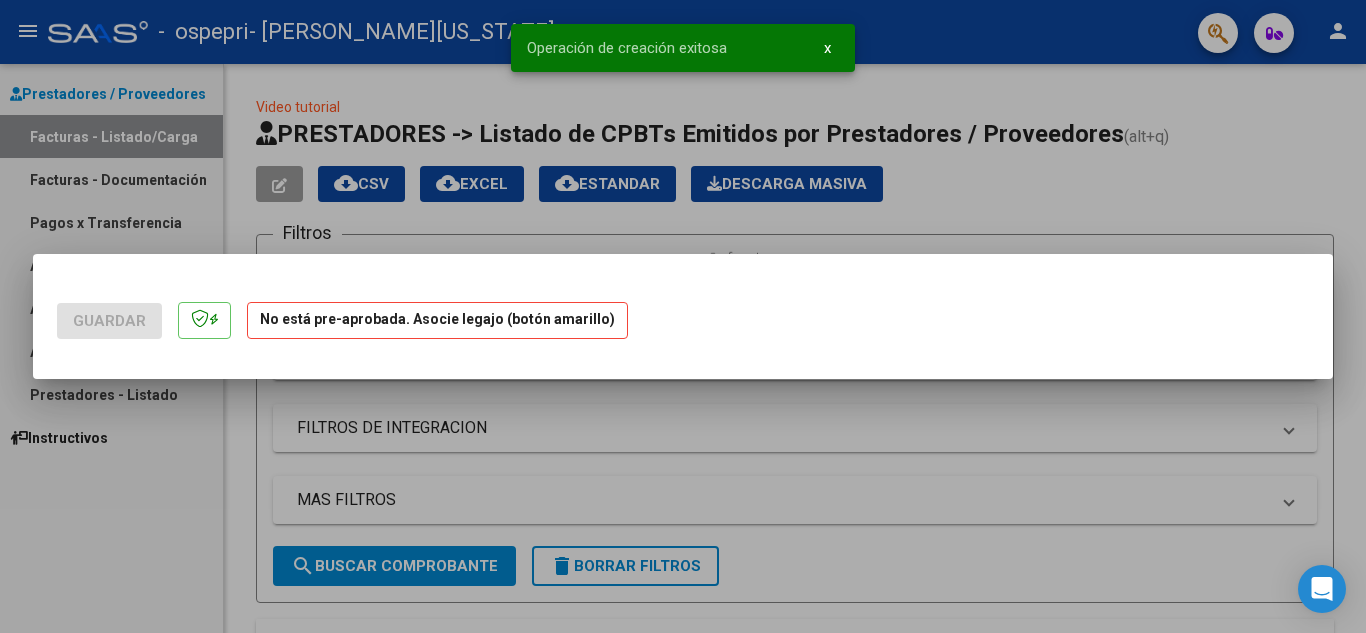 scroll, scrollTop: 0, scrollLeft: 0, axis: both 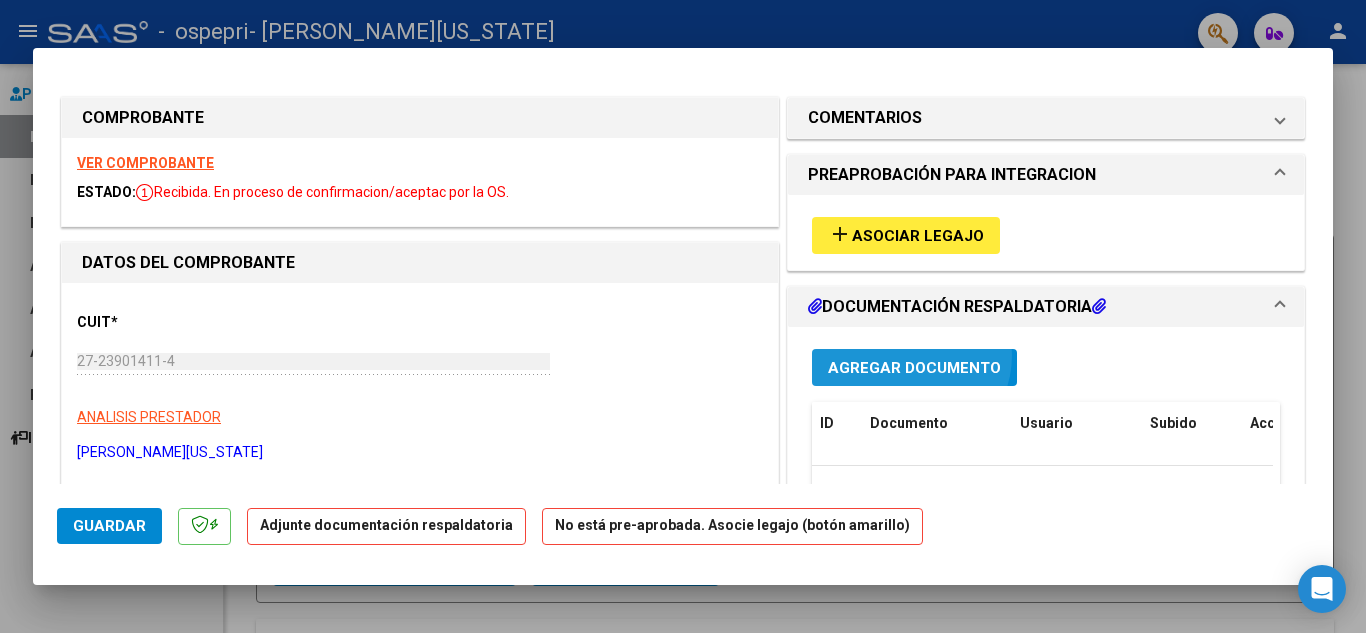 click on "Agregar Documento" at bounding box center (914, 367) 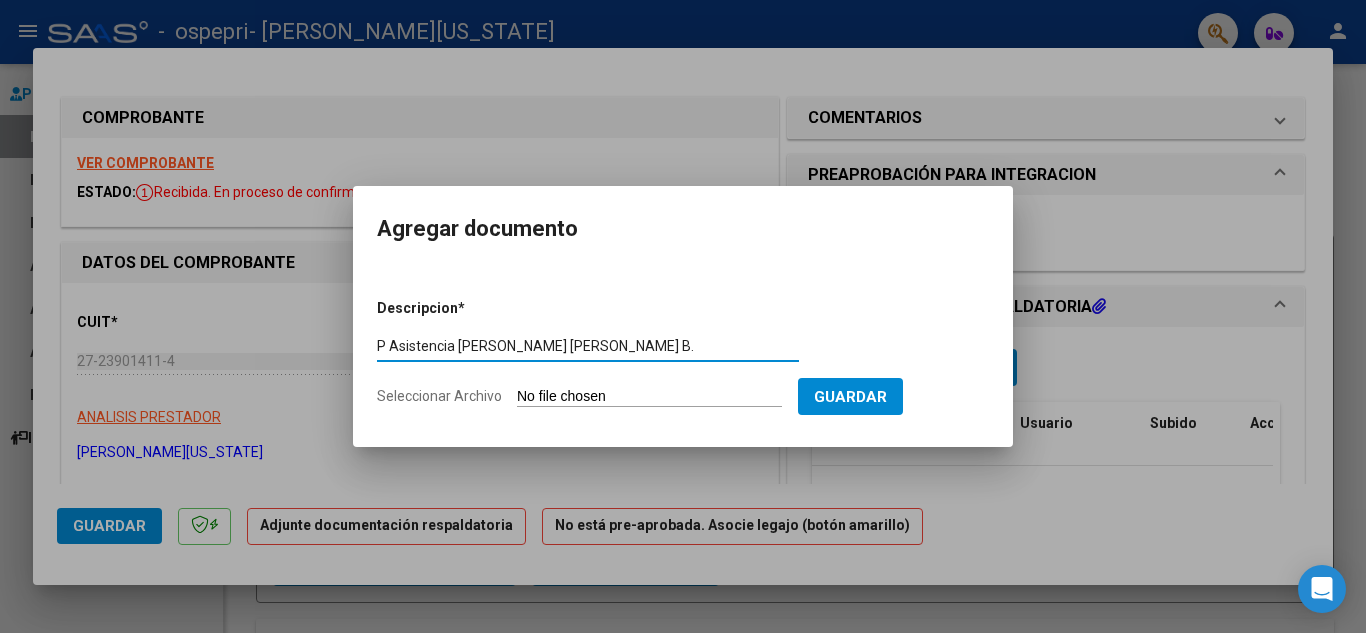 type on "P Asistencia [PERSON_NAME] [PERSON_NAME] B." 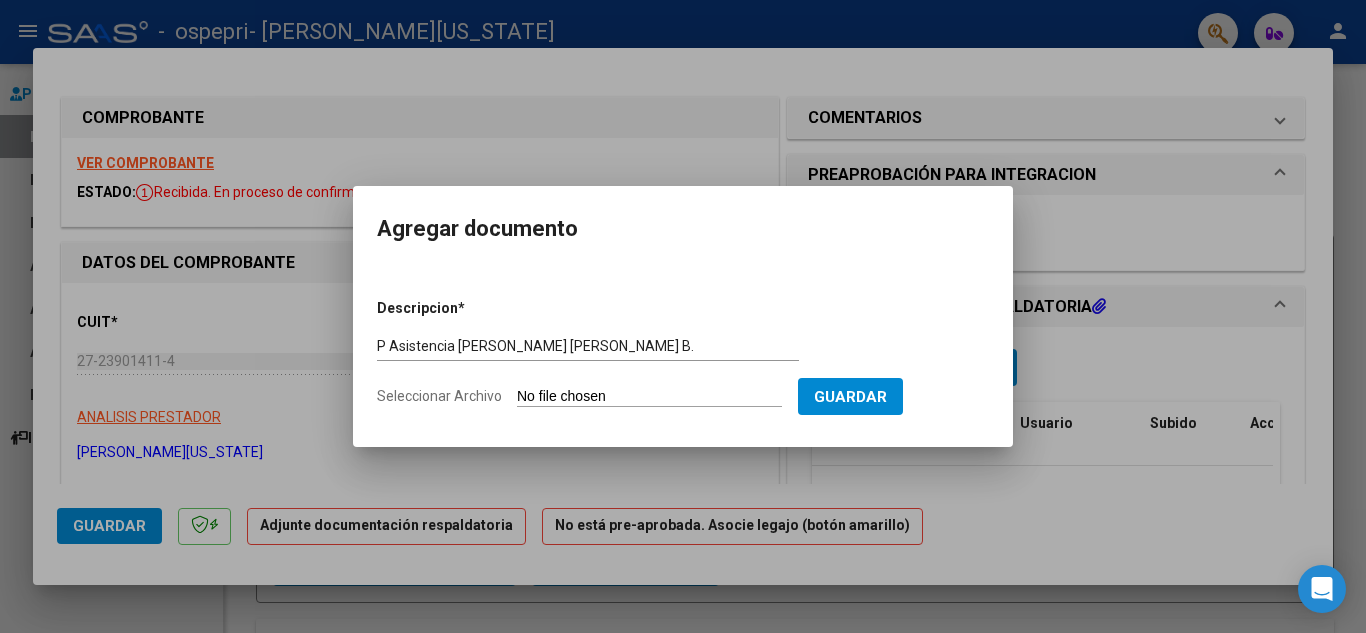 click on "Seleccionar Archivo" at bounding box center (649, 397) 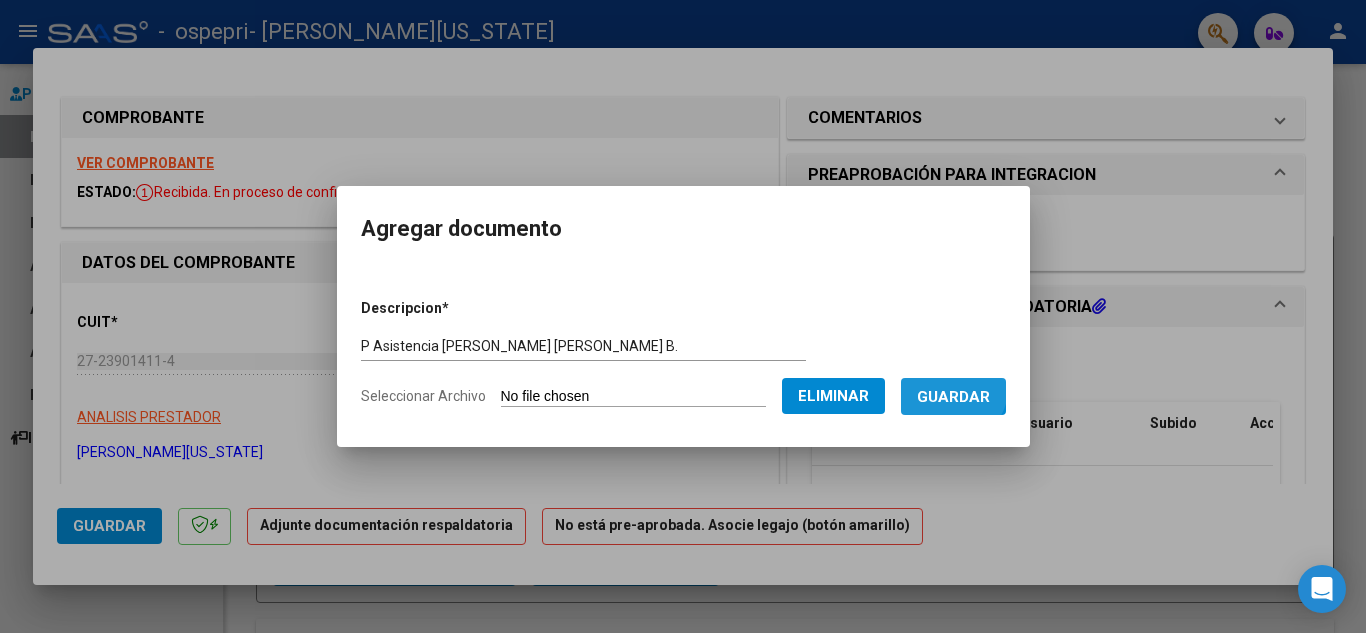 click on "Guardar" at bounding box center [953, 396] 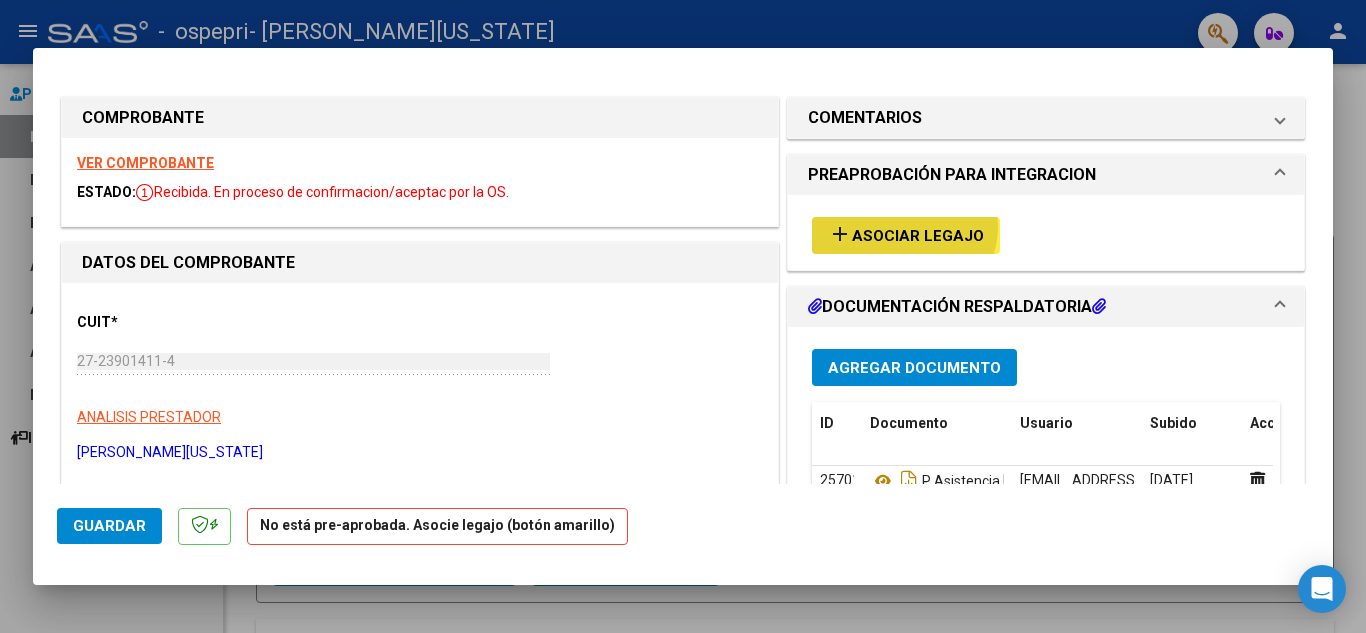 click on "add Asociar Legajo" at bounding box center [906, 235] 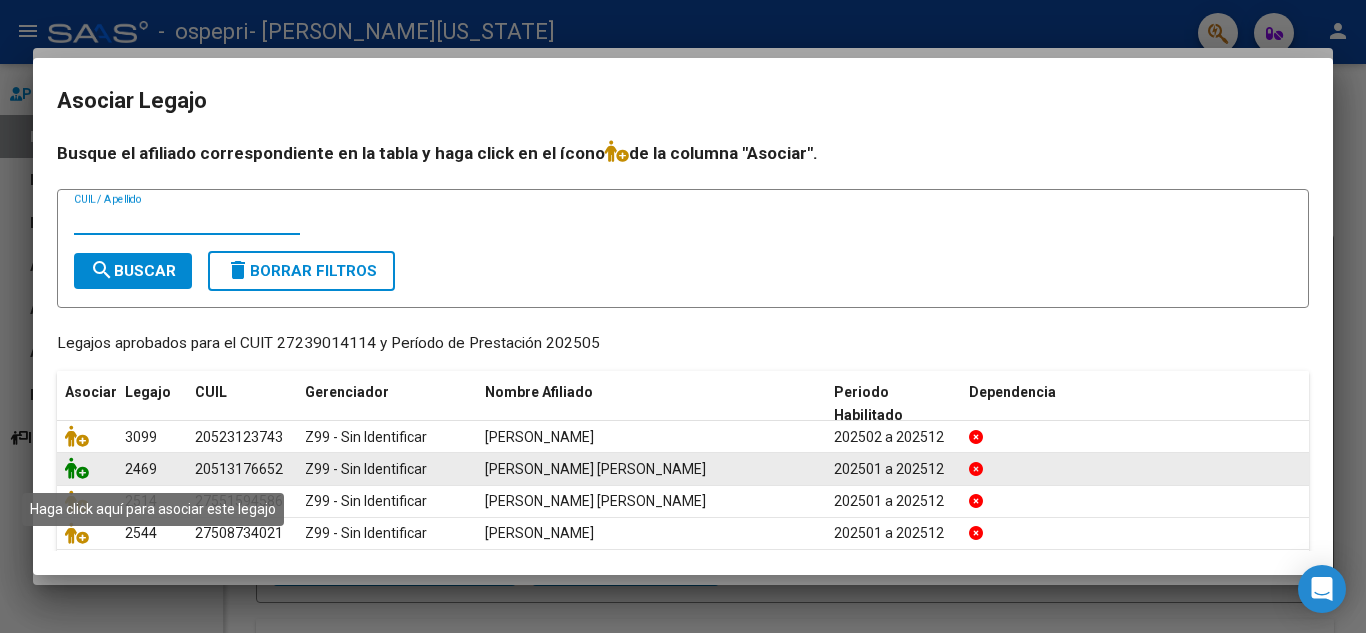 click 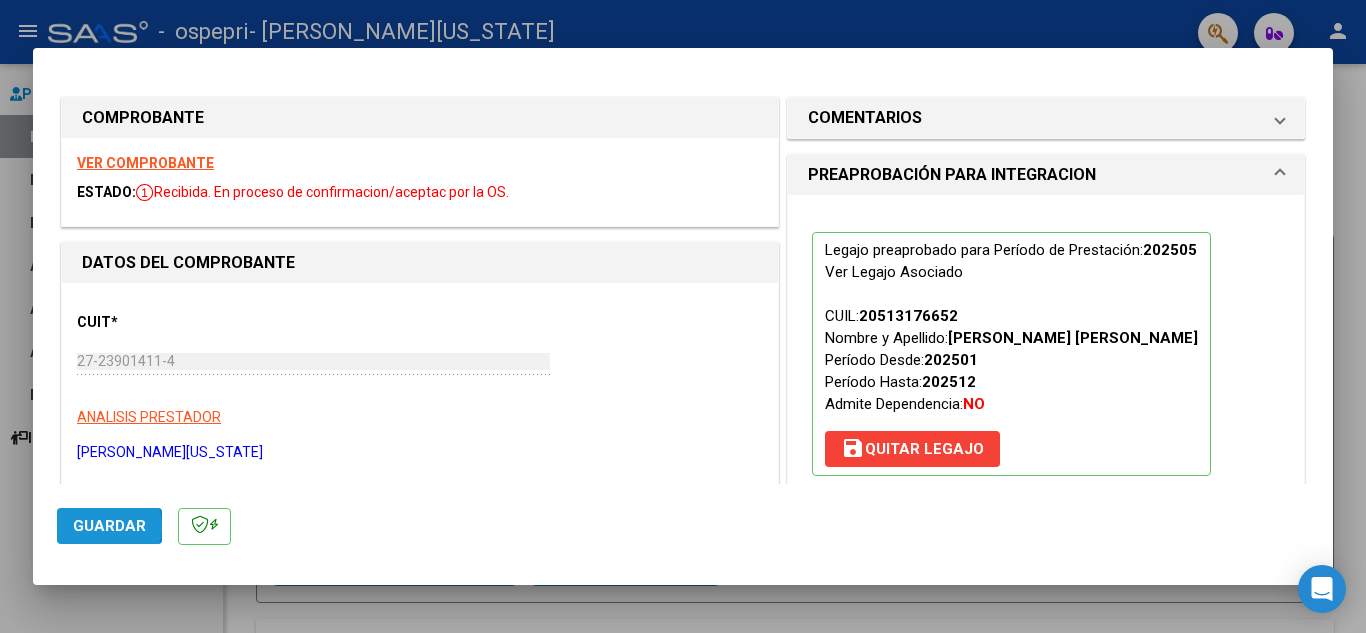 click on "Guardar" 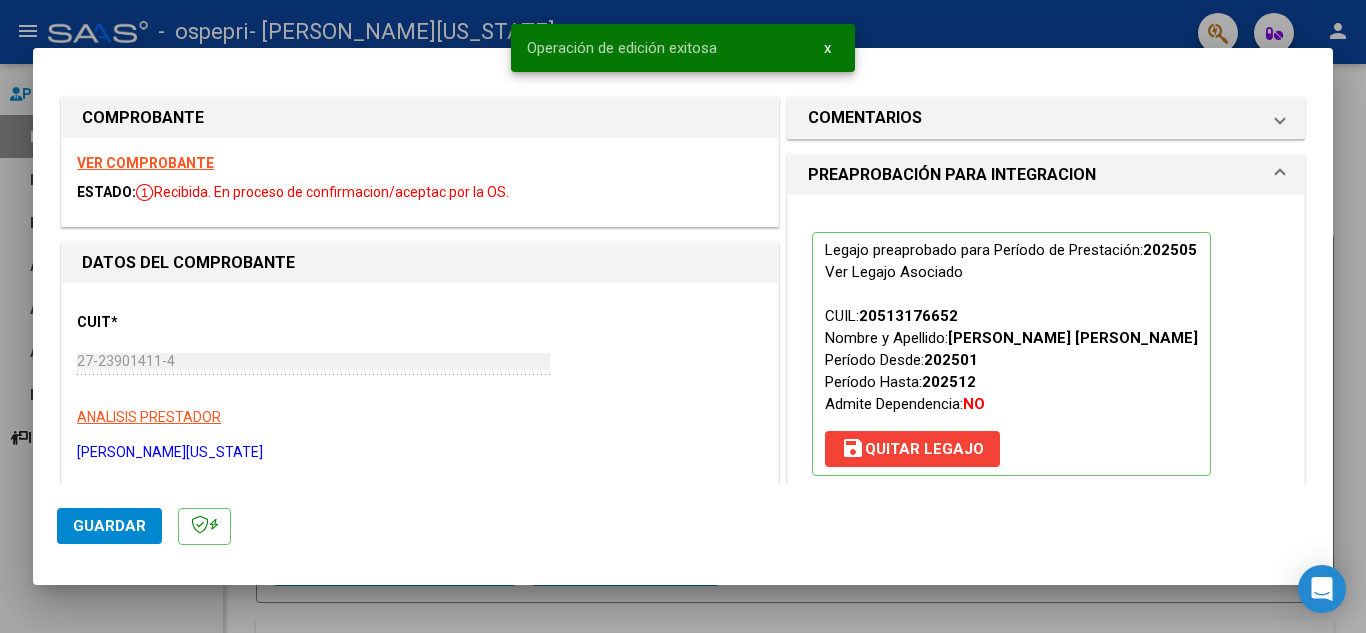 click at bounding box center (683, 316) 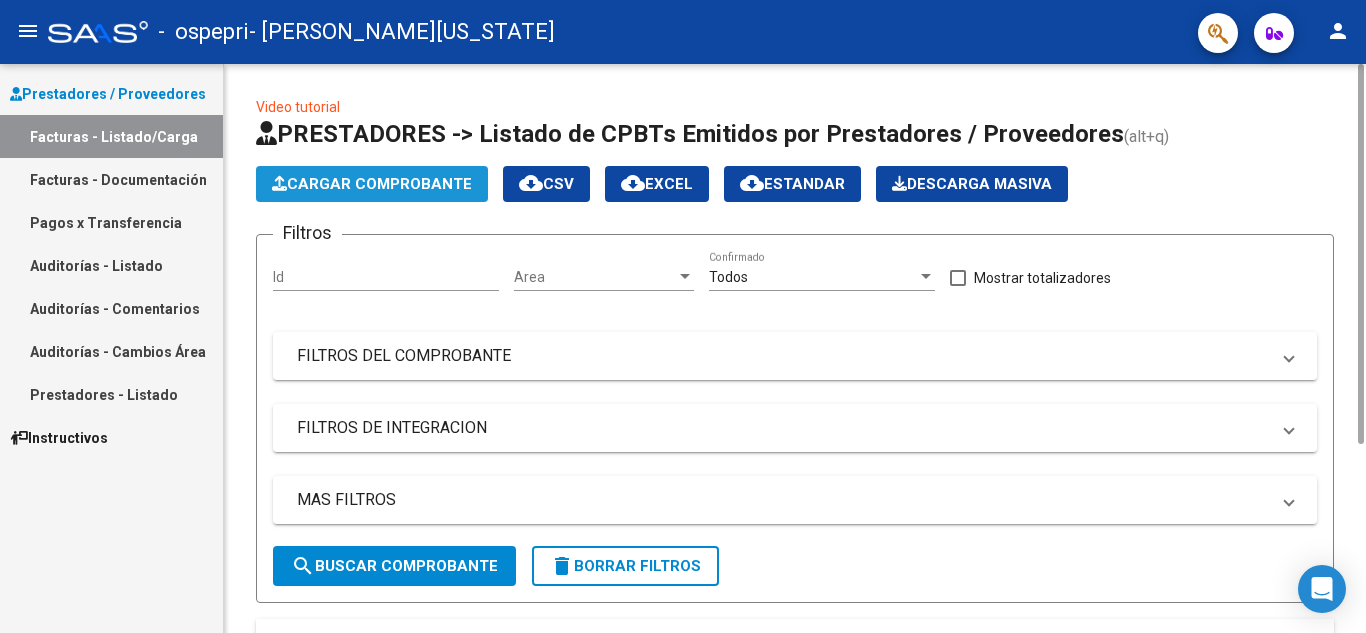 click on "Cargar Comprobante" 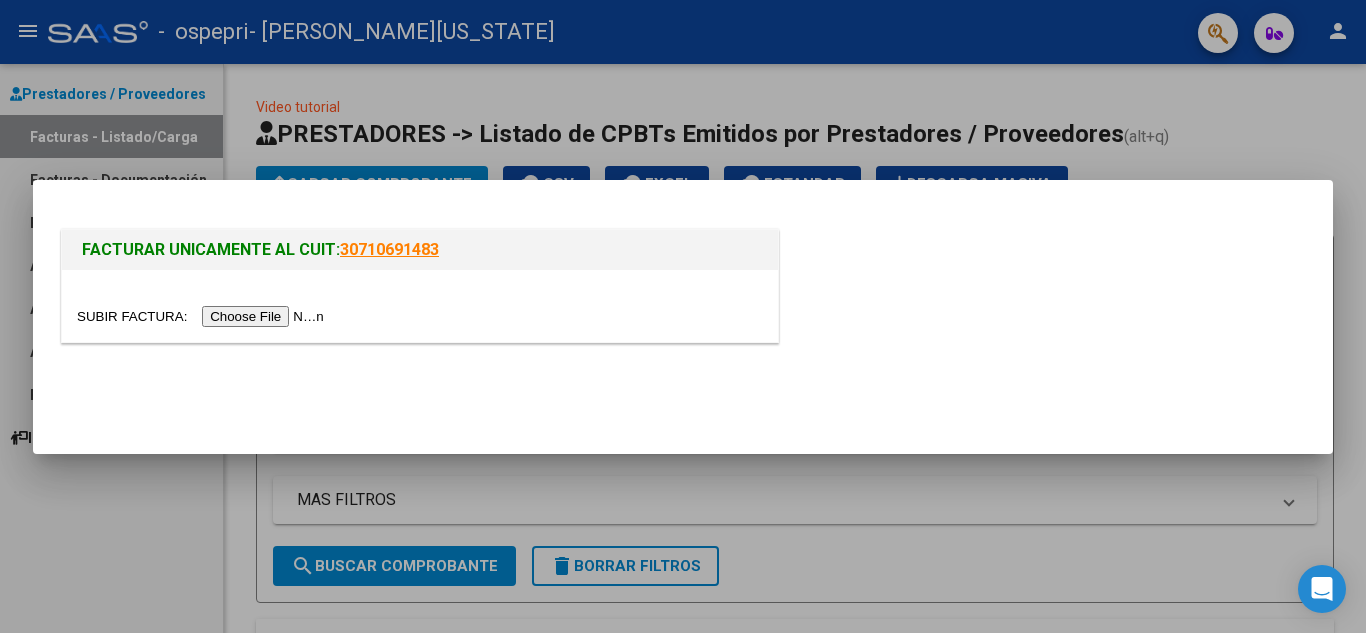 click at bounding box center (203, 316) 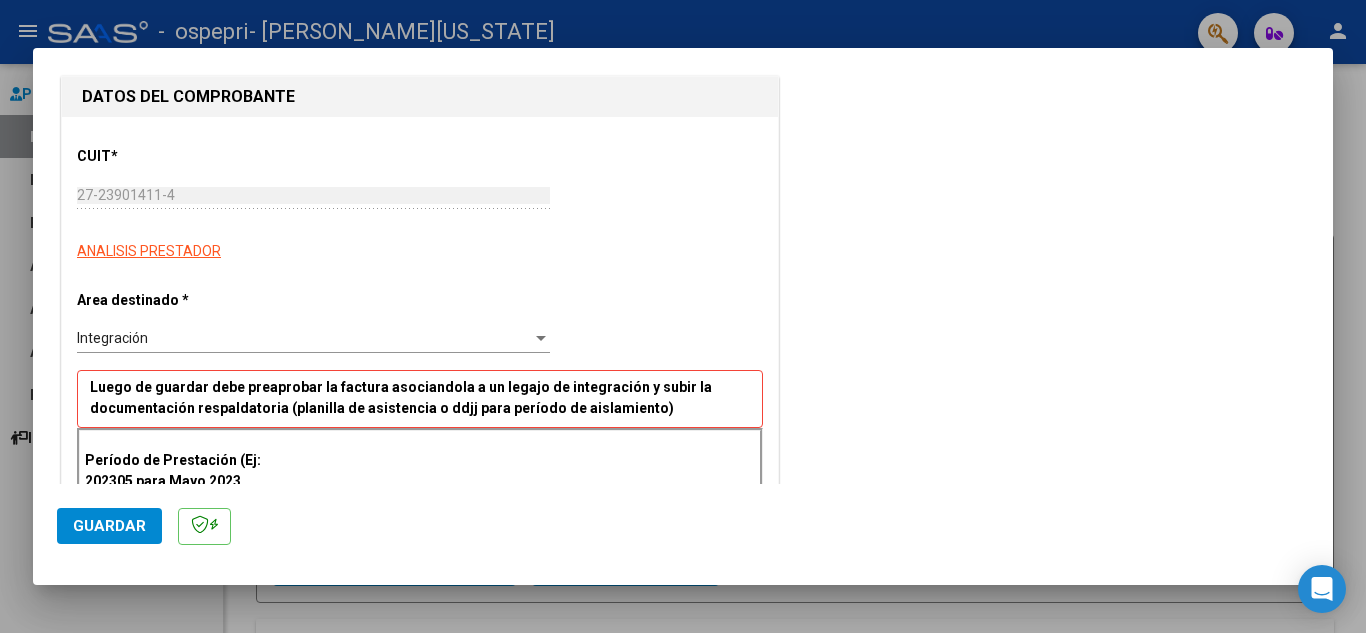 scroll, scrollTop: 200, scrollLeft: 0, axis: vertical 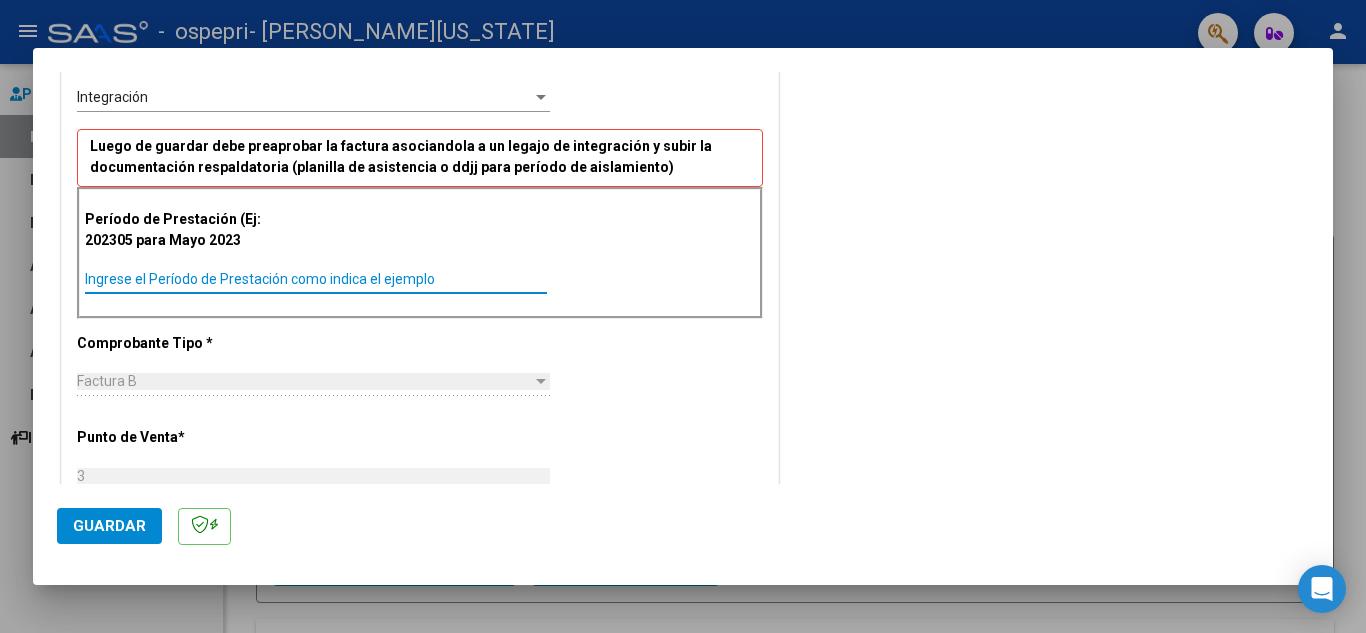 click on "Ingrese el Período de Prestación como indica el ejemplo" at bounding box center (316, 279) 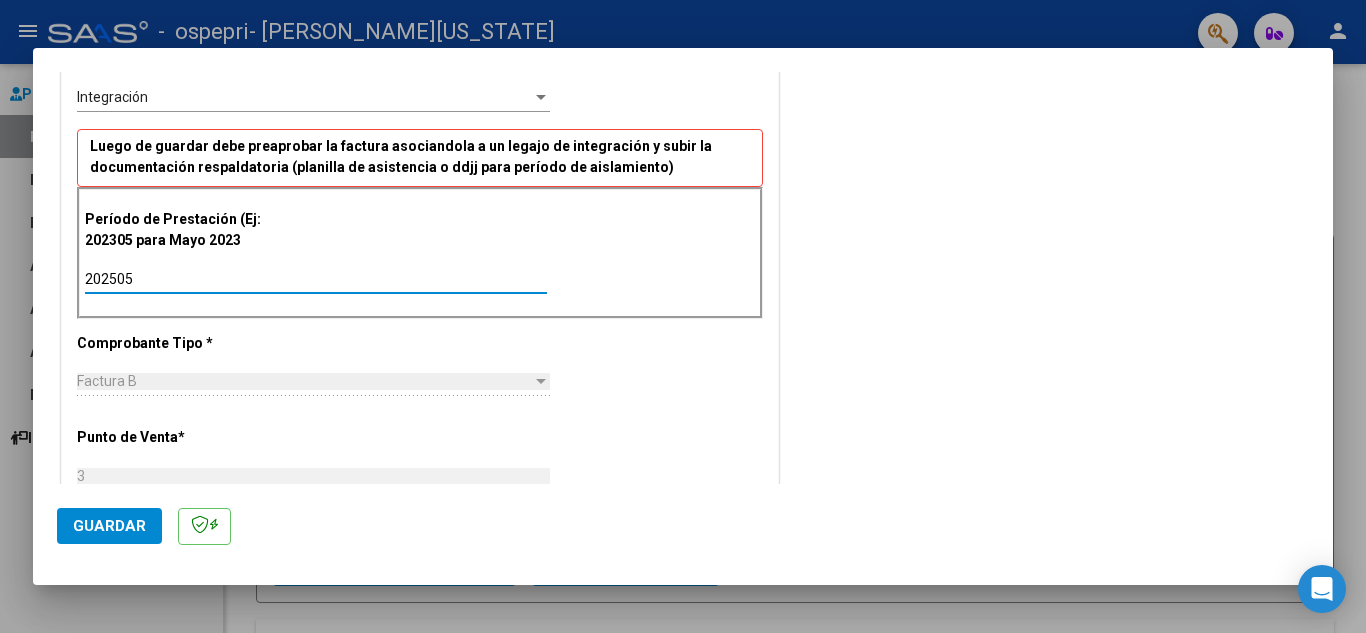 type on "202505" 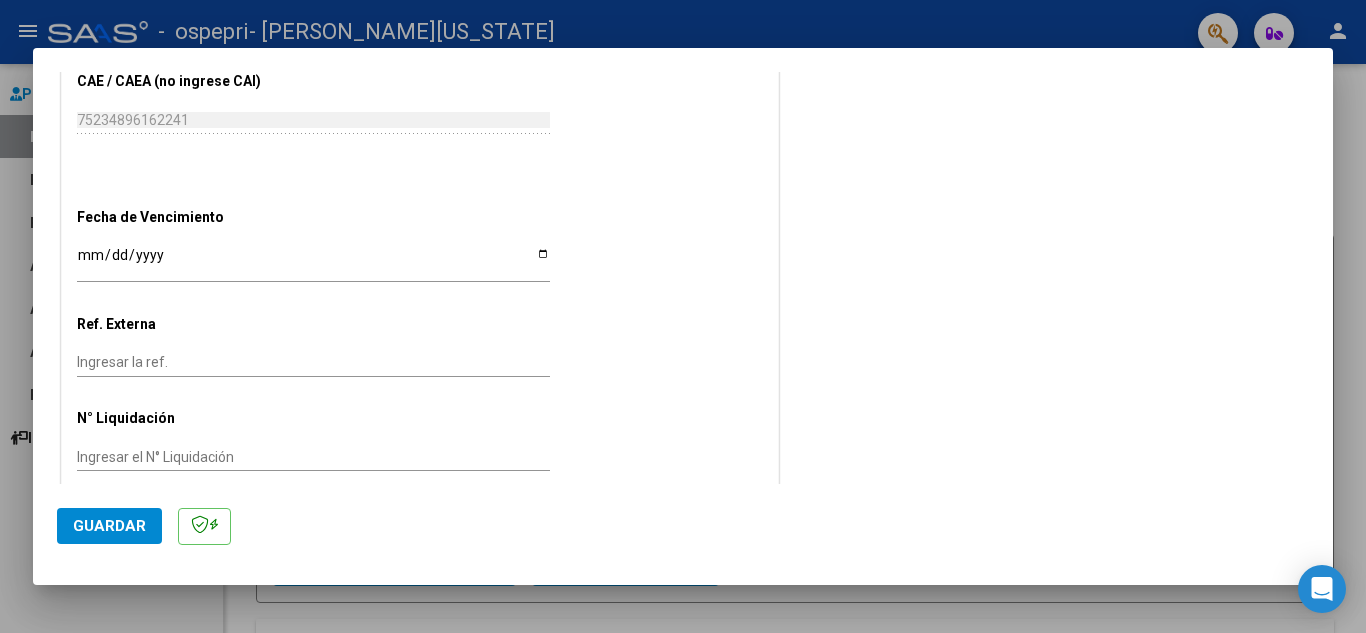 scroll, scrollTop: 1200, scrollLeft: 0, axis: vertical 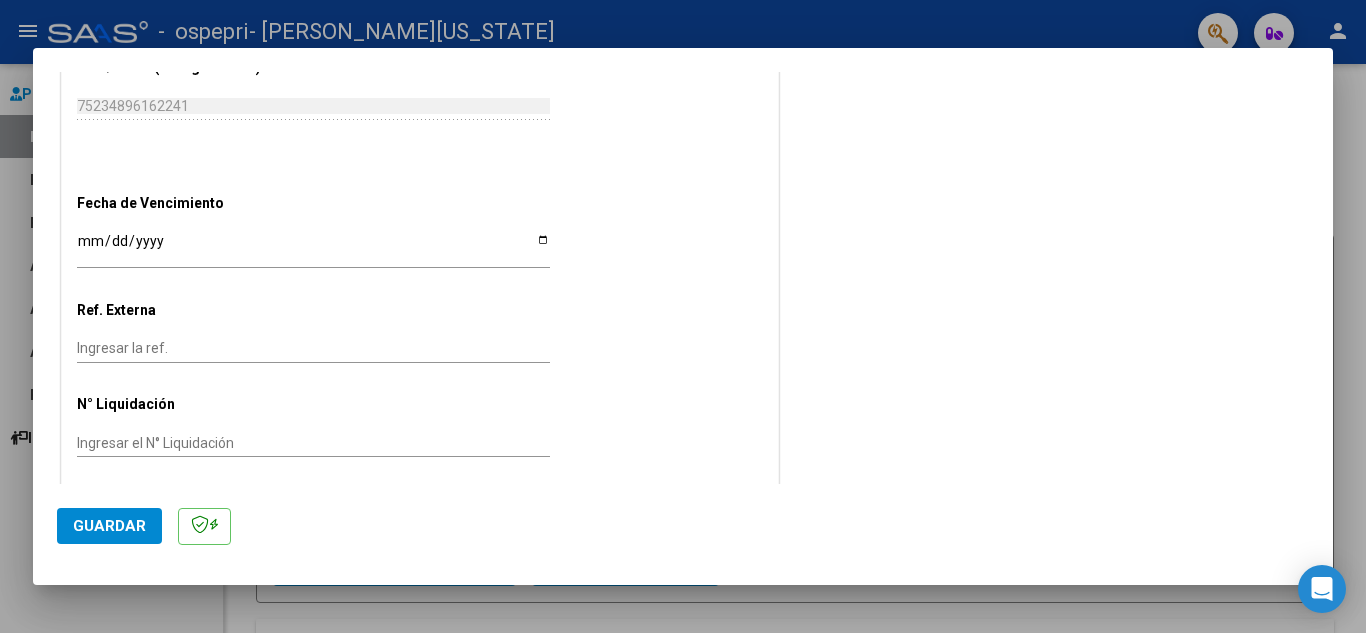 click on "Ingresar la fecha" at bounding box center [313, 248] 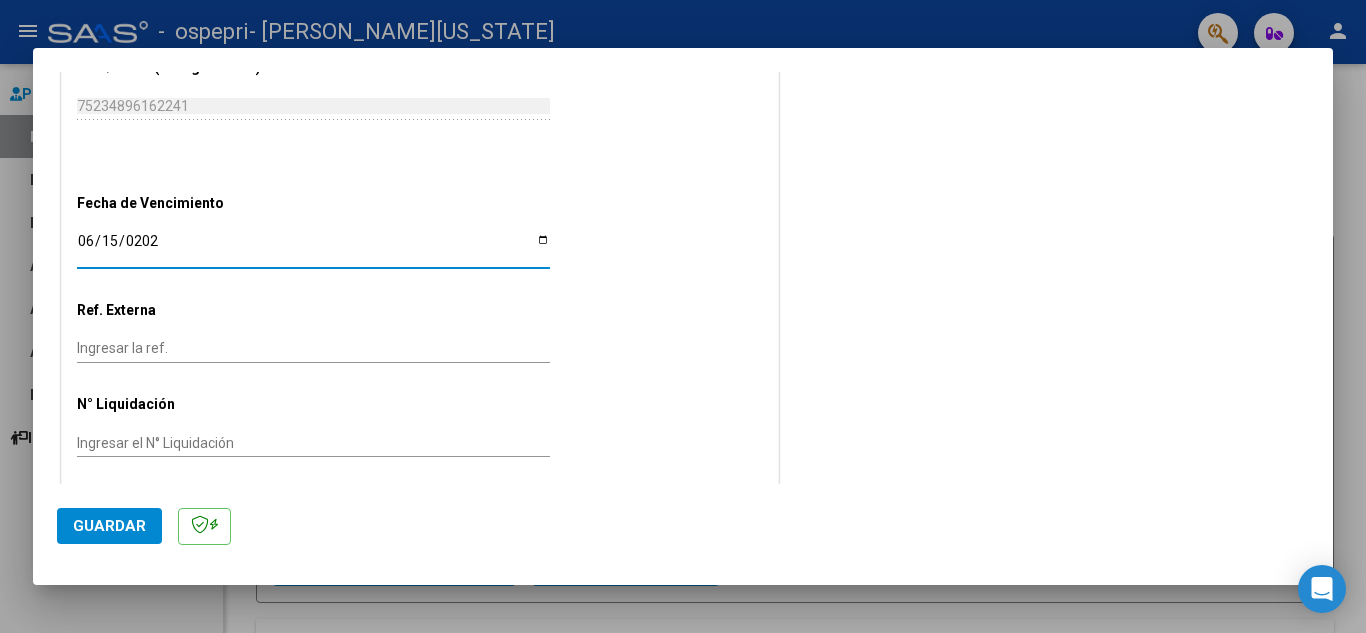 type on "[DATE]" 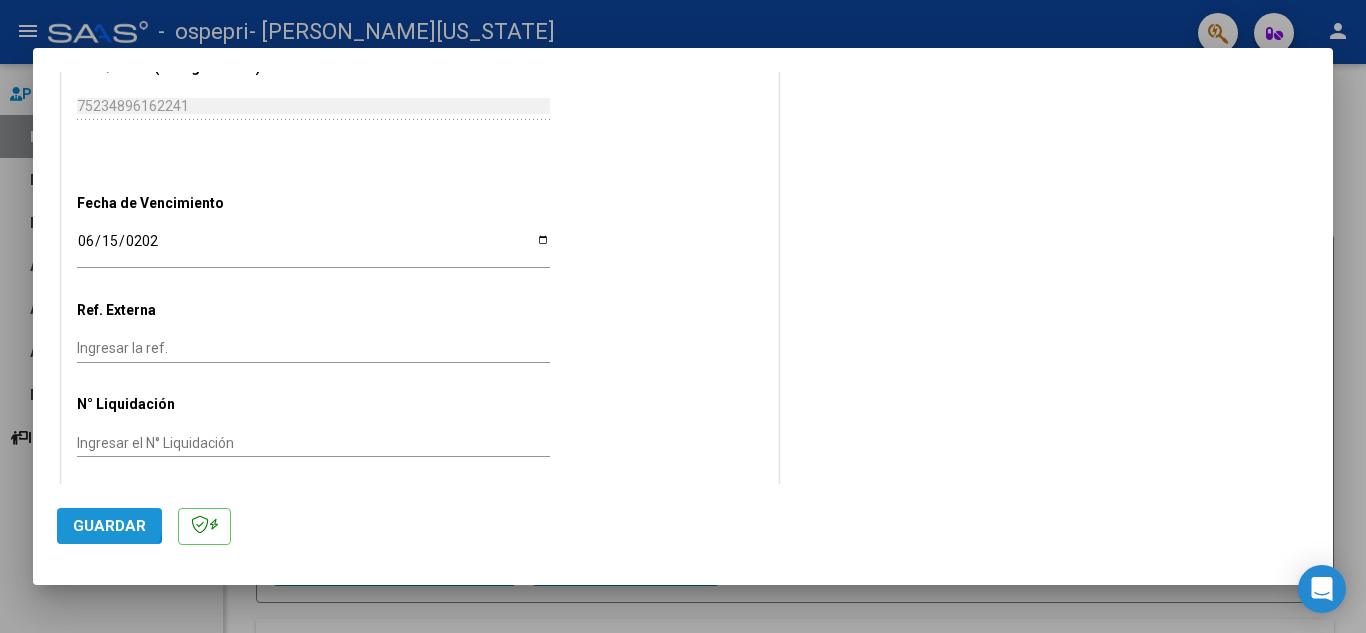 click on "Guardar" 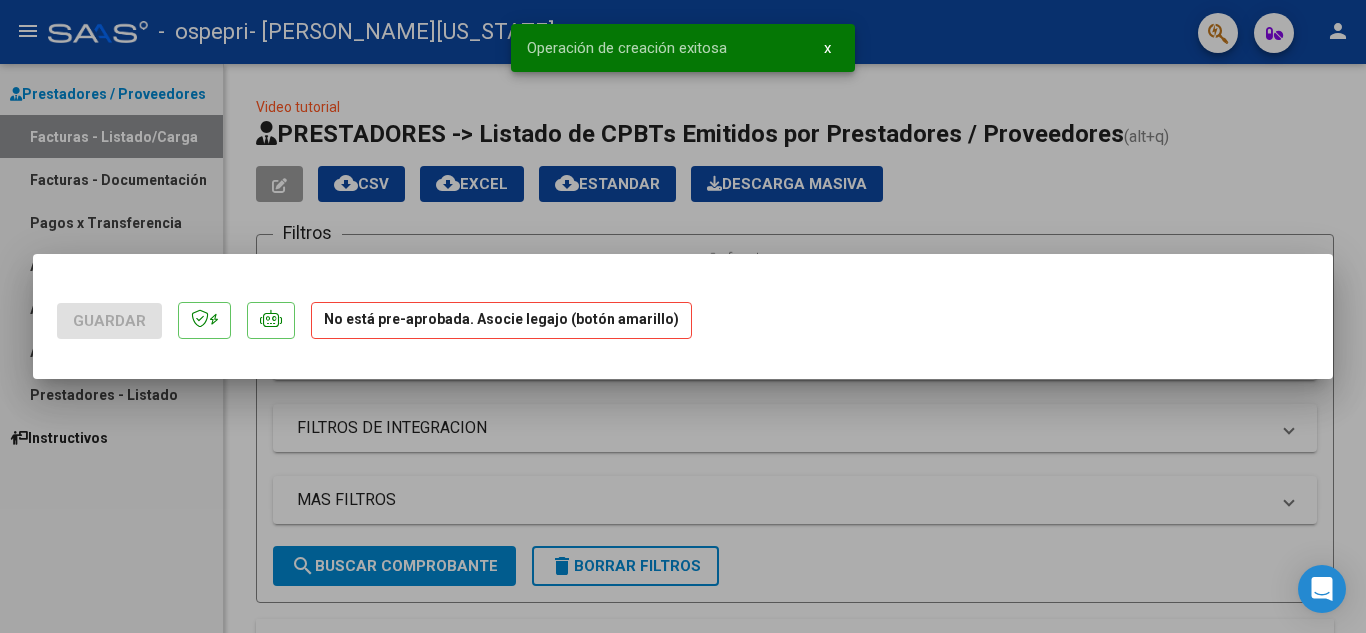scroll, scrollTop: 0, scrollLeft: 0, axis: both 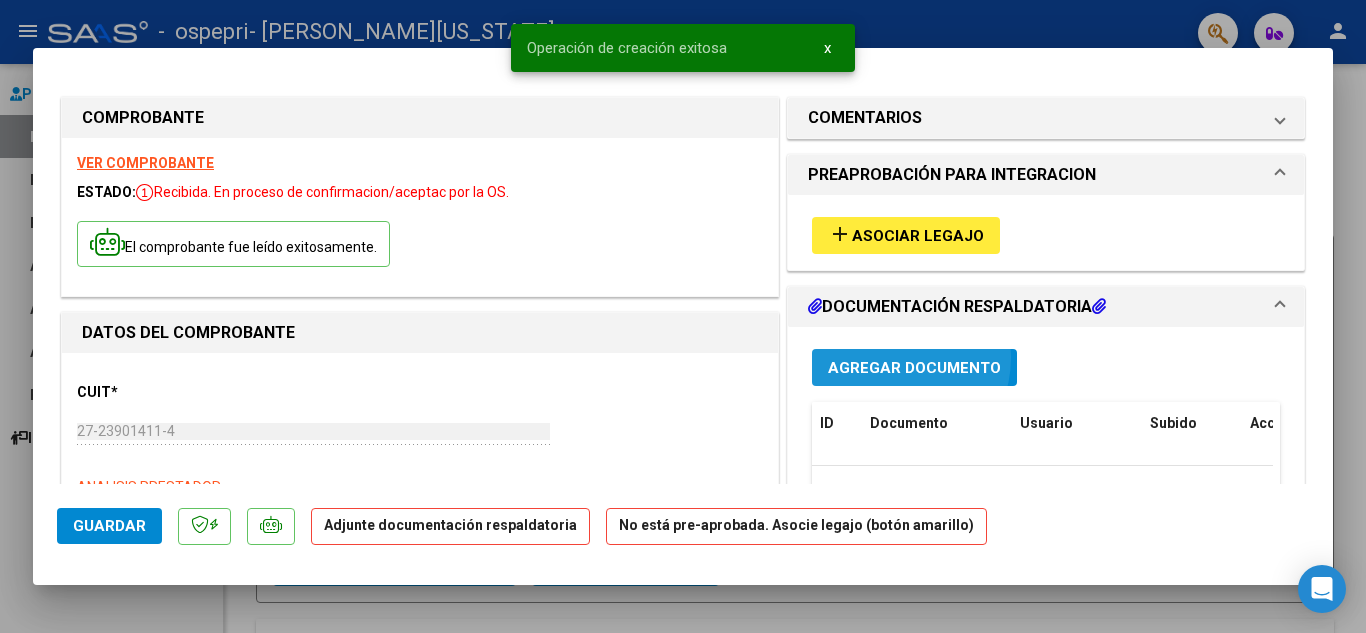 click on "Agregar Documento" at bounding box center (914, 367) 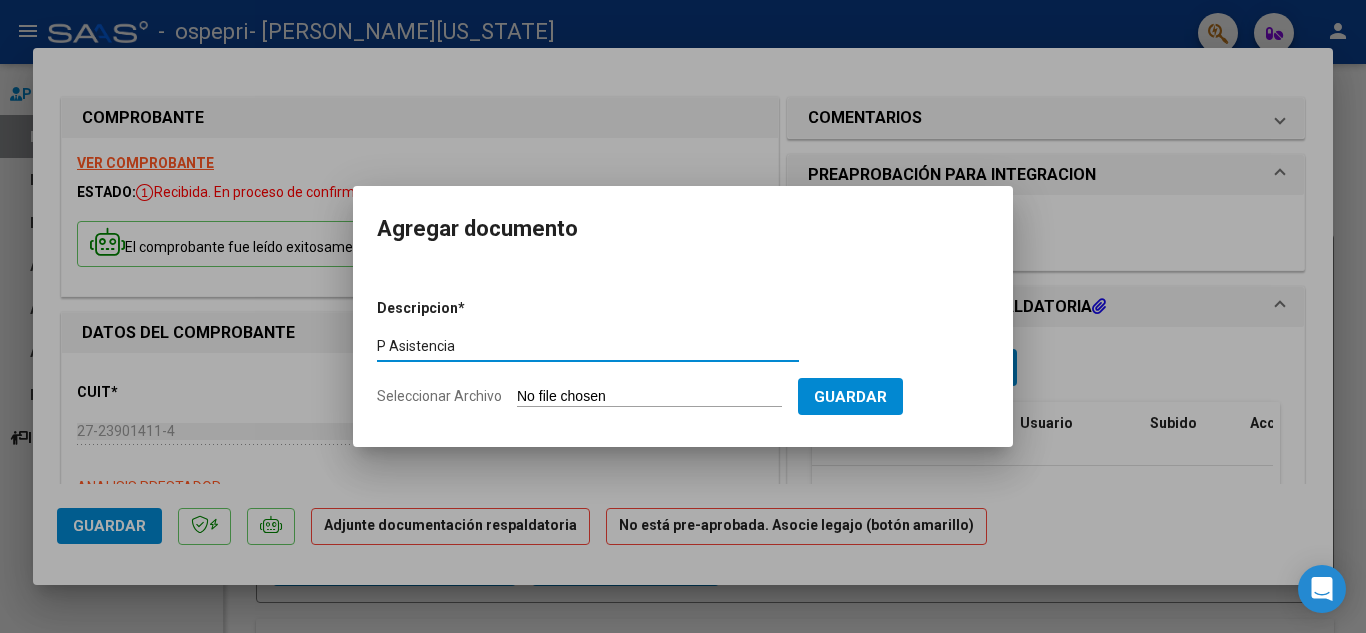 click on "P Asistencia" at bounding box center [588, 346] 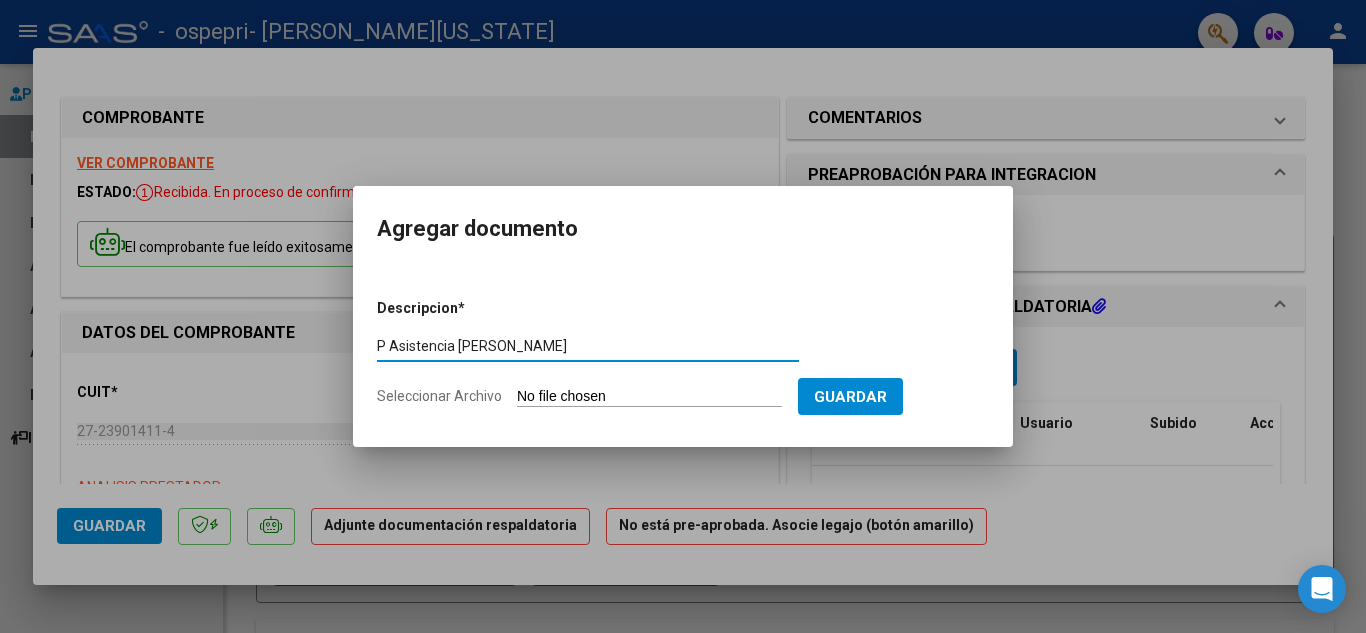 type on "P Asistencia [PERSON_NAME]" 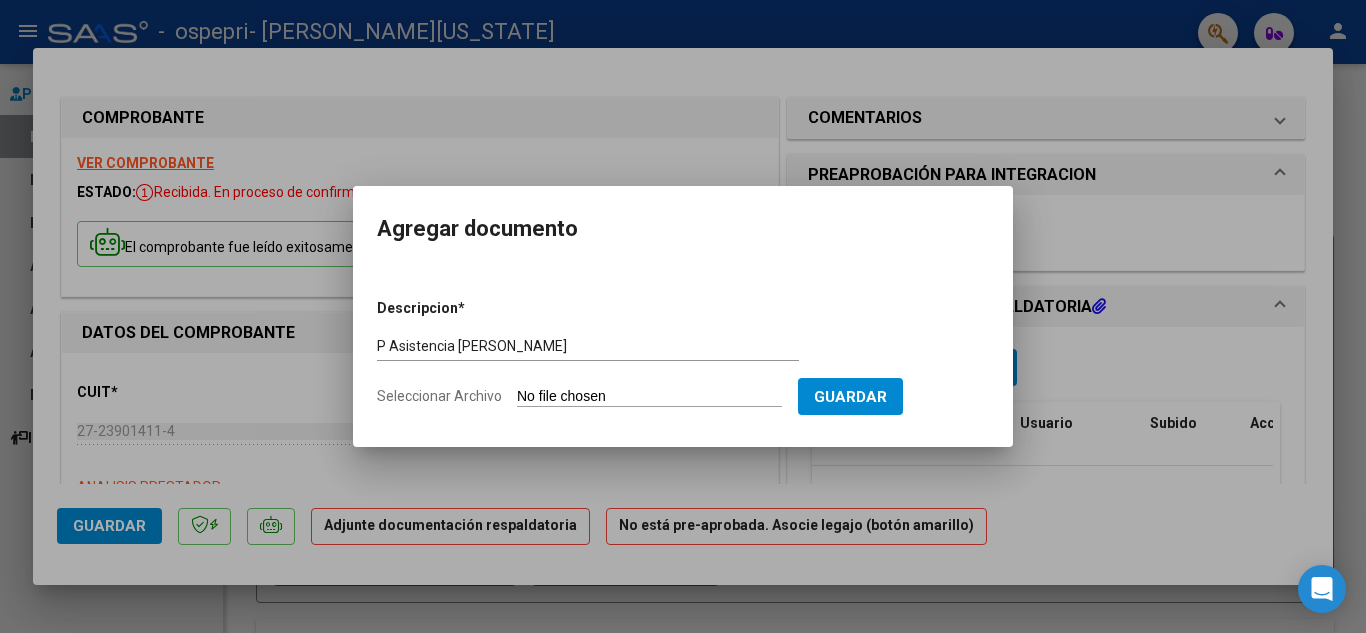 click on "Seleccionar Archivo" at bounding box center [649, 397] 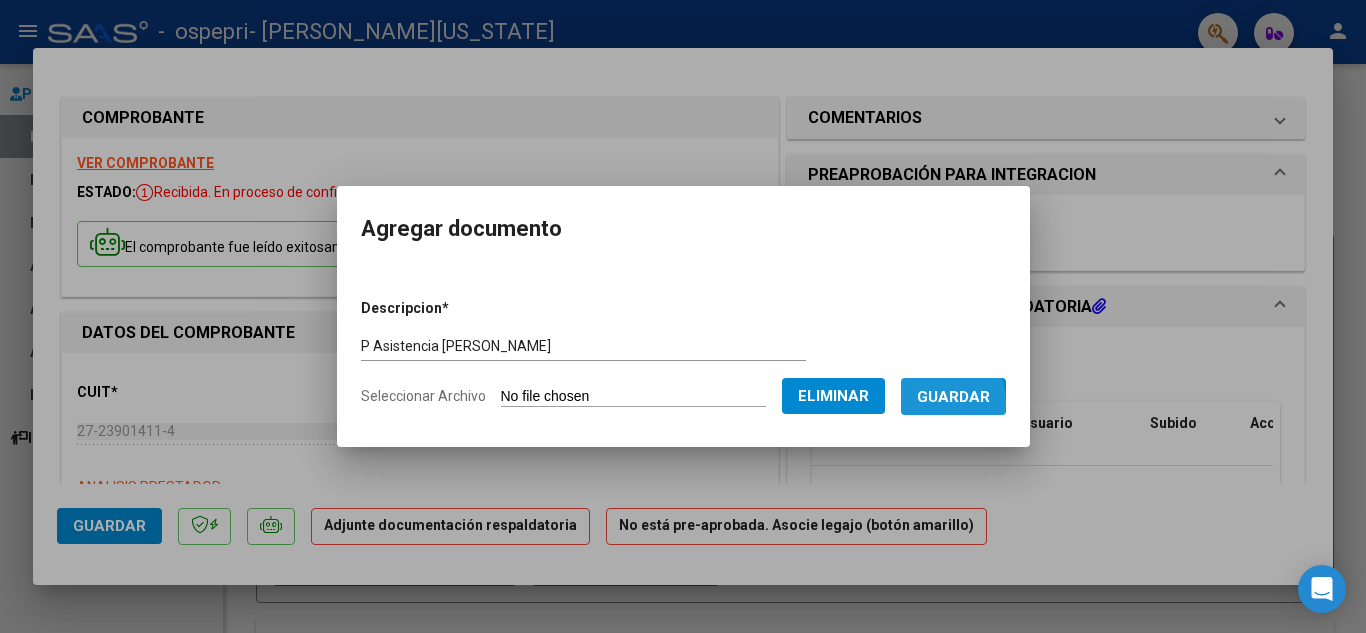 click on "Guardar" at bounding box center (953, 397) 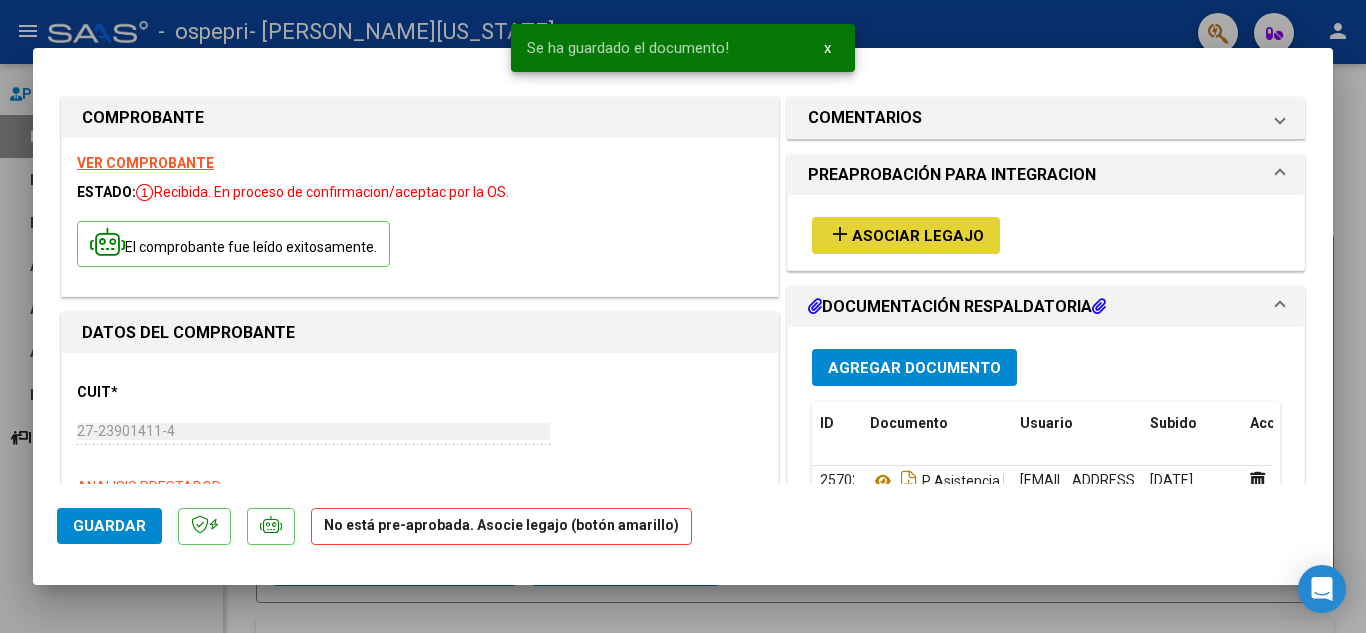 click on "Asociar Legajo" at bounding box center [918, 236] 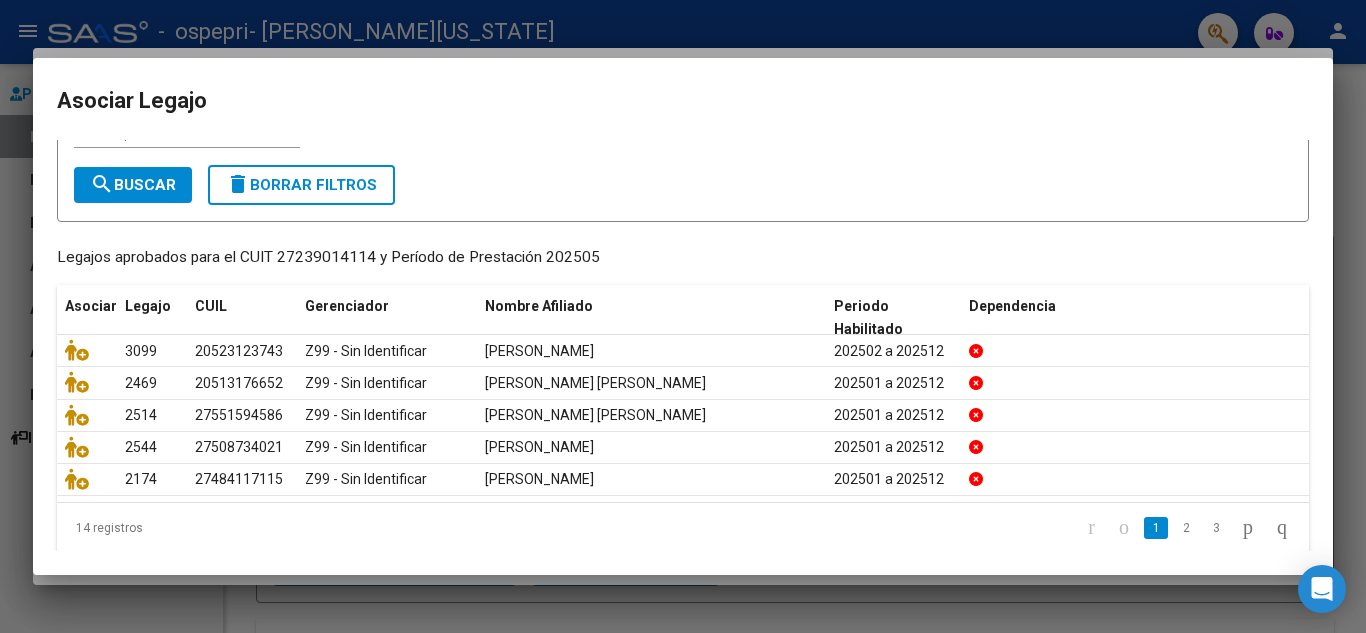 scroll, scrollTop: 109, scrollLeft: 0, axis: vertical 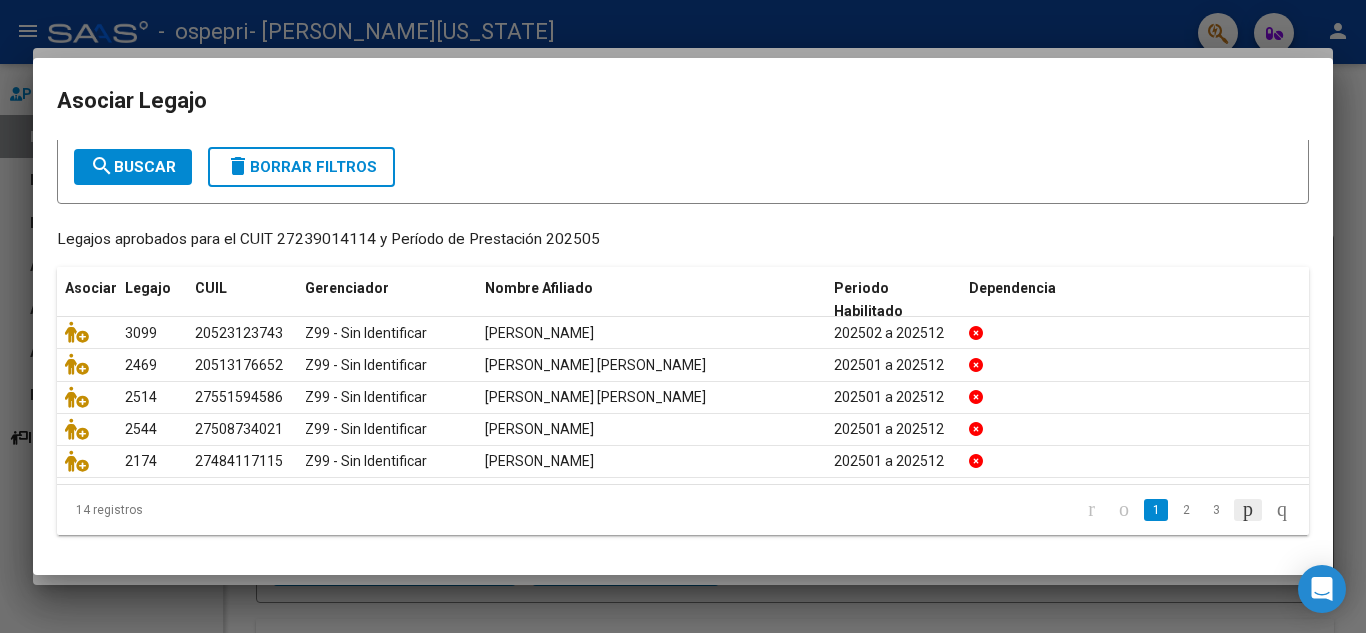 click 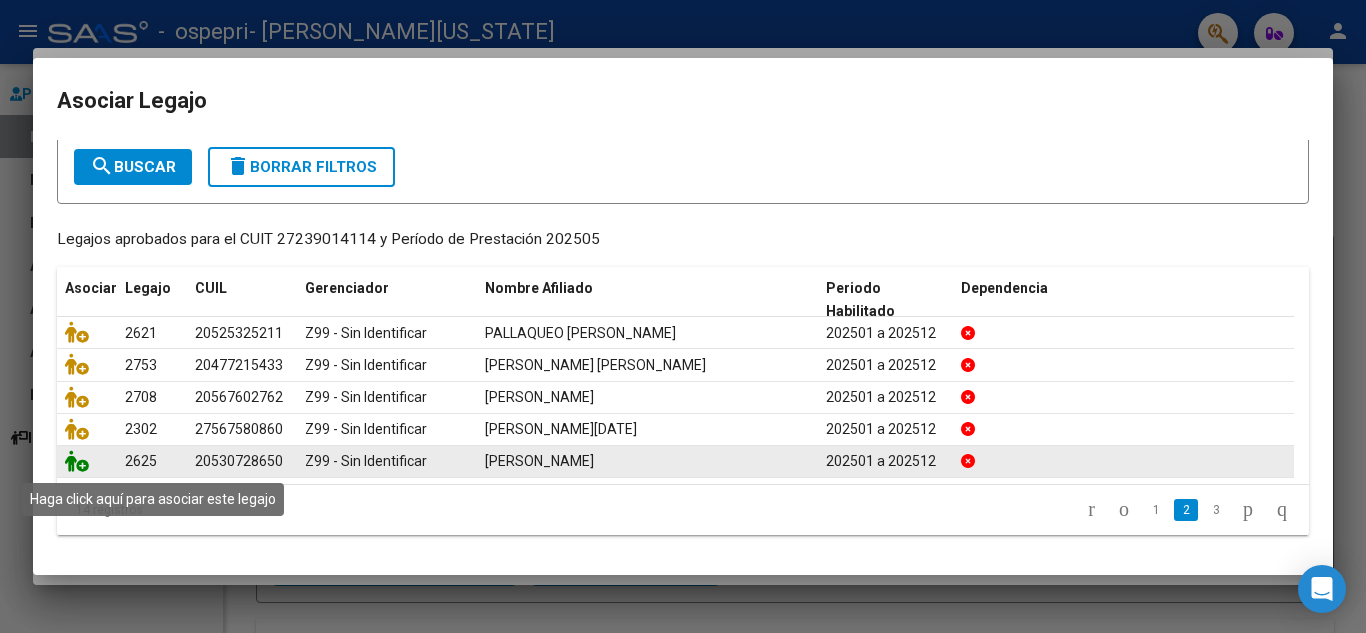 click 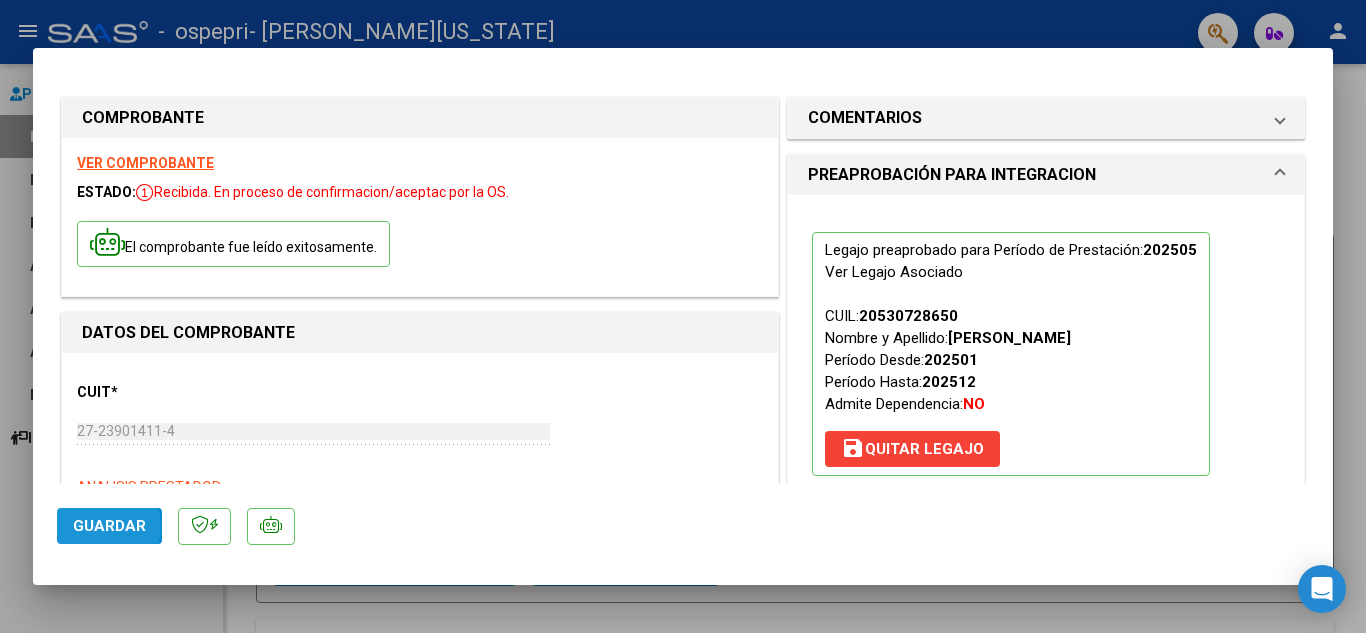 click on "Guardar" 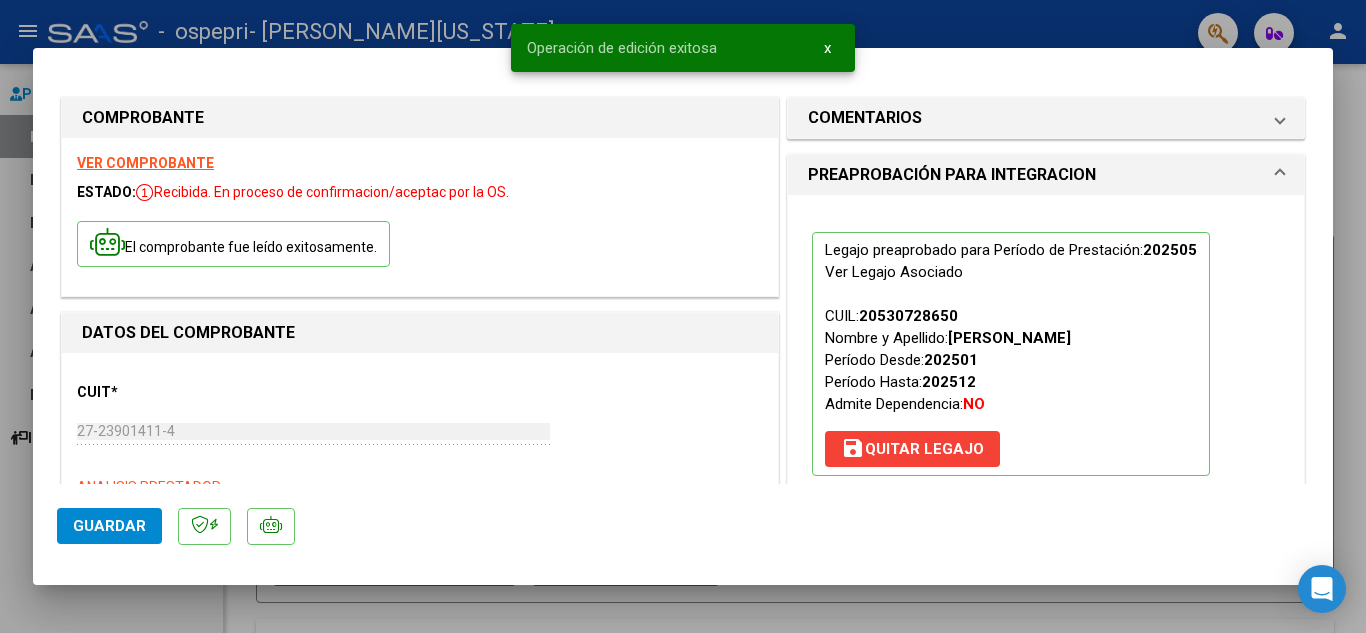 click at bounding box center [683, 316] 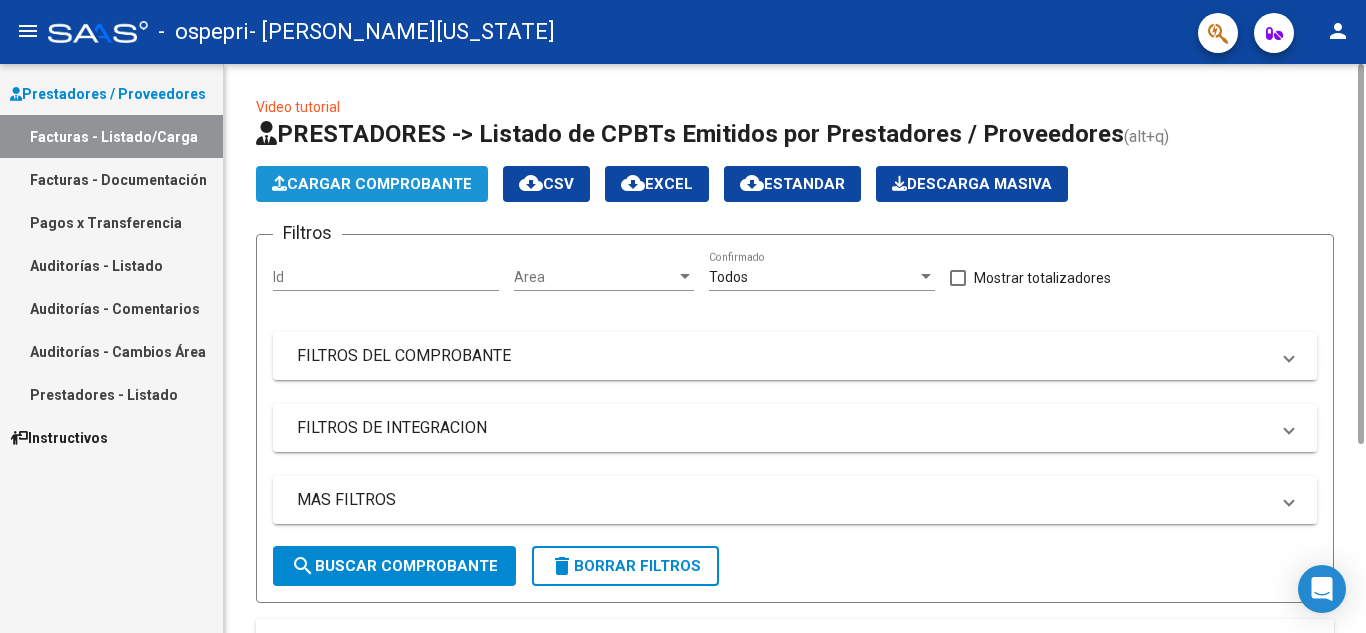 click on "Cargar Comprobante" 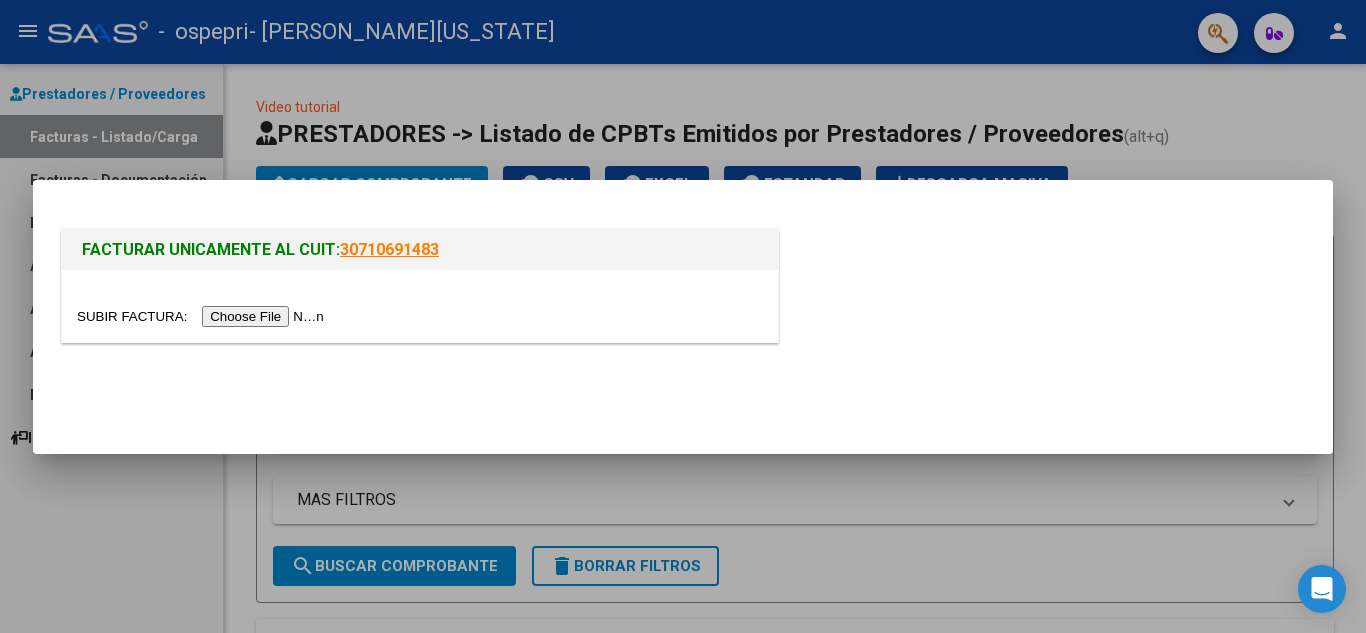 click at bounding box center (203, 316) 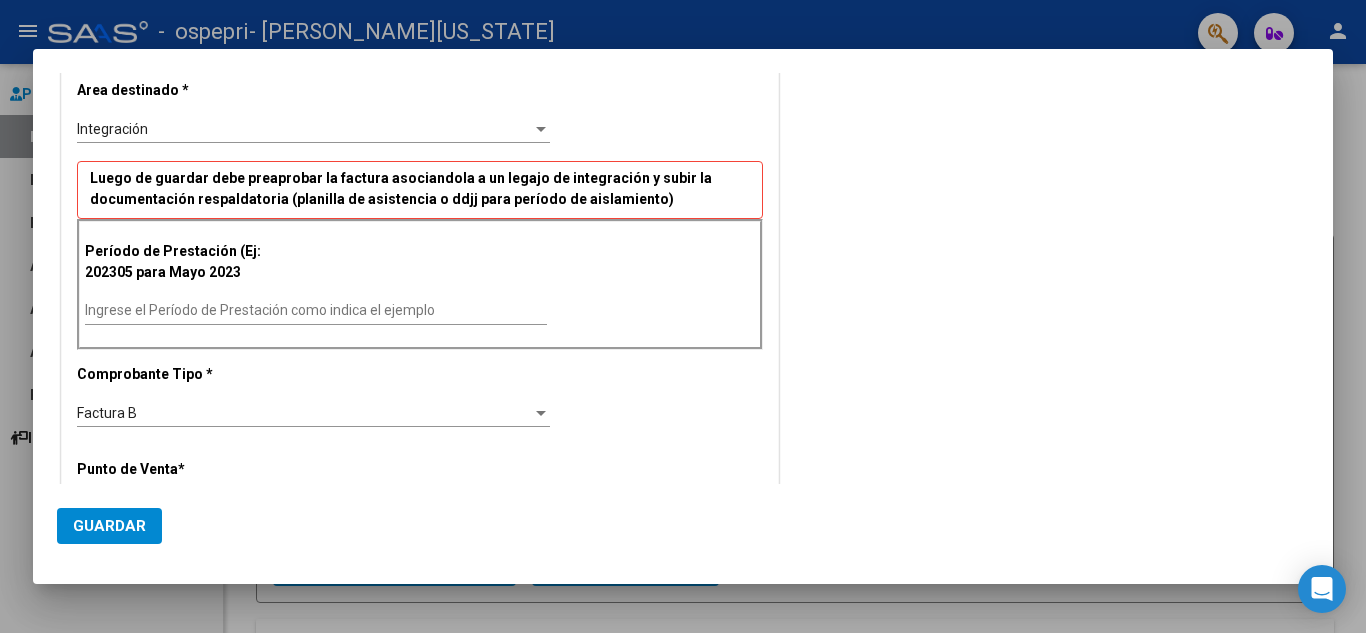 scroll, scrollTop: 360, scrollLeft: 0, axis: vertical 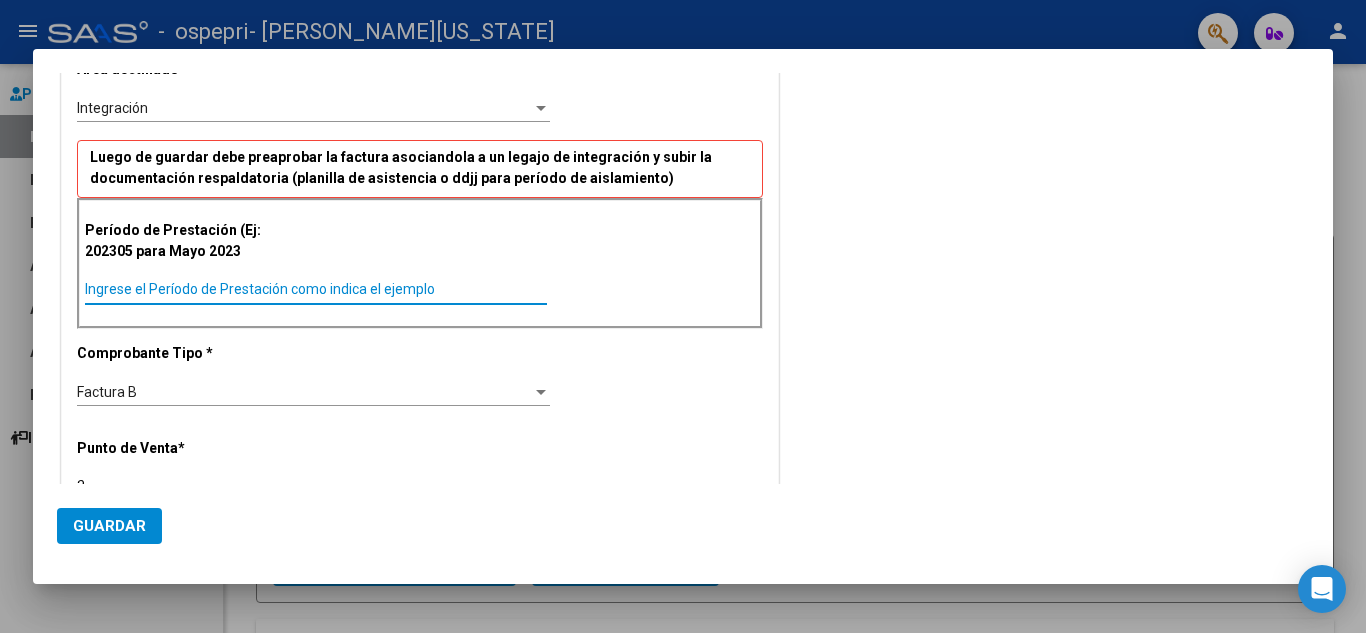 click on "Ingrese el Período de Prestación como indica el ejemplo" at bounding box center [316, 289] 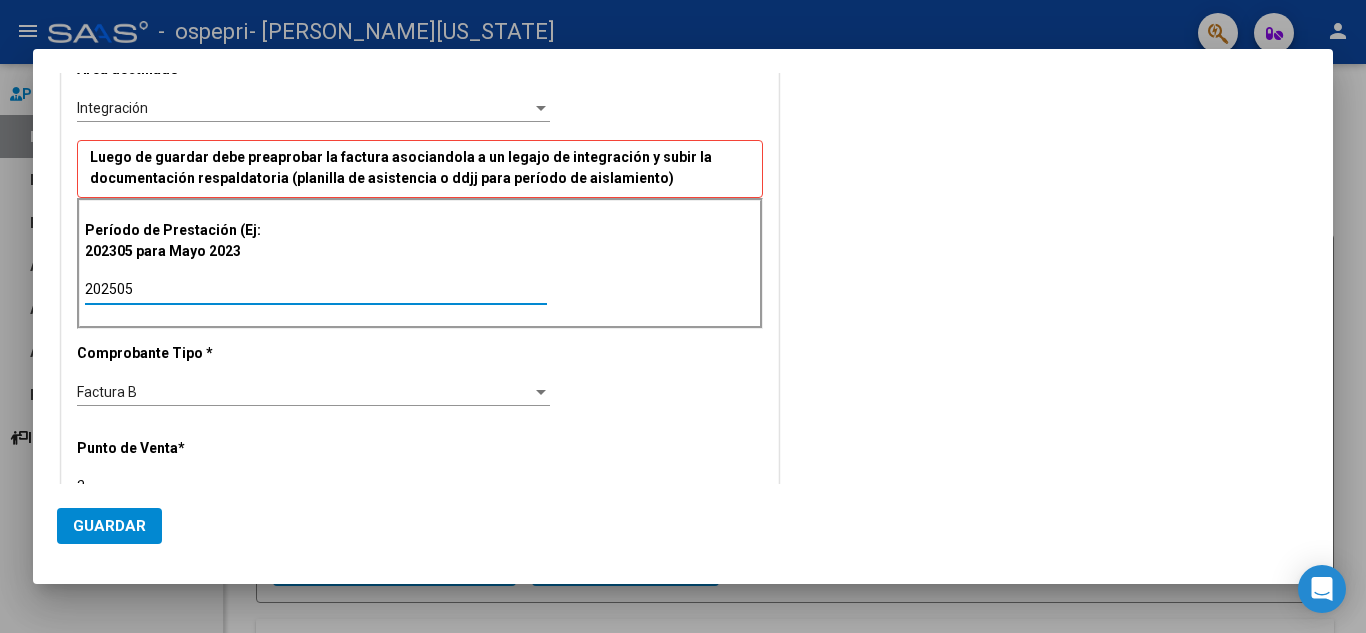 type on "202505" 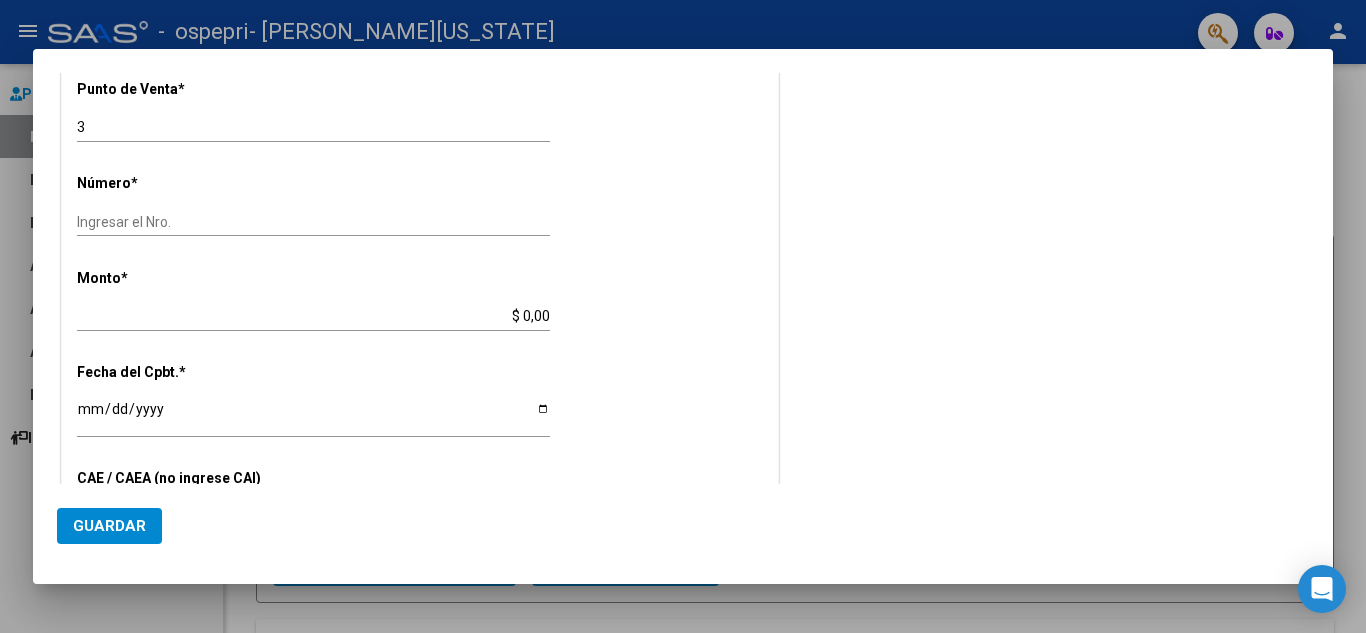 scroll, scrollTop: 720, scrollLeft: 0, axis: vertical 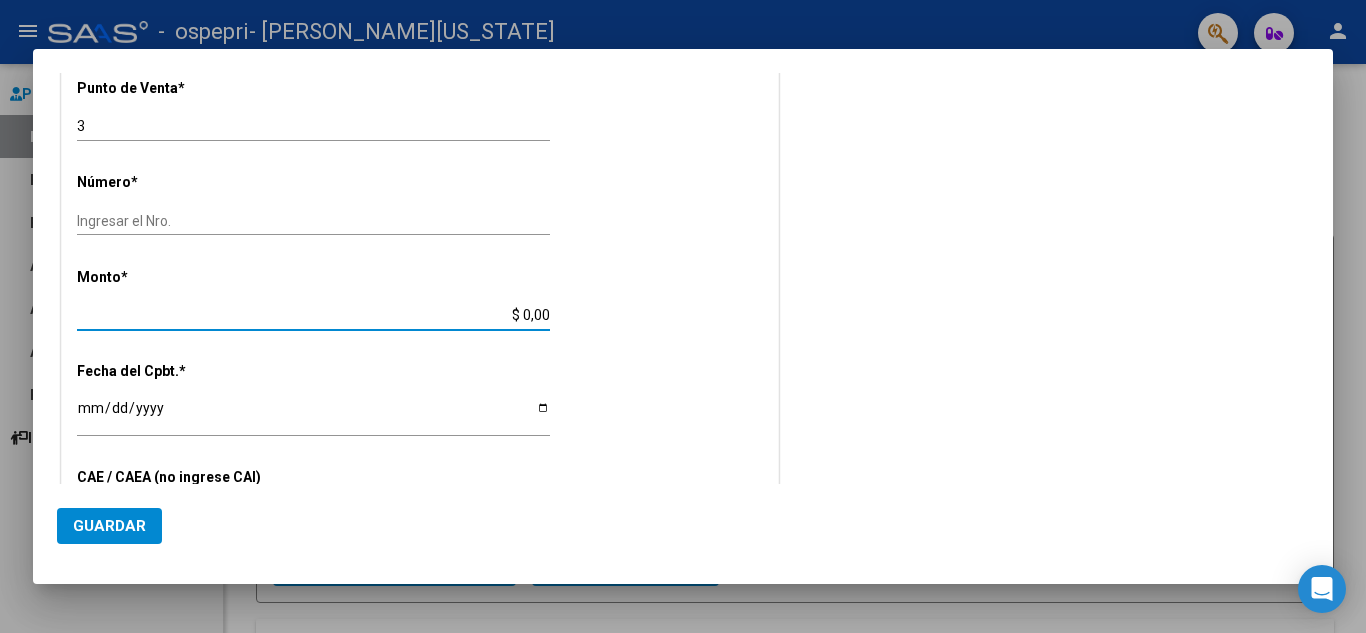 click on "$ 0,00" at bounding box center [313, 315] 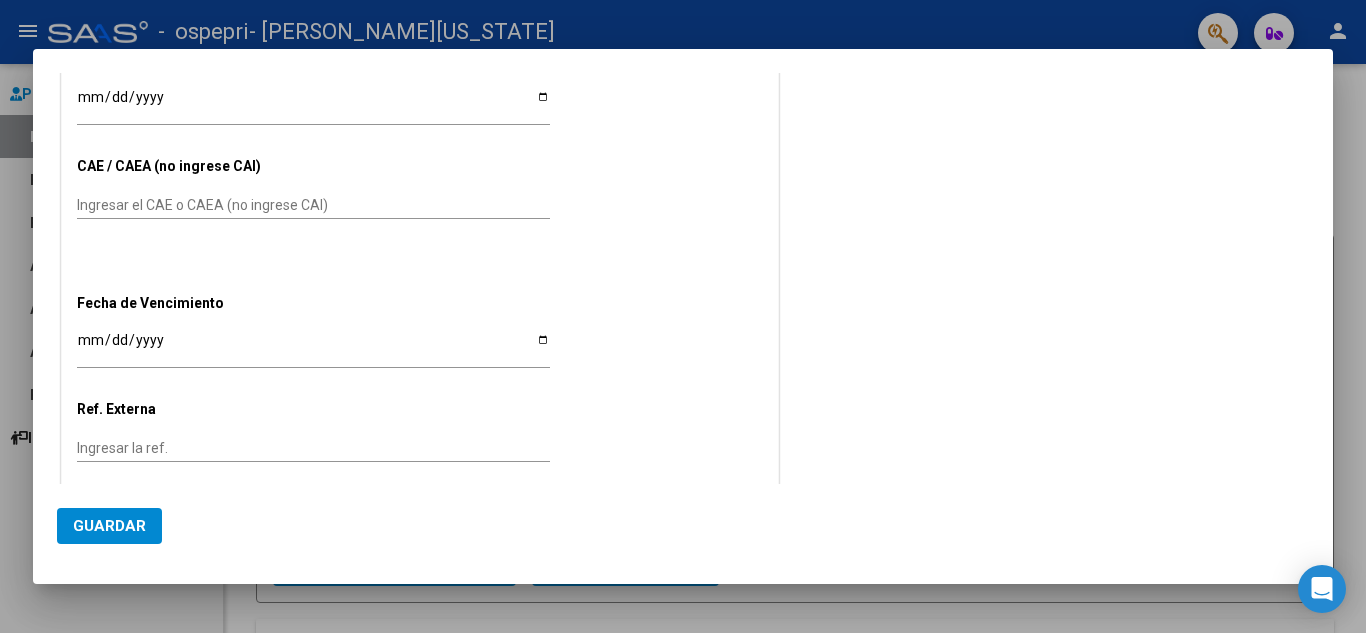 scroll, scrollTop: 1040, scrollLeft: 0, axis: vertical 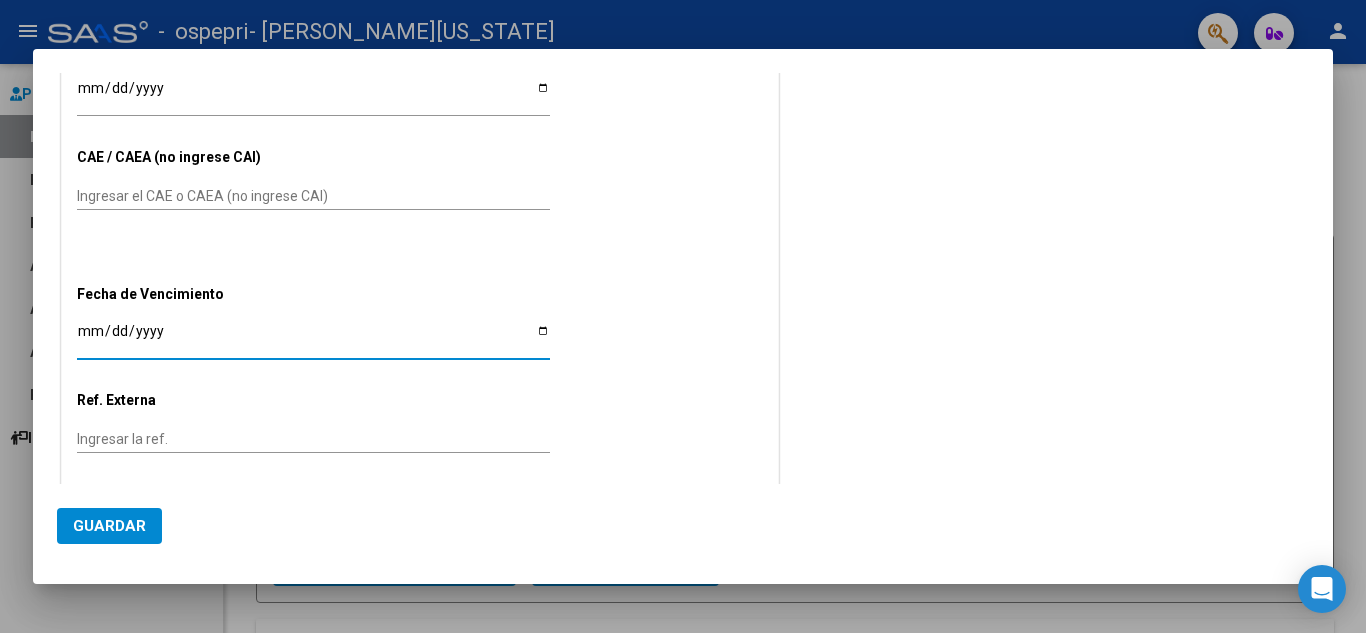 click on "Ingresar la fecha" at bounding box center [313, 338] 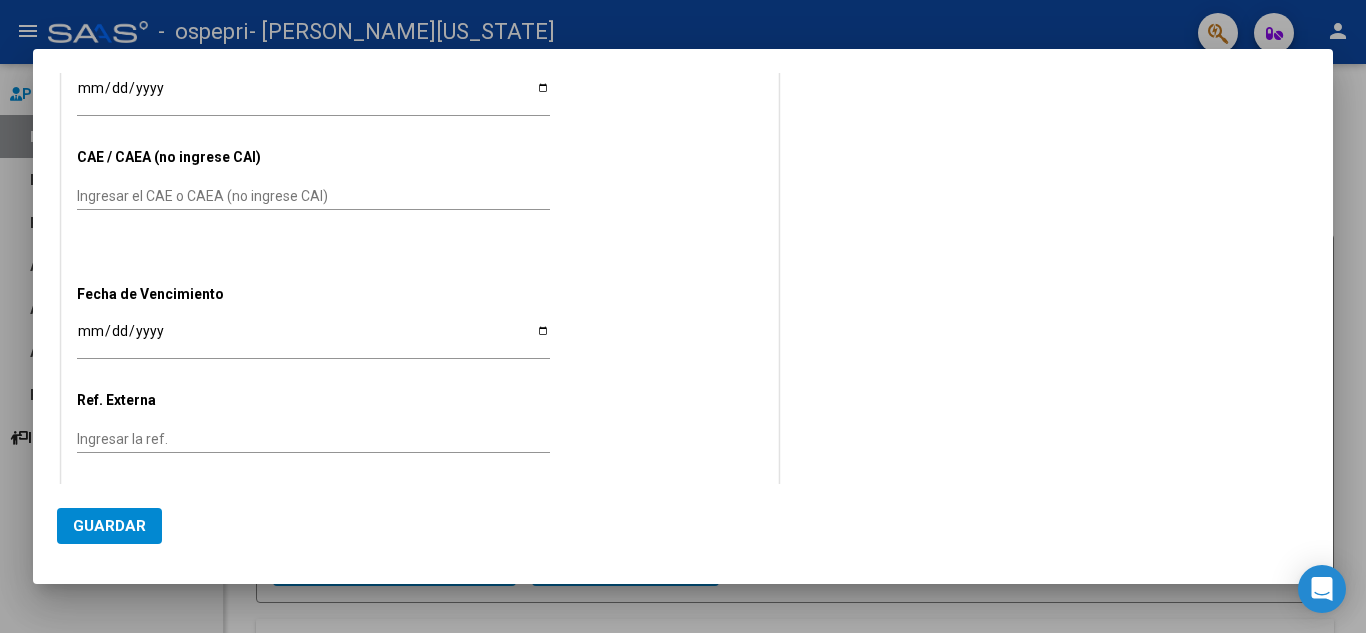drag, startPoint x: 92, startPoint y: 320, endPoint x: 87, endPoint y: 331, distance: 12.083046 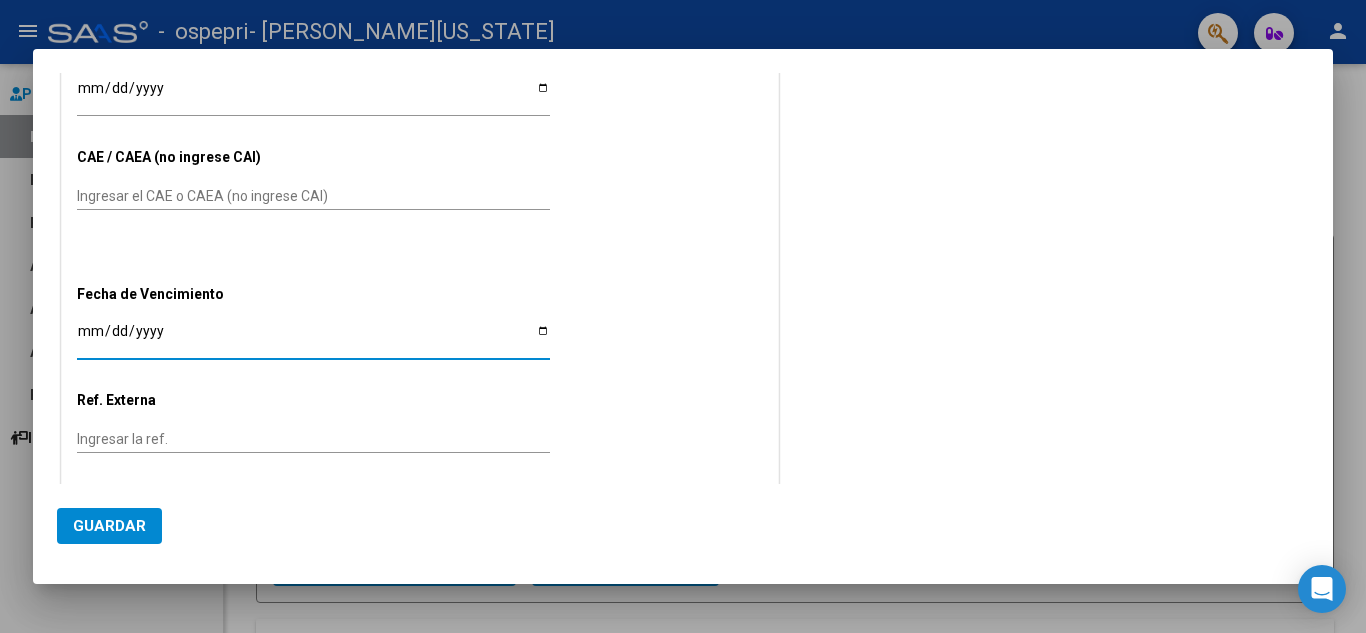 click on "Ingresar la fecha" at bounding box center [313, 338] 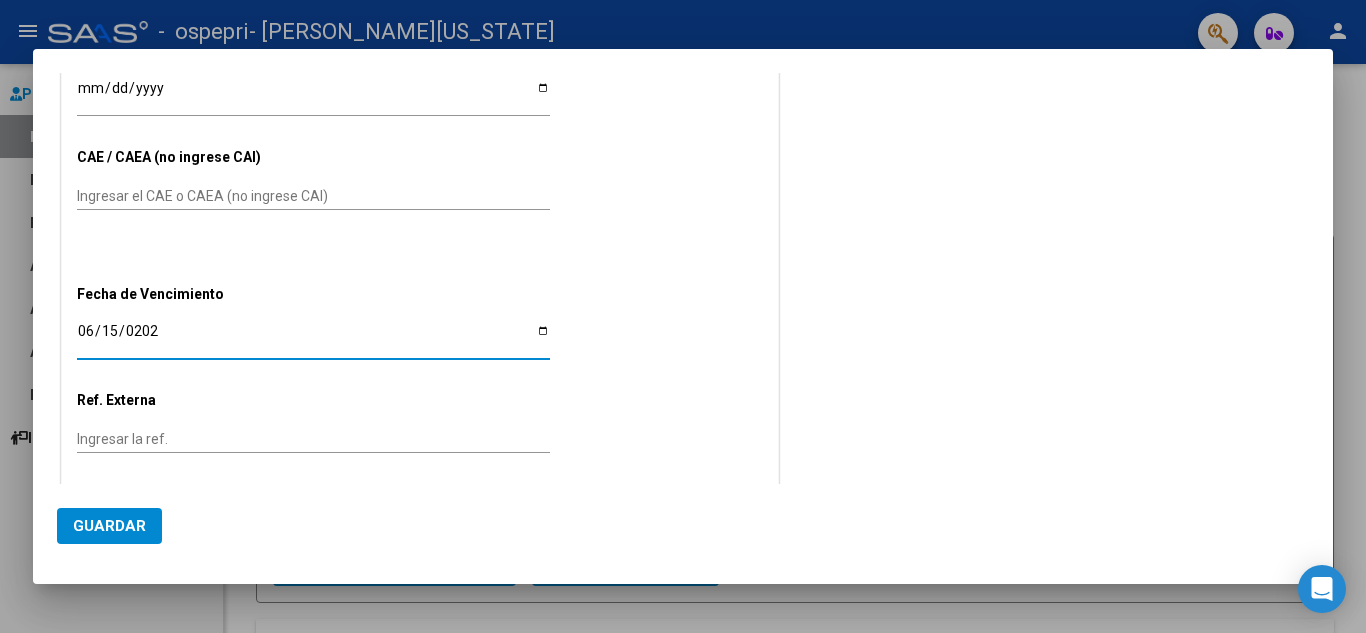 type on "[DATE]" 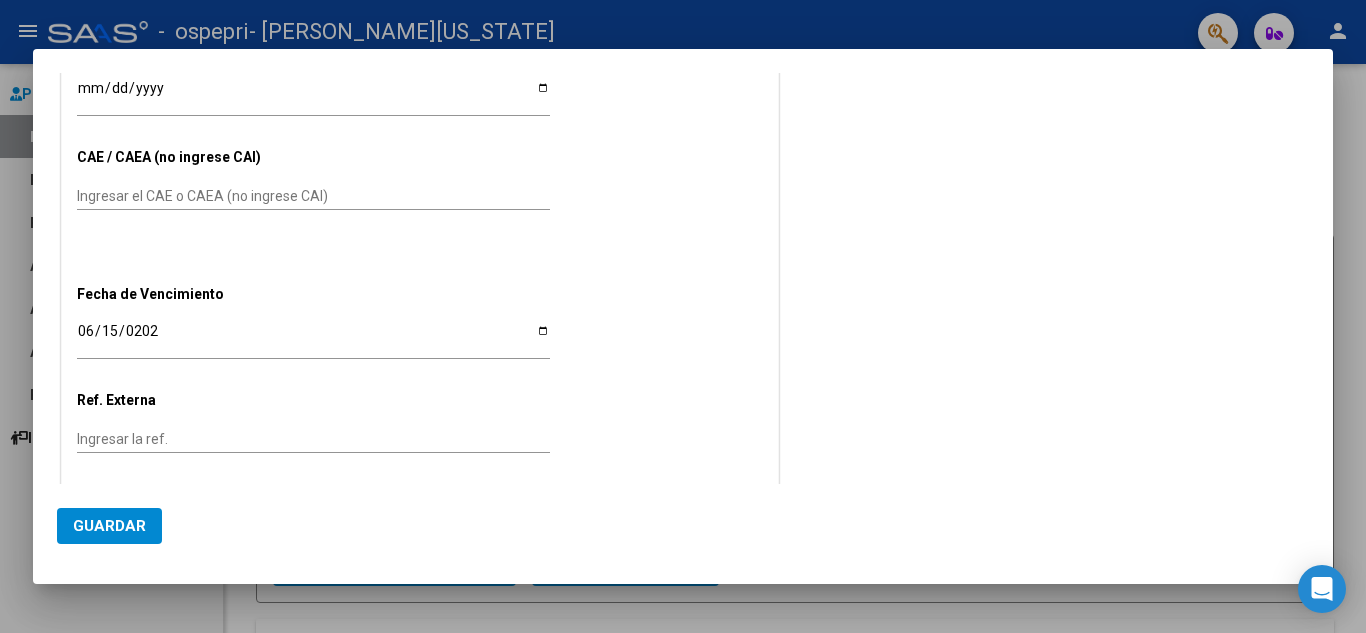 click on "CUIT  *   27-23901411-4 Ingresar CUIT  ANALISIS PRESTADOR  Area destinado * Integración Seleccionar Area Luego de guardar debe preaprobar la factura asociandola a un legajo de integración y subir la documentación respaldatoria (planilla de asistencia o ddjj para período de aislamiento)  Período de Prestación (Ej: 202305 para [DATE]    202505 Ingrese el Período de Prestación como indica el ejemplo   Comprobante Tipo * Factura B Seleccionar Tipo Punto de Venta  *   3 Ingresar el Nro.  Número  *   Ingresar el Nro.  Monto  *   $ 0,00 Ingresar el monto  [GEOGRAPHIC_DATA].  *   Ingresar la fecha  CAE / CAEA (no ingrese CAI)    Ingresar el CAE o CAEA (no ingrese CAI)  Fecha de Vencimiento    [DATE] Ingresar la fecha  Ref. Externa    Ingresar la ref.  N° Liquidación    Ingresar el N° Liquidación" at bounding box center (420, -107) 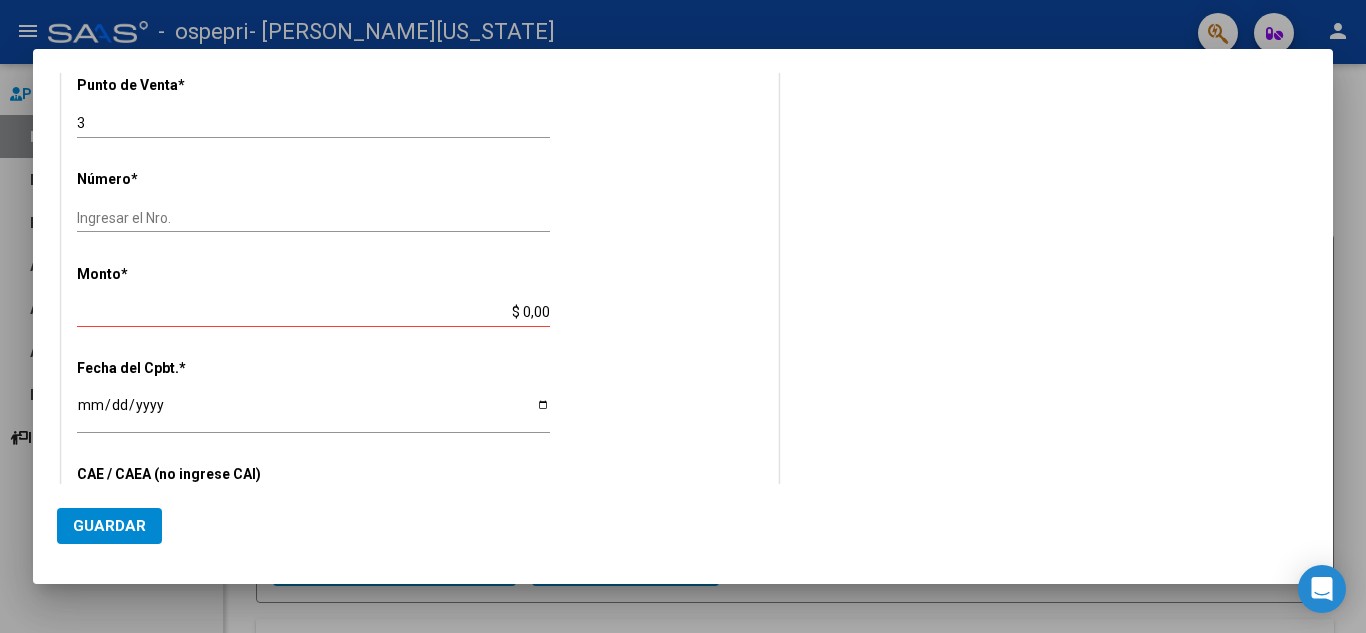 scroll, scrollTop: 760, scrollLeft: 0, axis: vertical 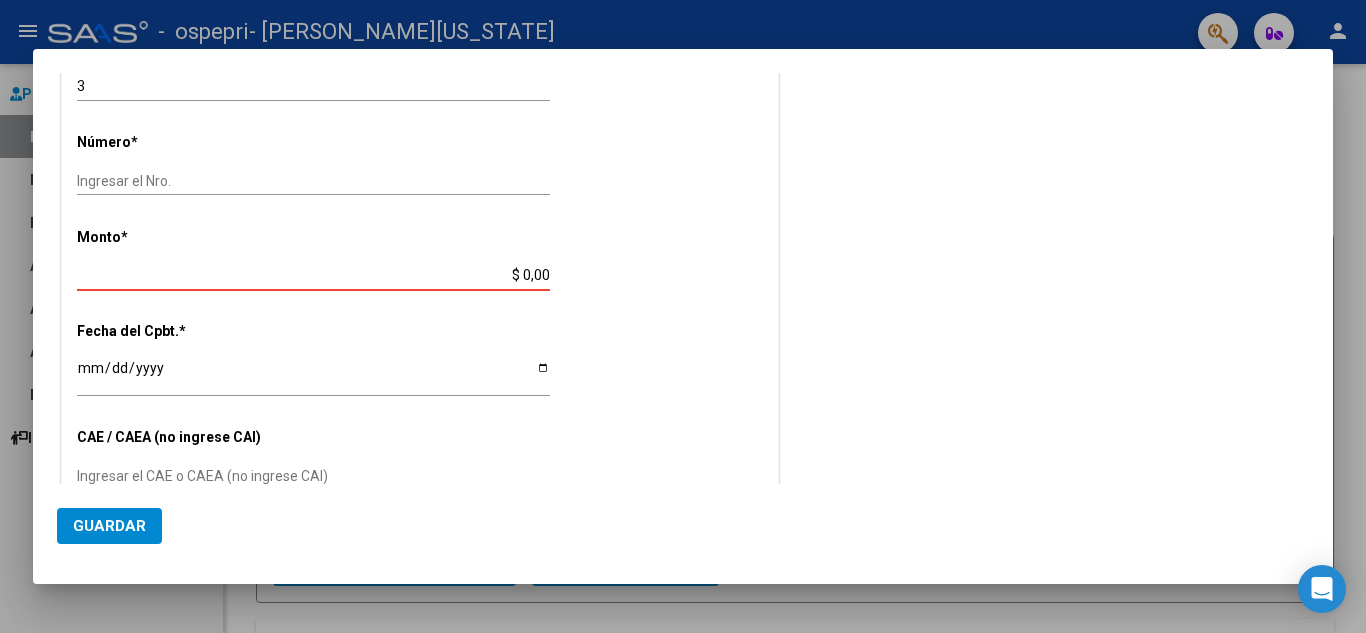 click on "$ 0,00" at bounding box center [313, 275] 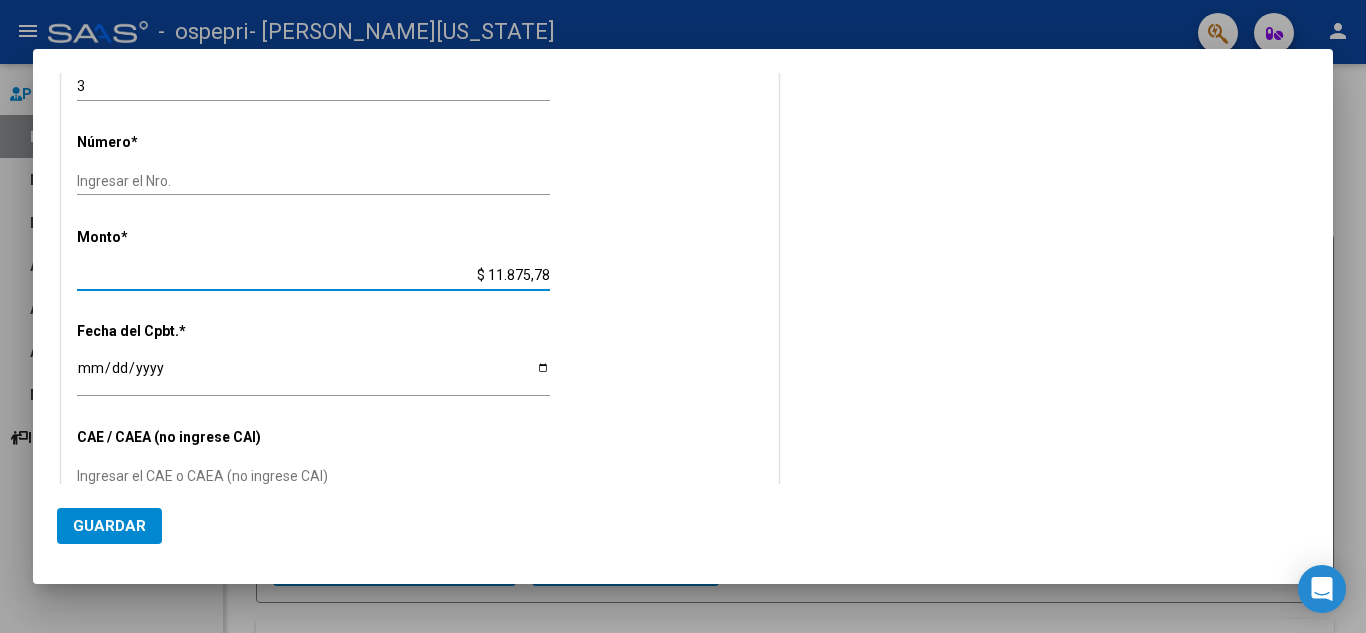type on "$ 118.757,84" 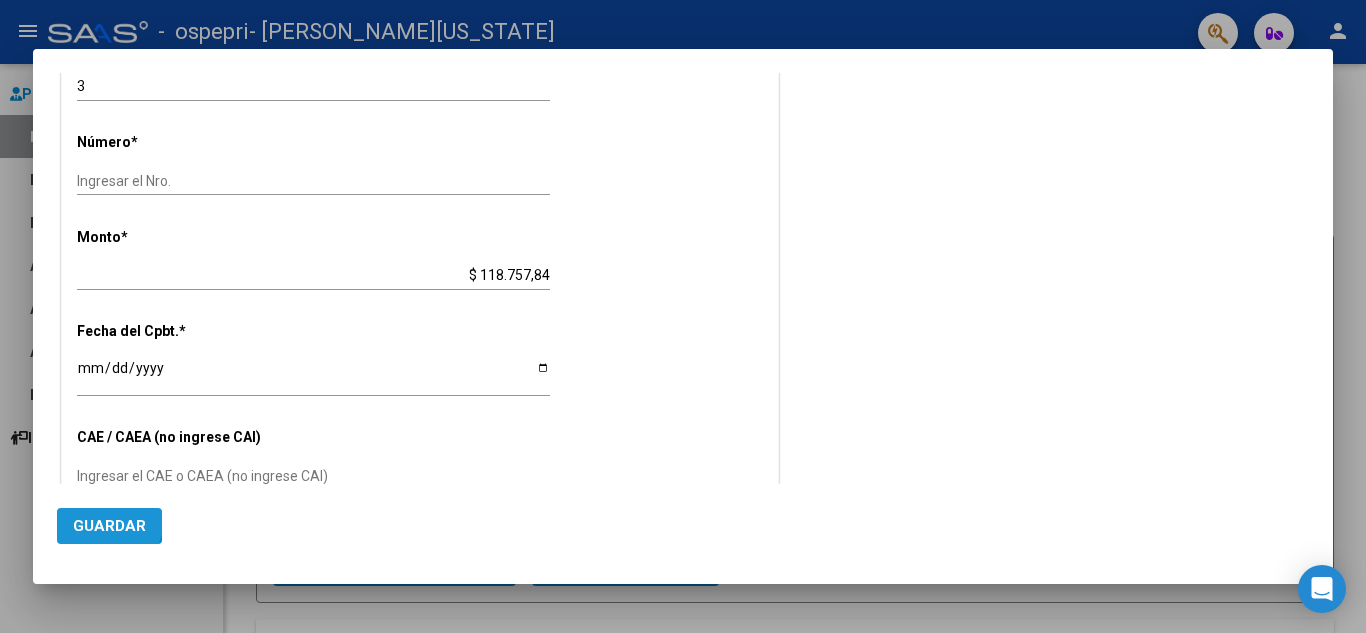 click on "Guardar" 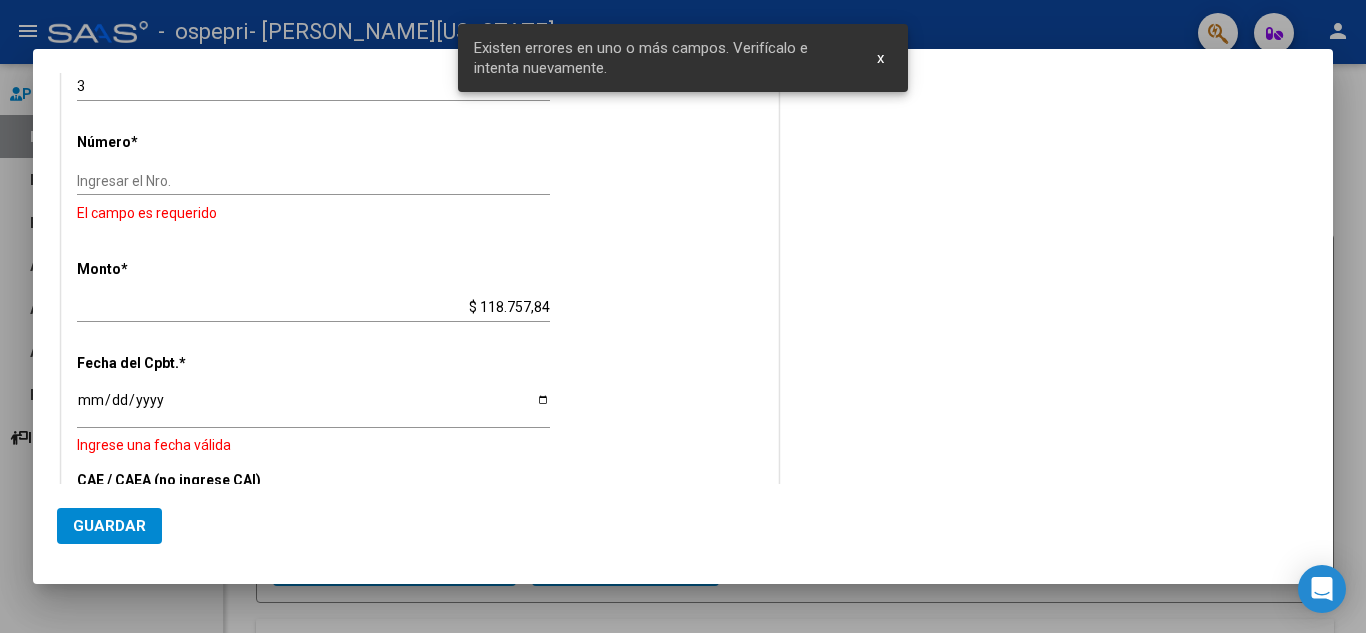 scroll, scrollTop: 654, scrollLeft: 0, axis: vertical 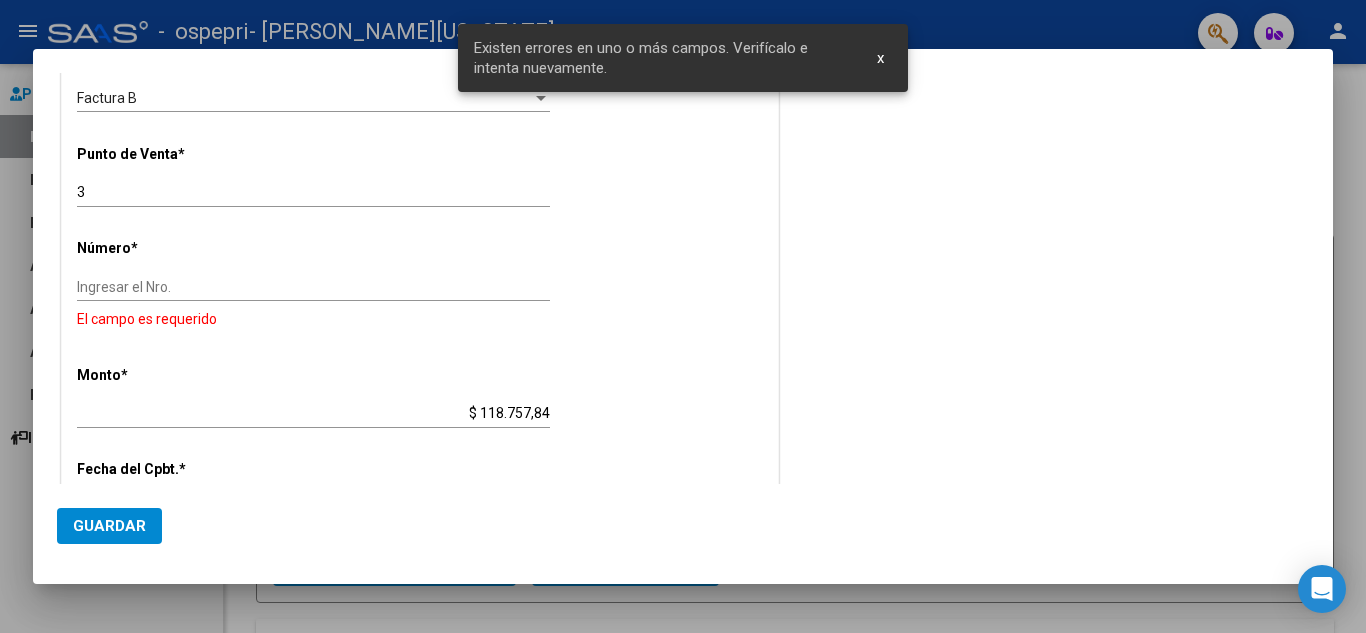 drag, startPoint x: 83, startPoint y: 271, endPoint x: 92, endPoint y: 294, distance: 24.698177 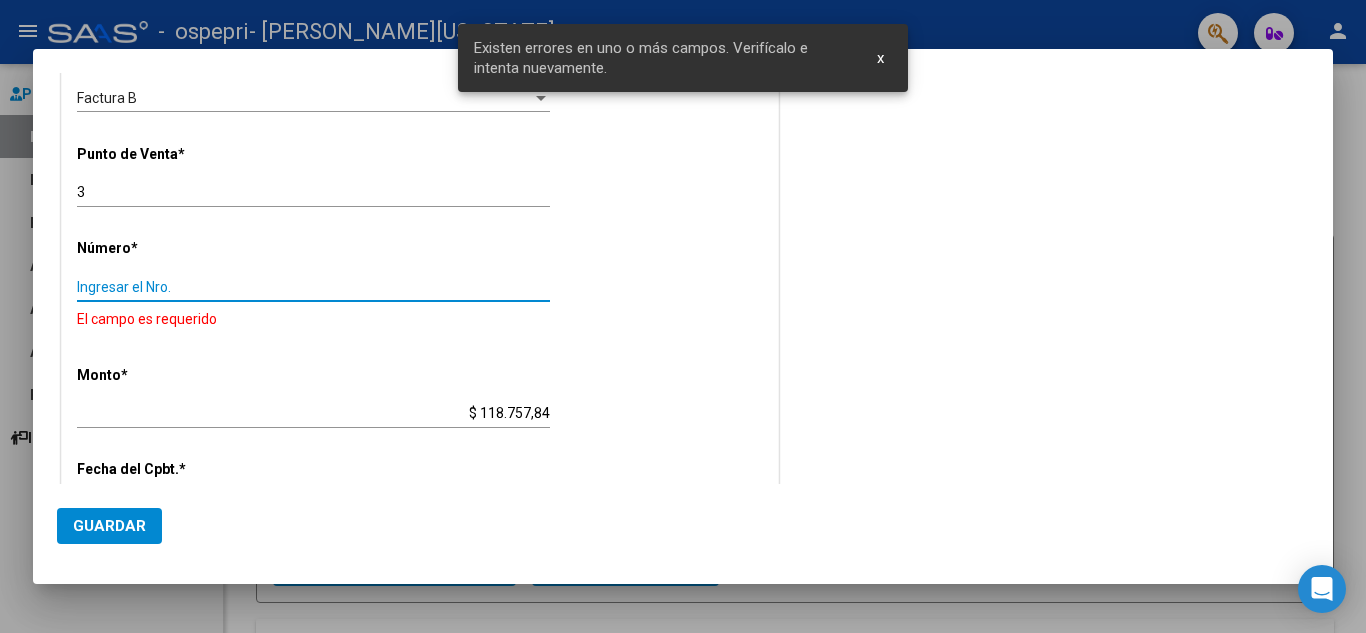 click on "Ingresar el Nro." at bounding box center (313, 287) 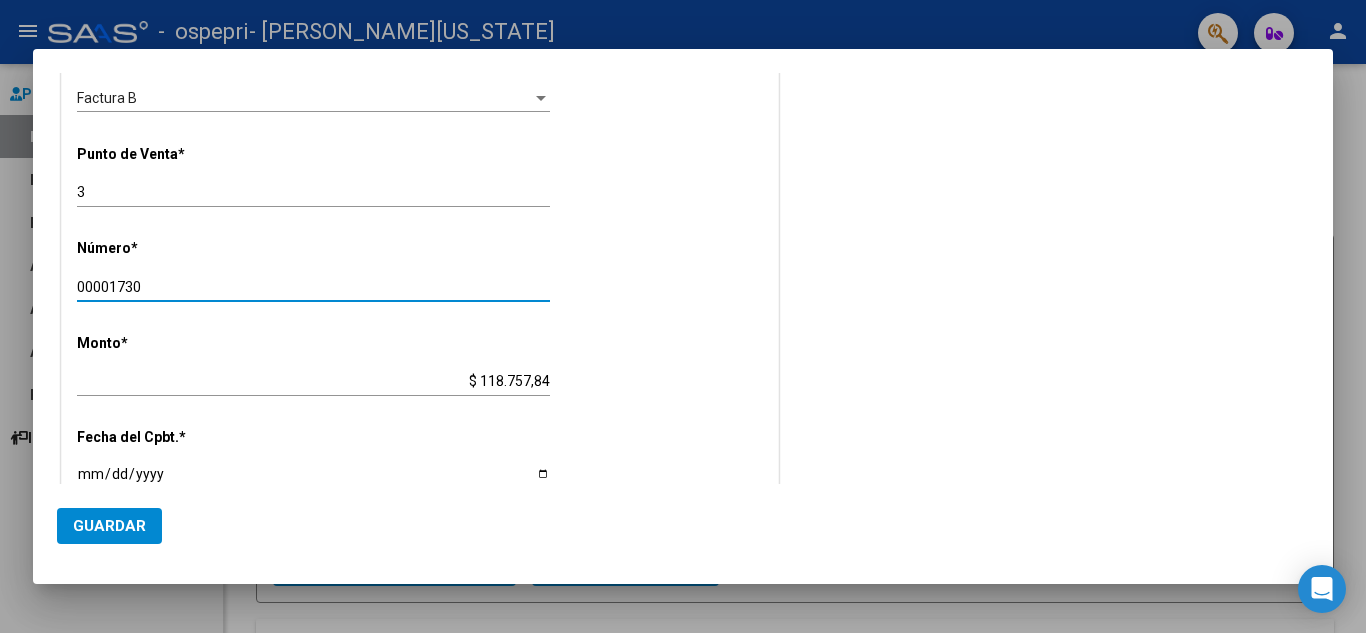 type on "00001730" 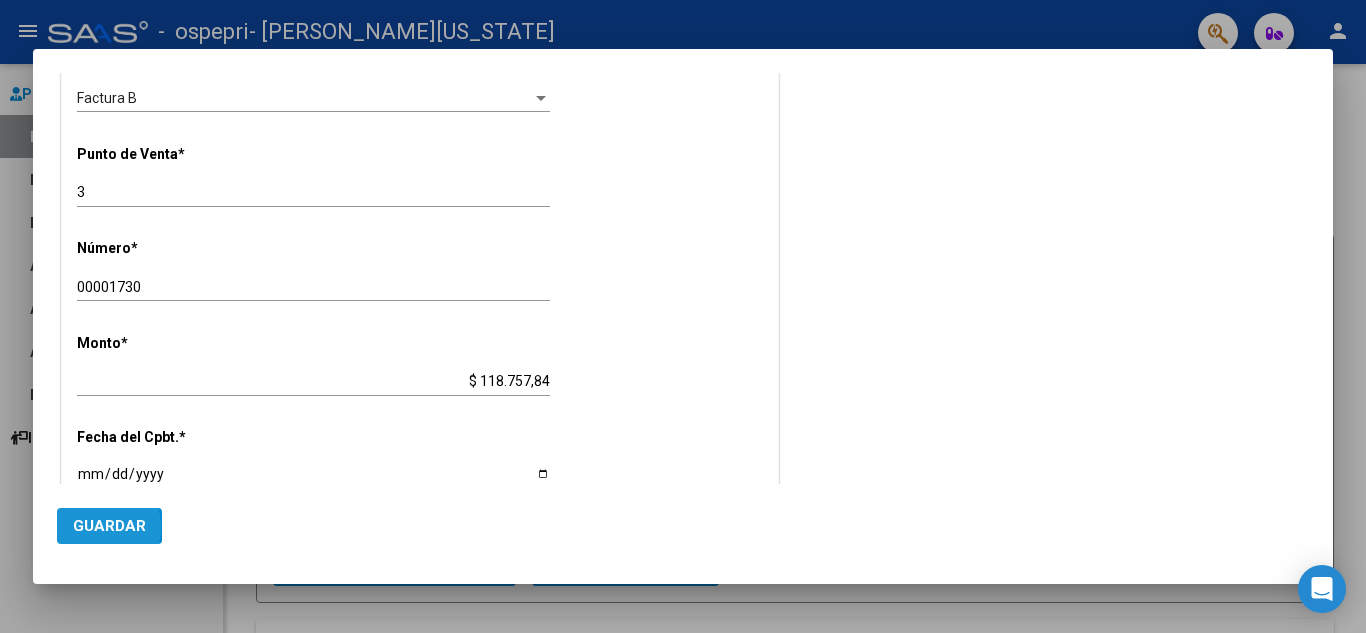 click on "Guardar" 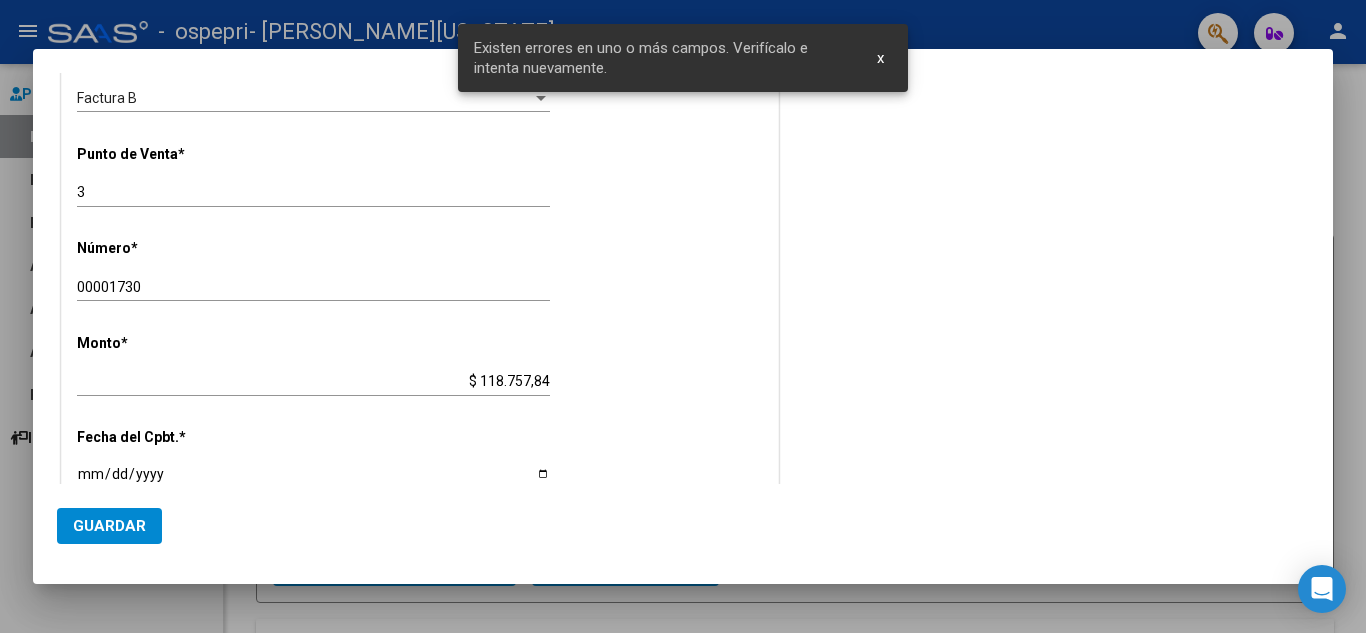scroll, scrollTop: 854, scrollLeft: 0, axis: vertical 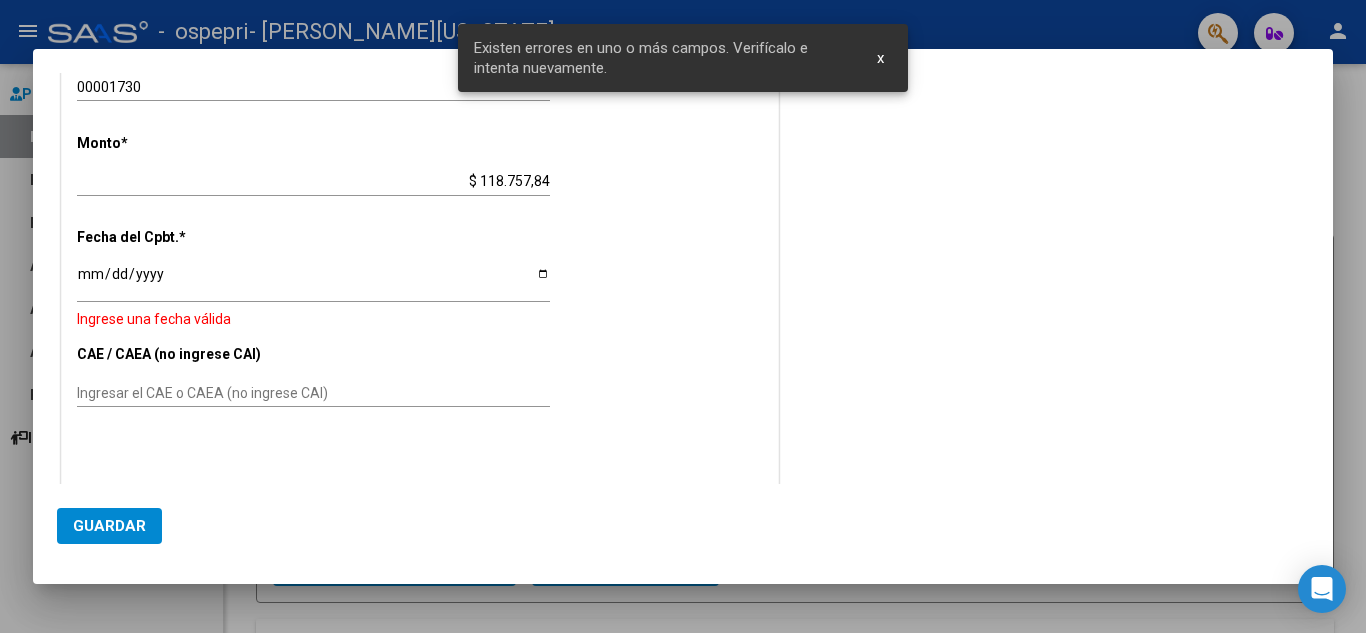 type on "[DATE]" 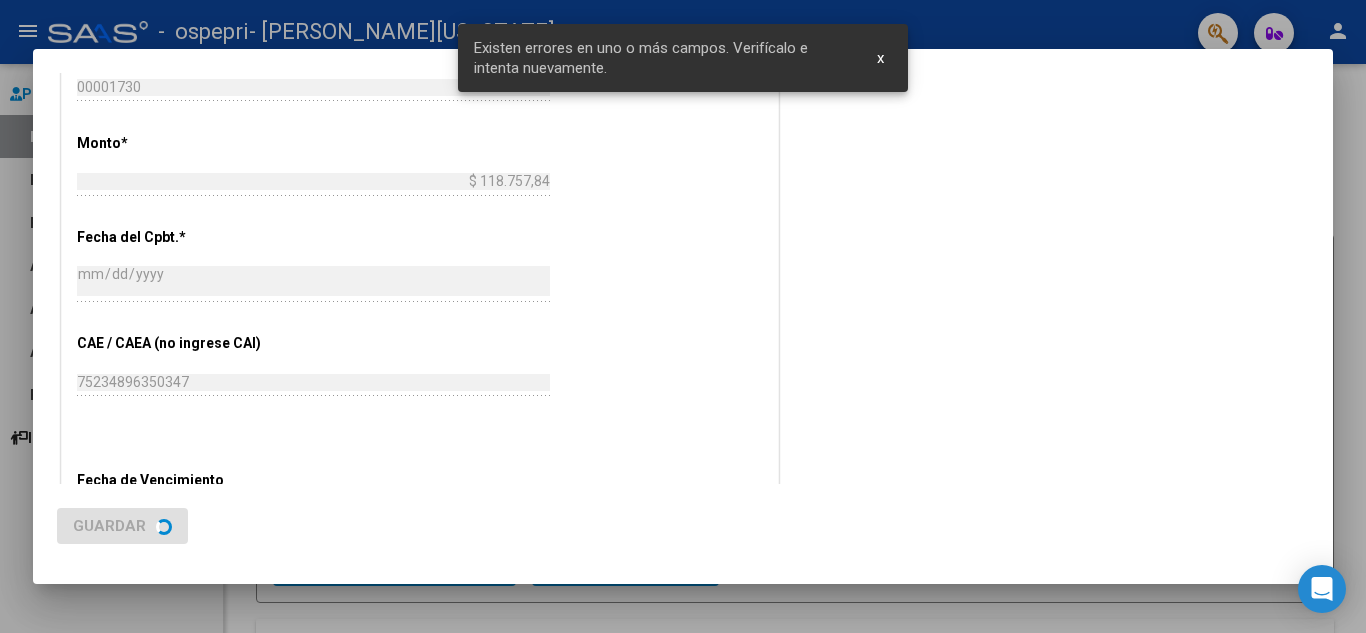 scroll, scrollTop: 0, scrollLeft: 0, axis: both 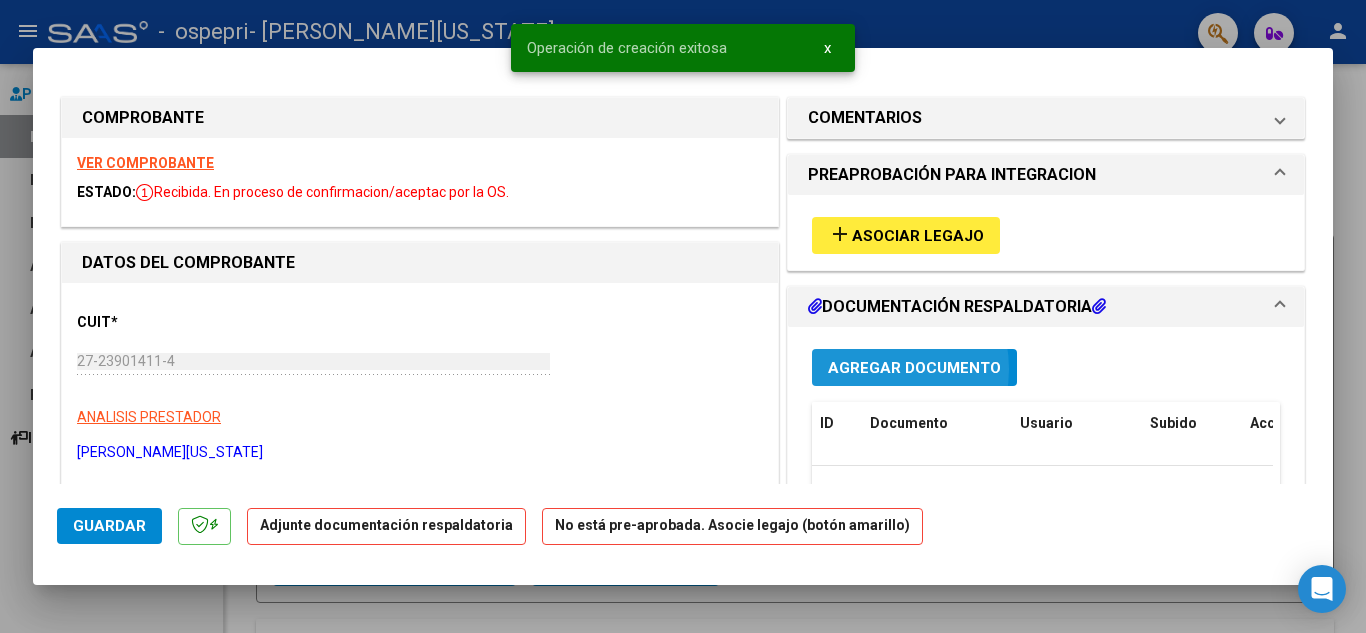 click on "Agregar Documento" at bounding box center [914, 368] 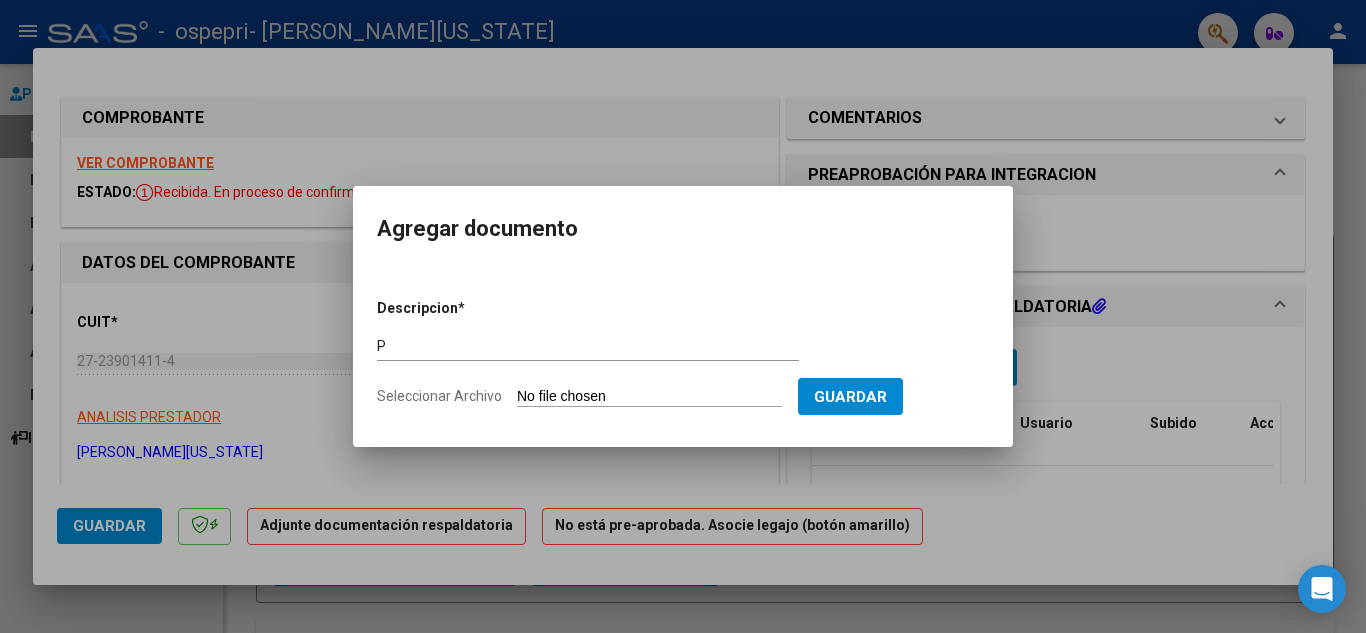 click on "P Escriba aquí una descripcion" at bounding box center (588, 355) 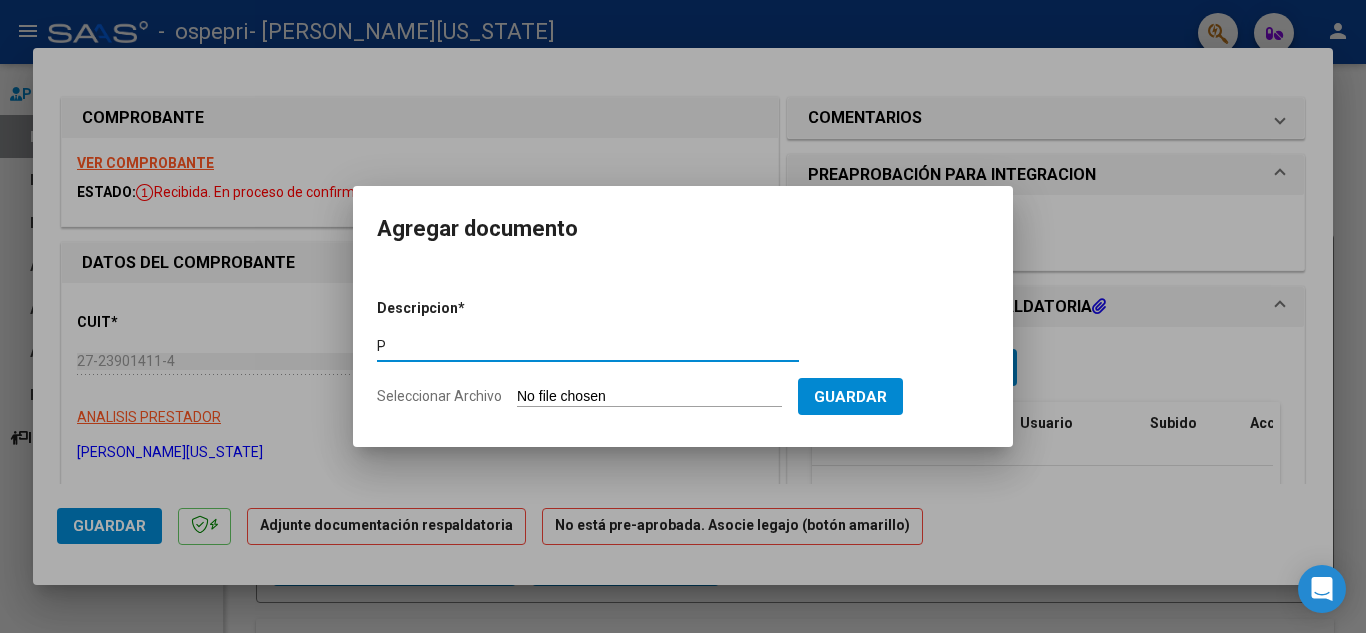 click on "P" at bounding box center [588, 346] 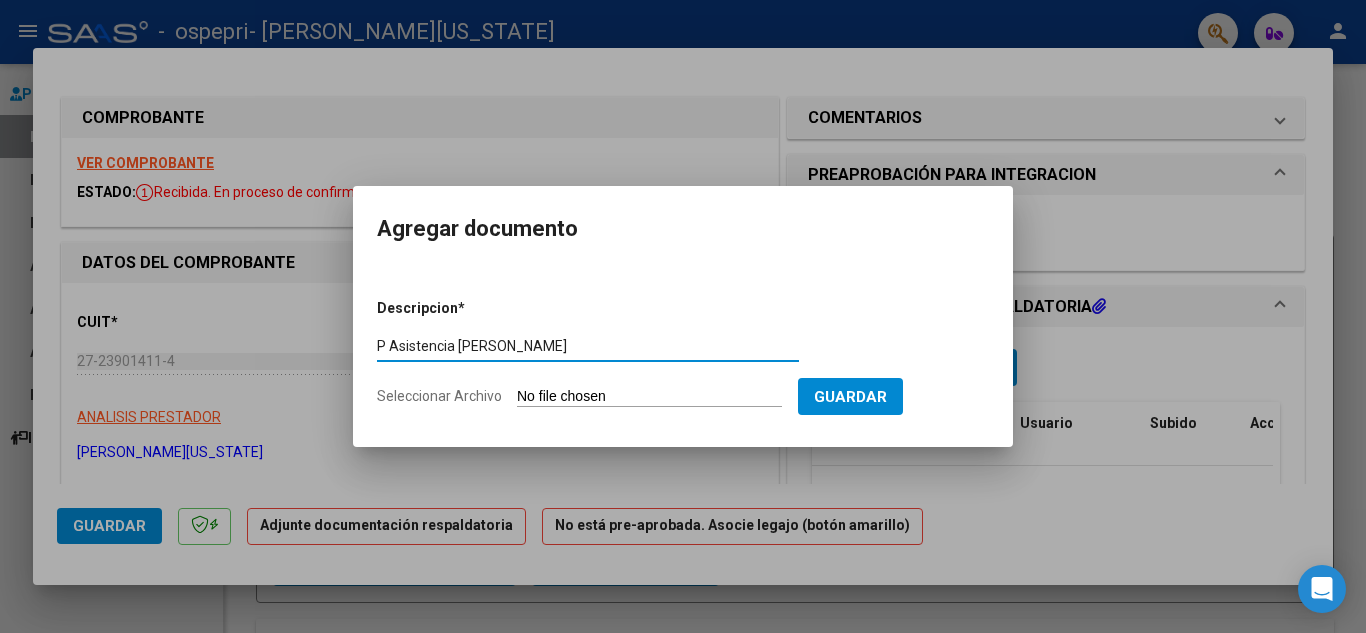 type on "P Asistencia [PERSON_NAME]" 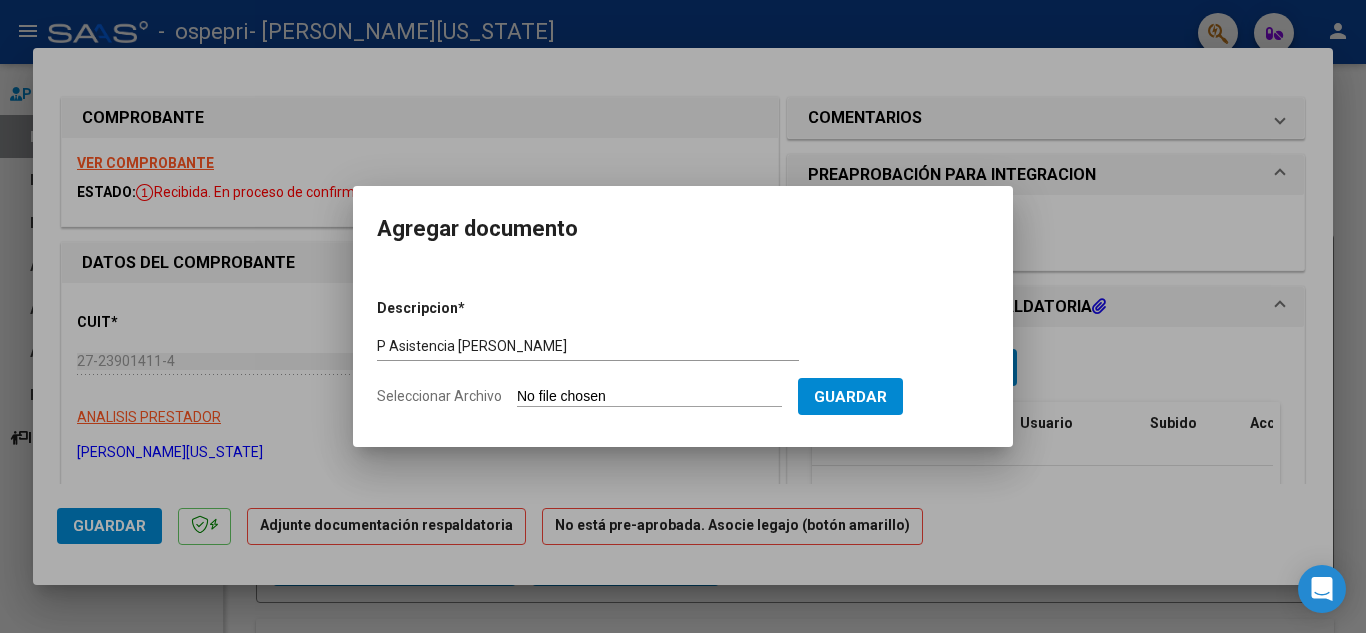 click on "Seleccionar Archivo" at bounding box center (649, 397) 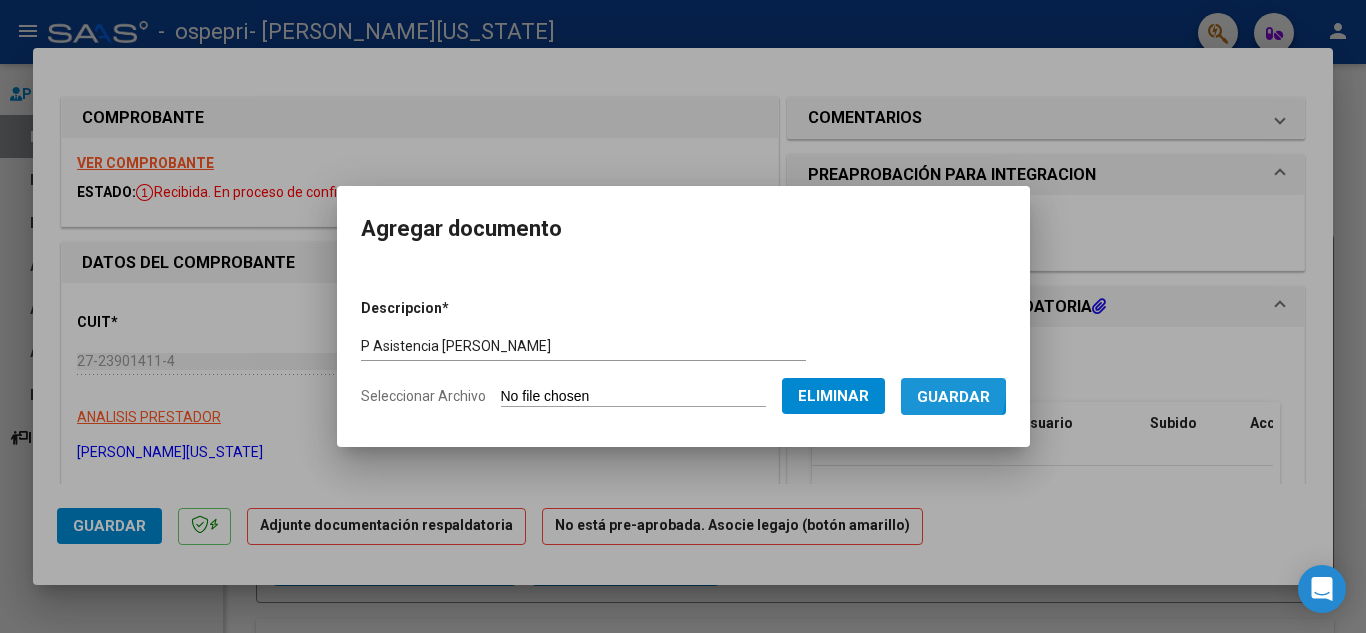 click on "Guardar" at bounding box center (953, 397) 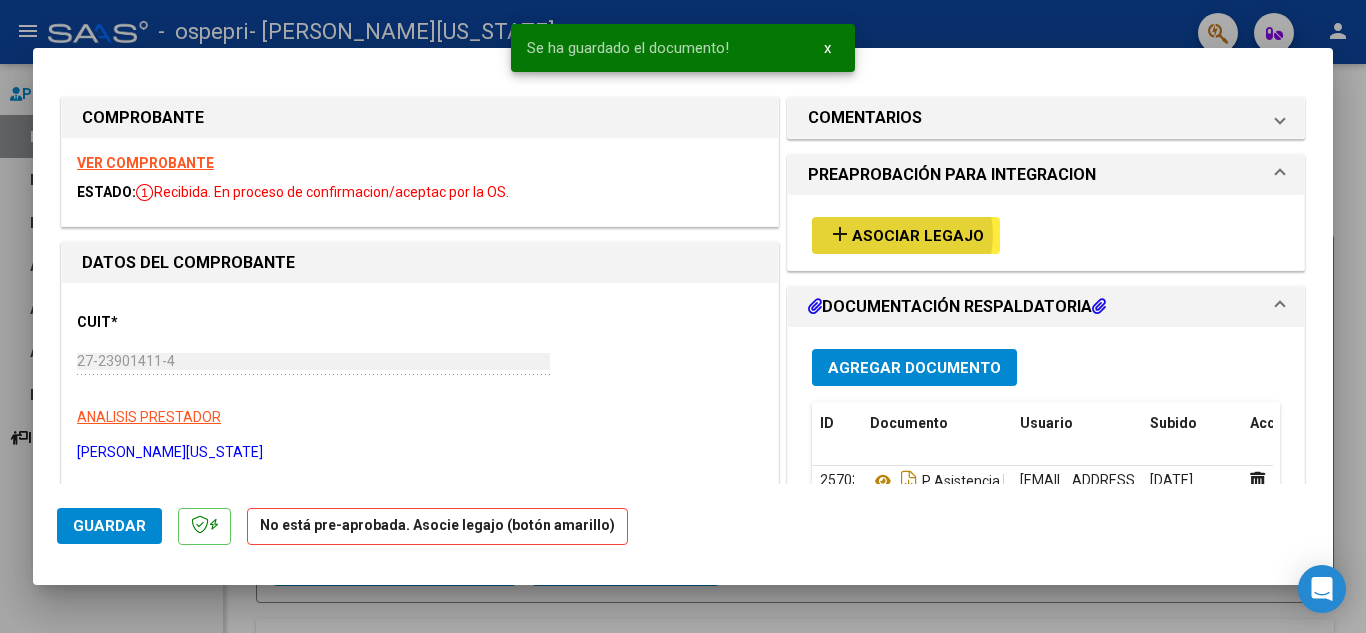 click on "Asociar Legajo" at bounding box center (918, 236) 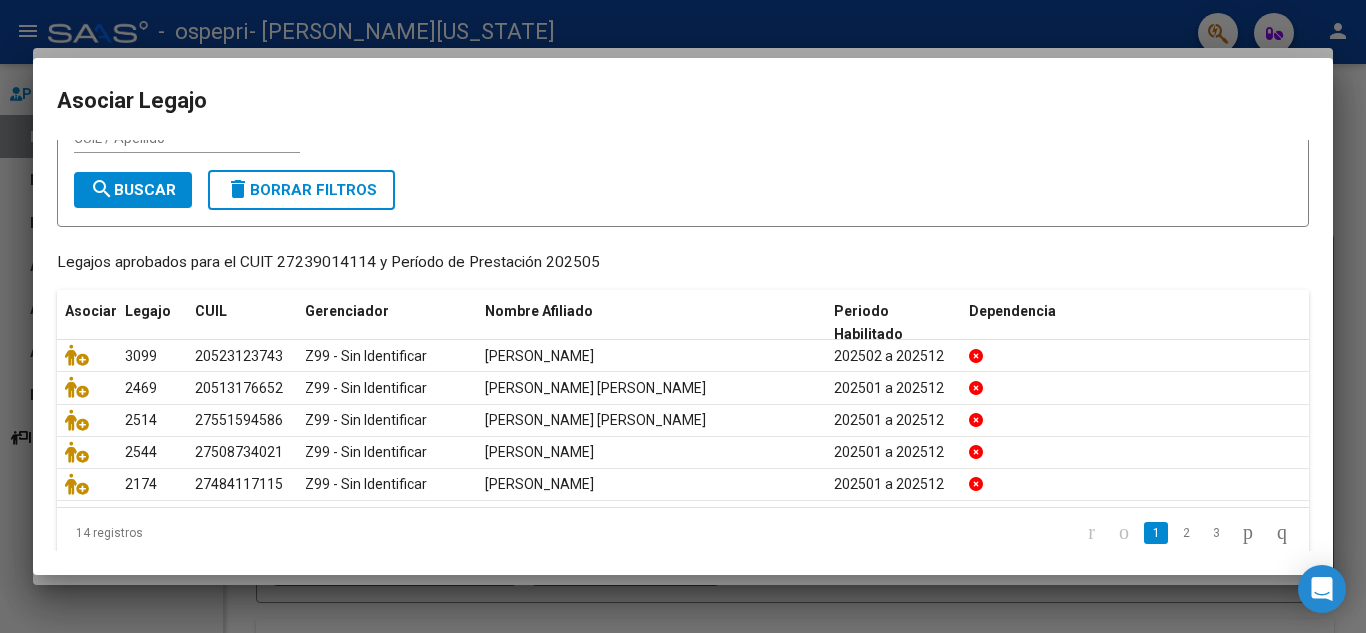 scroll, scrollTop: 109, scrollLeft: 0, axis: vertical 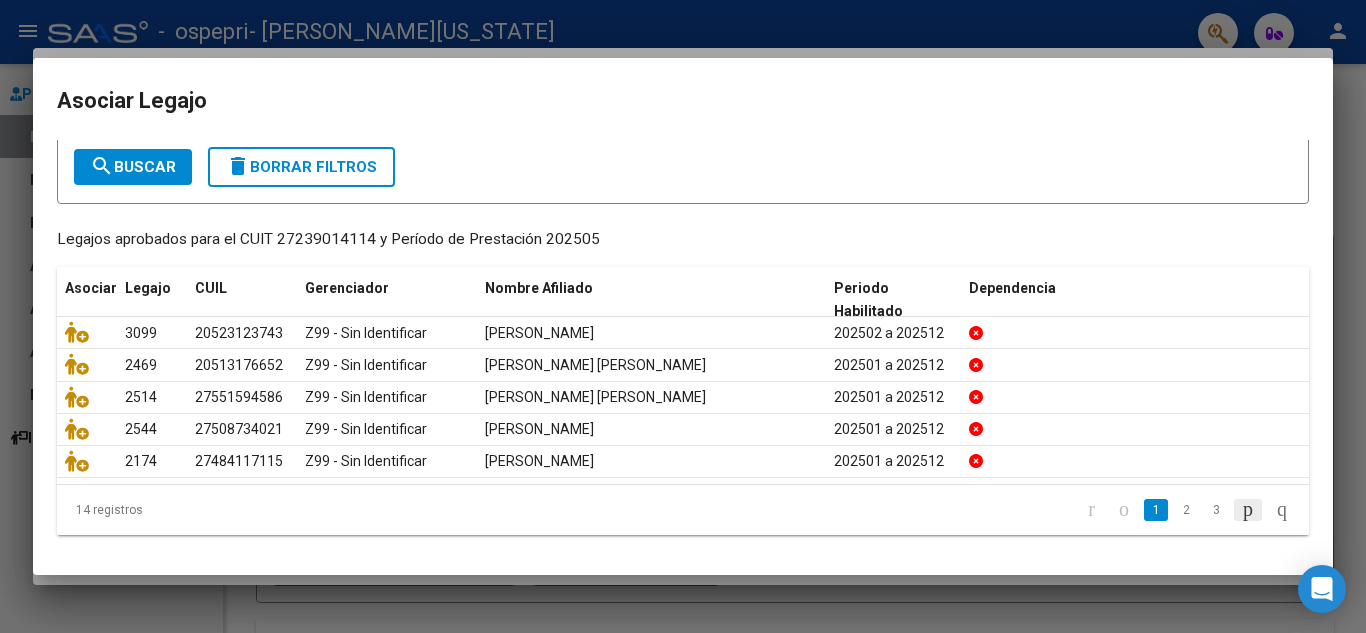 click 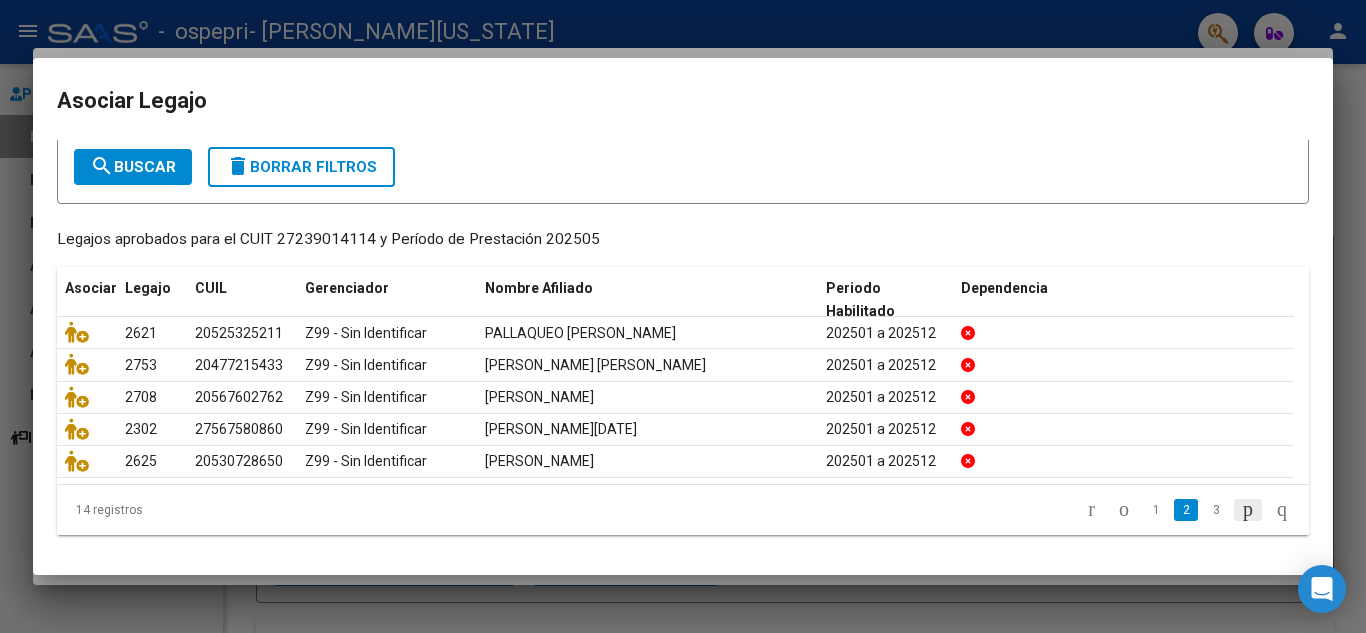 click 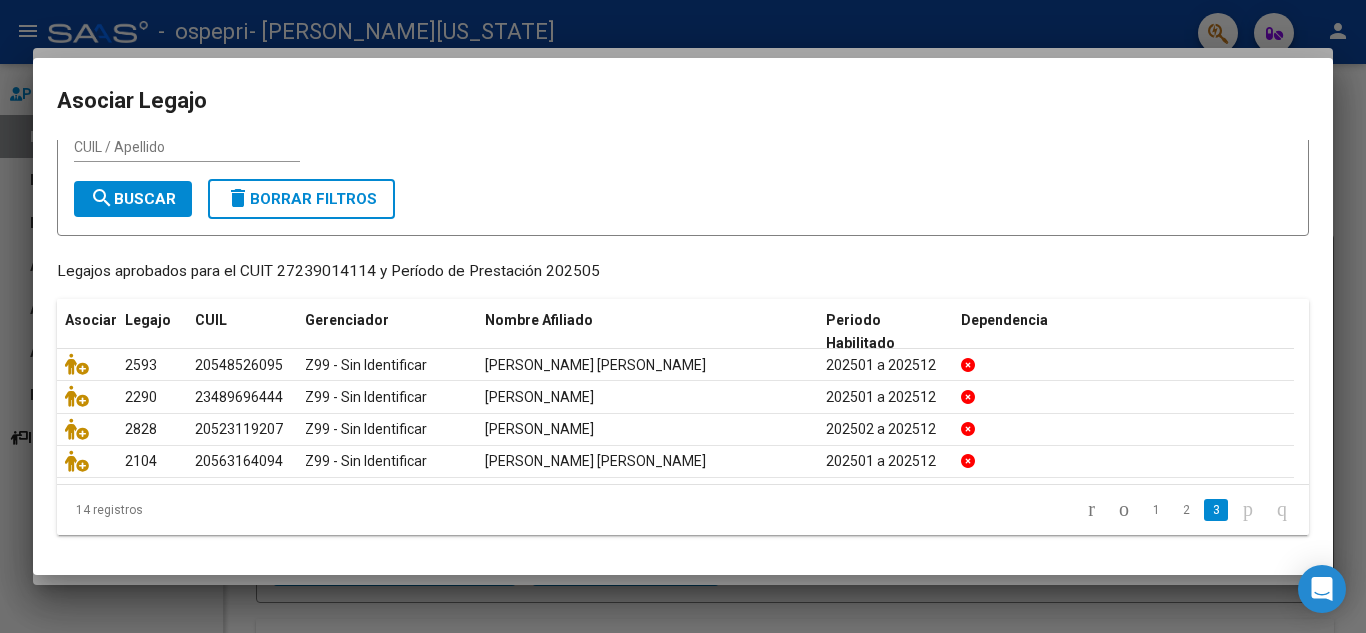 scroll, scrollTop: 76, scrollLeft: 0, axis: vertical 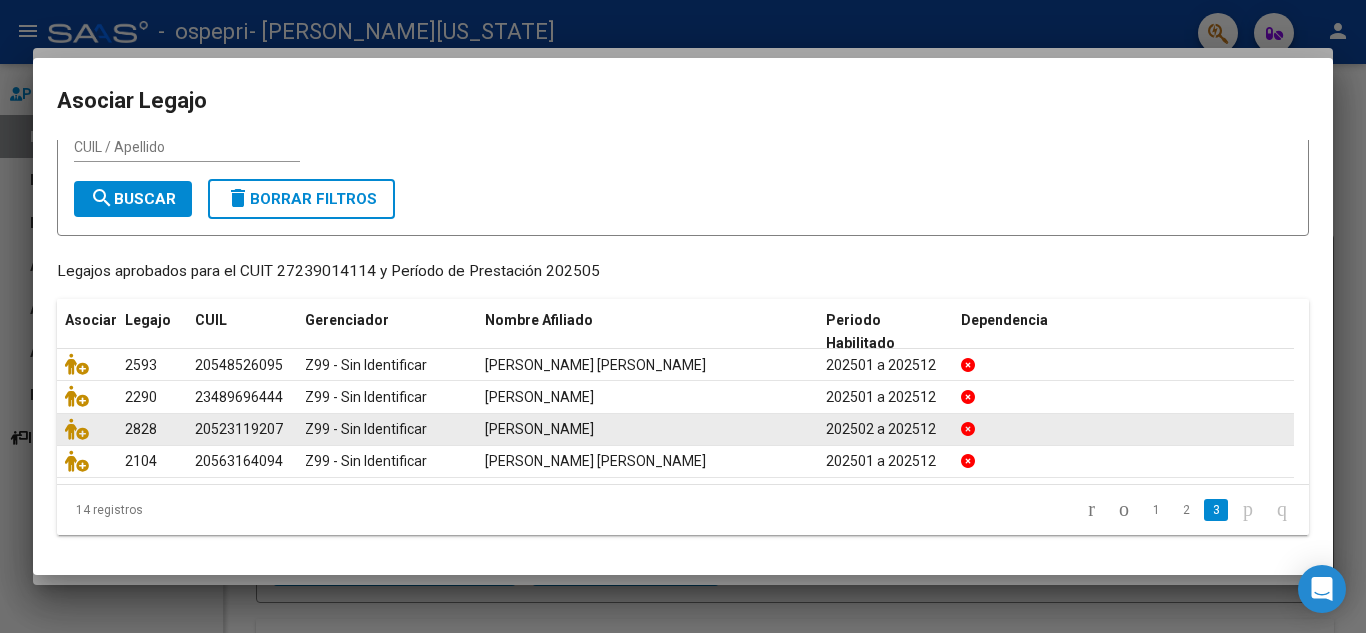 click on "[PERSON_NAME]" 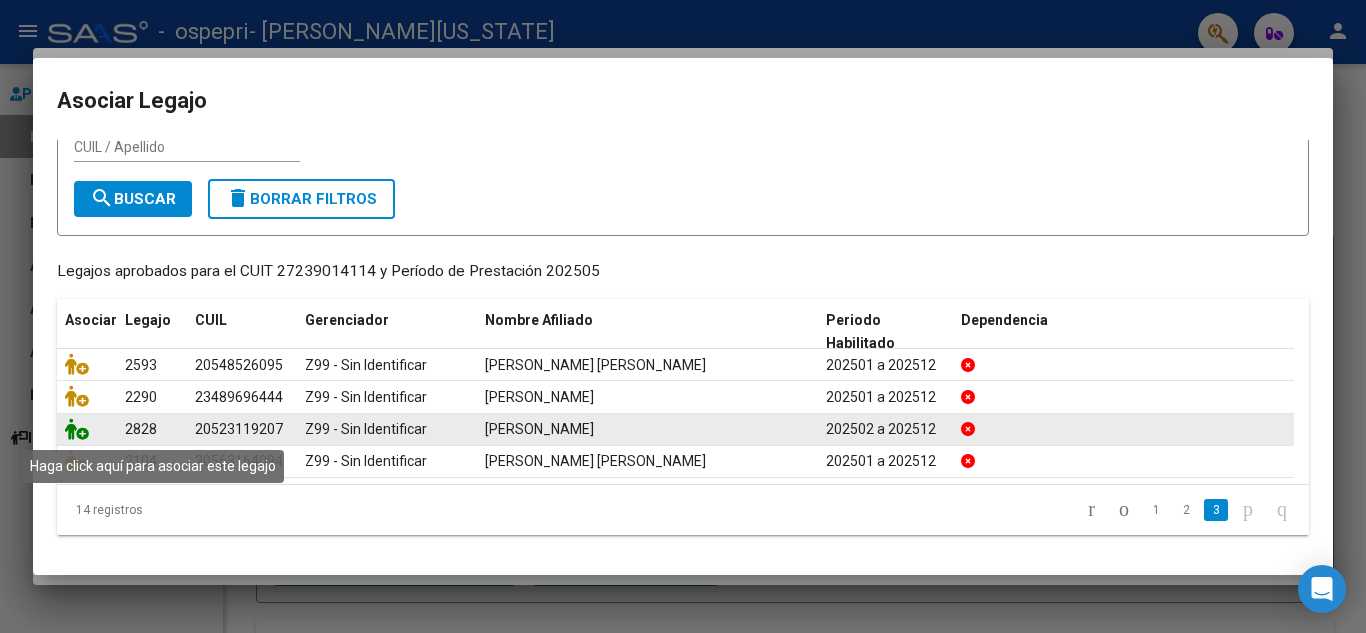 click 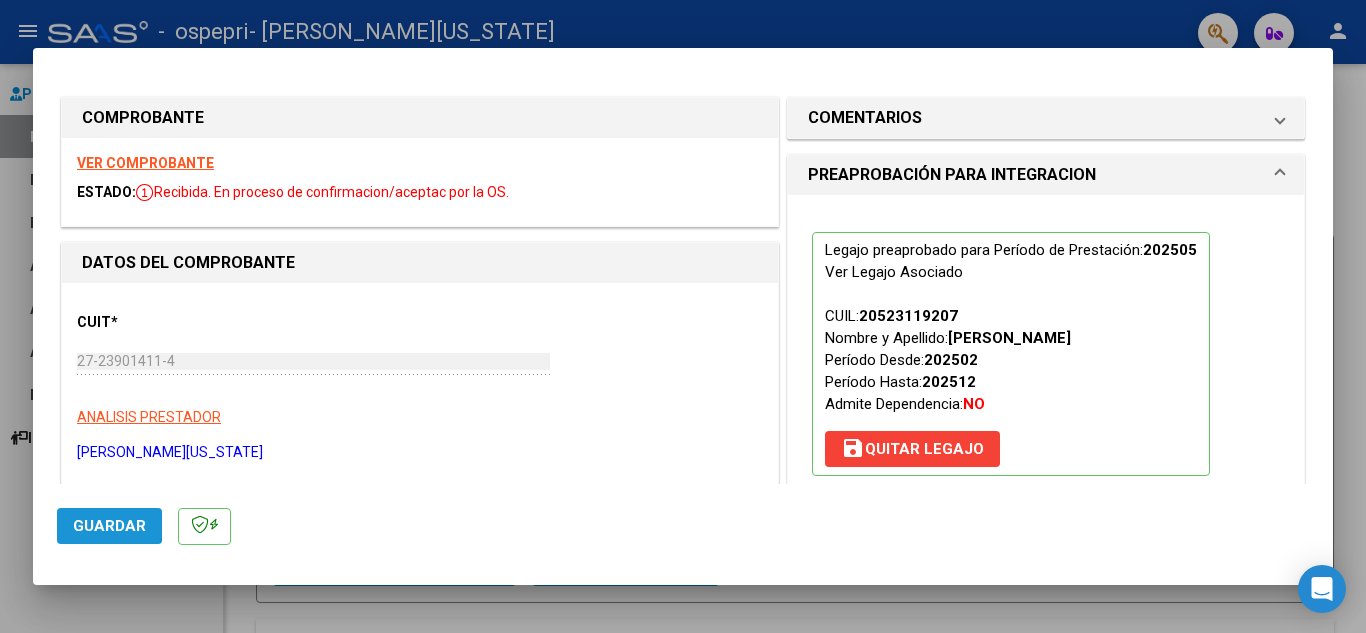 click on "Guardar" 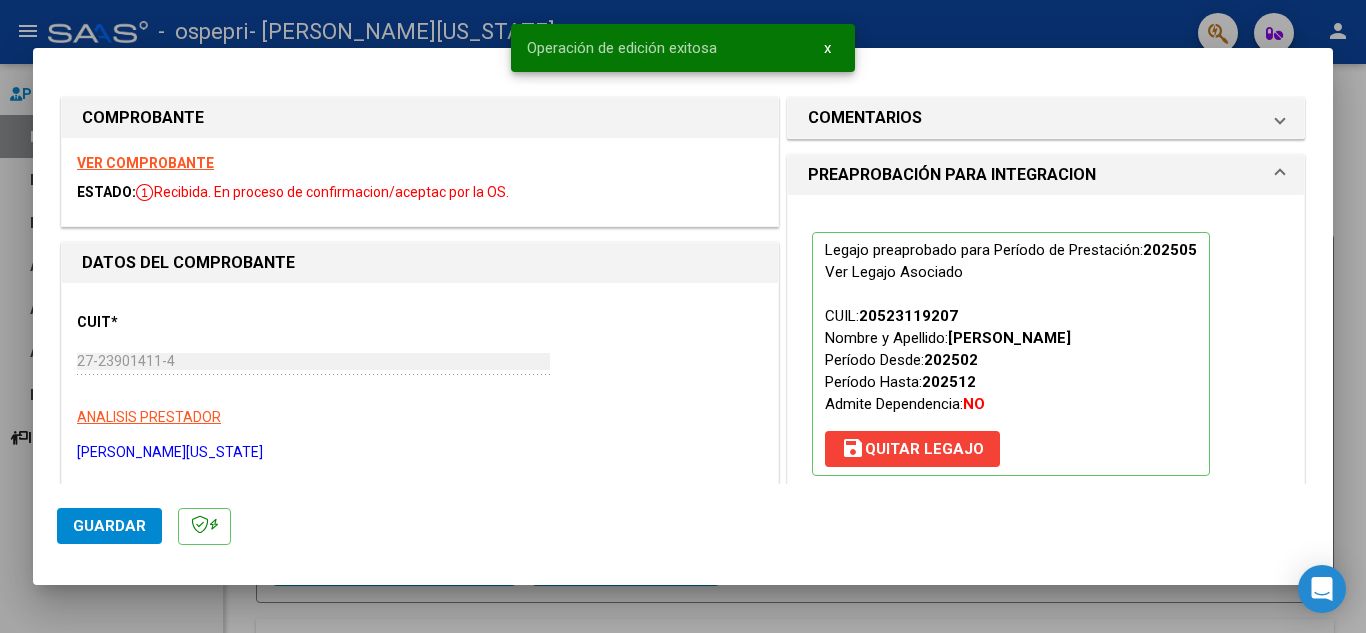 click at bounding box center [683, 316] 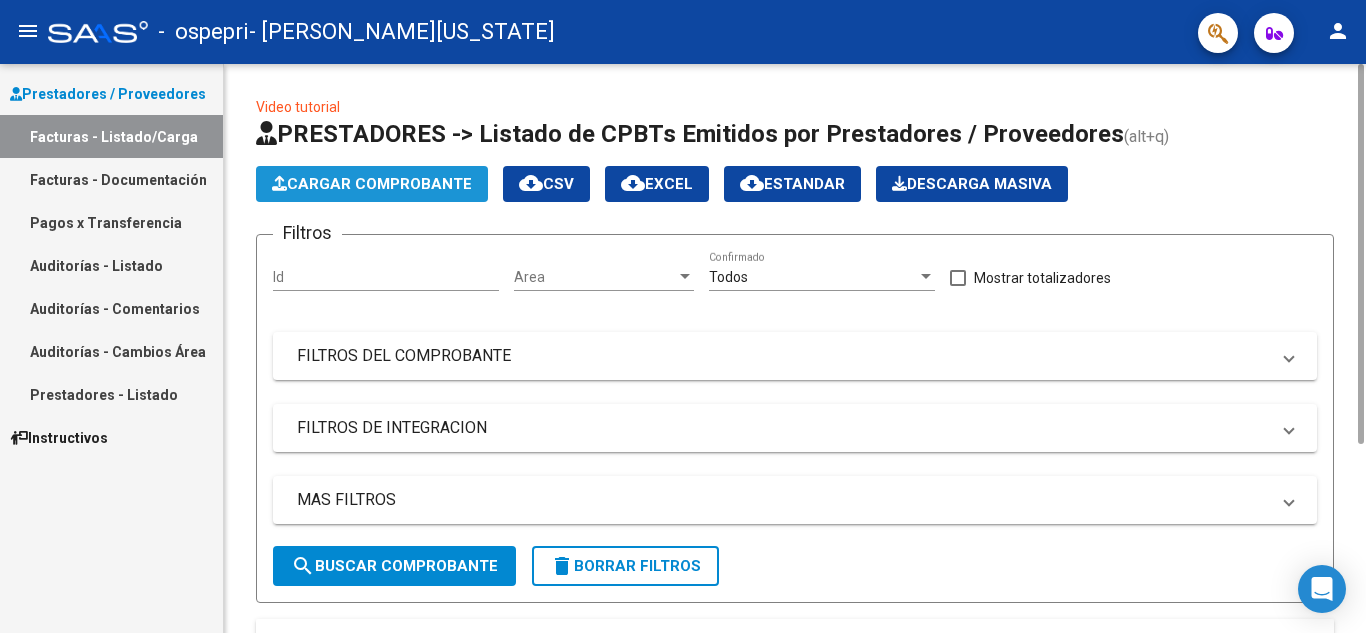 click on "Cargar Comprobante" 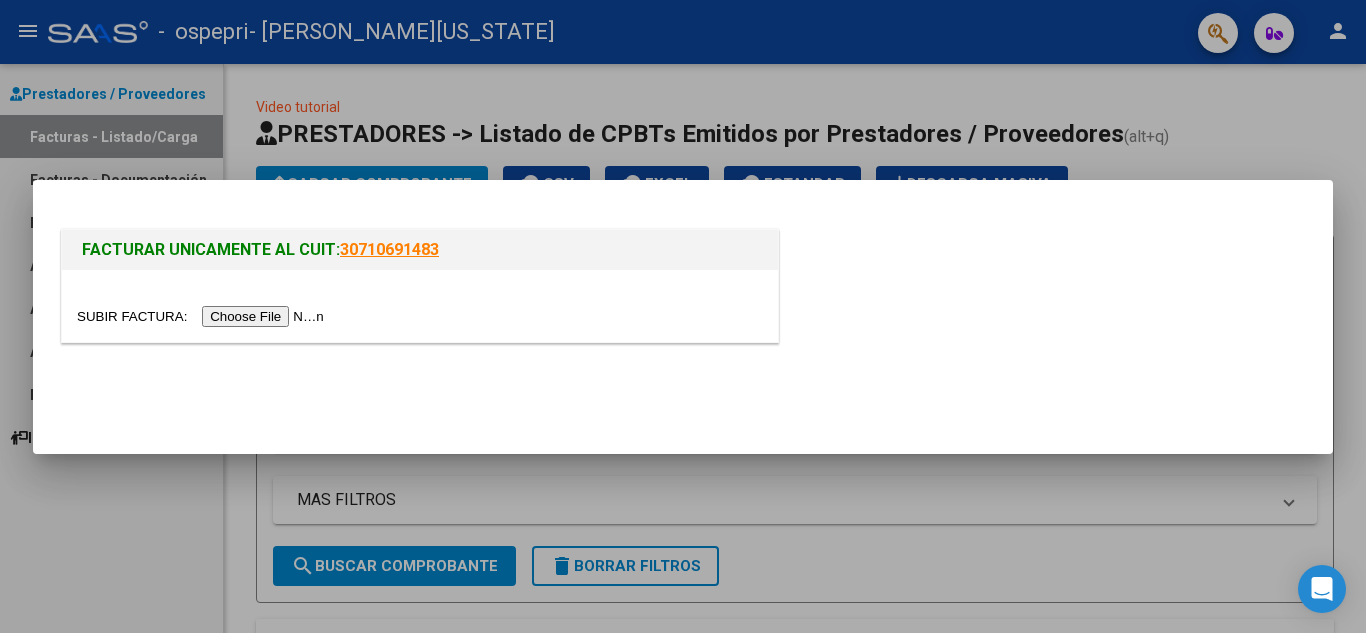 click at bounding box center [203, 316] 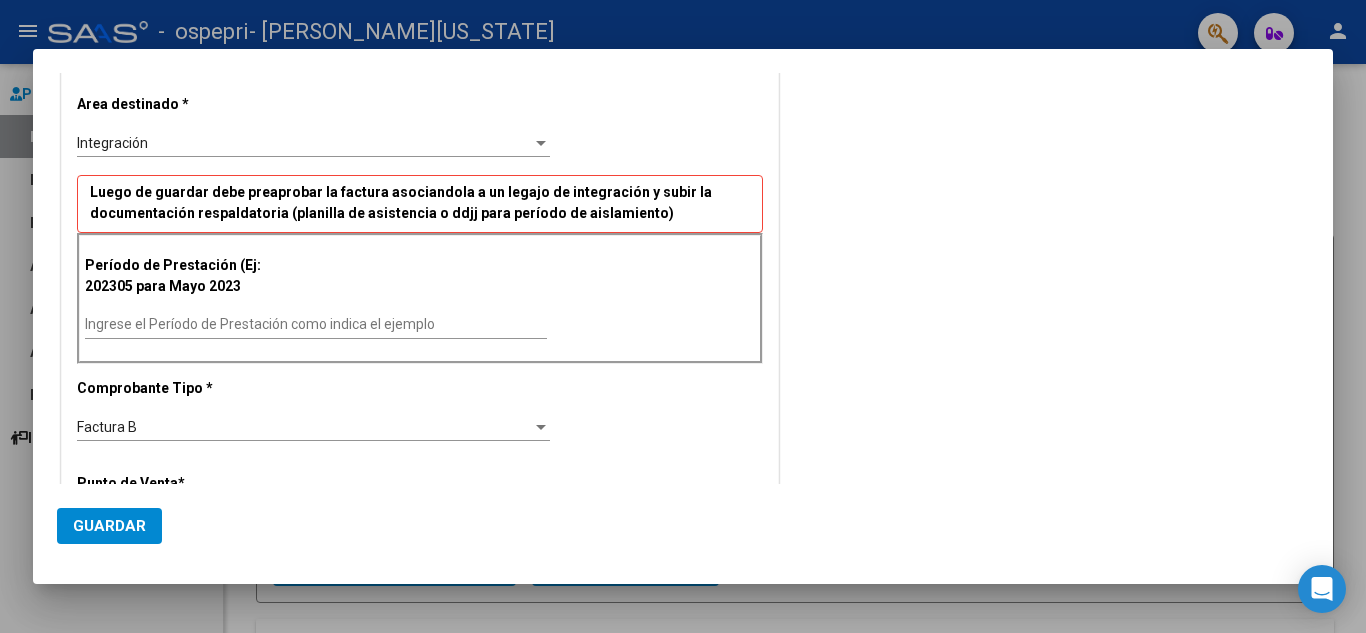 scroll, scrollTop: 360, scrollLeft: 0, axis: vertical 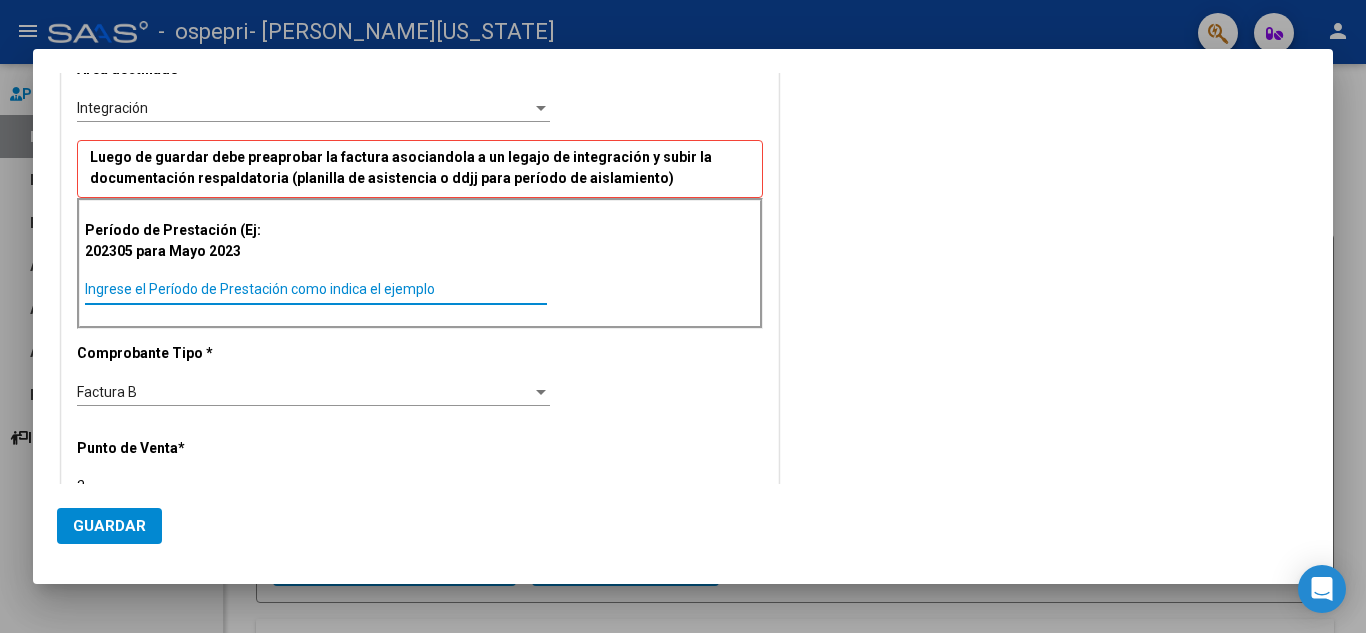 click on "Ingrese el Período de Prestación como indica el ejemplo" at bounding box center [316, 289] 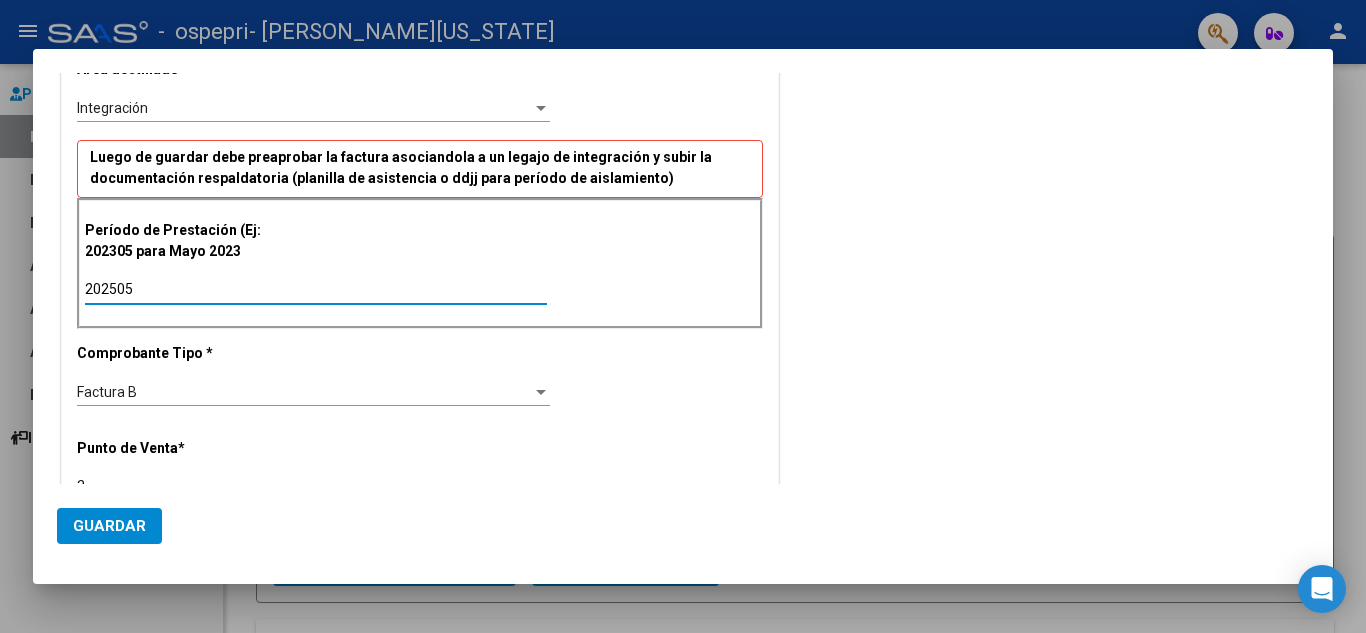 type on "202505" 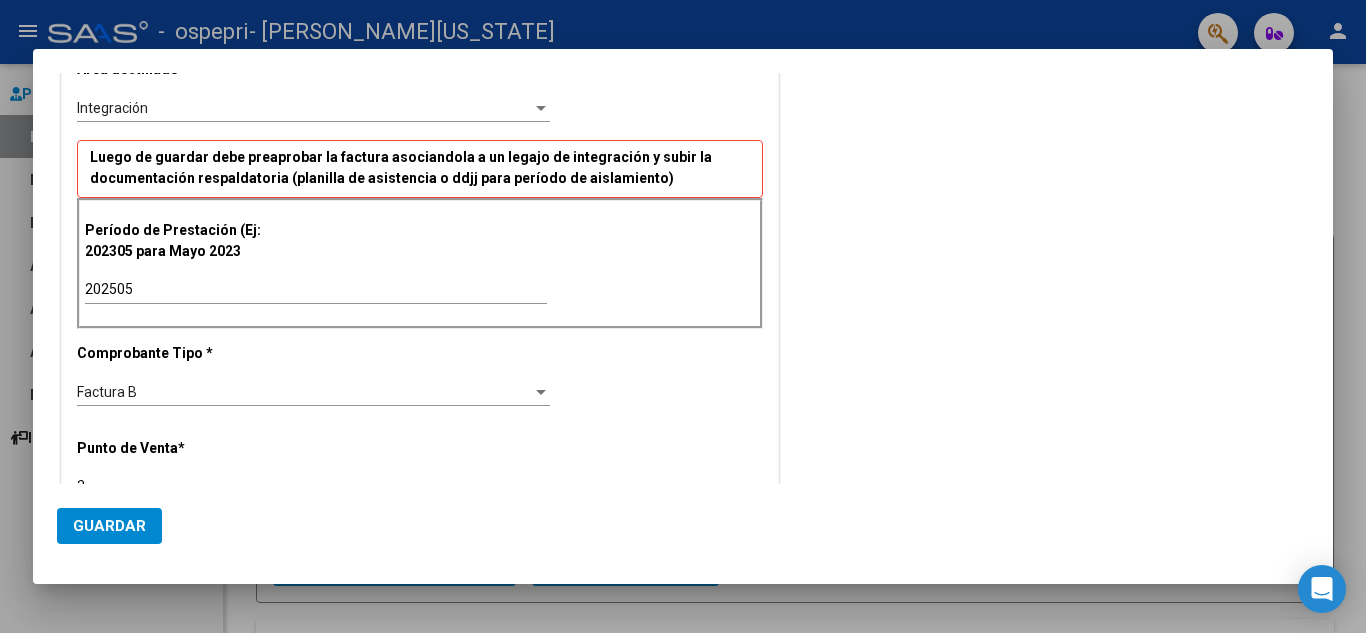 scroll, scrollTop: 400, scrollLeft: 0, axis: vertical 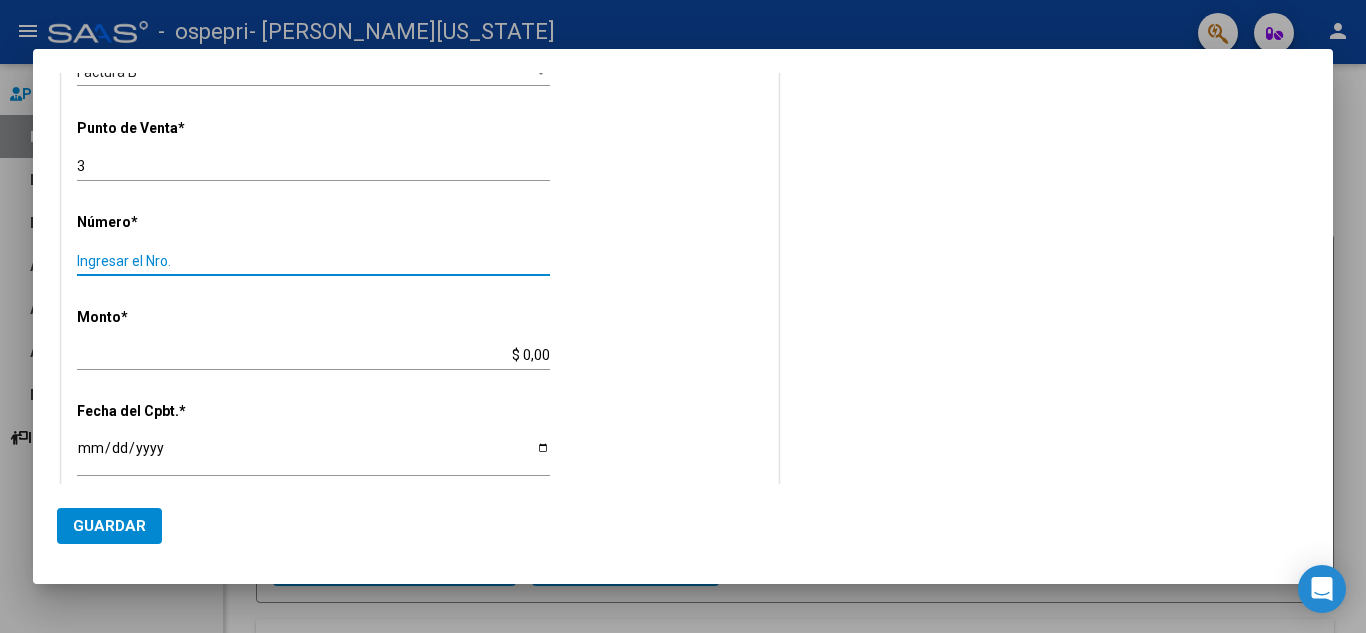 click on "Ingresar el Nro." at bounding box center [313, 261] 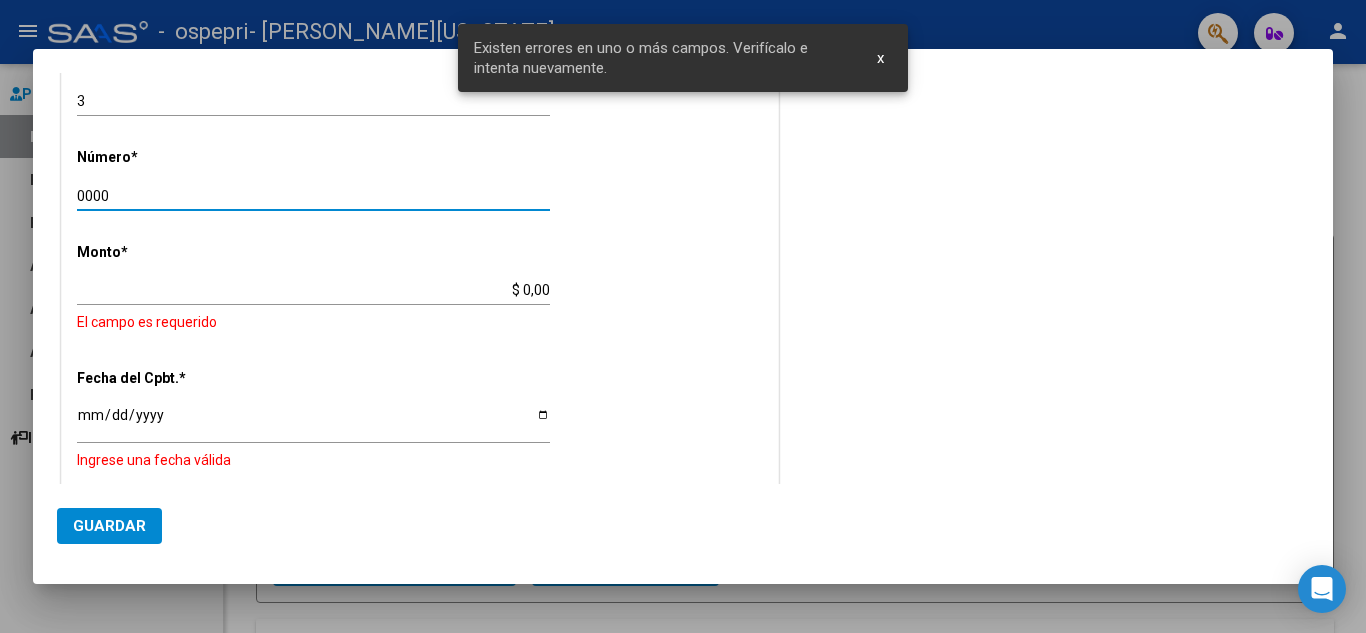 scroll, scrollTop: 748, scrollLeft: 0, axis: vertical 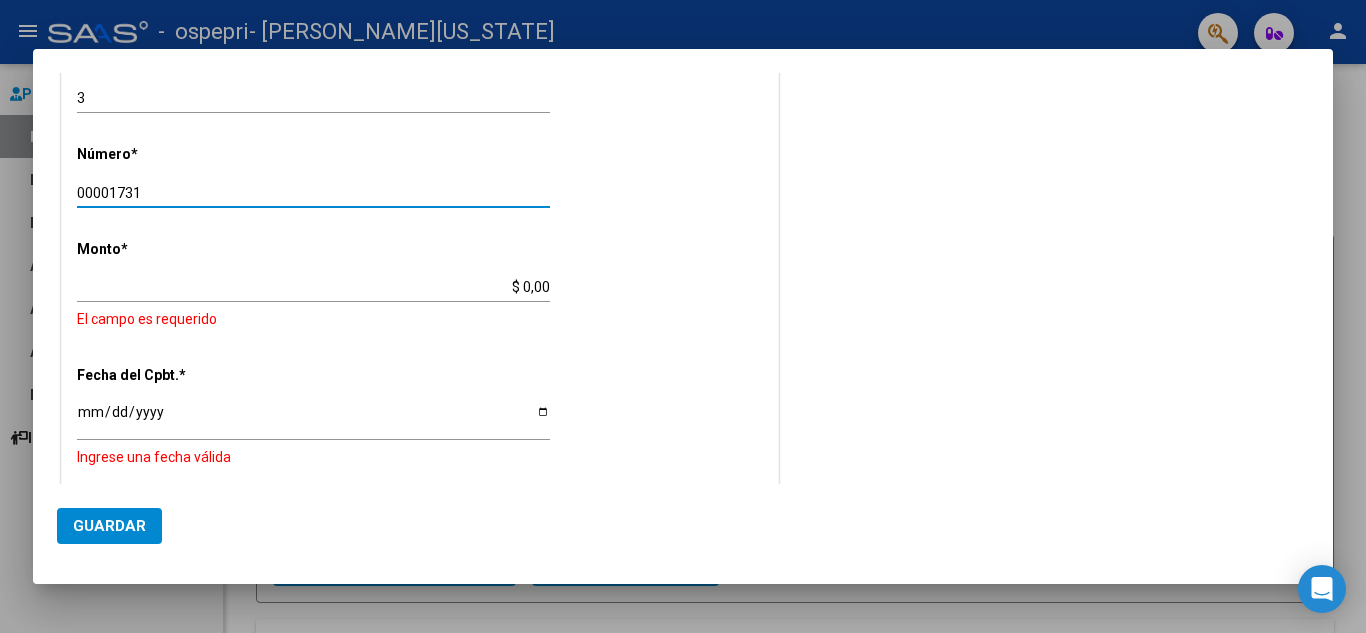 type on "00001731" 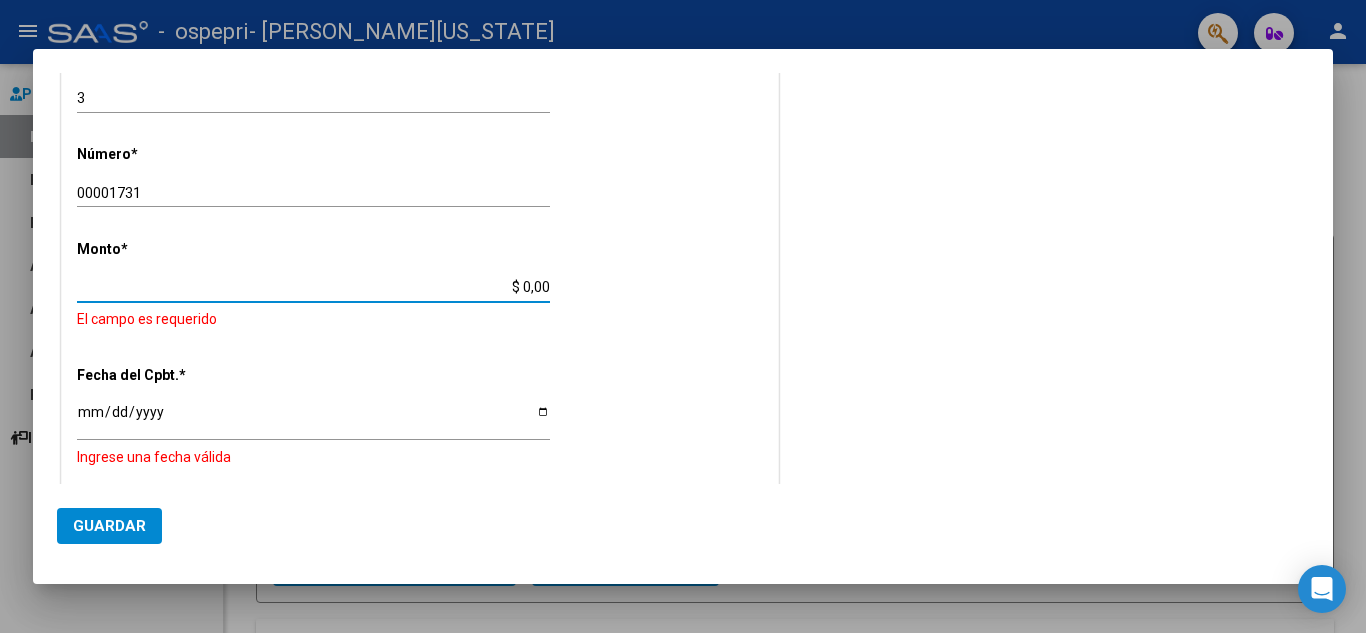 click on "$ 0,00" at bounding box center [313, 287] 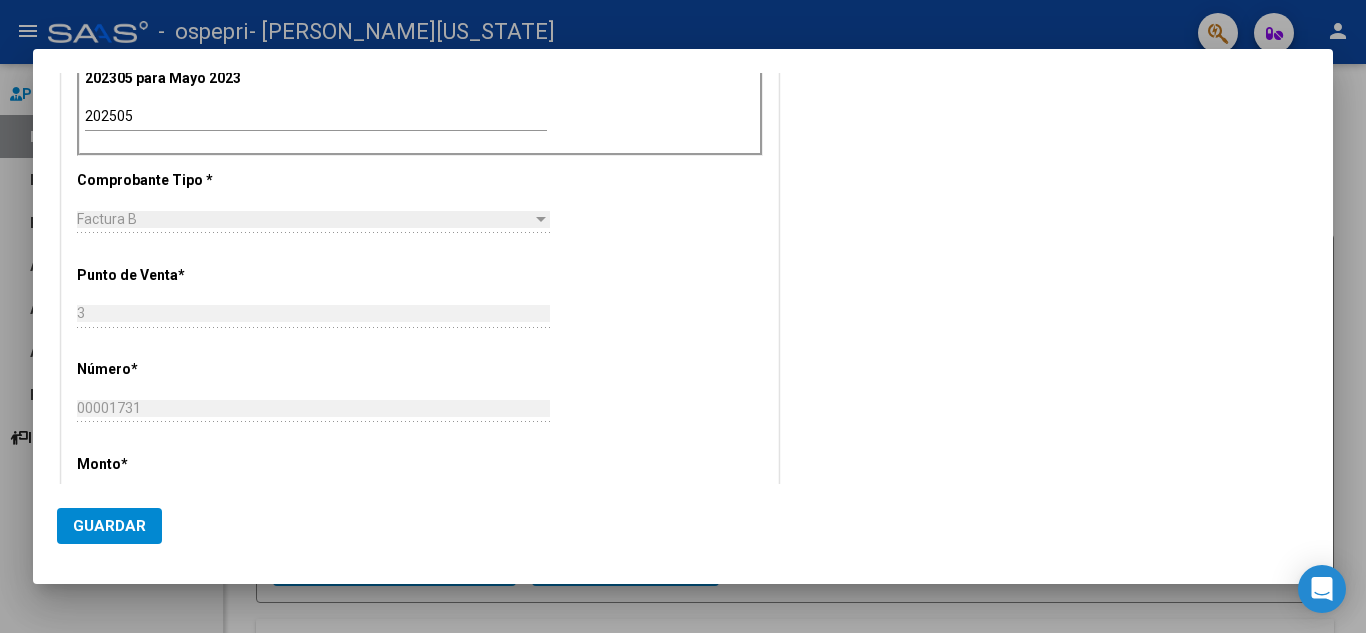 scroll, scrollTop: 508, scrollLeft: 0, axis: vertical 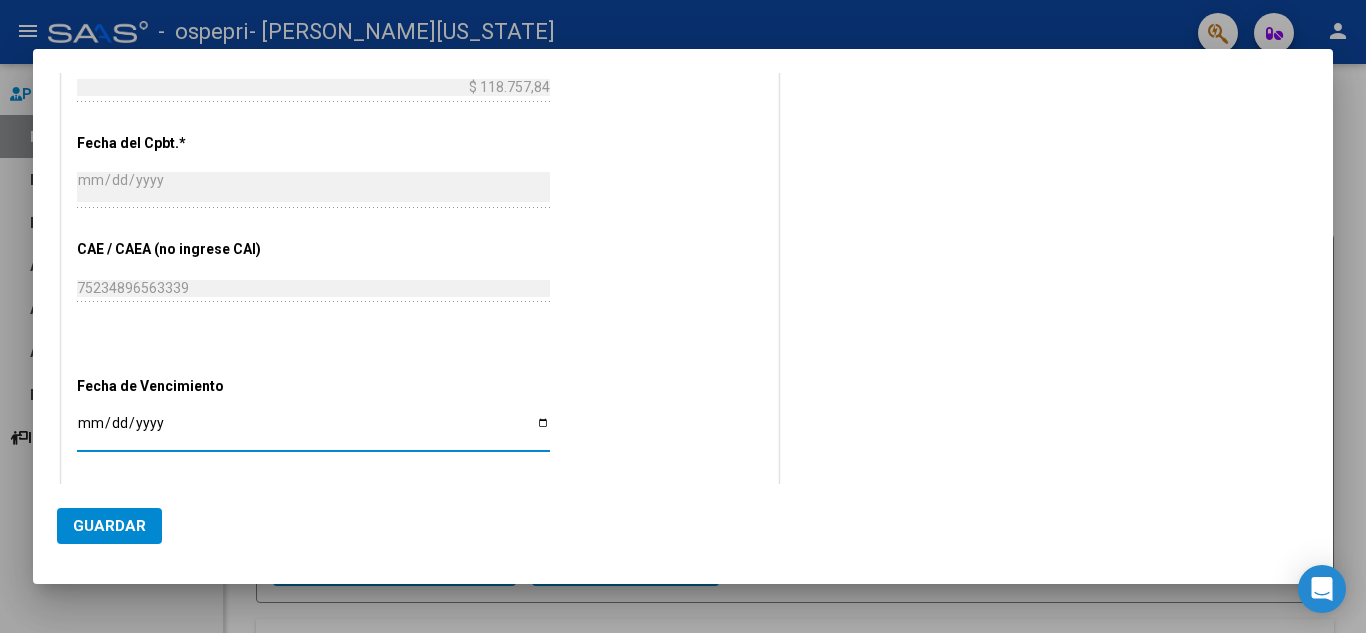 click on "Ingresar la fecha" at bounding box center [313, 430] 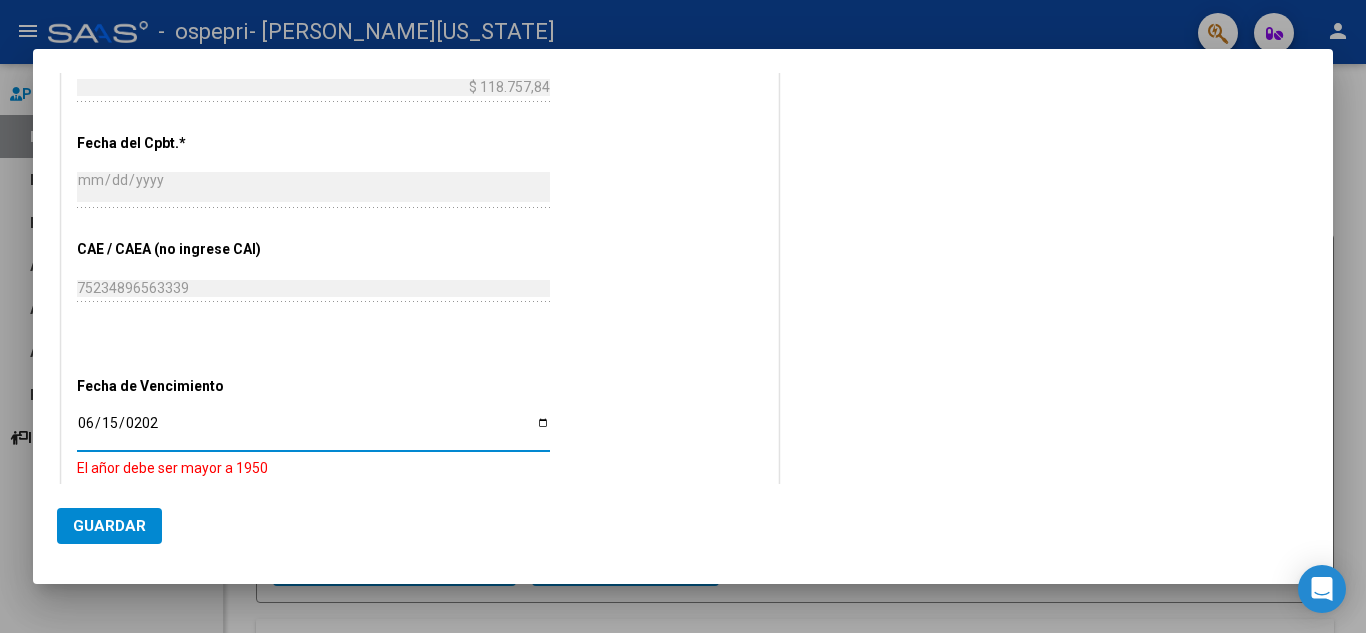 type on "[DATE]" 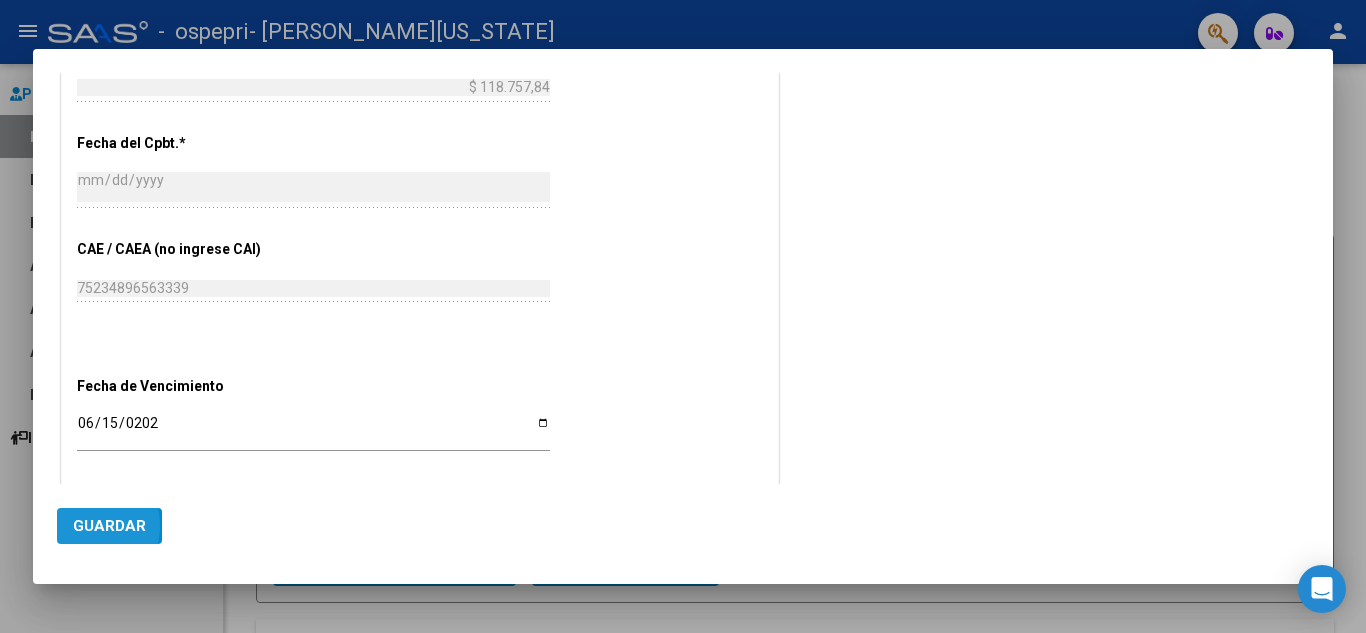 click on "Guardar" 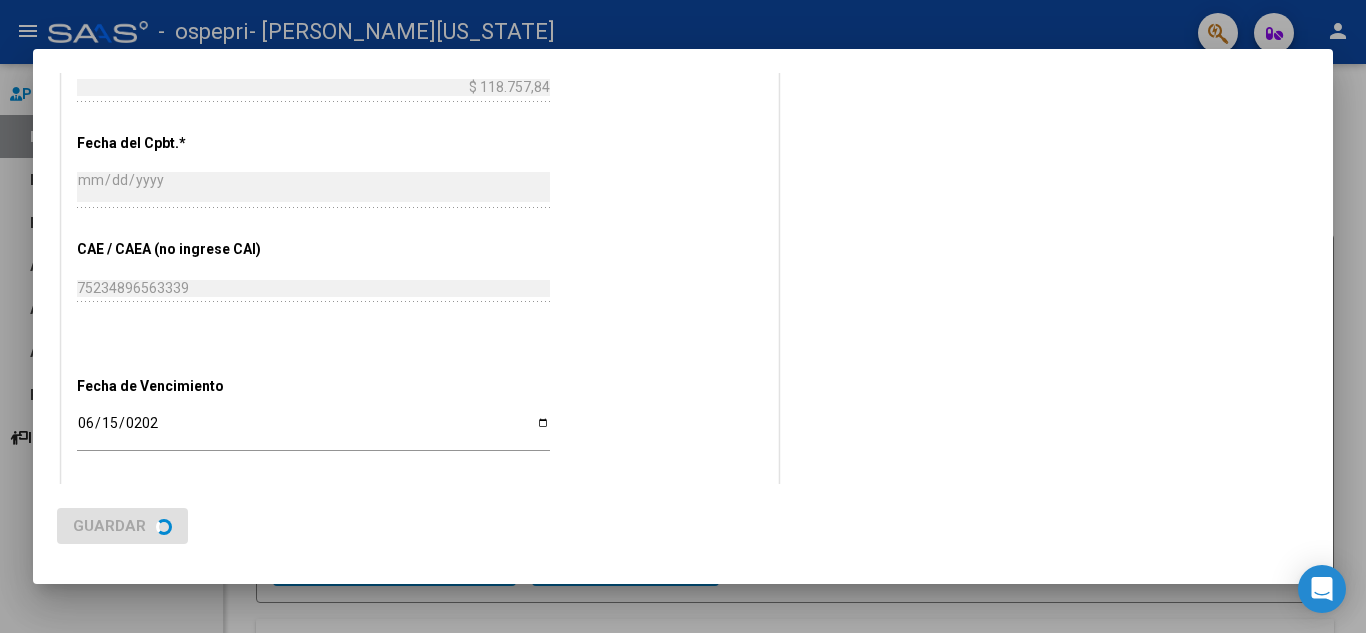 scroll, scrollTop: 0, scrollLeft: 0, axis: both 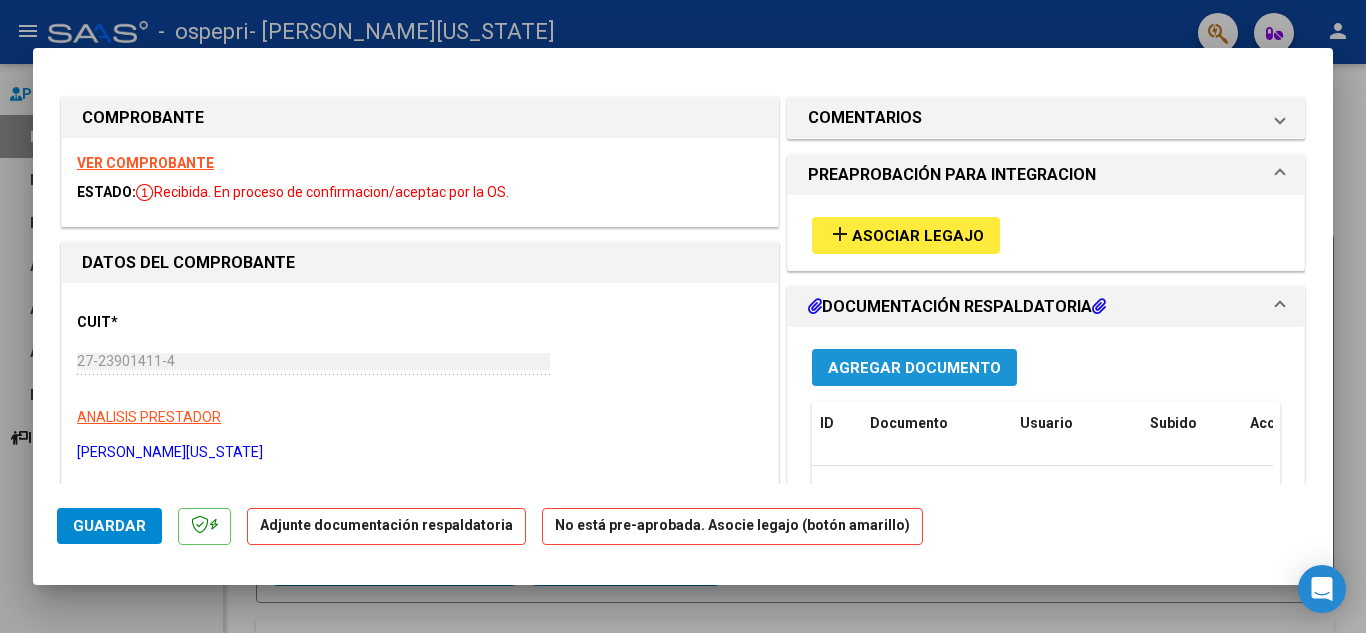 click on "Agregar Documento" at bounding box center [914, 368] 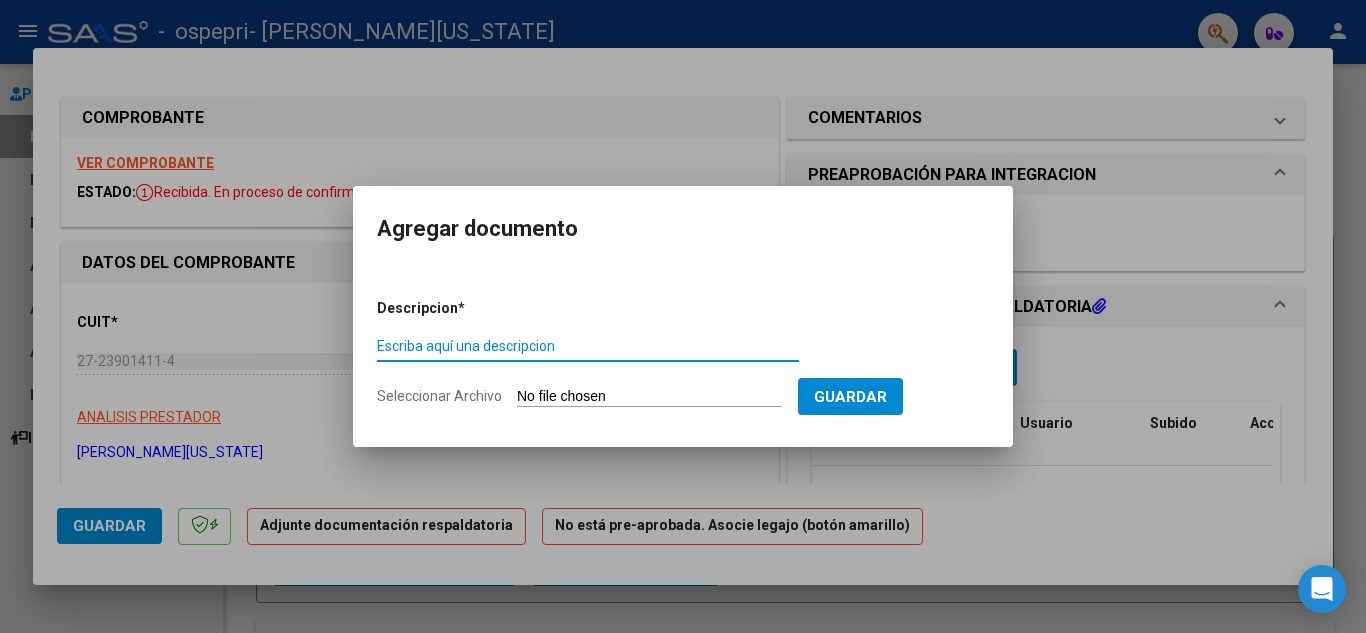 click on "Escriba aquí una descripcion" at bounding box center [588, 346] 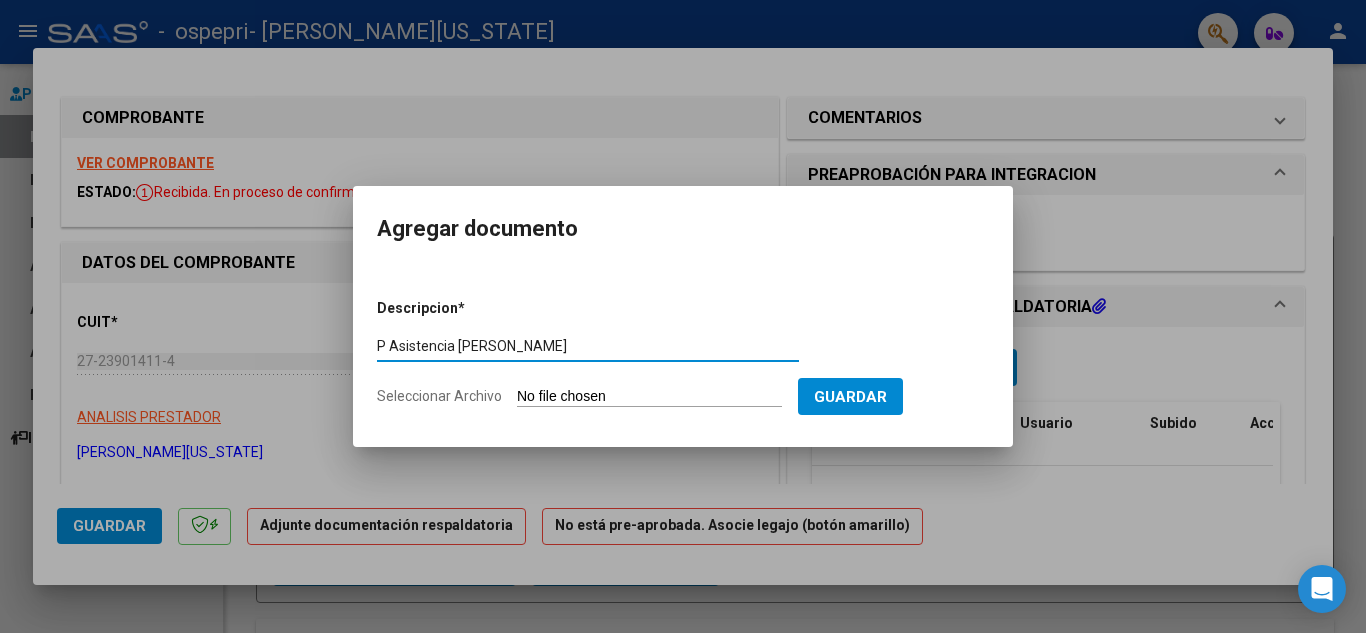 type on "P Asistencia [PERSON_NAME]" 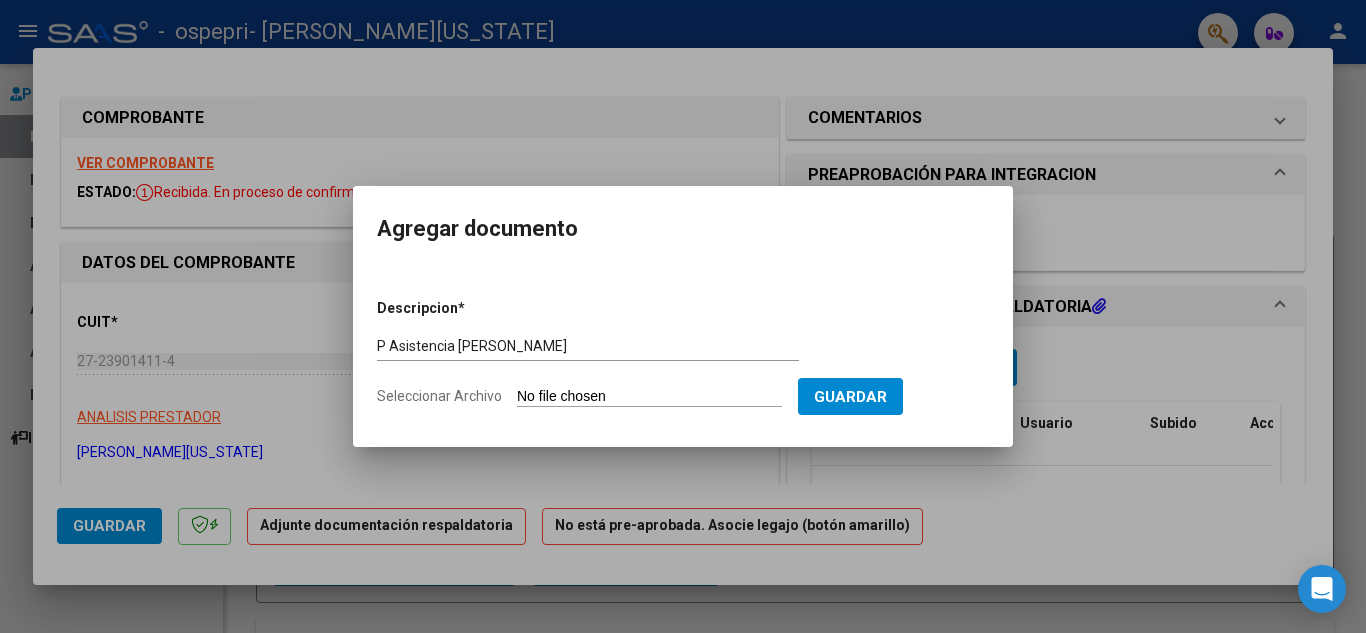 click on "Seleccionar Archivo" at bounding box center (649, 397) 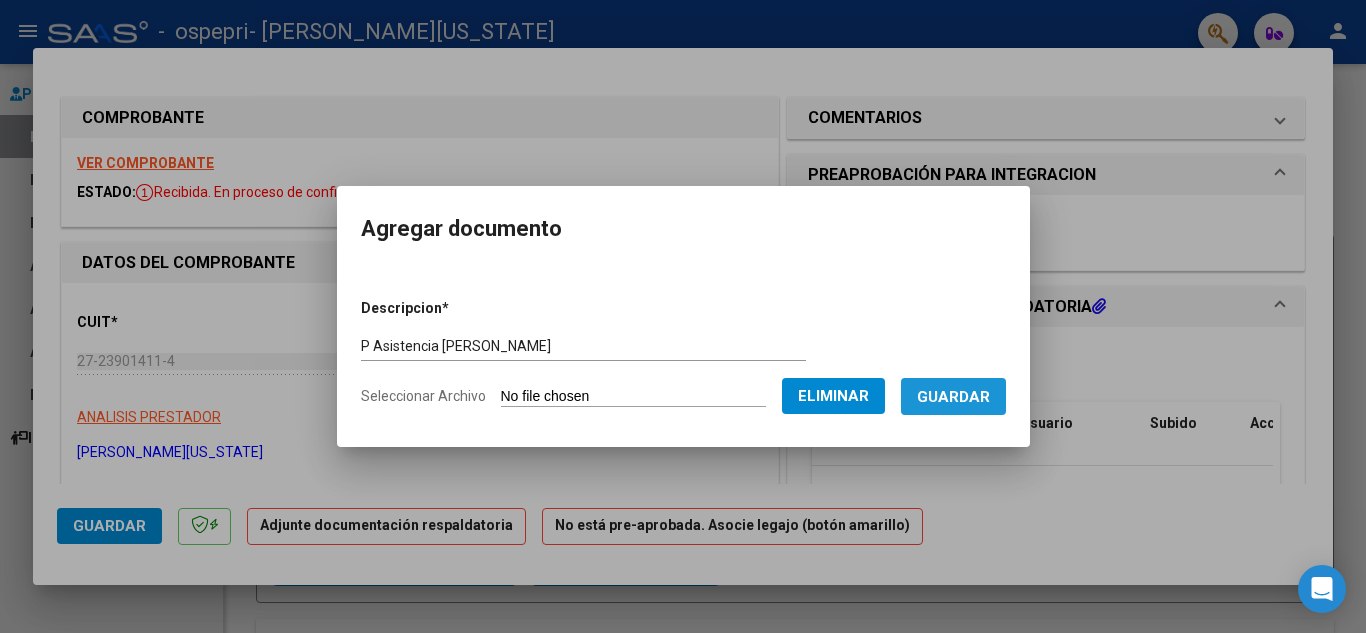 click on "Guardar" at bounding box center (953, 396) 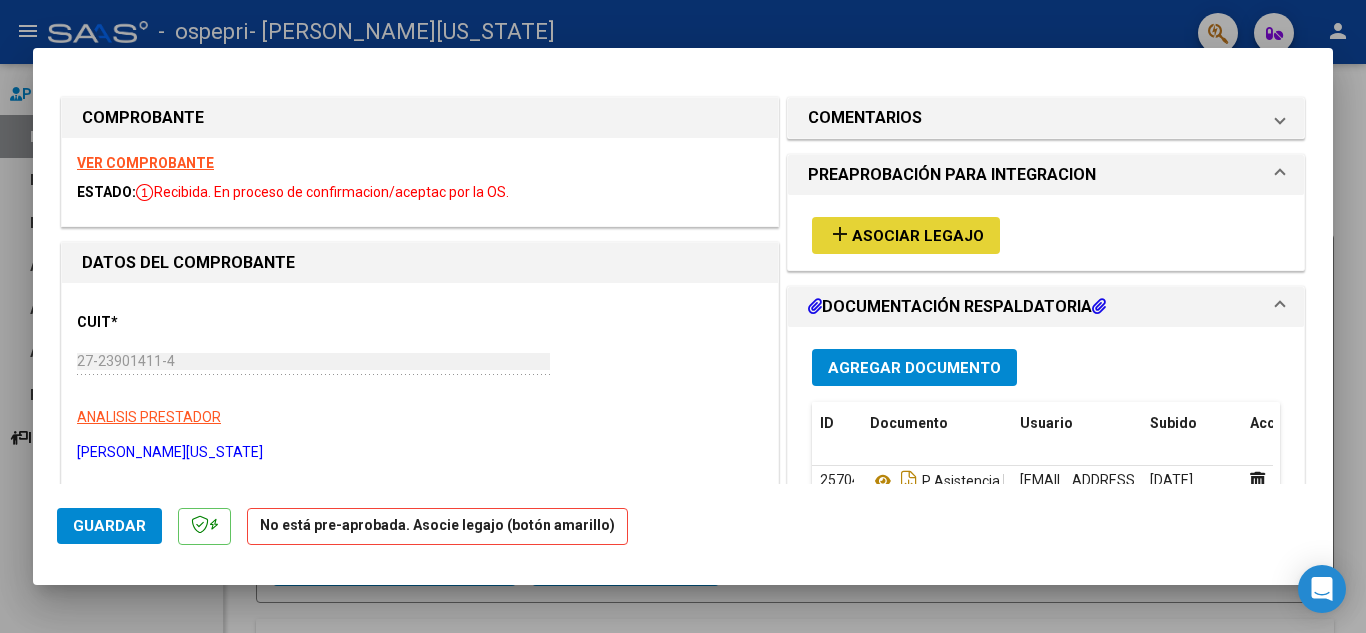 click on "Asociar Legajo" at bounding box center [918, 236] 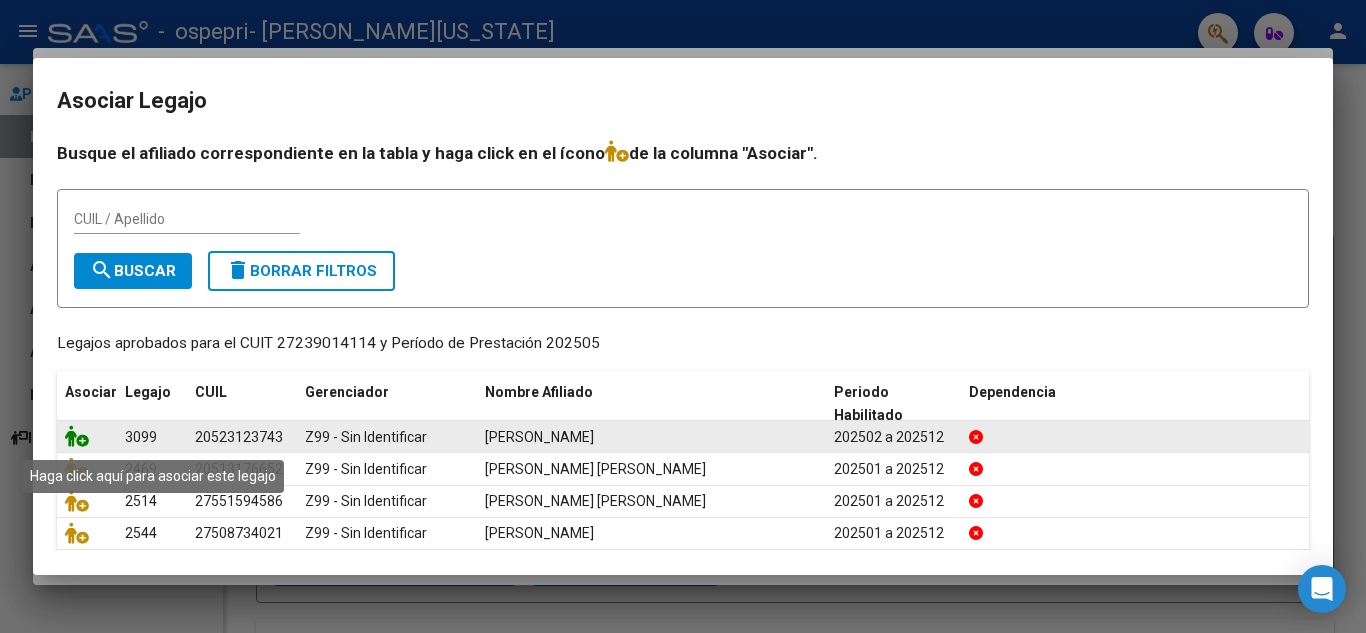 click 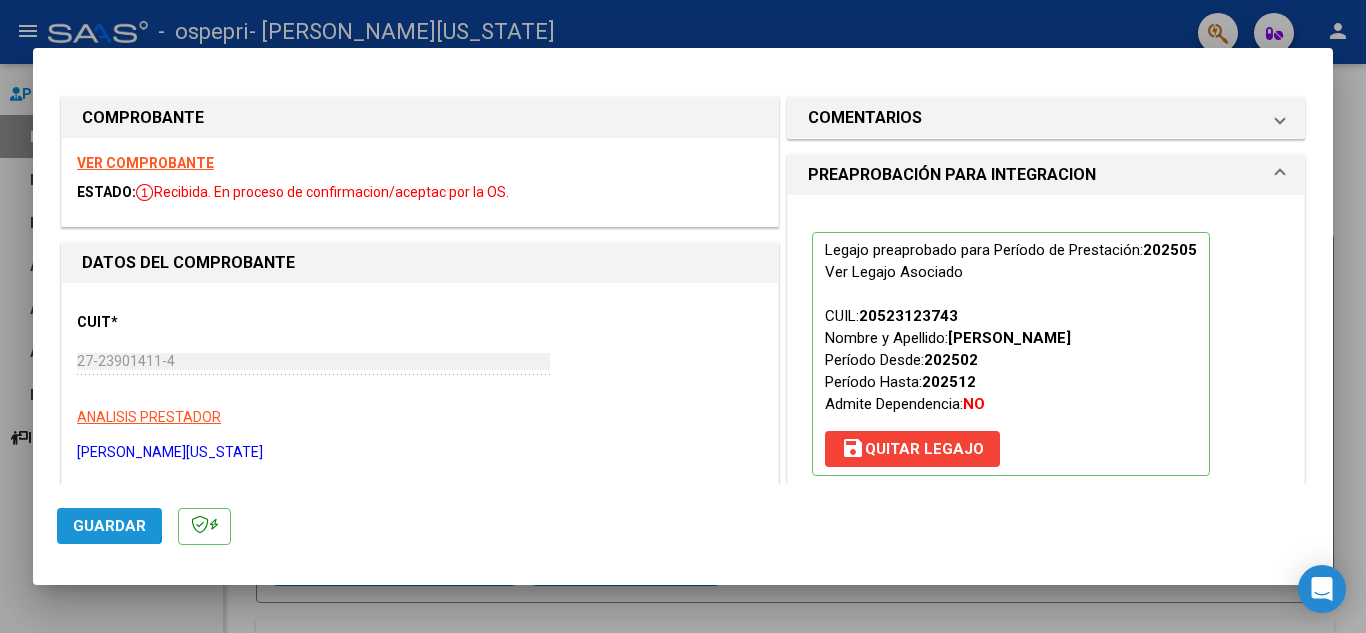 click on "Guardar" 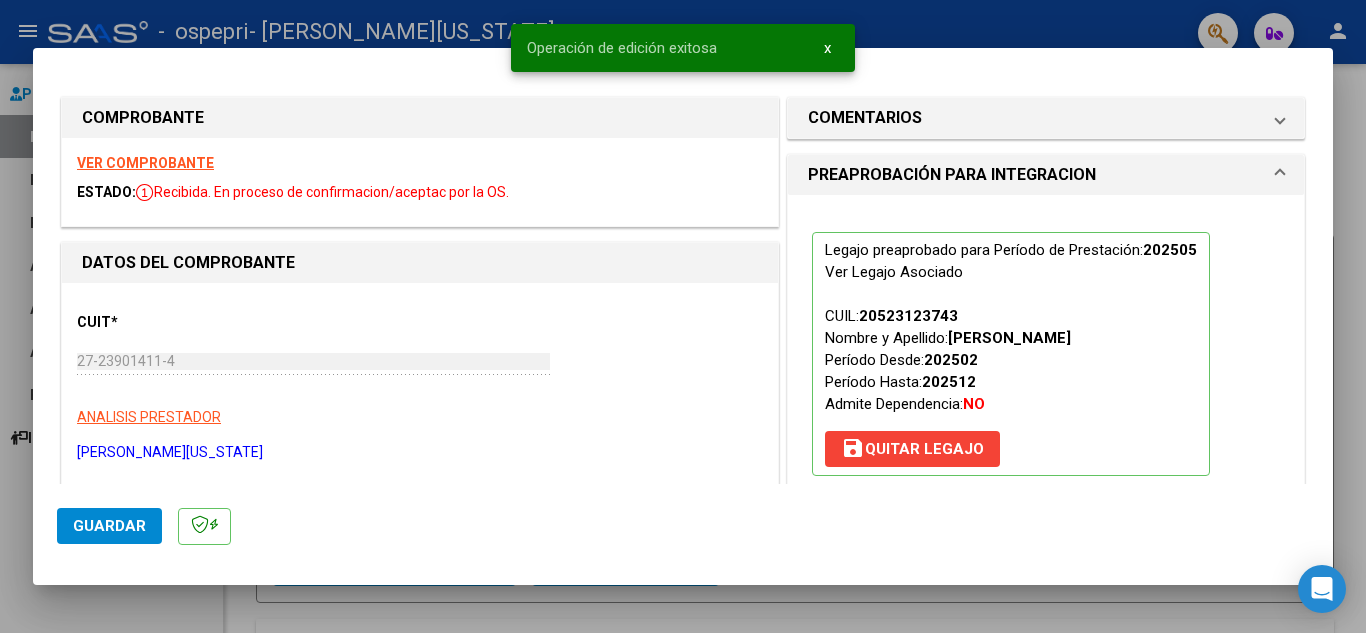 click at bounding box center (683, 316) 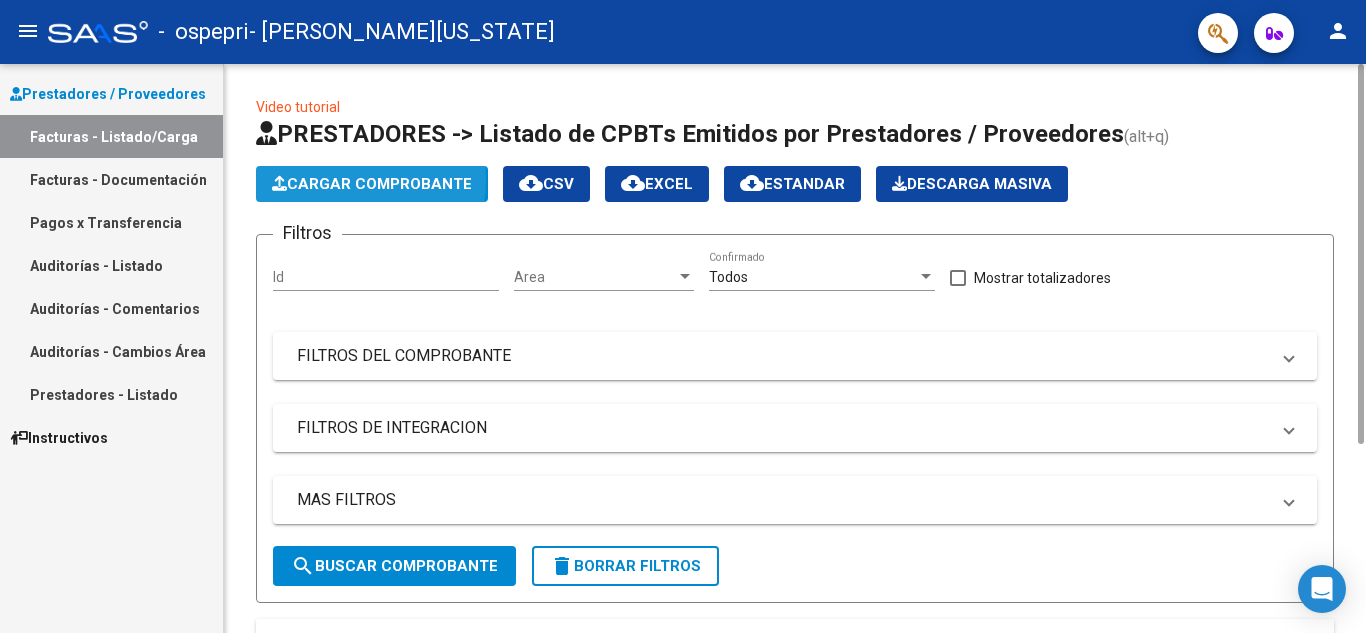 click on "Cargar Comprobante" 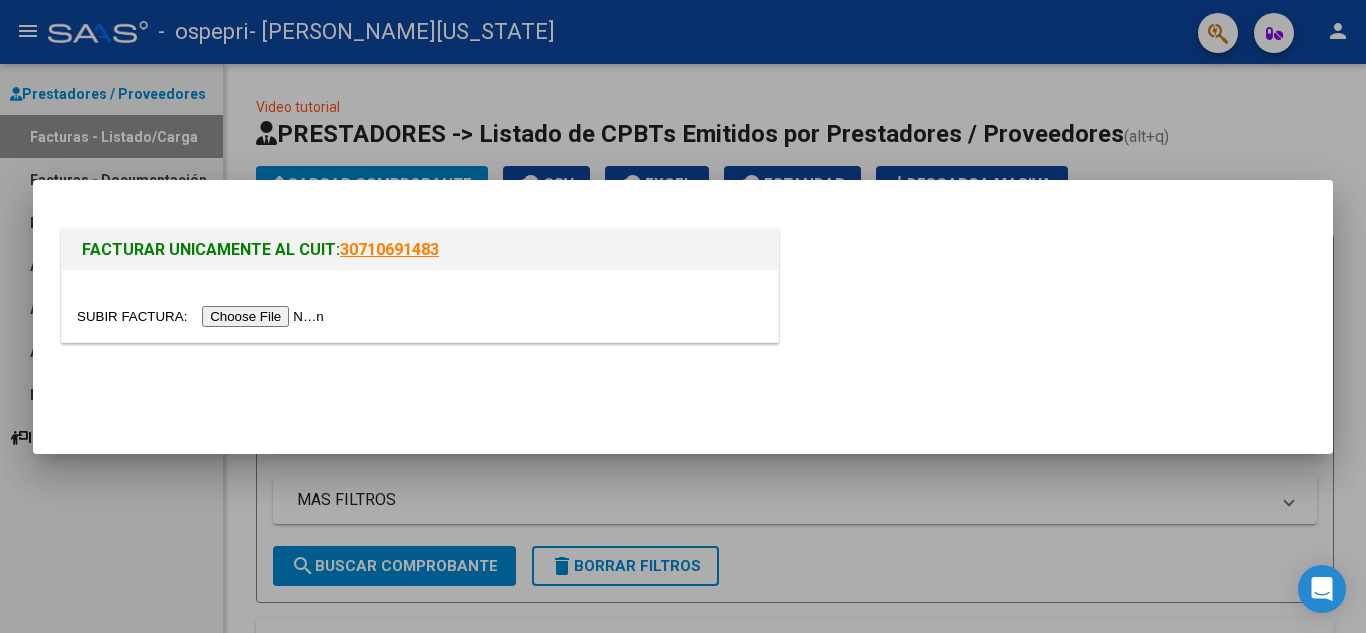 click at bounding box center (203, 316) 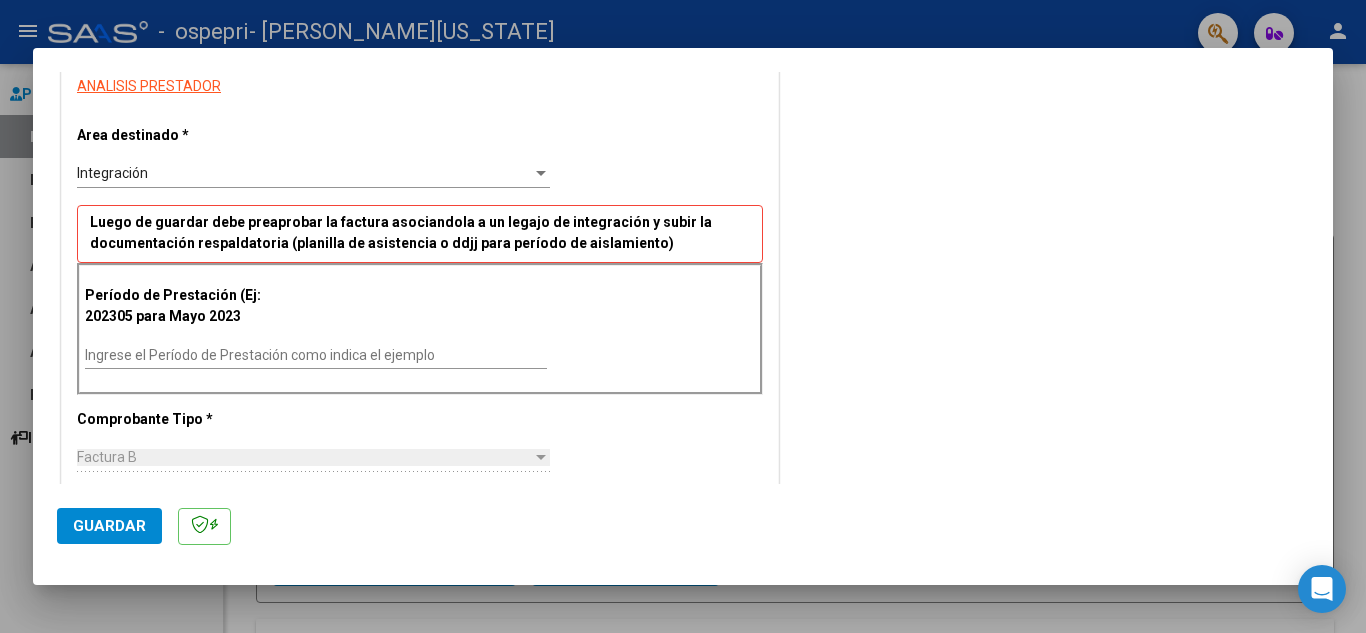 scroll, scrollTop: 400, scrollLeft: 0, axis: vertical 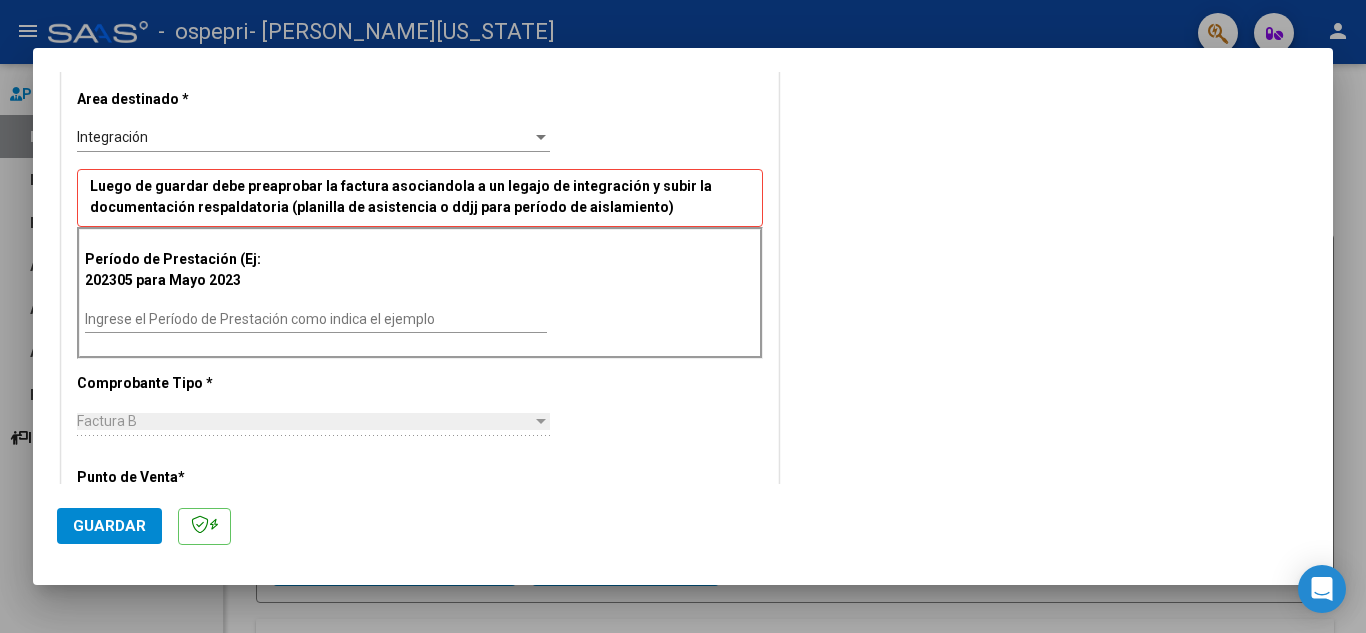 click on "Ingrese el Período de Prestación como indica el ejemplo" at bounding box center [316, 319] 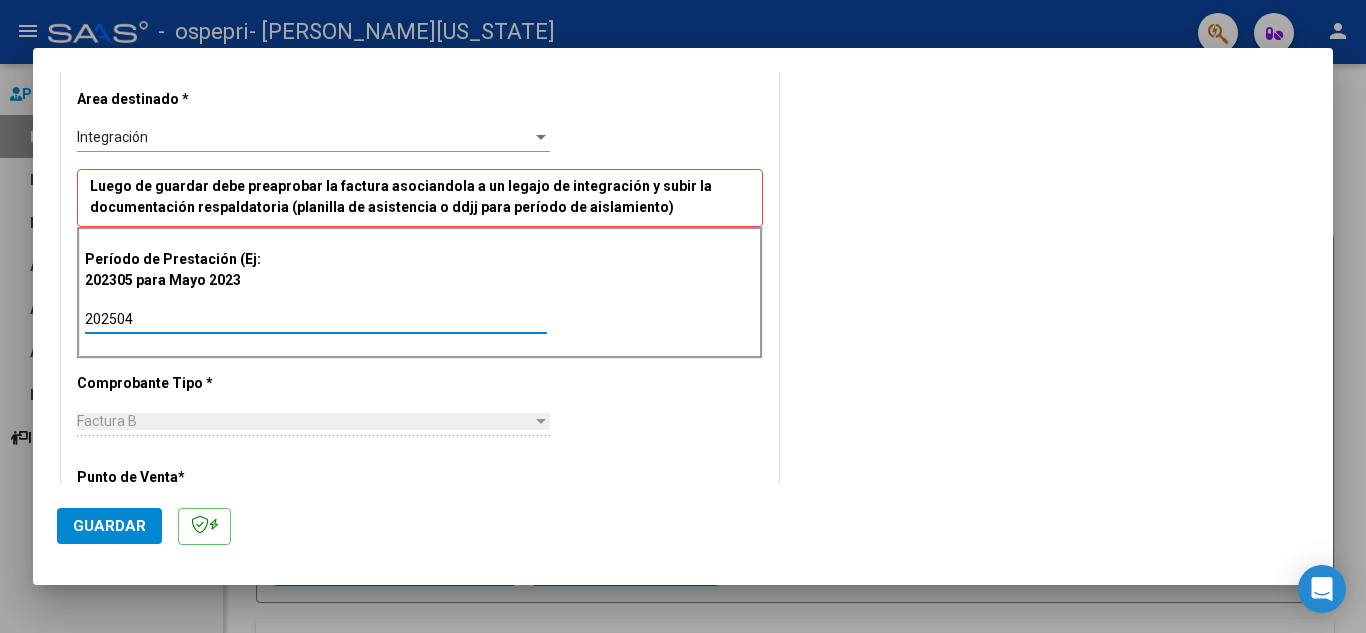 type on "202505" 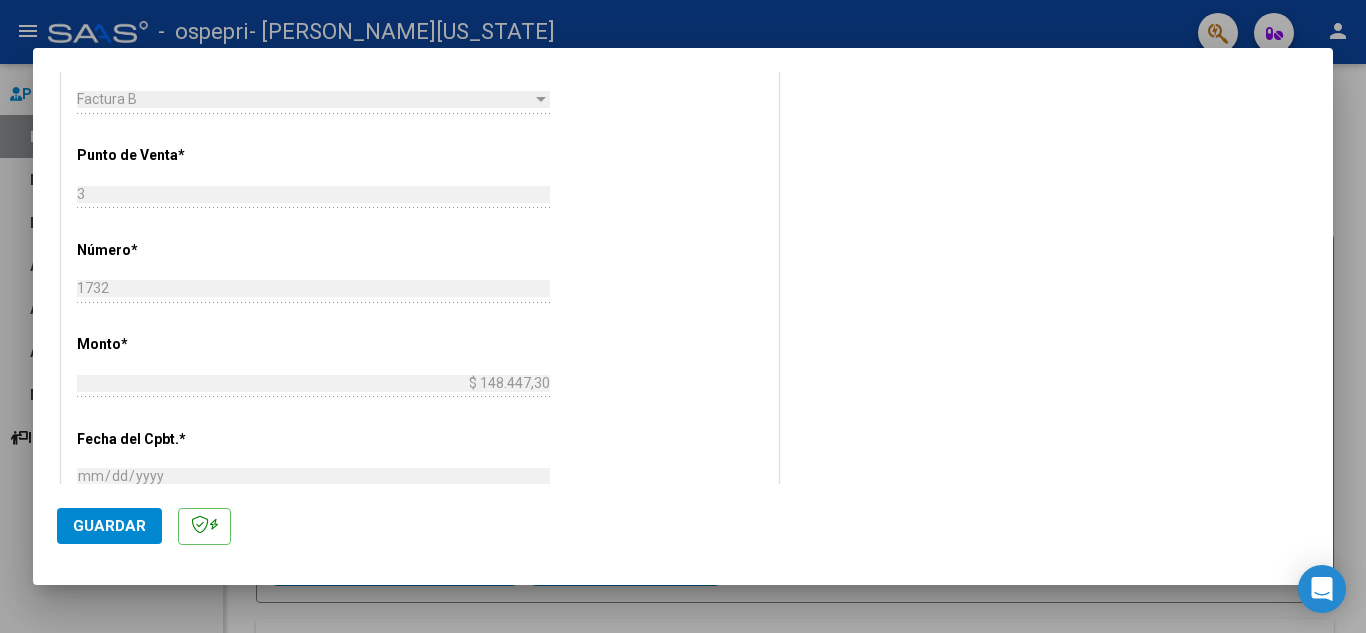 scroll, scrollTop: 760, scrollLeft: 0, axis: vertical 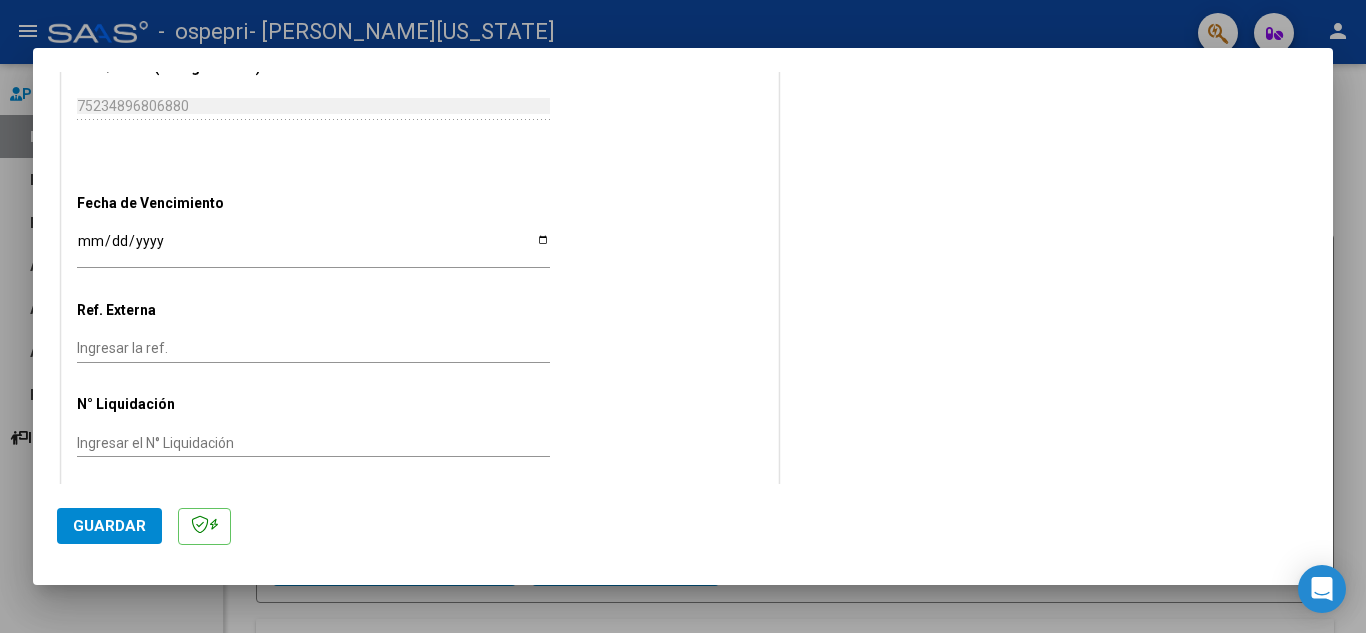 click on "CUIT  *   27-23901411-4 Ingresar CUIT  ANALISIS PRESTADOR  Area destinado * Integración Seleccionar Area Luego de guardar debe preaprobar la factura asociandola a un legajo de integración y subir la documentación respaldatoria (planilla de asistencia o ddjj para período de aislamiento)  Período de Prestación (Ej: 202305 para [DATE]    202505 Ingrese el Período de Prestación como indica el ejemplo   Comprobante Tipo * Factura B Seleccionar Tipo Punto de Venta  *   3 Ingresar el Nro.  Número  *   1732 Ingresar el Nro.  Monto  *   $ 148.447,30 Ingresar el [GEOGRAPHIC_DATA].  *   [DATE] Ingresar la fecha  CAE / CAEA (no ingrese CAI)    75234896806880 Ingresar el CAE o CAEA (no ingrese CAI)  Fecha de Vencimiento    Ingresar la fecha  Ref. Externa    Ingresar la ref.  N° Liquidación    Ingresar el N° Liquidación" at bounding box center [420, -198] 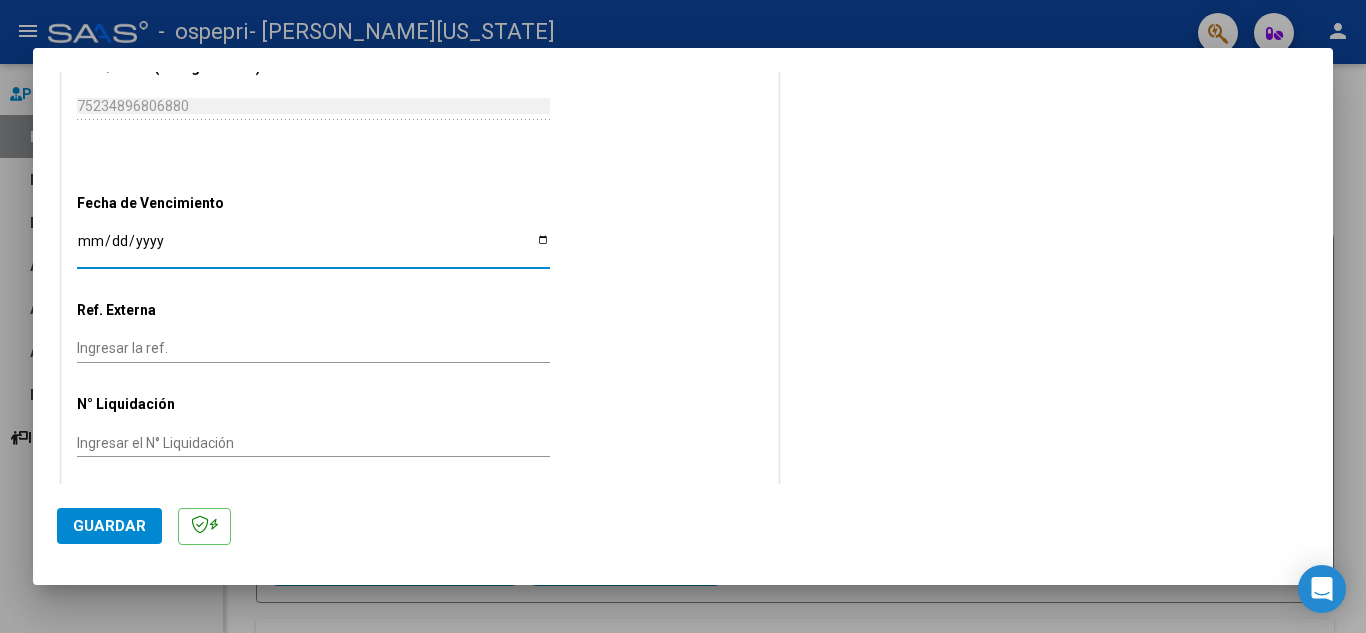 click on "Ingresar la fecha" at bounding box center (313, 248) 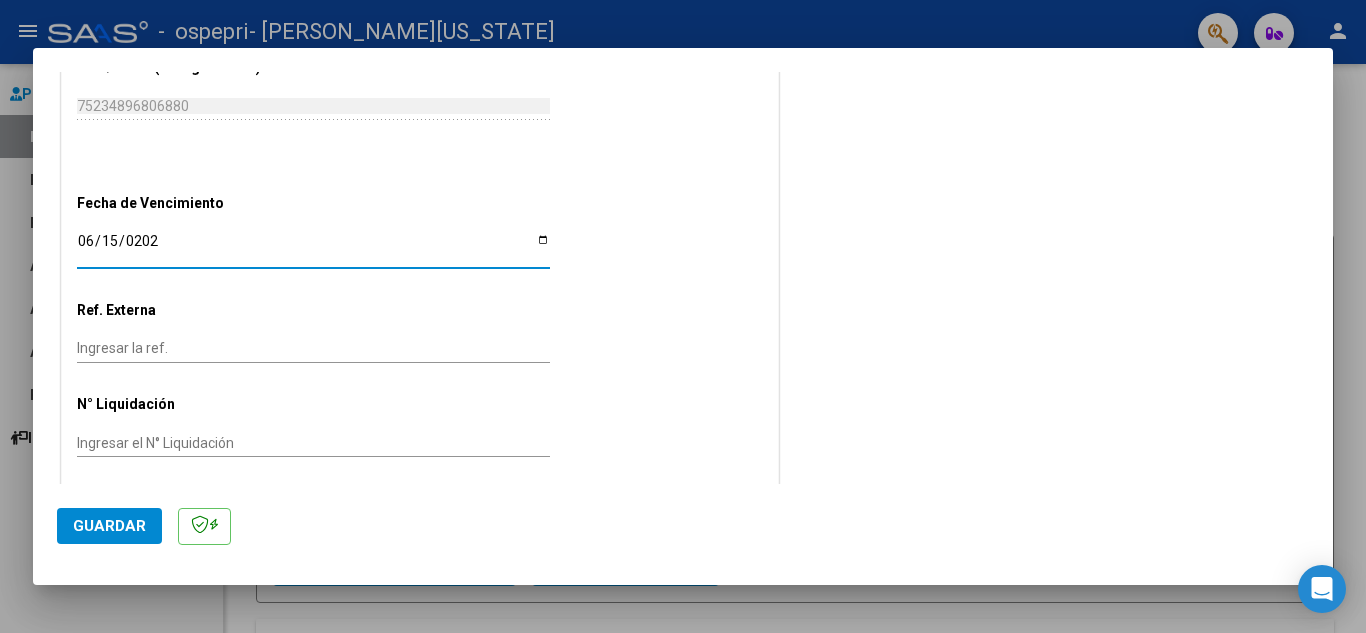 type on "[DATE]" 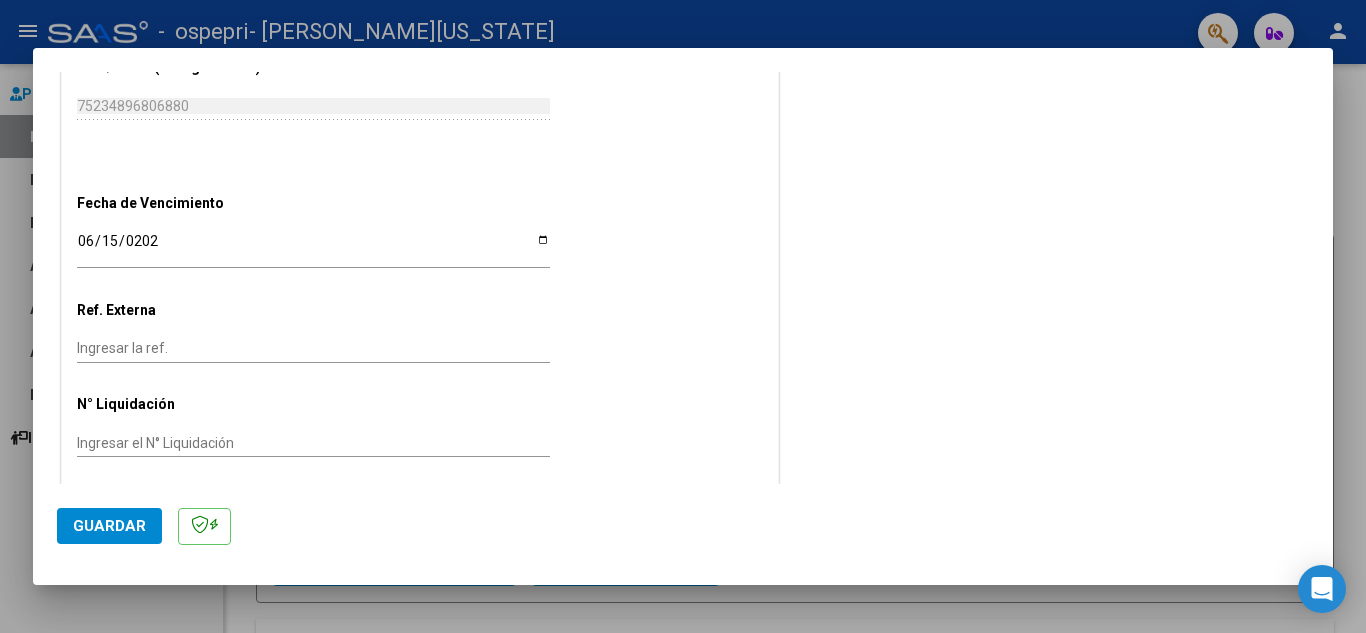 click on "Guardar" 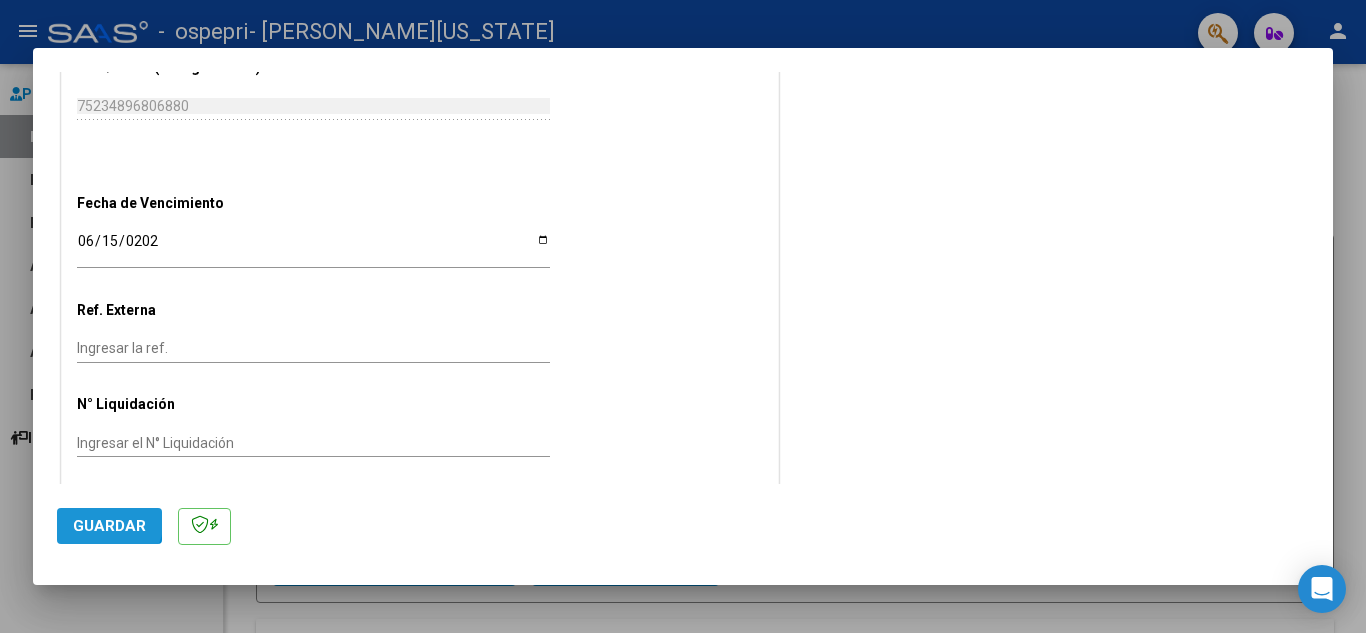 click on "Guardar" 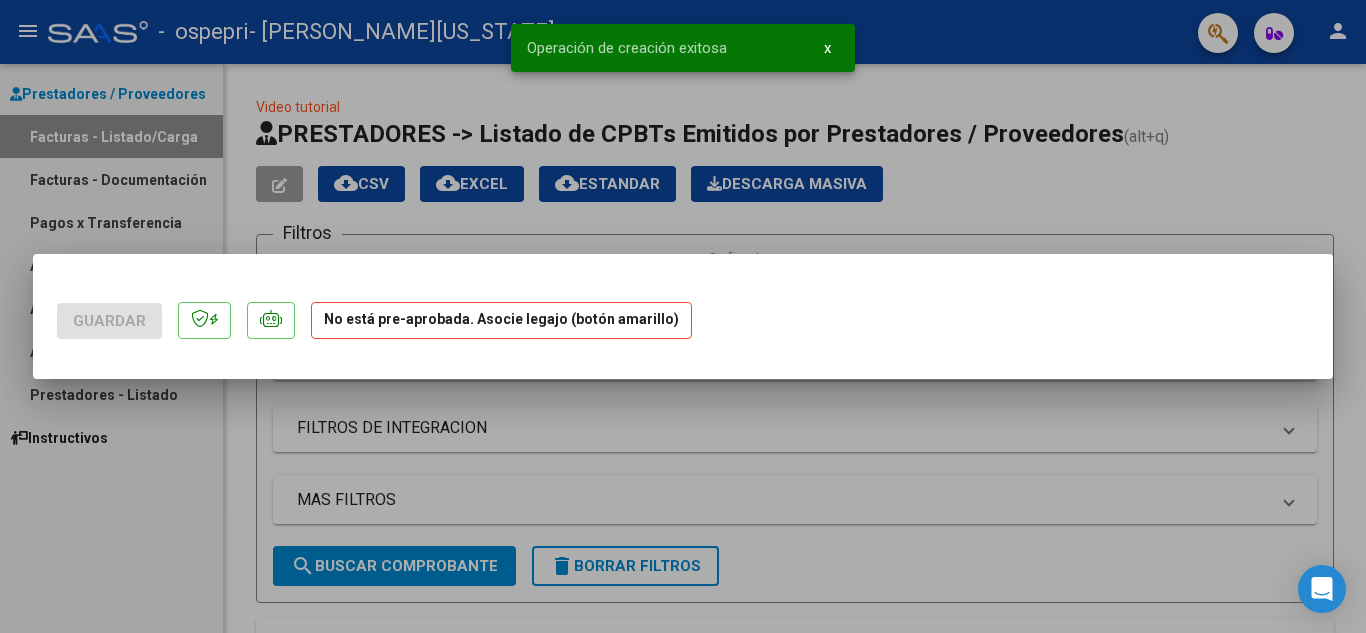 scroll, scrollTop: 0, scrollLeft: 0, axis: both 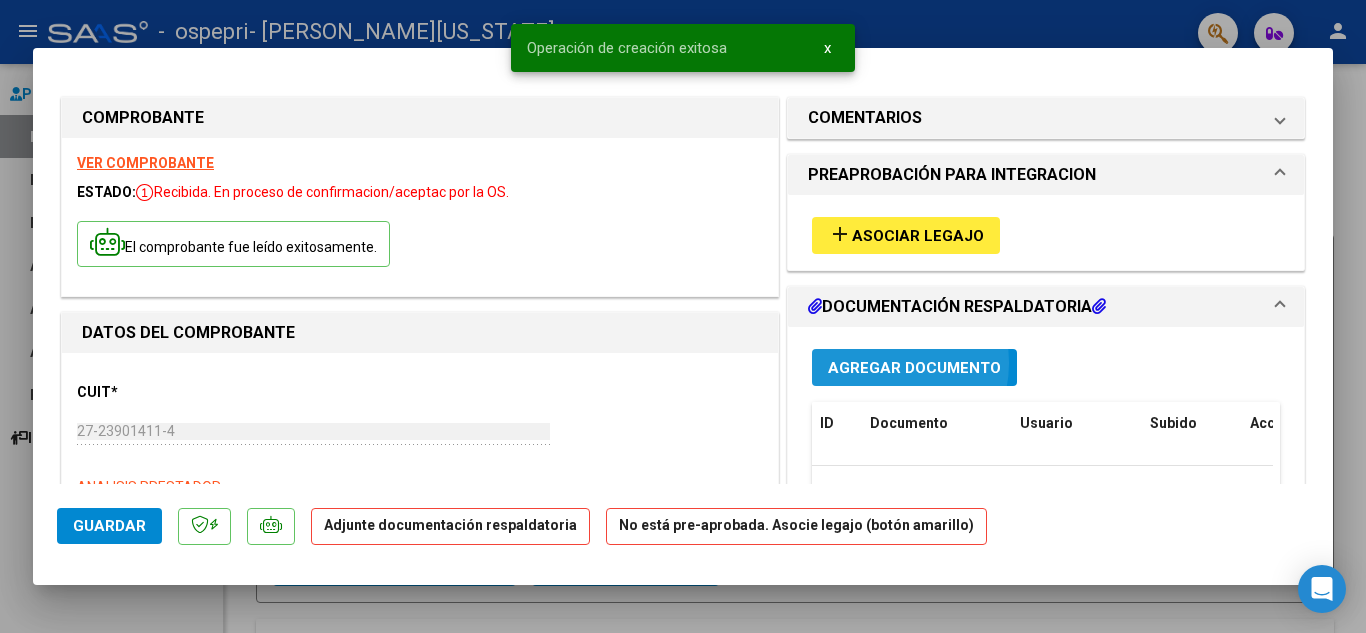 click on "Agregar Documento" at bounding box center (914, 368) 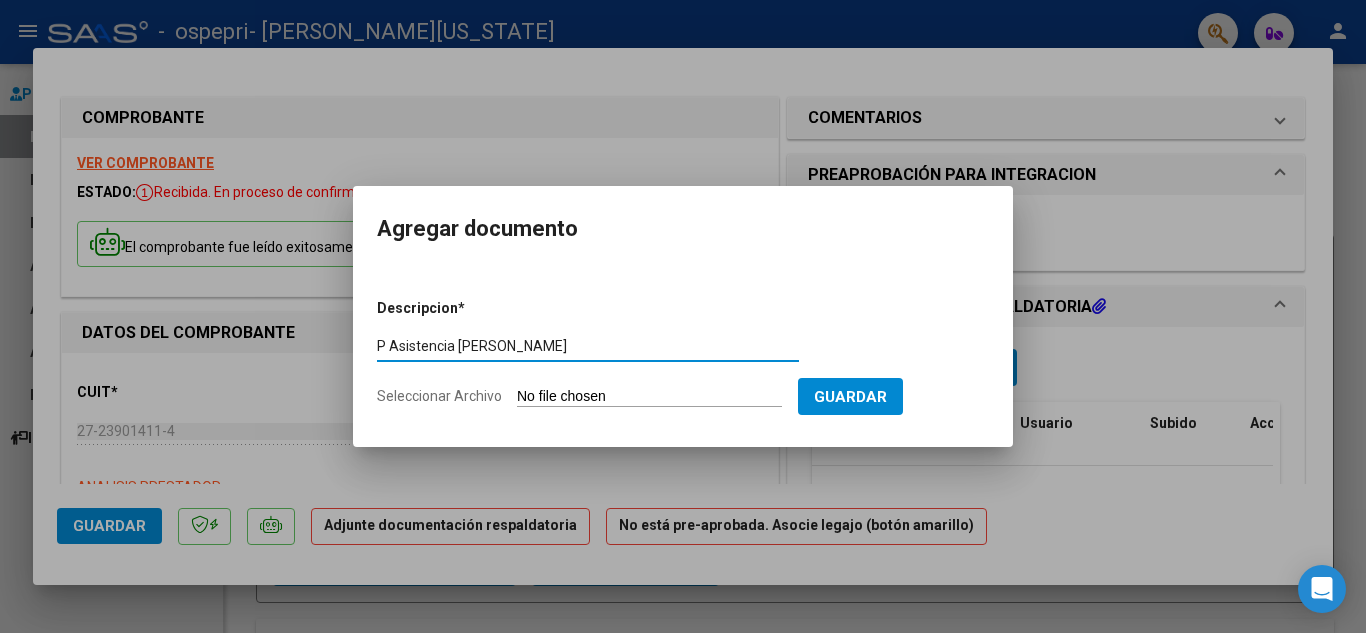 type on "P Asistencia [PERSON_NAME]" 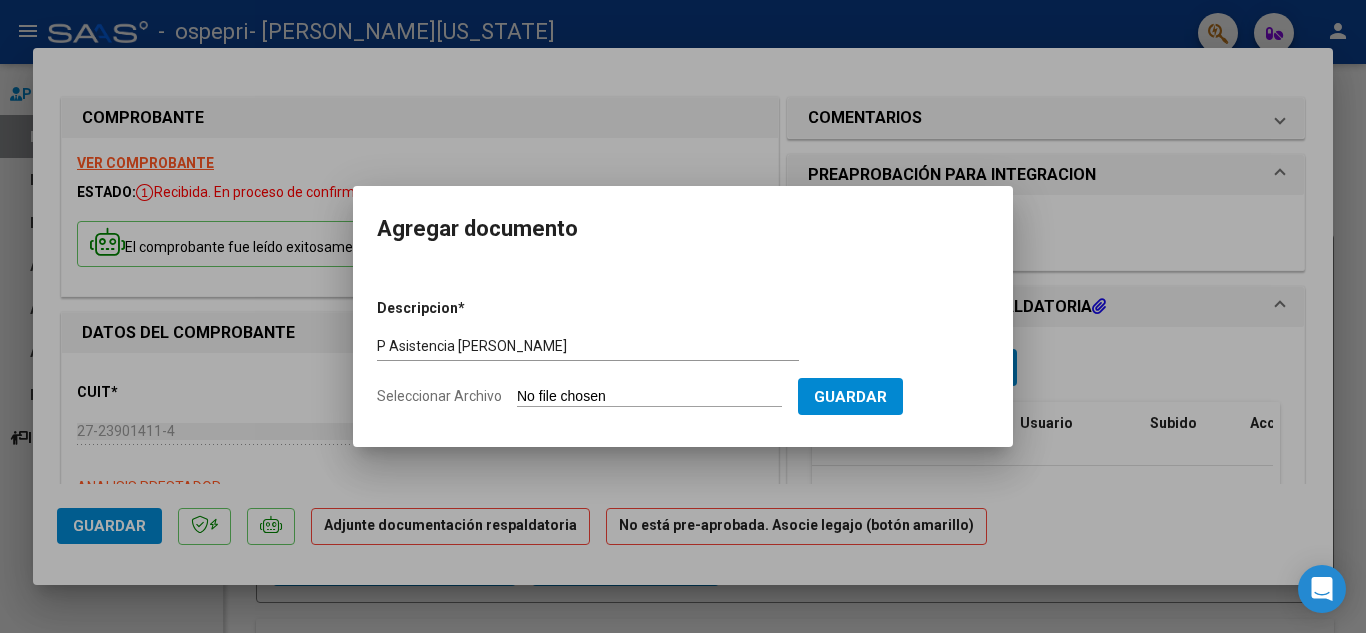 click on "Seleccionar Archivo" at bounding box center (649, 397) 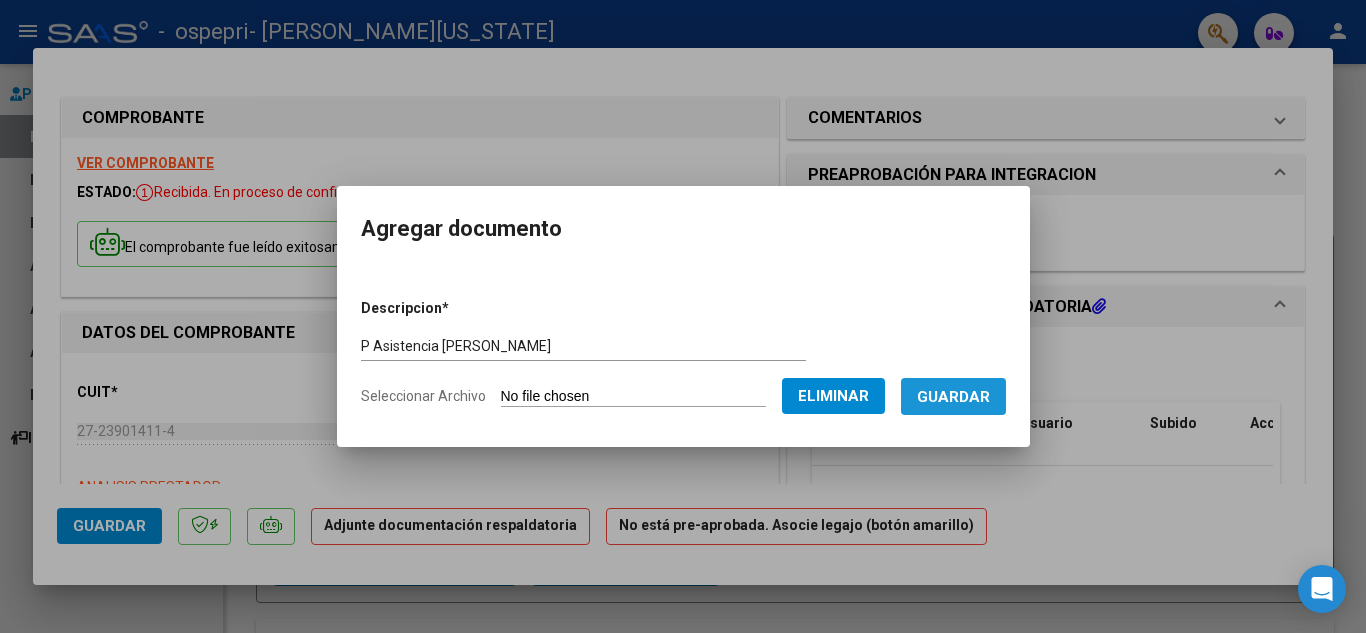click on "Guardar" at bounding box center (953, 396) 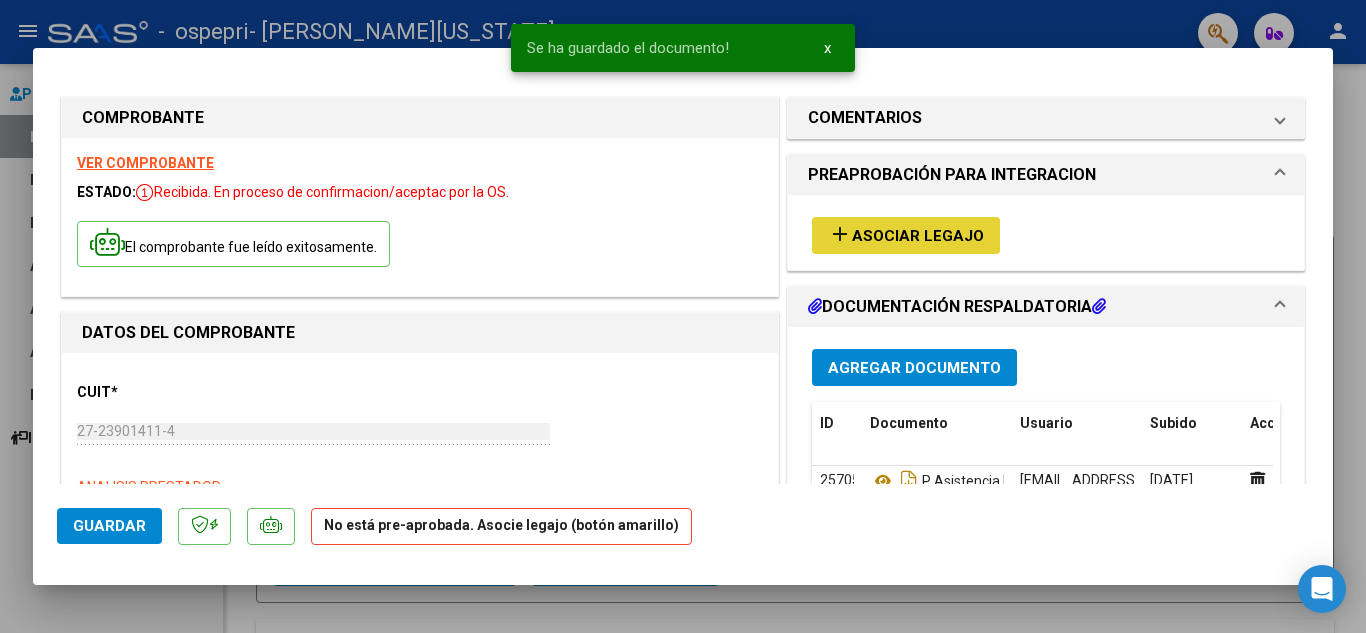 click on "add Asociar Legajo" at bounding box center [906, 235] 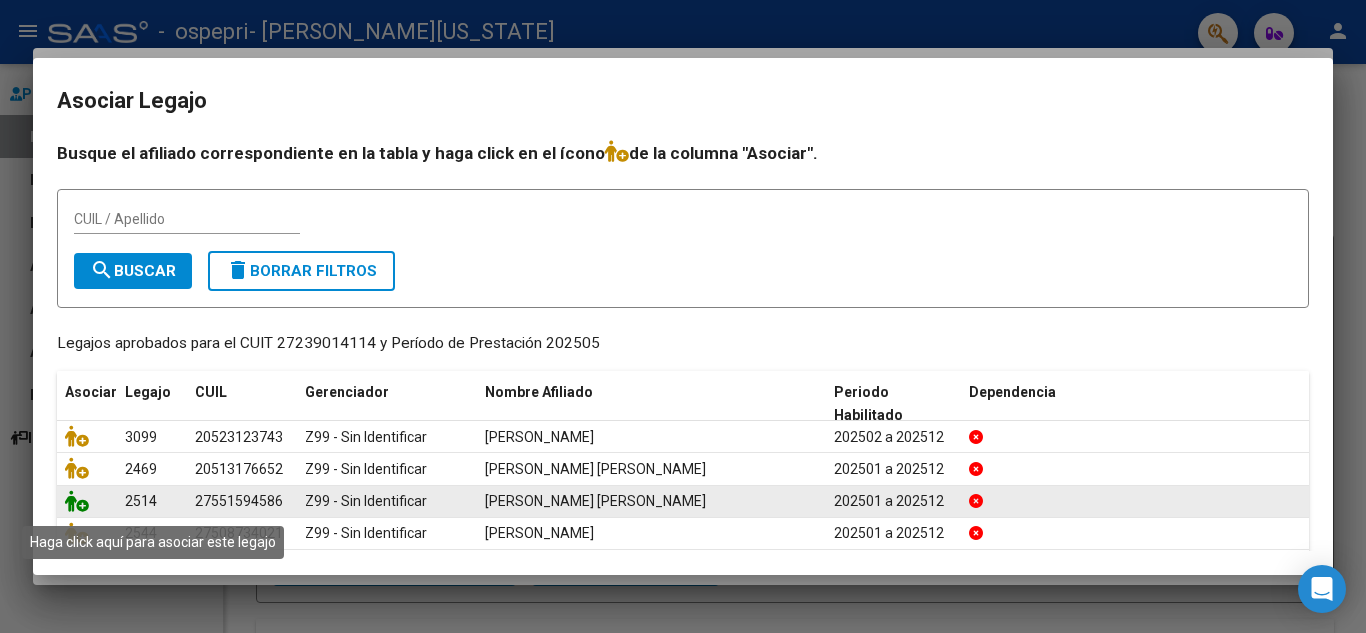click 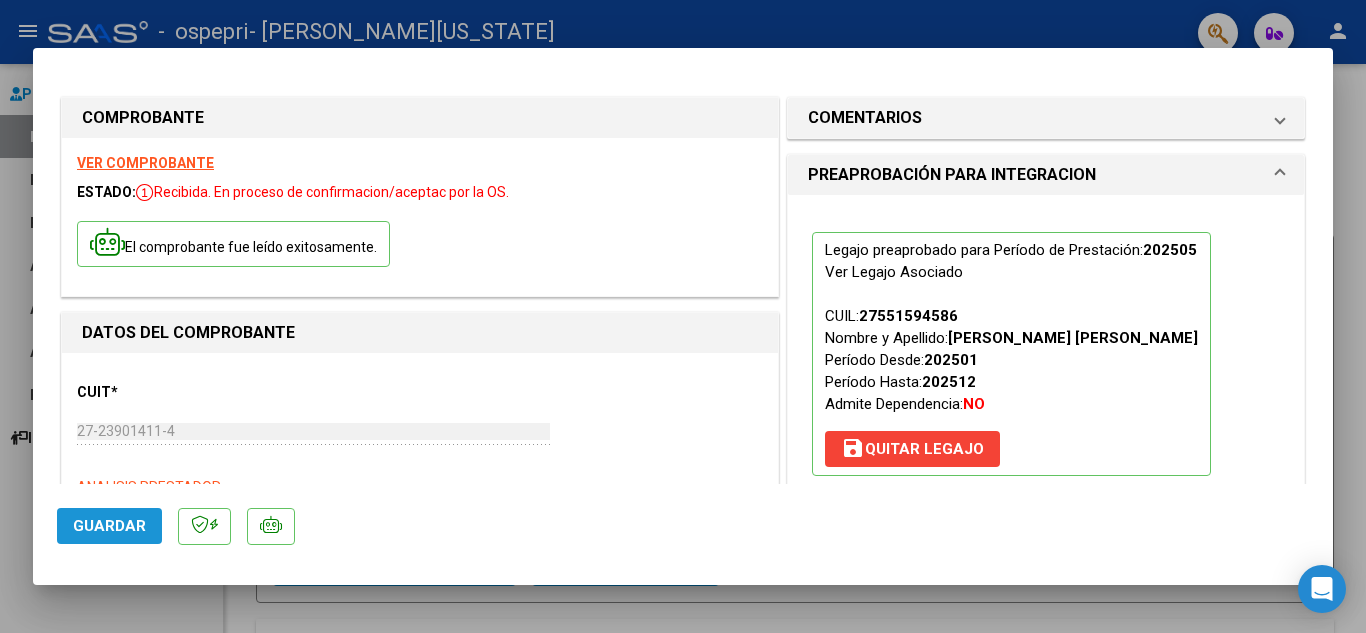 click on "Guardar" 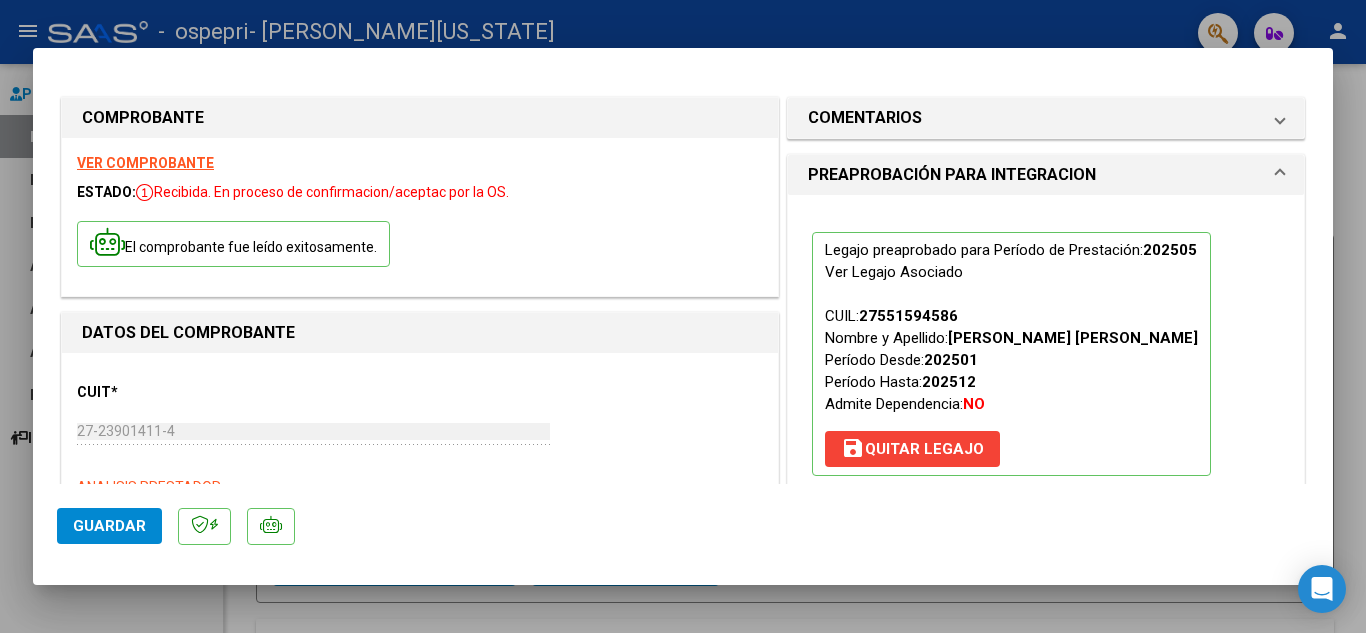 click at bounding box center [683, 316] 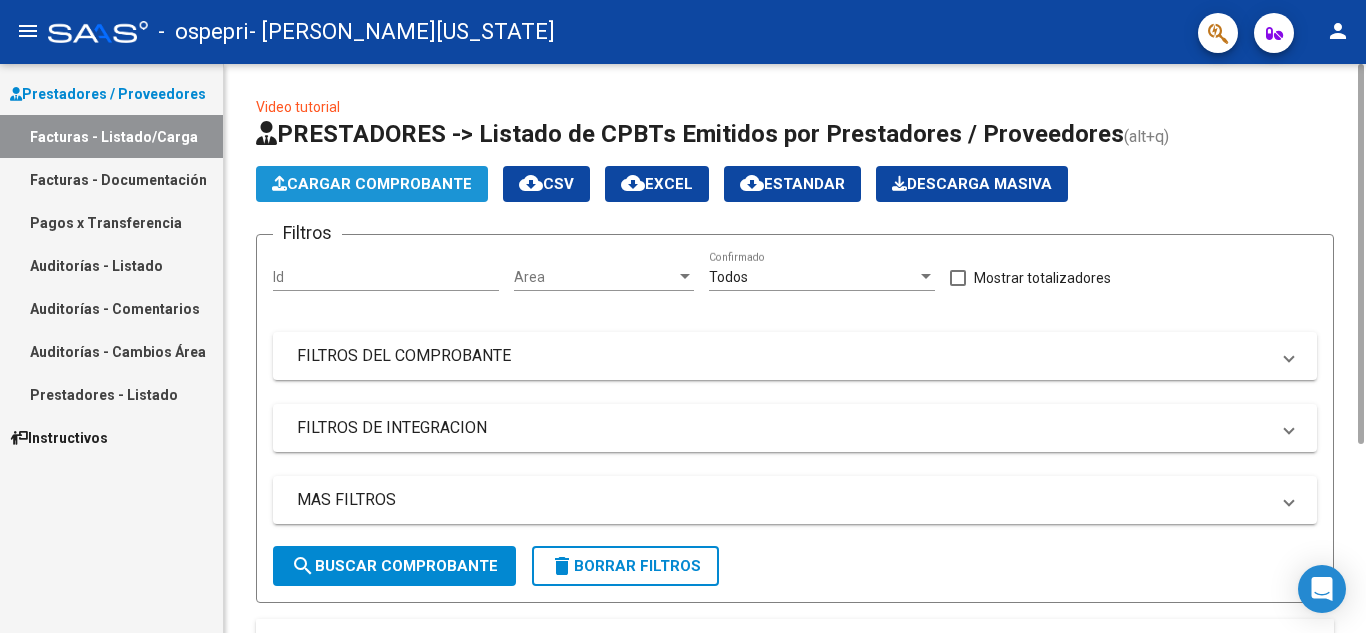 click on "Cargar Comprobante" 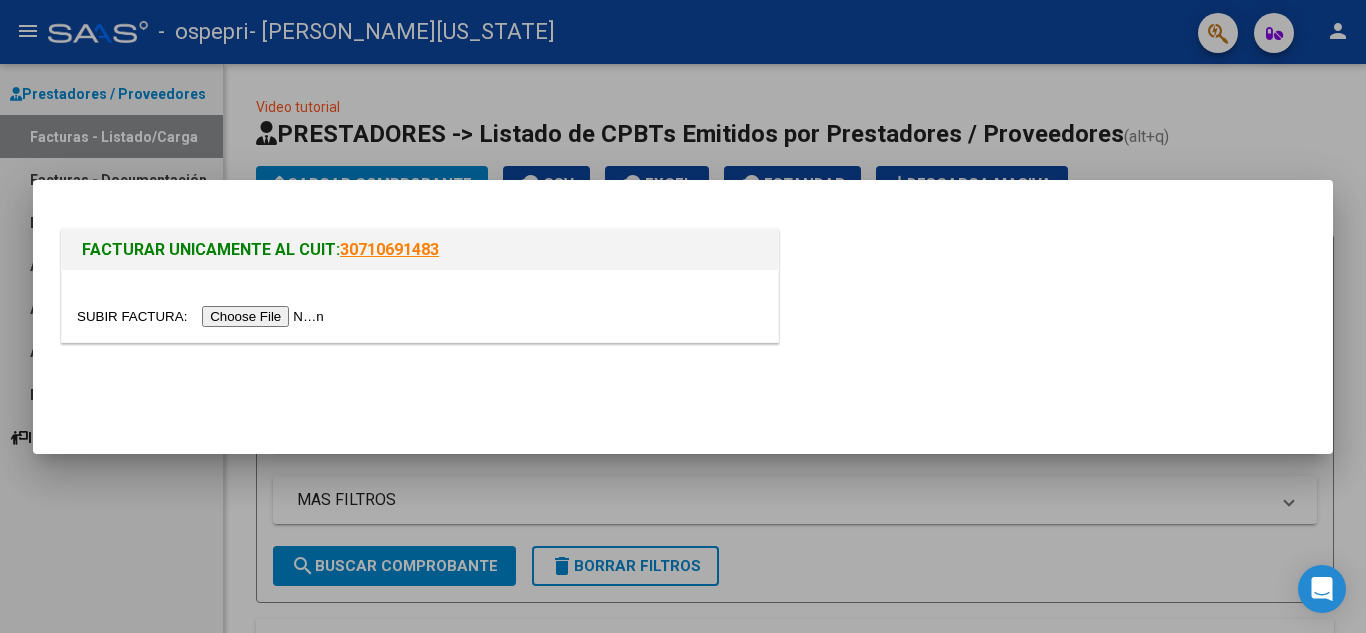 click at bounding box center [203, 316] 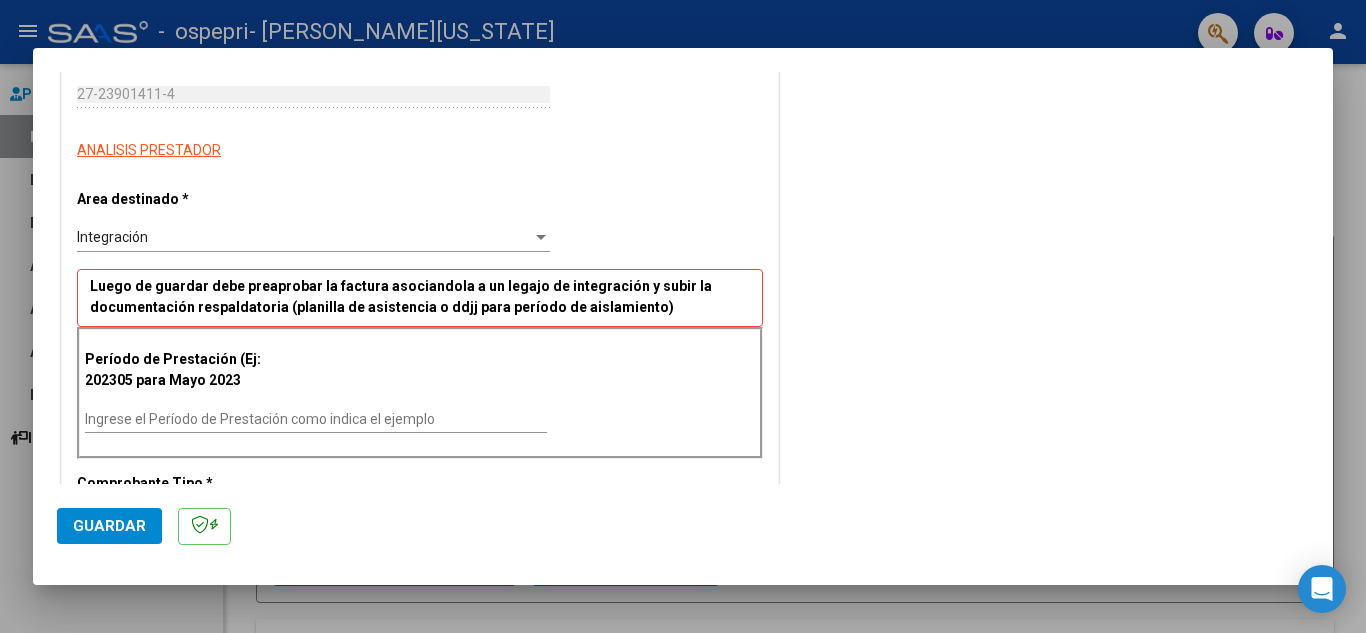scroll, scrollTop: 360, scrollLeft: 0, axis: vertical 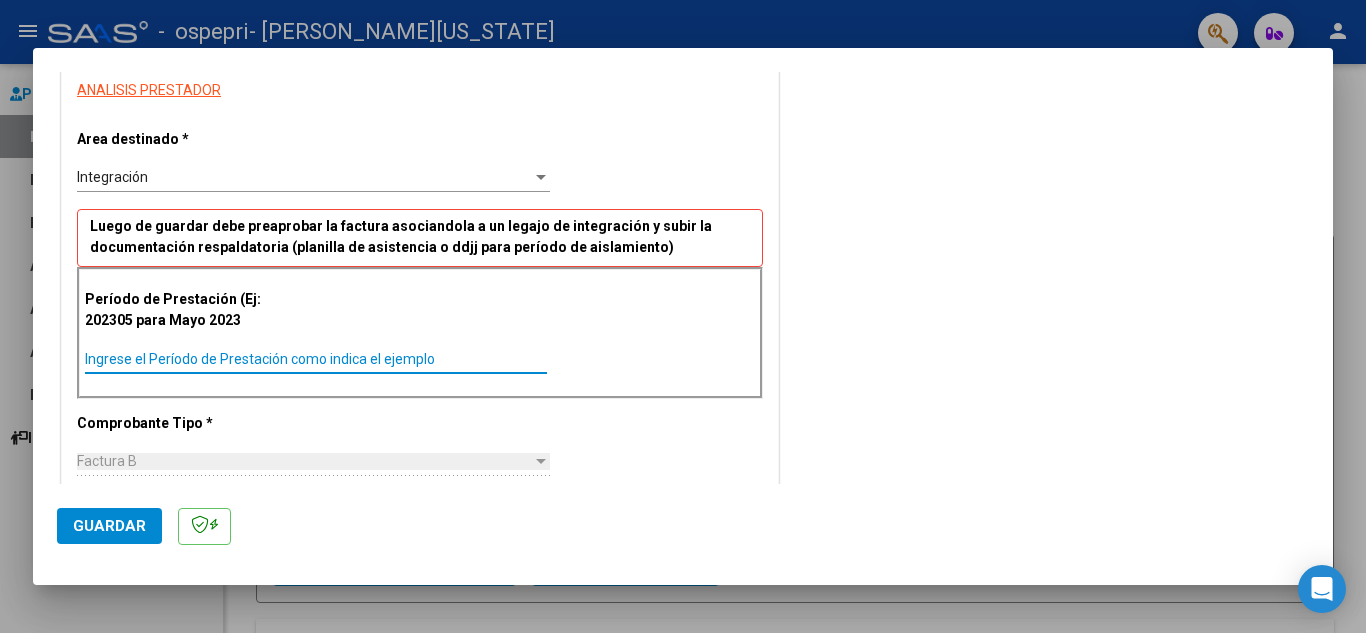 click on "Ingrese el Período de Prestación como indica el ejemplo" at bounding box center (316, 359) 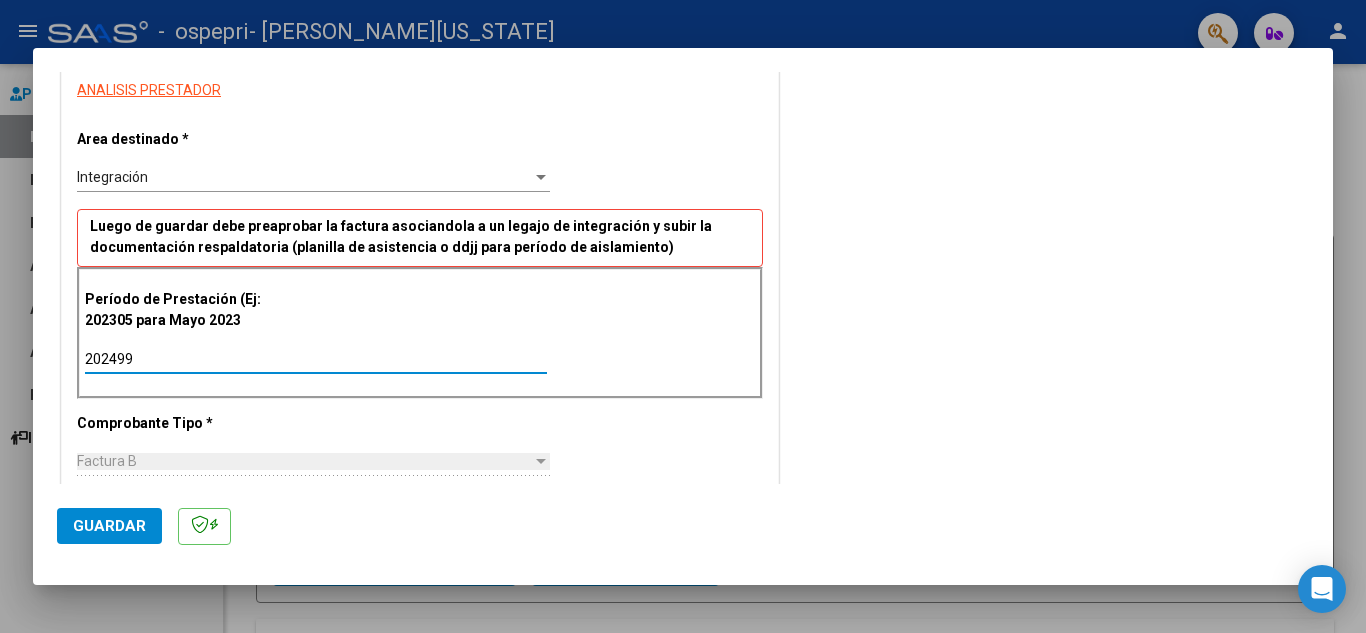 type on "202498" 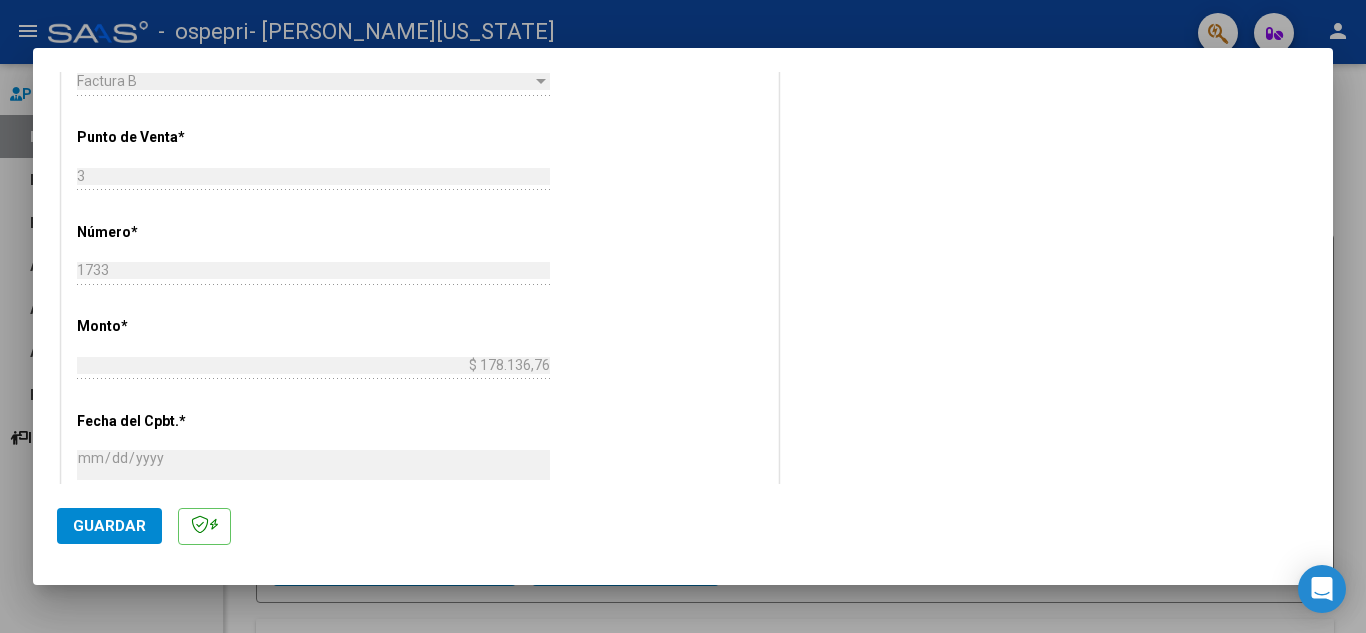 scroll, scrollTop: 747, scrollLeft: 0, axis: vertical 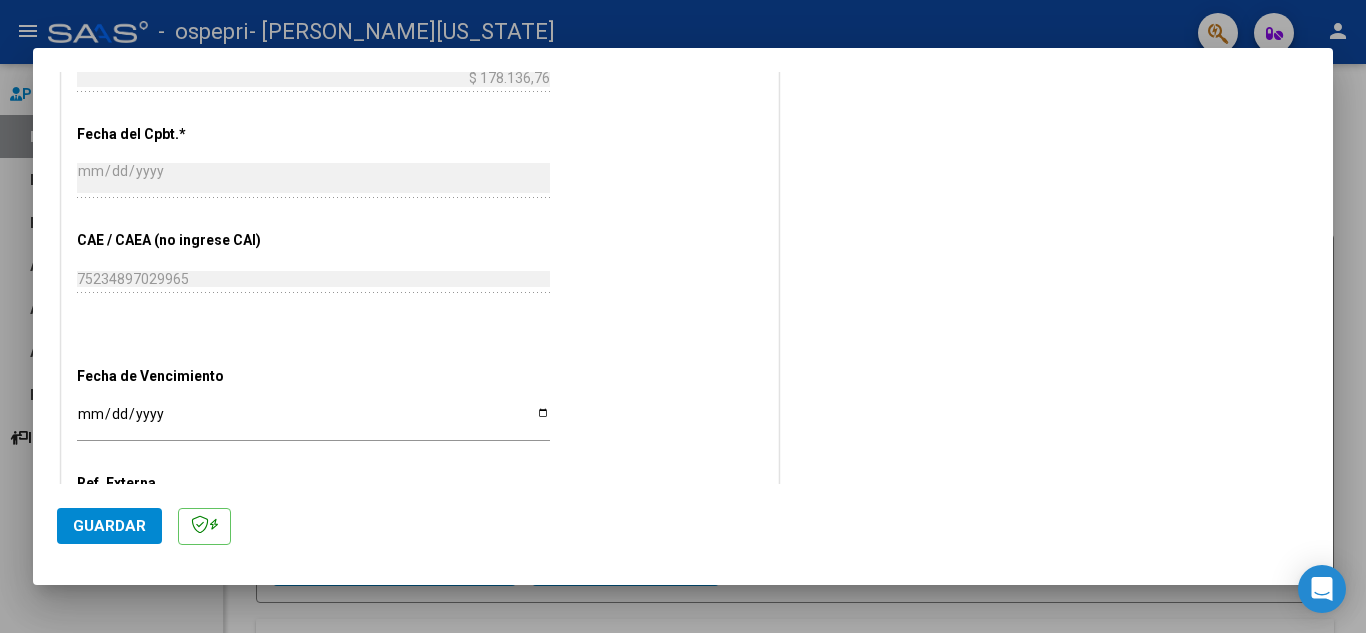 click on "CUIT  *   27-23901411-4 Ingresar CUIT  ANALISIS PRESTADOR  Area destinado * Integración Seleccionar Area Luego de guardar debe preaprobar la factura asociandola a un legajo de integración y subir la documentación respaldatoria (planilla de asistencia o ddjj para período de aislamiento)  Período de Prestación (Ej: 202305 para [DATE]    202498 Ingrese el Período de Prestación como indica el ejemplo   Comprobante Tipo * Factura B Seleccionar Tipo Punto de Venta  *   3 Ingresar el Nro.  Número  *   1733 Ingresar el Nro.  Monto  *   $ 178.136,76 Ingresar el [GEOGRAPHIC_DATA].  *   [DATE] Ingresar la fecha  CAE / CAEA (no ingrese CAI)    75234897029965 Ingresar el CAE o CAEA (no ingrese CAI)  Fecha de Vencimiento    Ingresar la fecha  Ref. Externa    Ingresar la ref.  N° Liquidación    Ingresar el N° Liquidación" at bounding box center (420, -25) 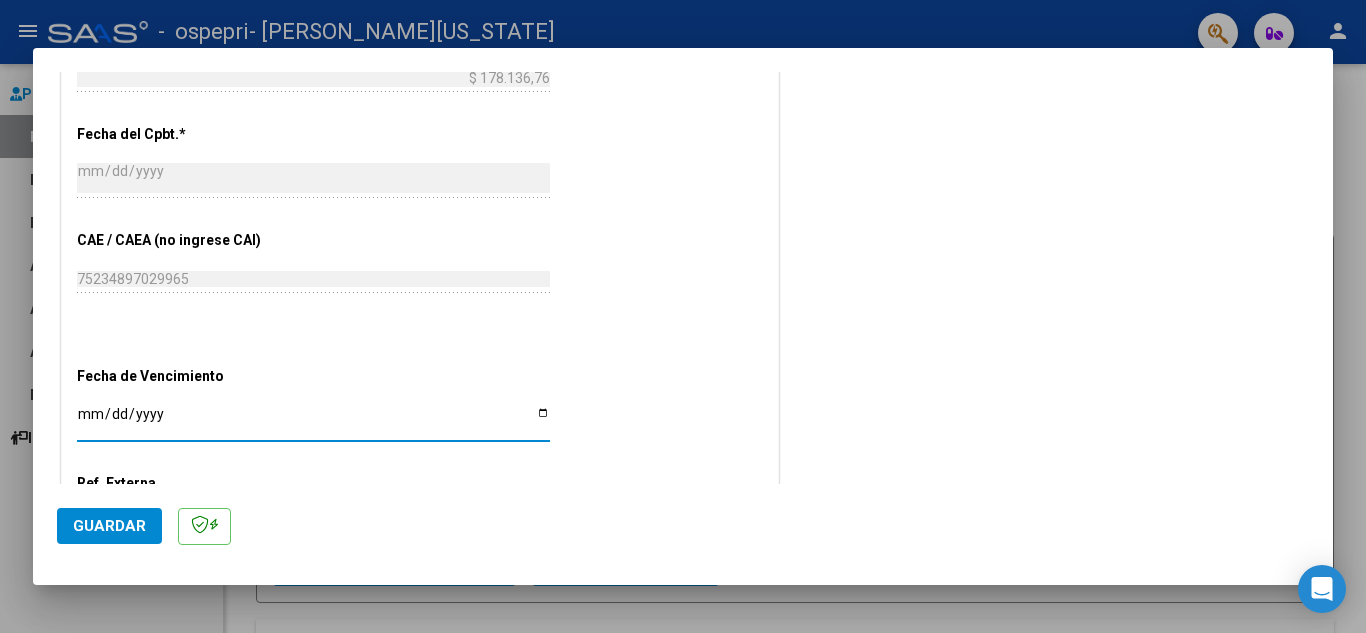 click on "Ingresar la fecha" at bounding box center [313, 421] 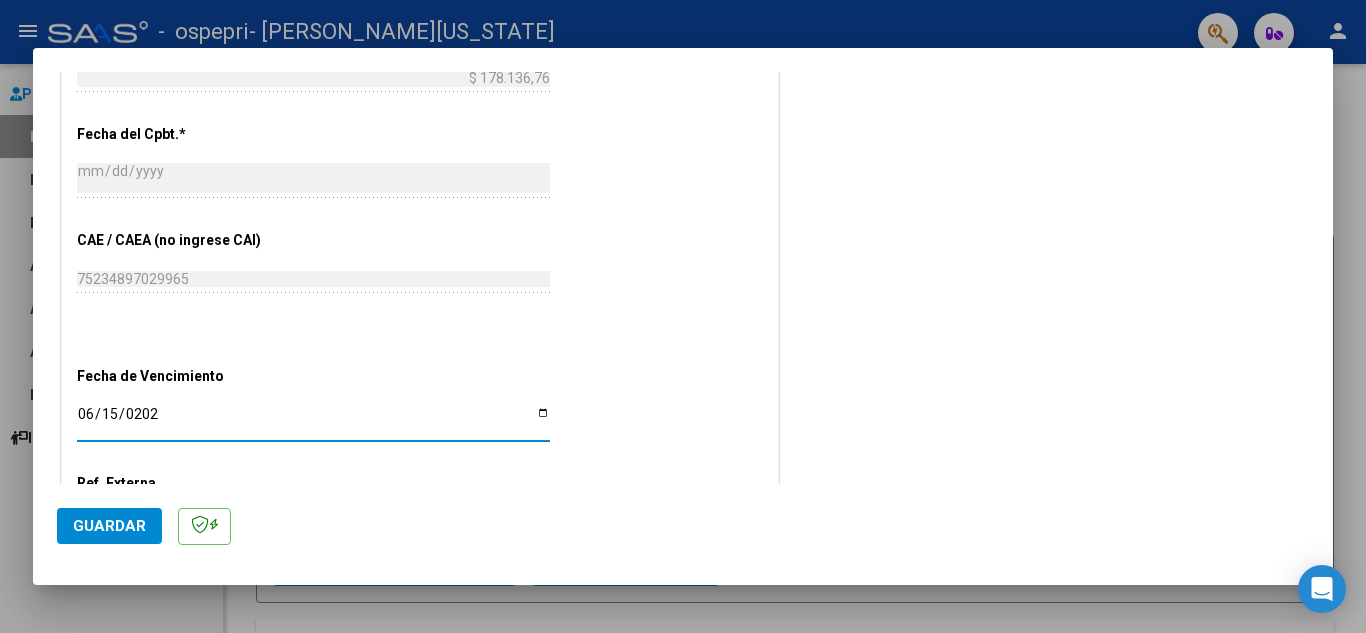 type on "[DATE]" 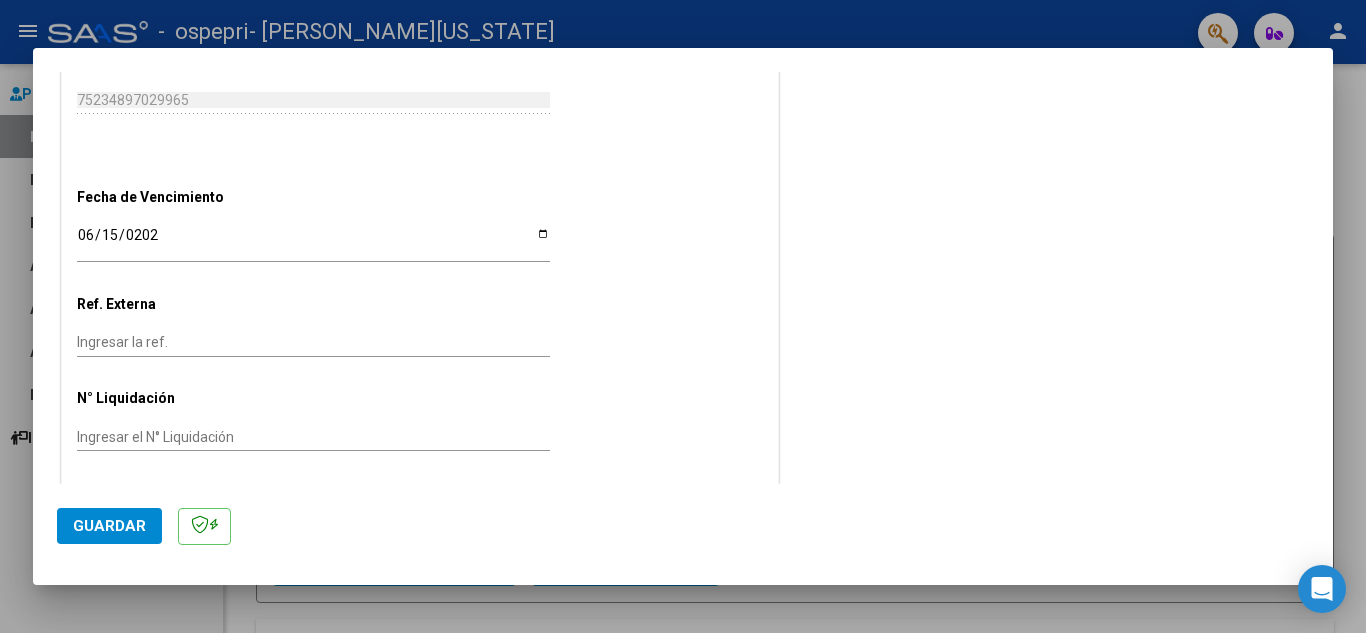 scroll, scrollTop: 1211, scrollLeft: 0, axis: vertical 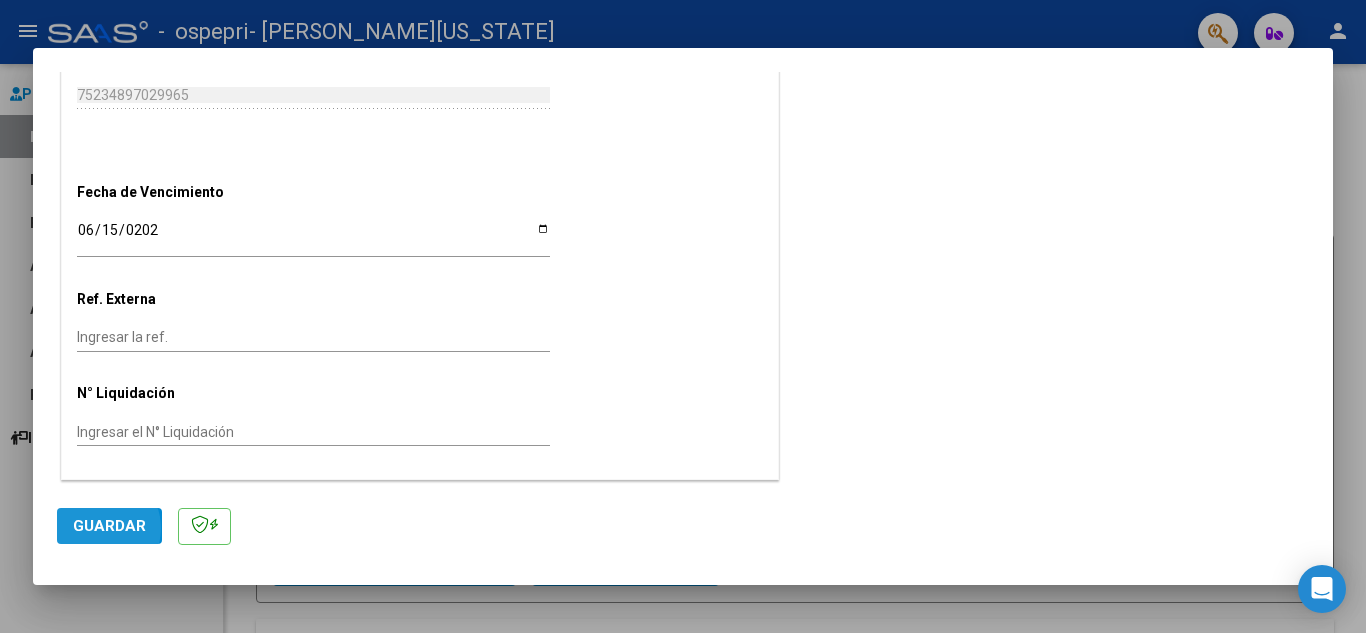 click on "Guardar" 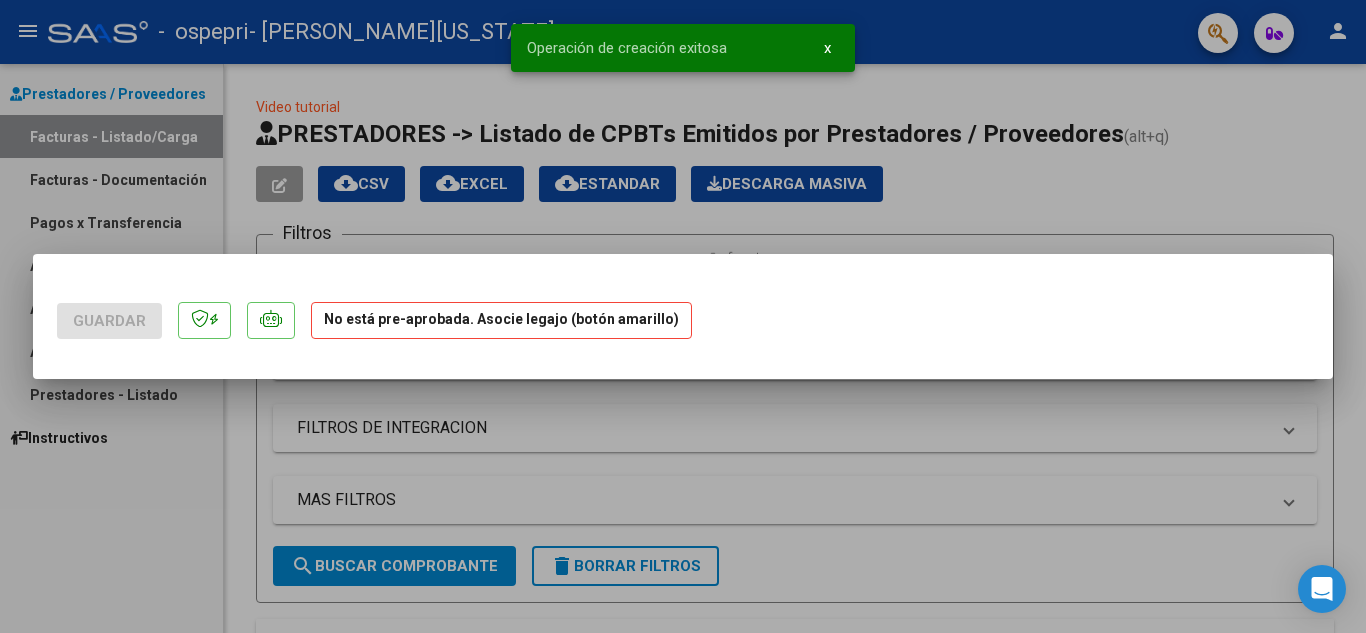 scroll, scrollTop: 0, scrollLeft: 0, axis: both 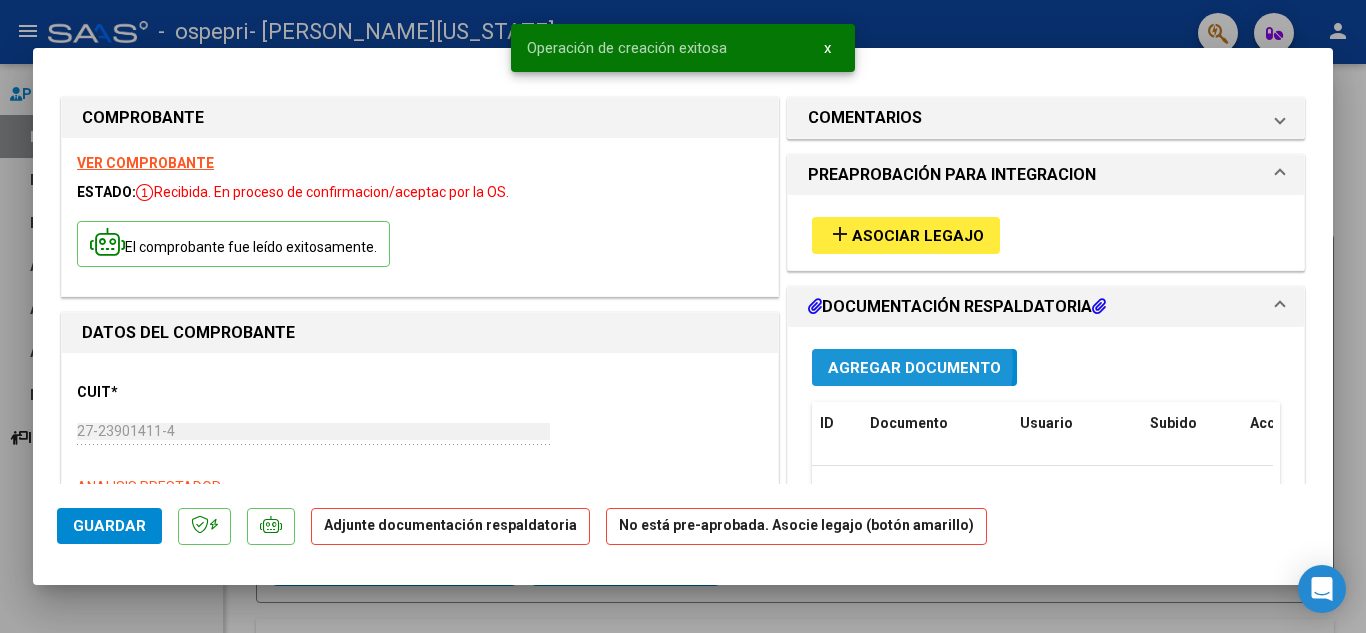 click on "Agregar Documento" at bounding box center (914, 368) 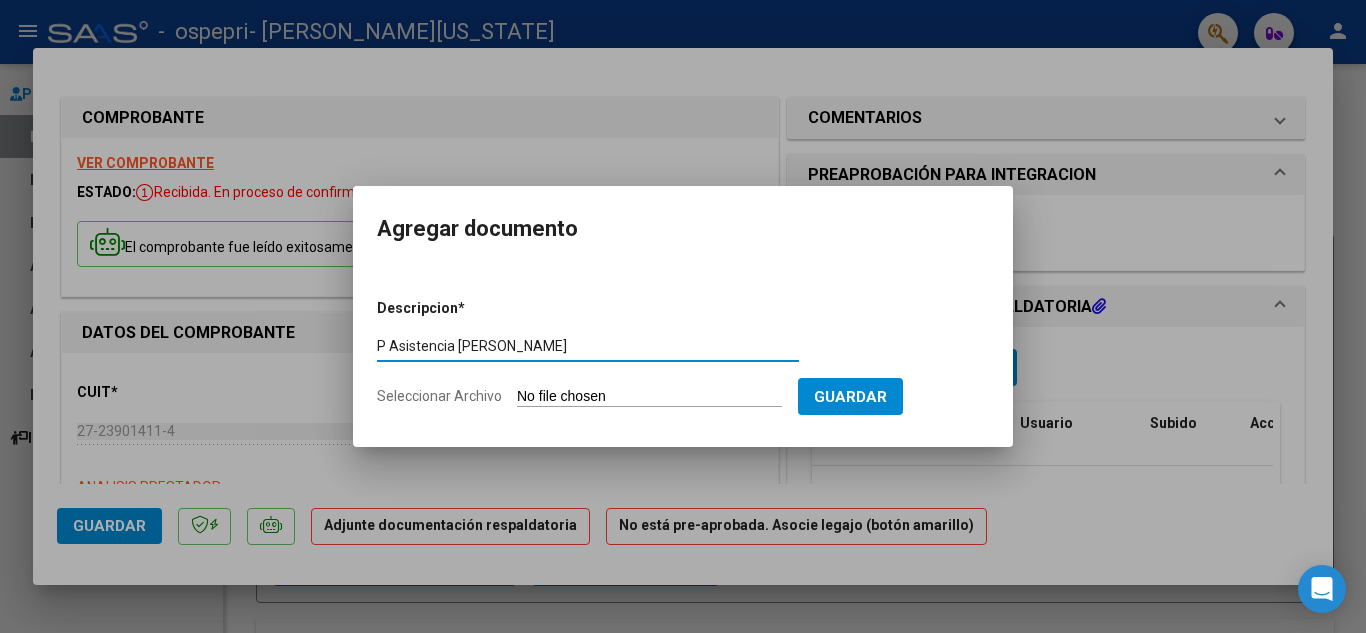 type on "P Asistencia [PERSON_NAME]" 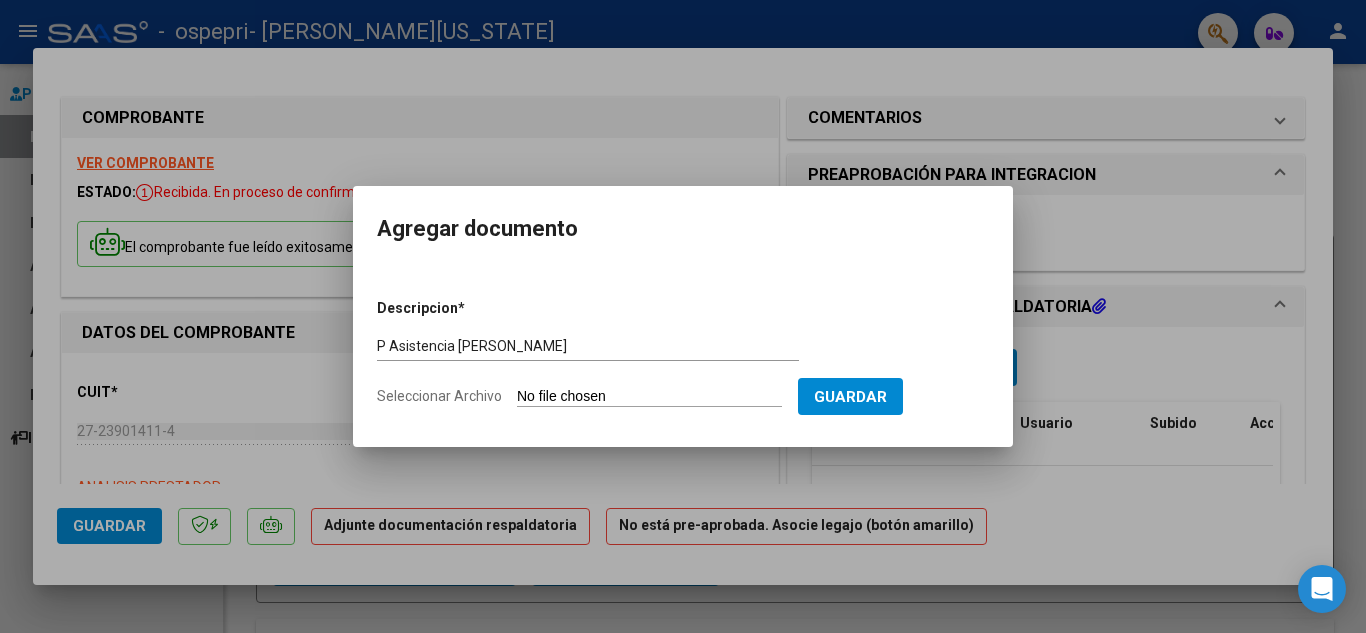 click on "Seleccionar Archivo" at bounding box center [649, 397] 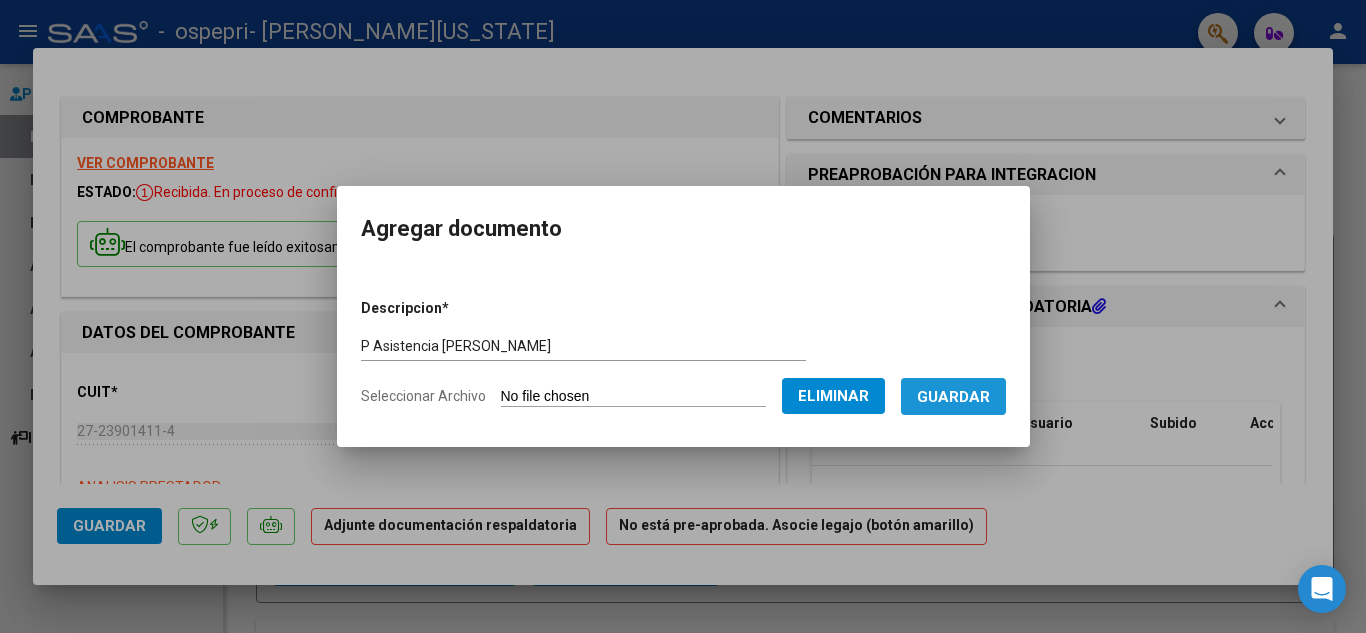 click on "Guardar" at bounding box center [953, 397] 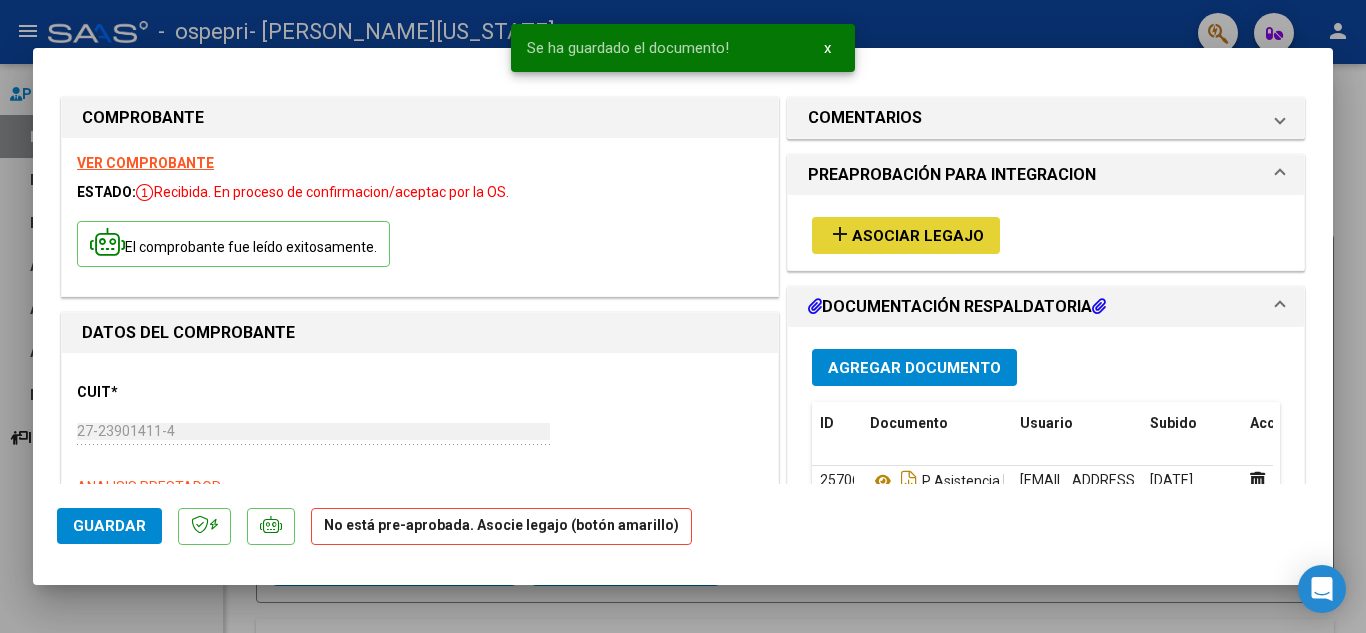 click on "add Asociar Legajo" at bounding box center (906, 235) 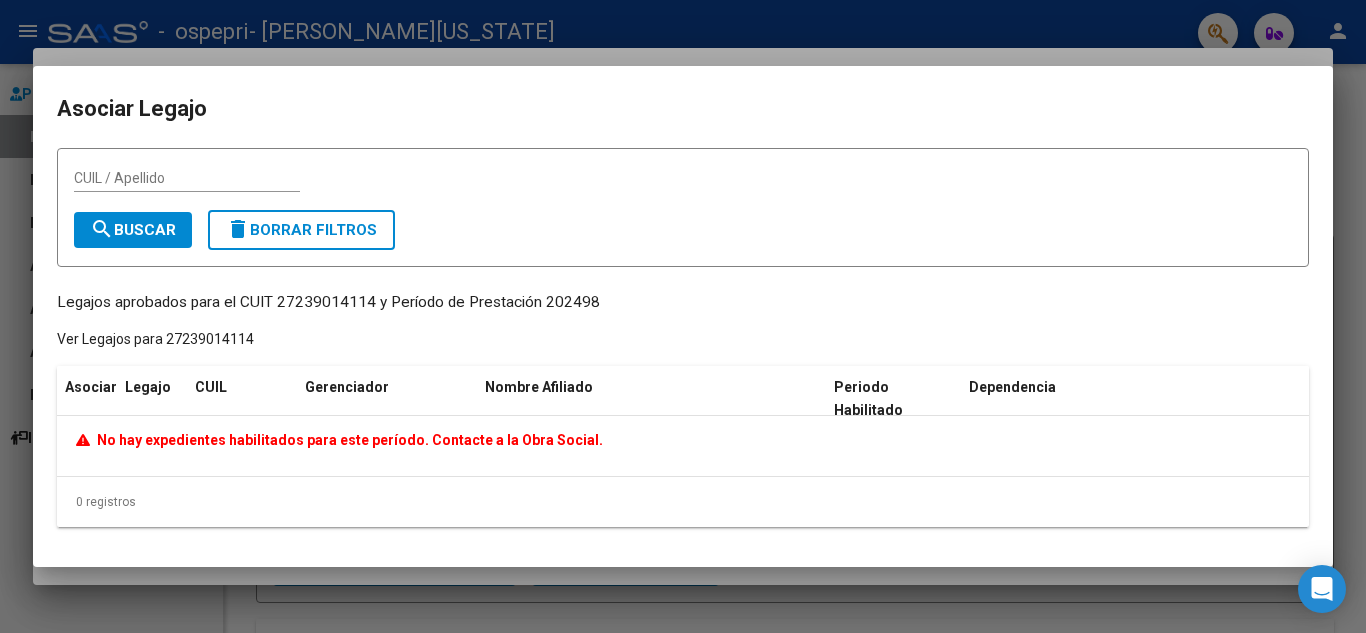 click at bounding box center [683, 316] 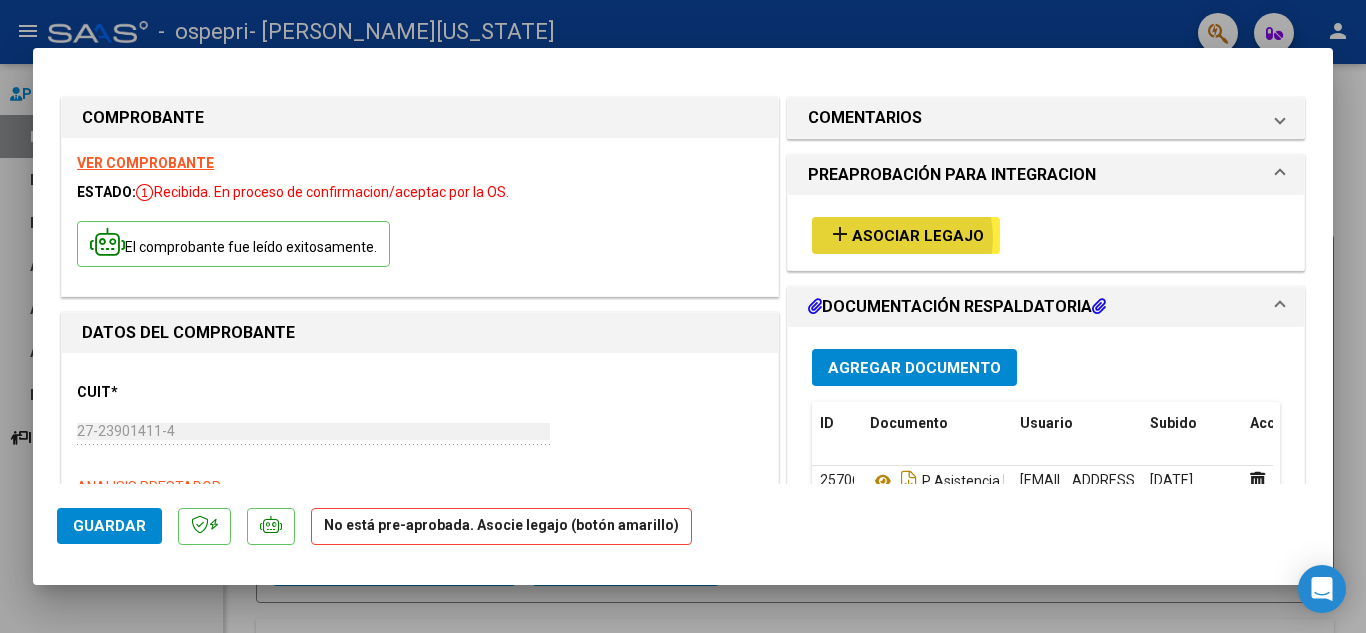 click on "Asociar Legajo" at bounding box center (918, 236) 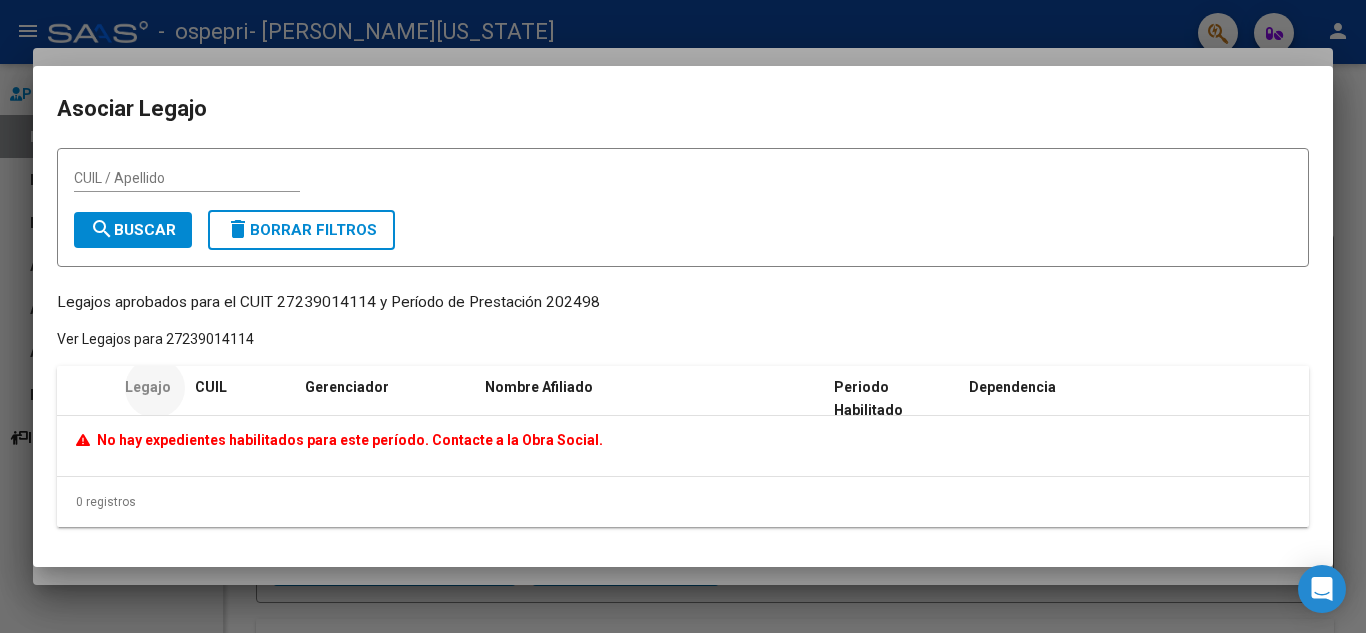 drag, startPoint x: 82, startPoint y: 379, endPoint x: 149, endPoint y: 384, distance: 67.18631 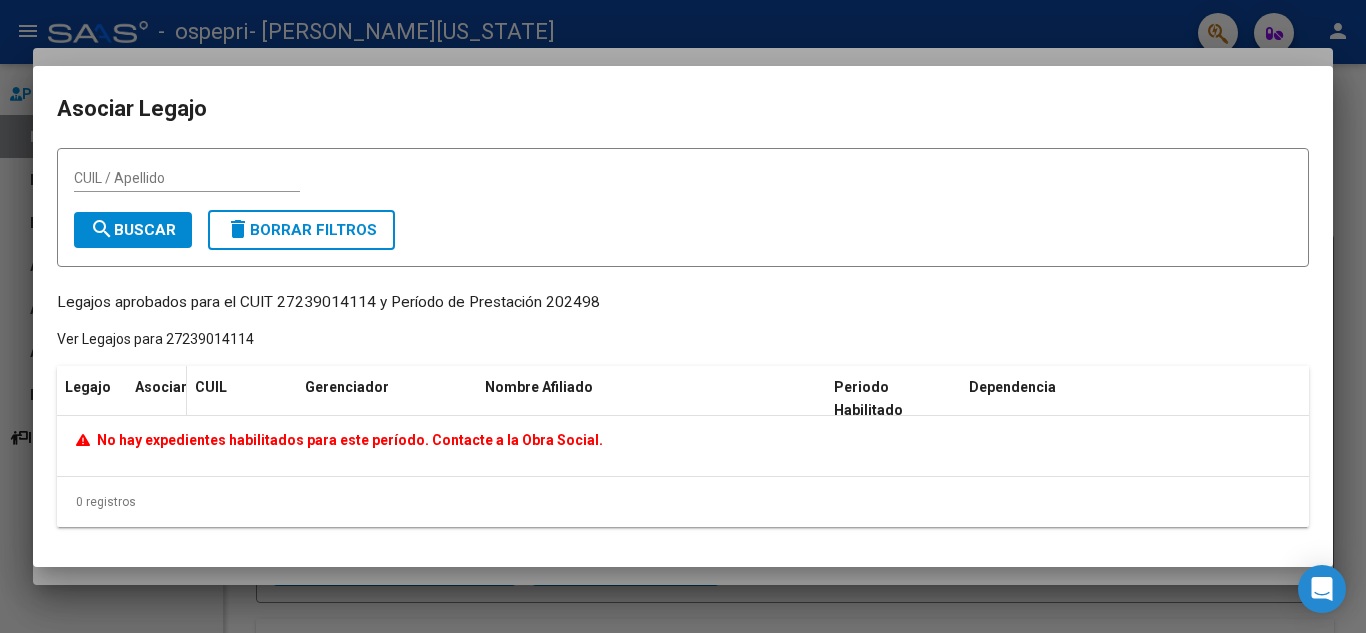 click on "Asociar" 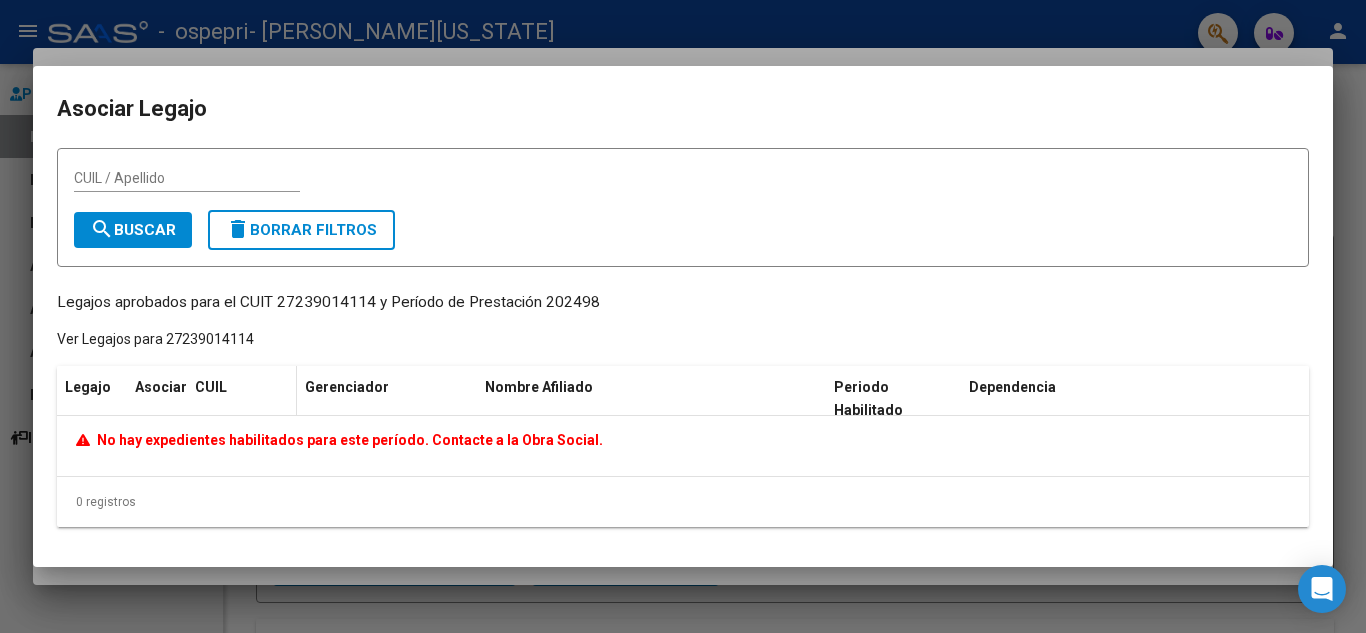 click on "CUIL" 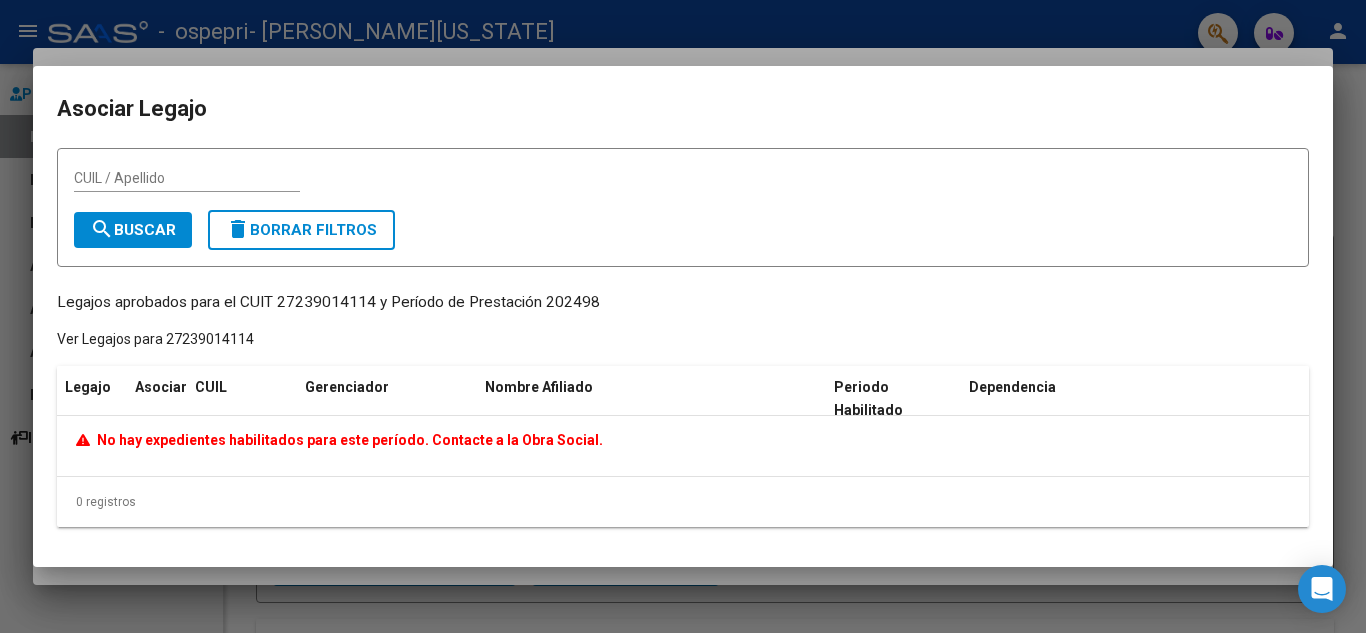 click on "No hay expedientes habilitados para este período. Contacte a la Obra Social." 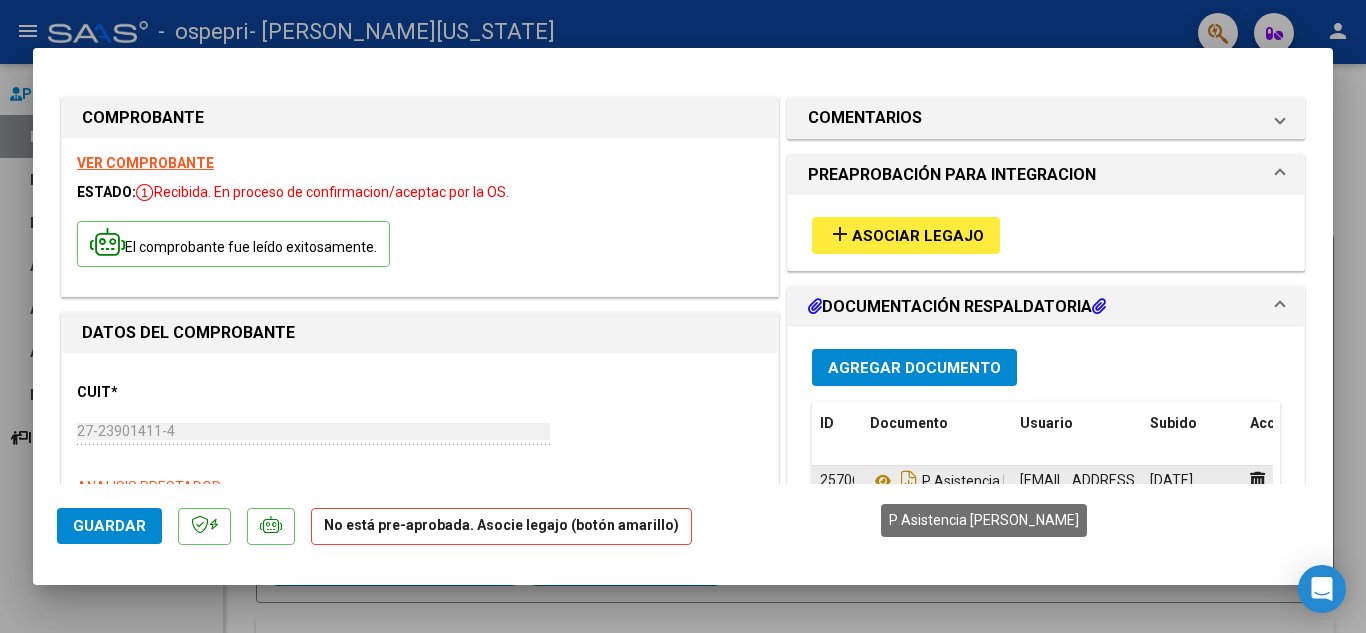 click on "P Asistencia [PERSON_NAME]" 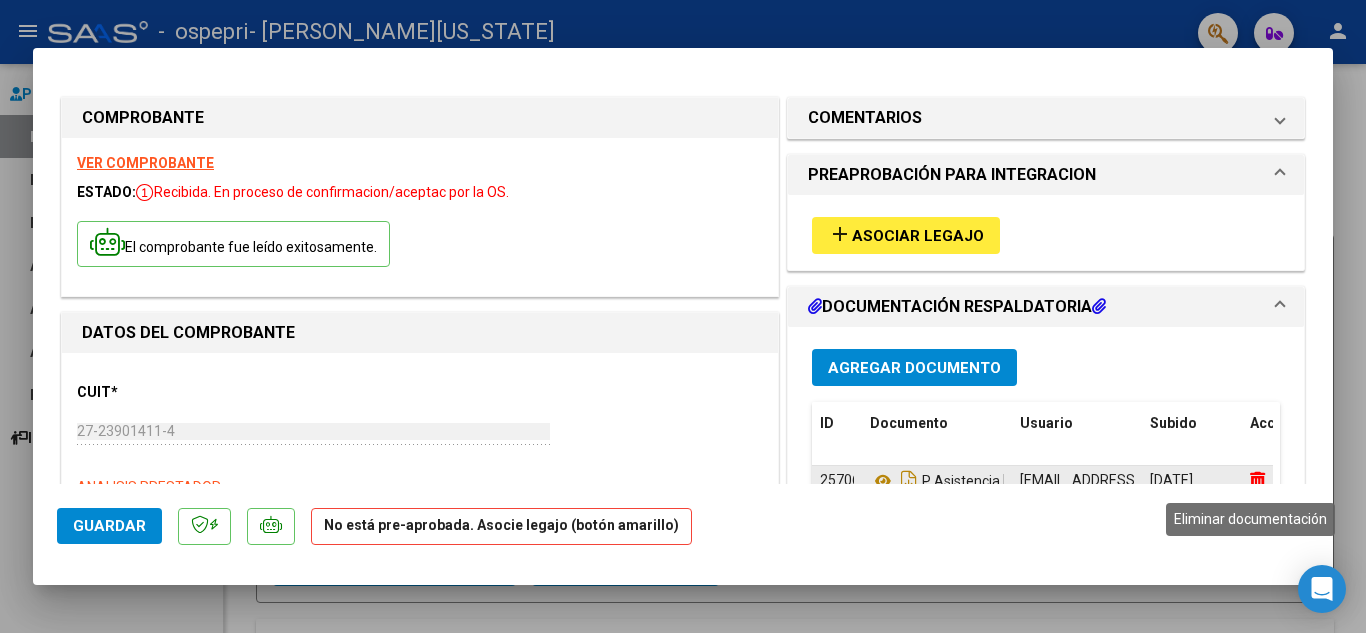 click 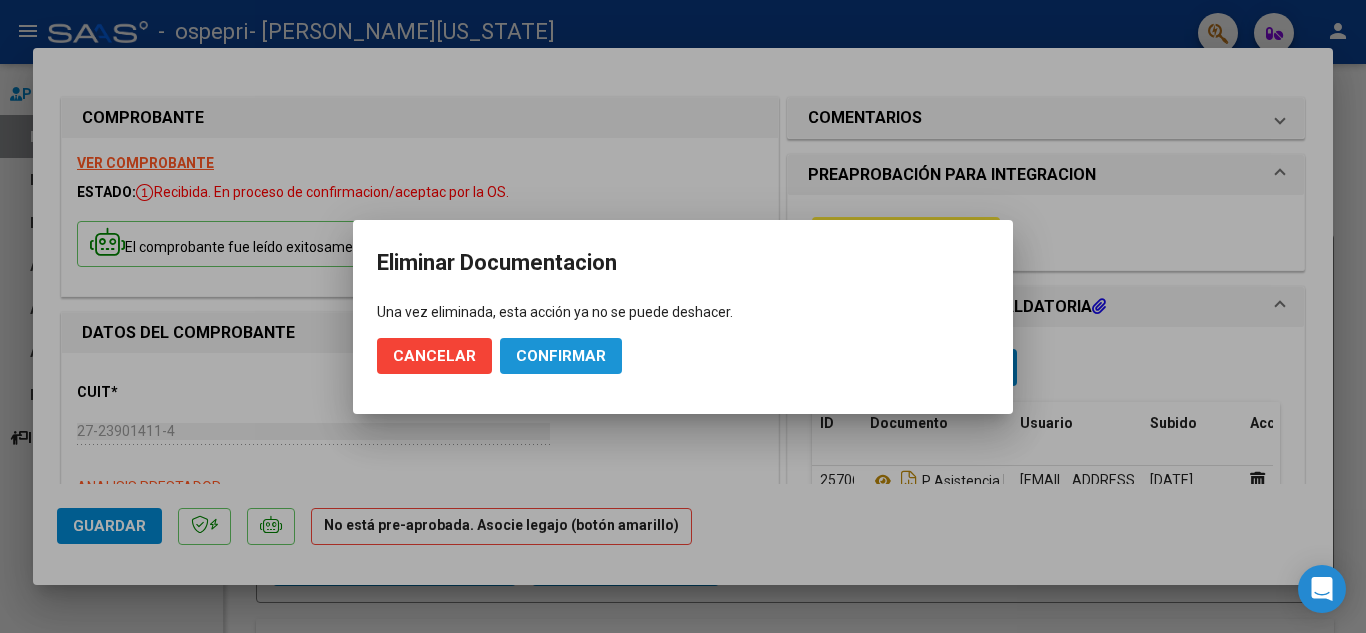 click on "Confirmar" 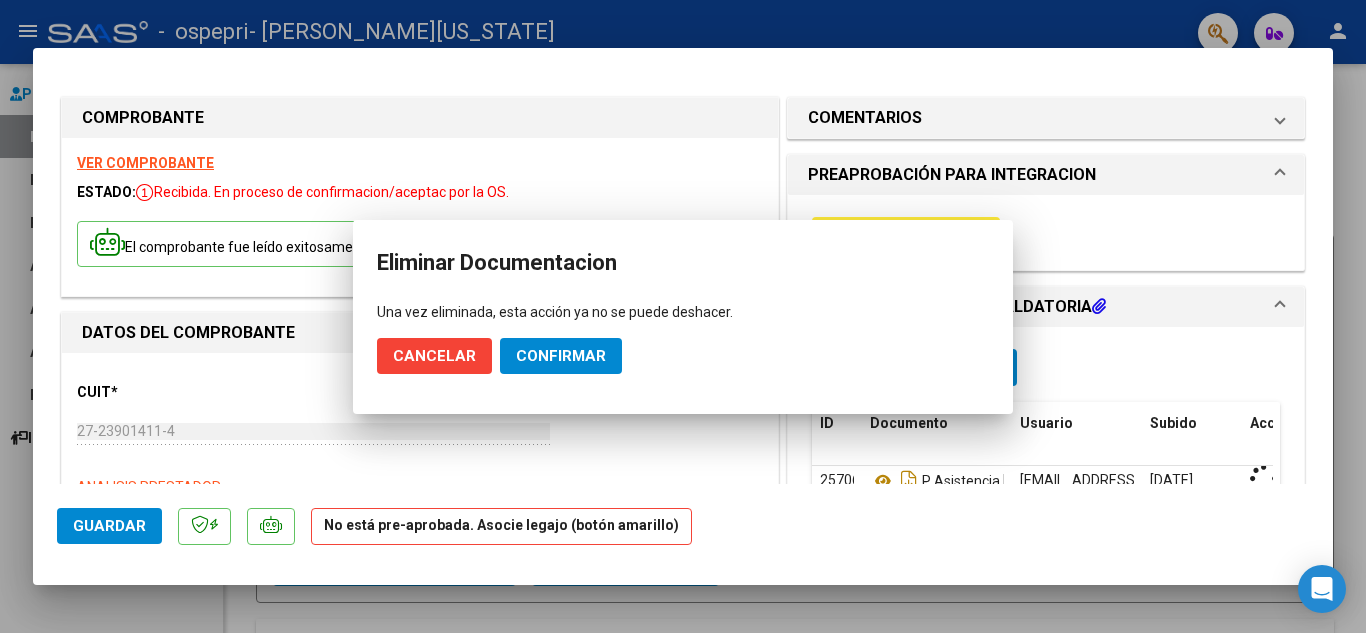 scroll, scrollTop: 12, scrollLeft: 0, axis: vertical 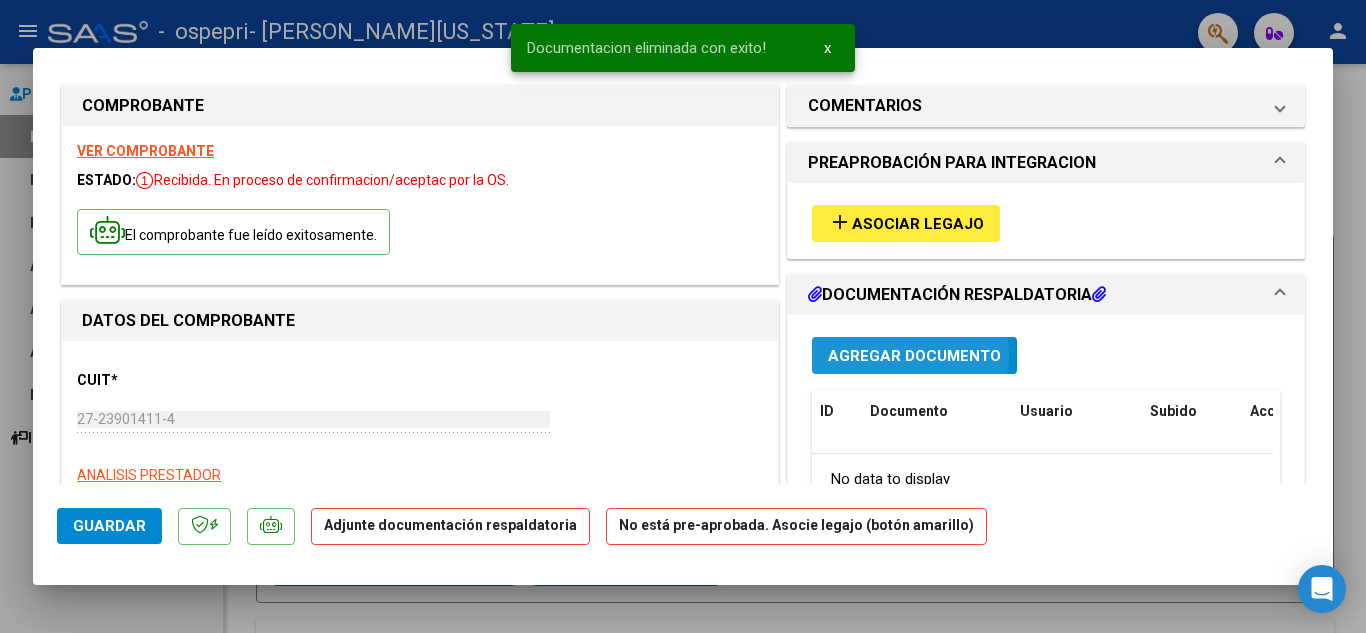 click on "Agregar Documento" at bounding box center [914, 356] 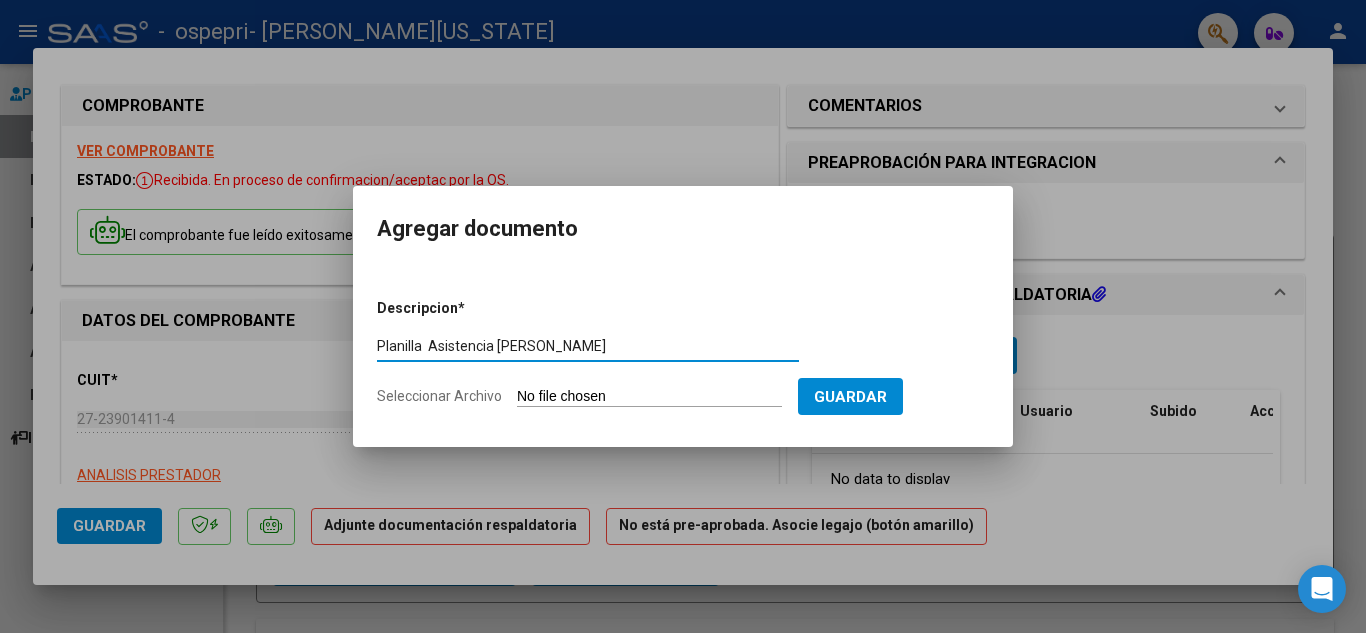 type on "Planilla  Asistencia [PERSON_NAME]" 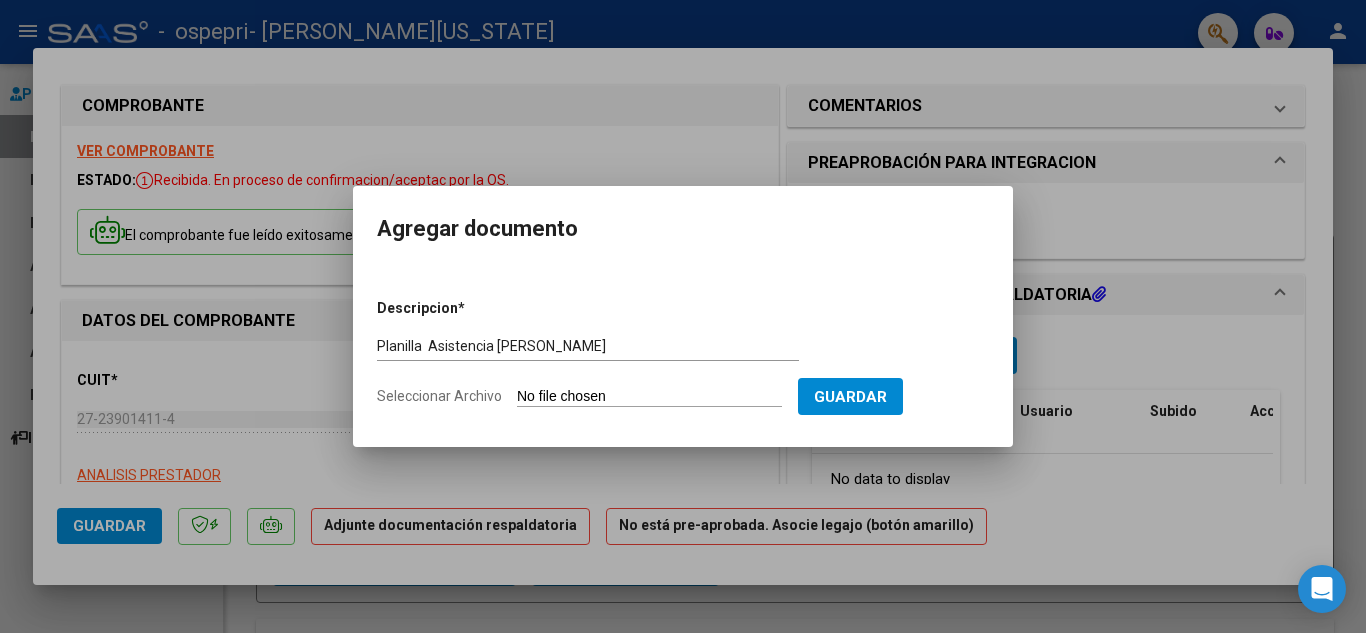 click on "Seleccionar Archivo" at bounding box center (649, 397) 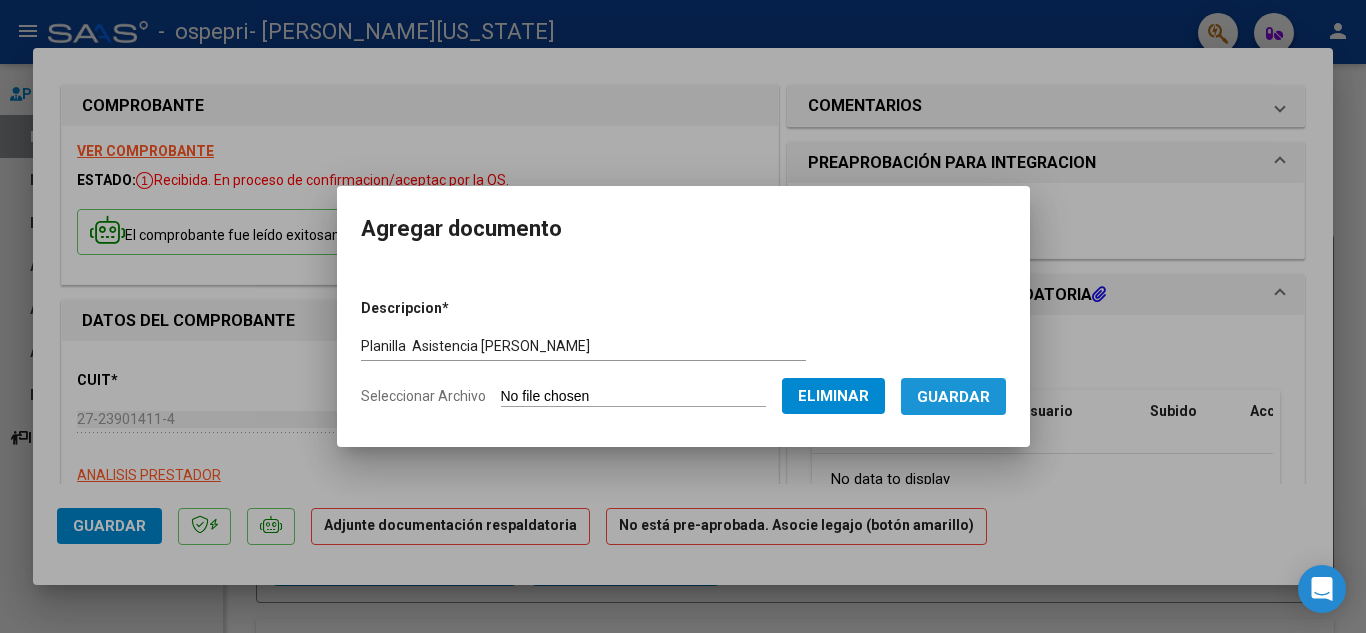 click on "Guardar" at bounding box center [953, 397] 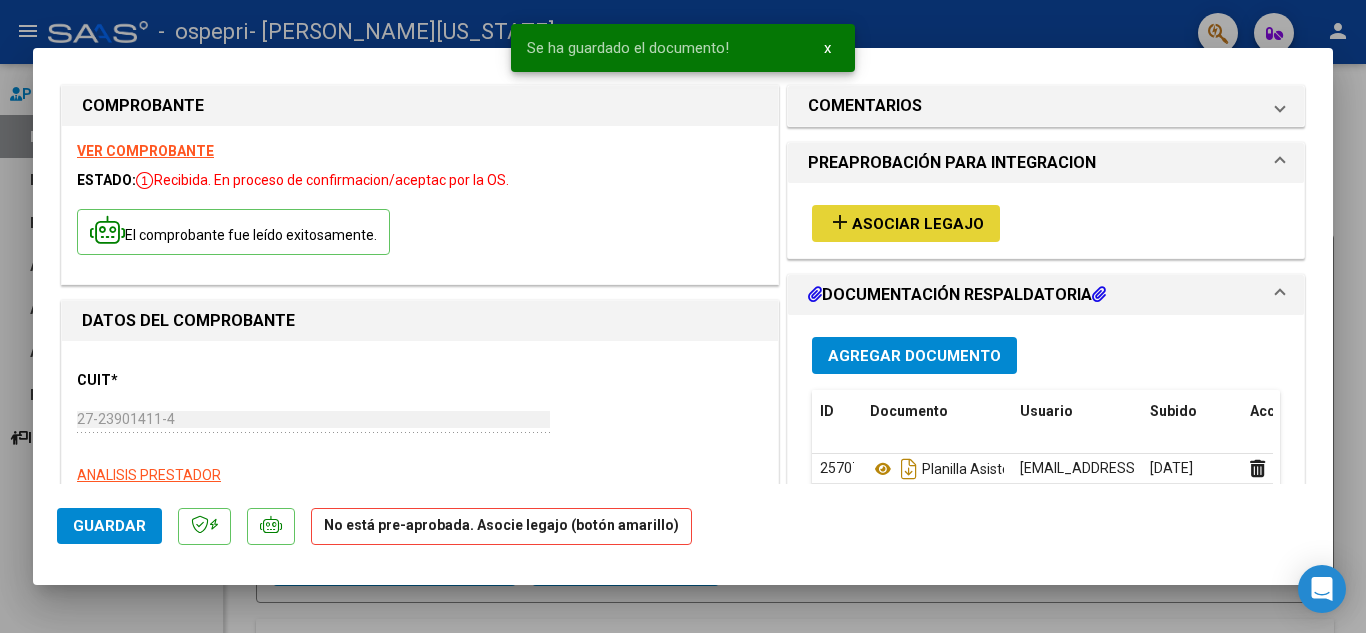 click on "Asociar Legajo" at bounding box center [918, 224] 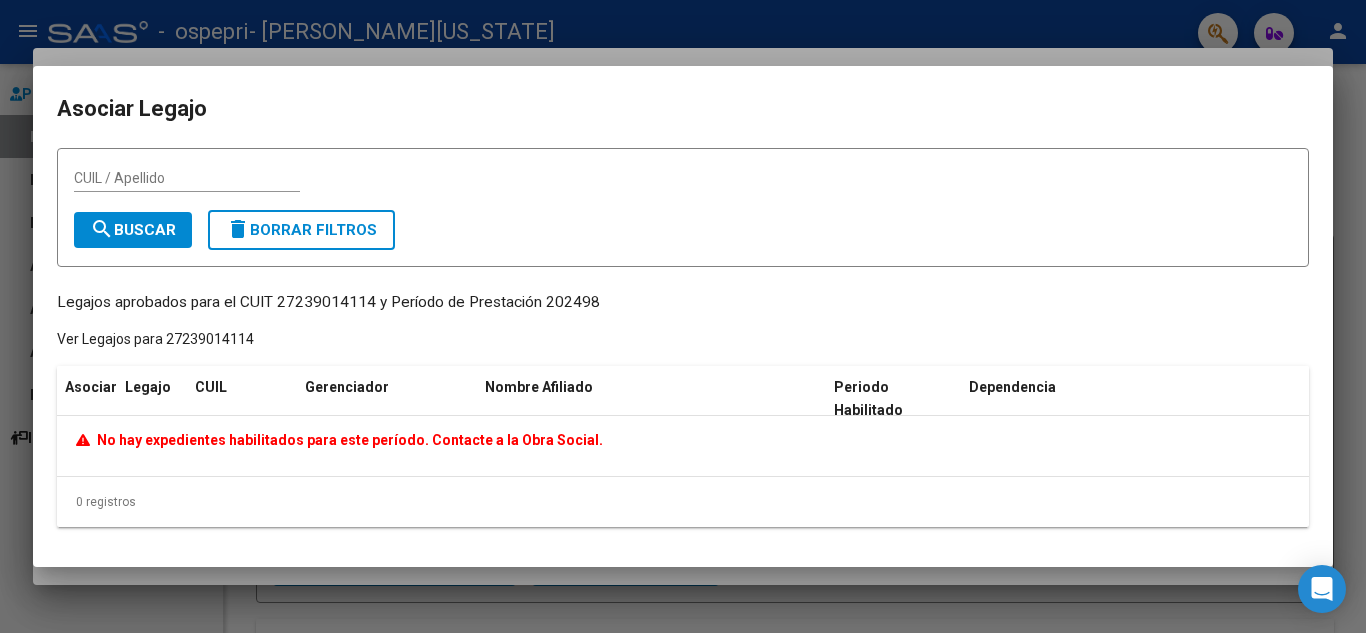 click on "Ver Legajos para 27239014114" 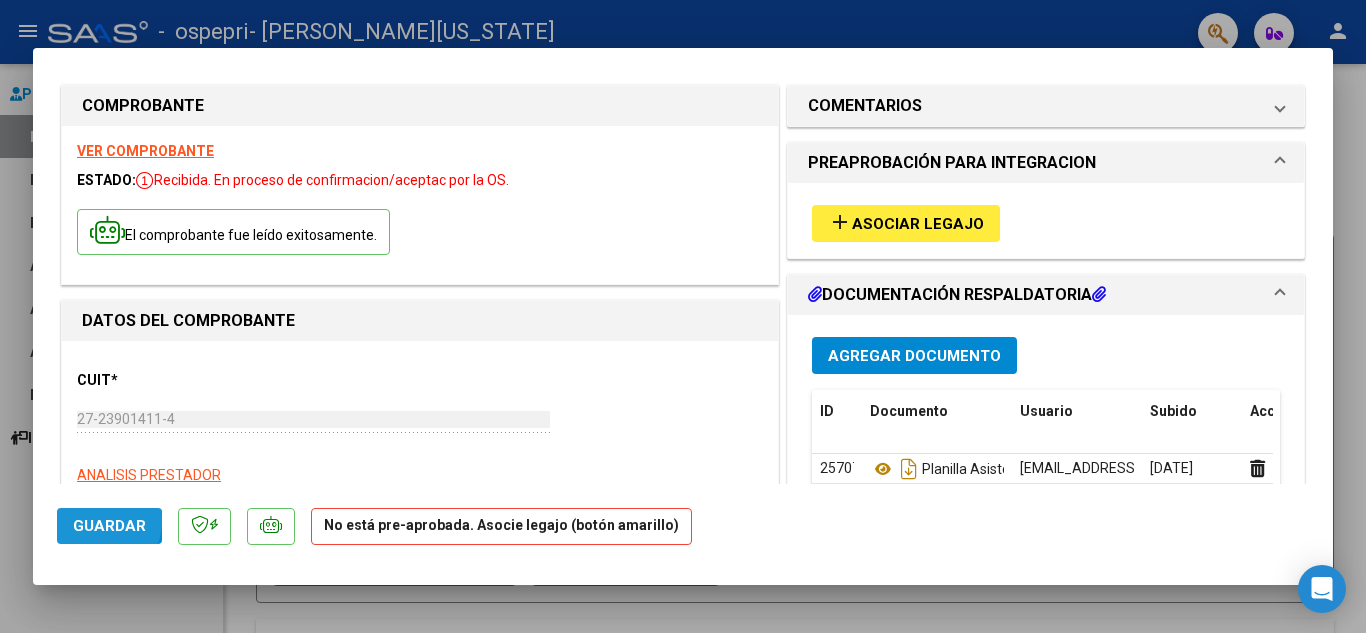click on "Guardar" 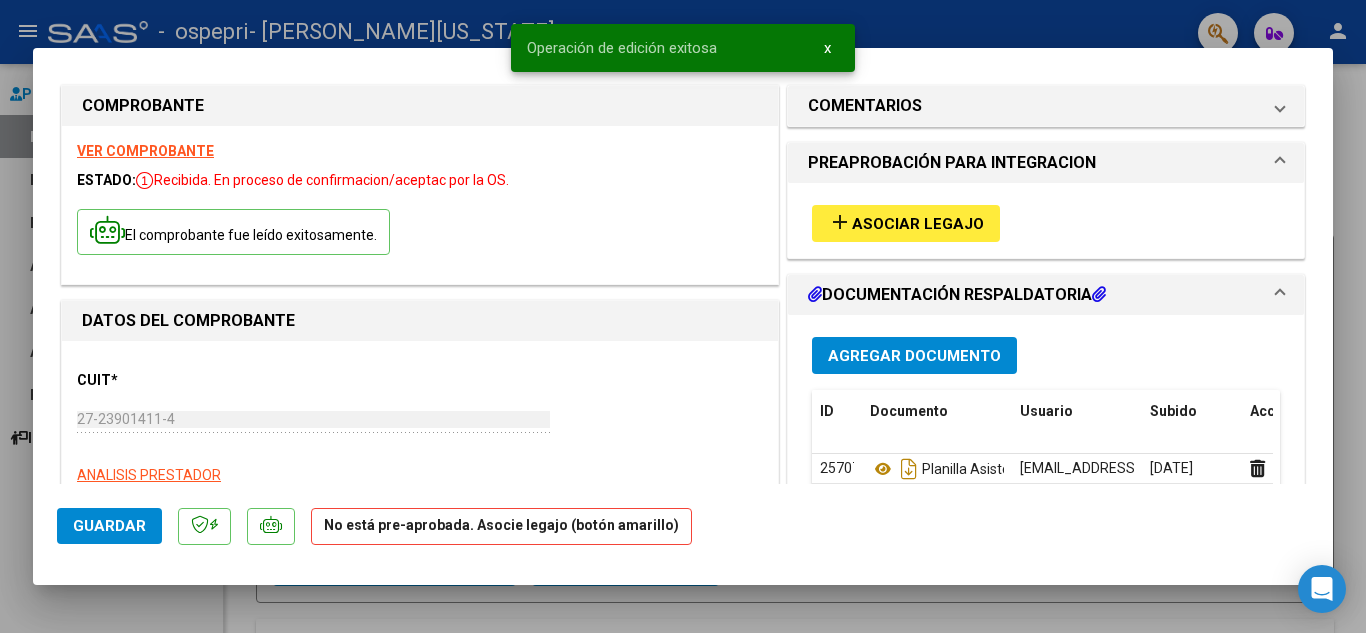 click at bounding box center (683, 316) 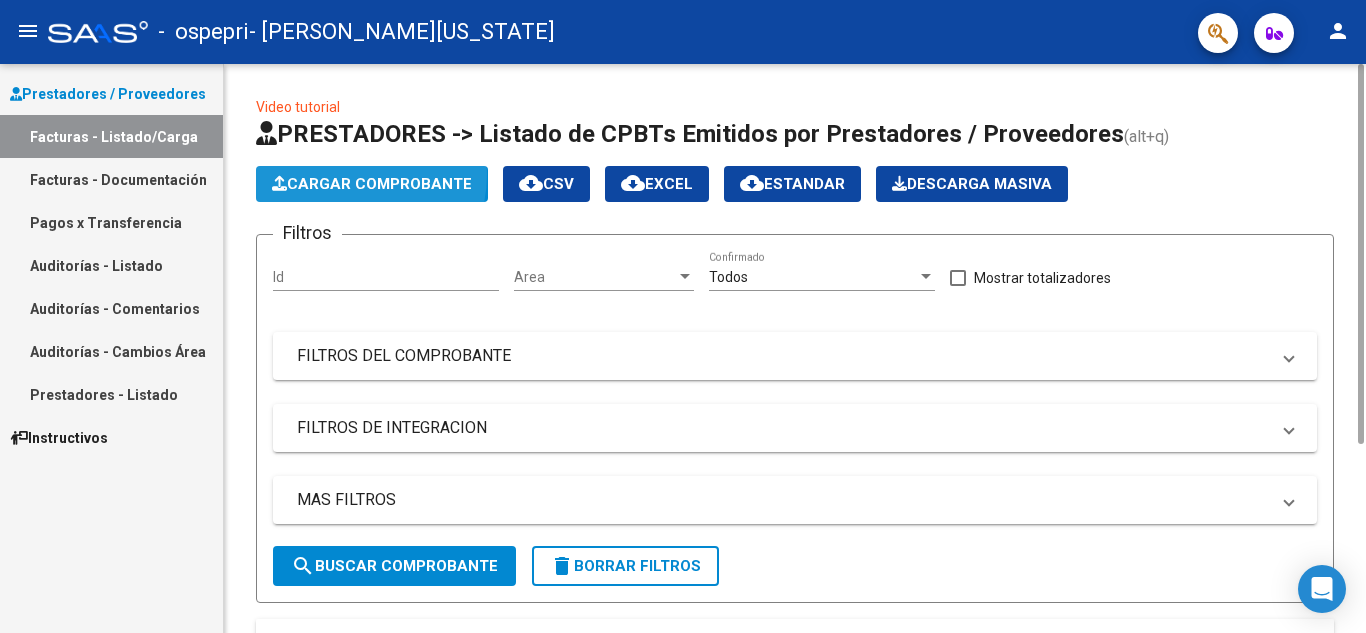 click on "Cargar Comprobante" 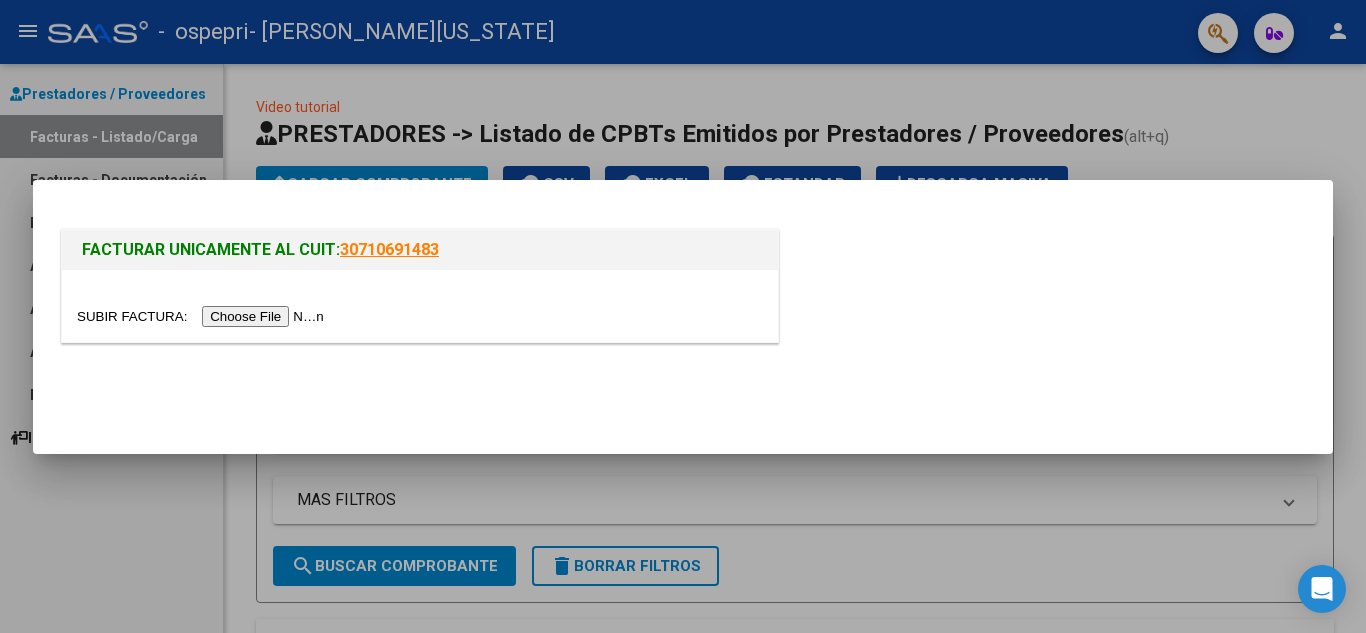 click at bounding box center [203, 316] 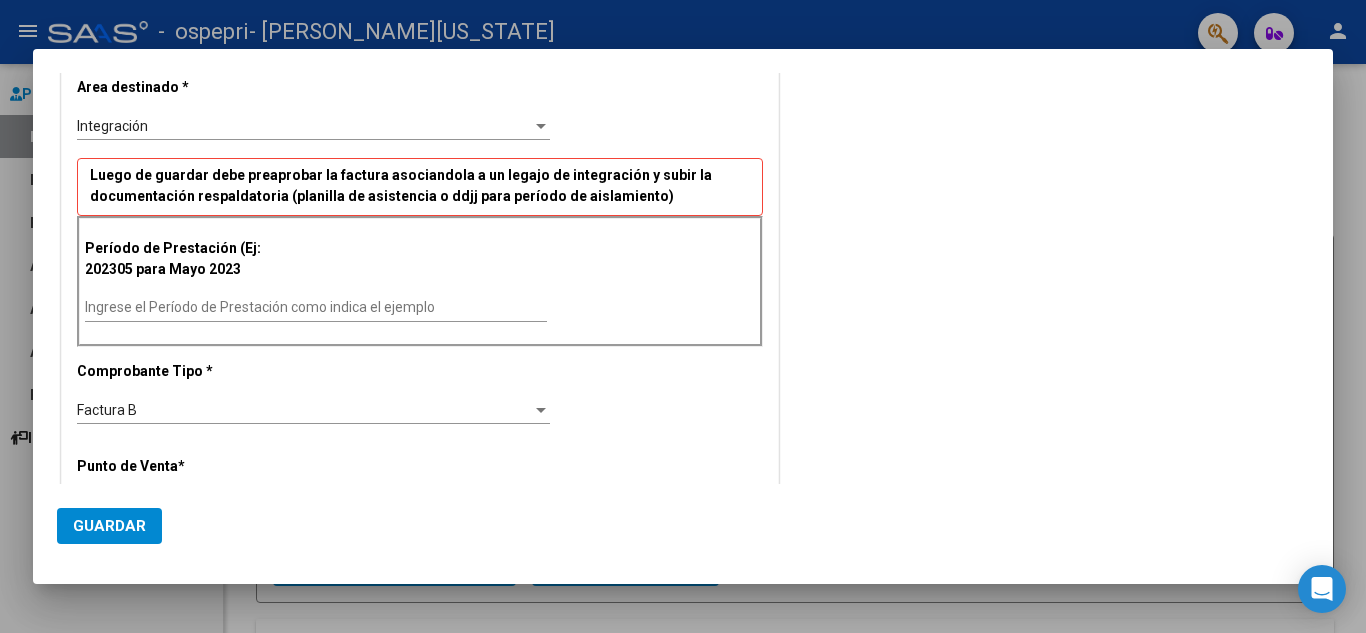 scroll, scrollTop: 360, scrollLeft: 0, axis: vertical 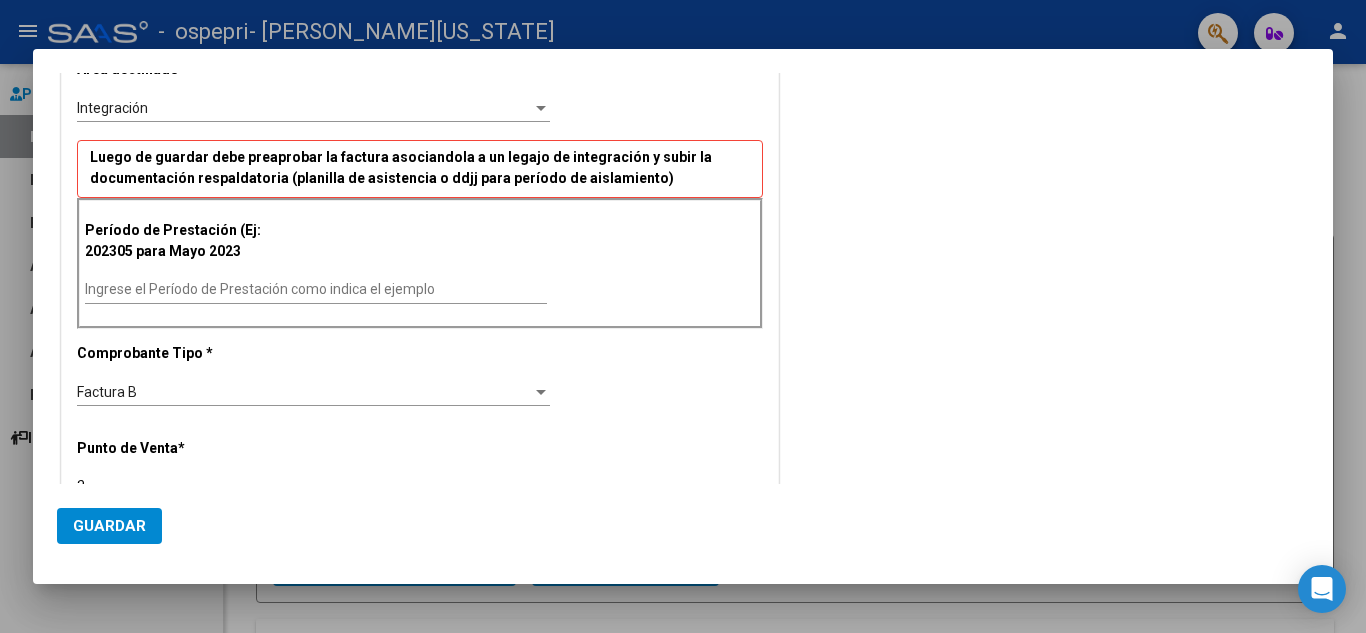 click on "Ingrese el Período de Prestación como indica el ejemplo" at bounding box center (316, 290) 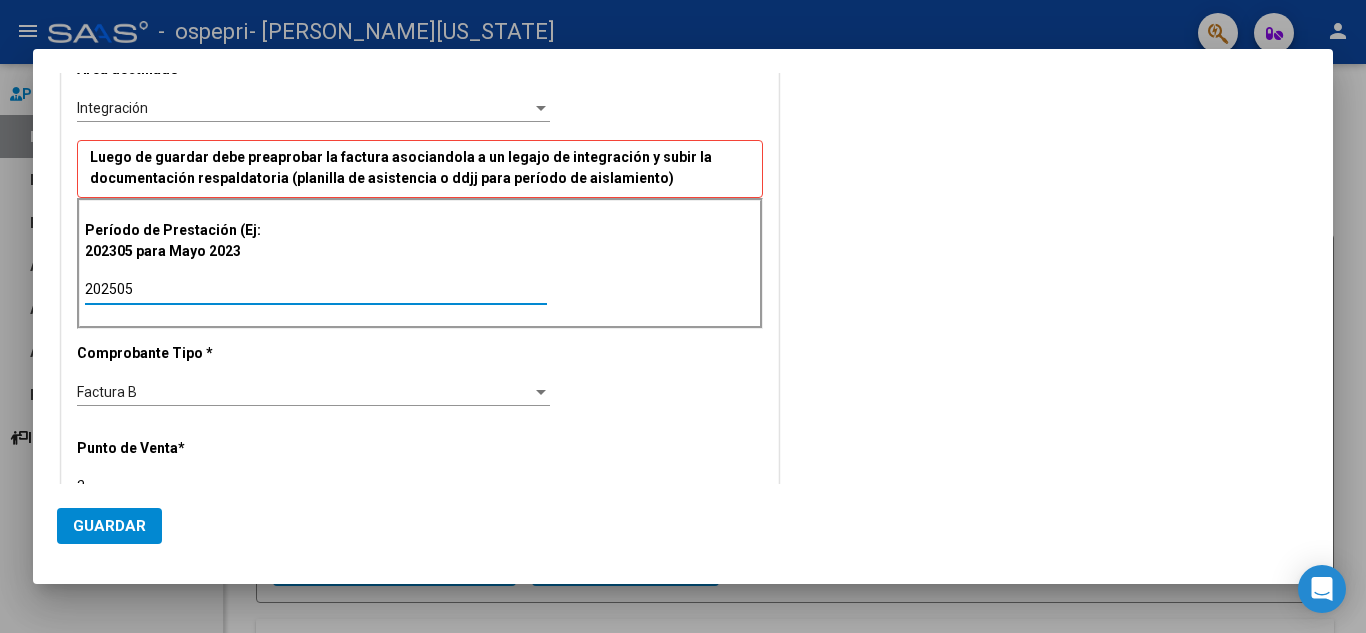 type on "202505" 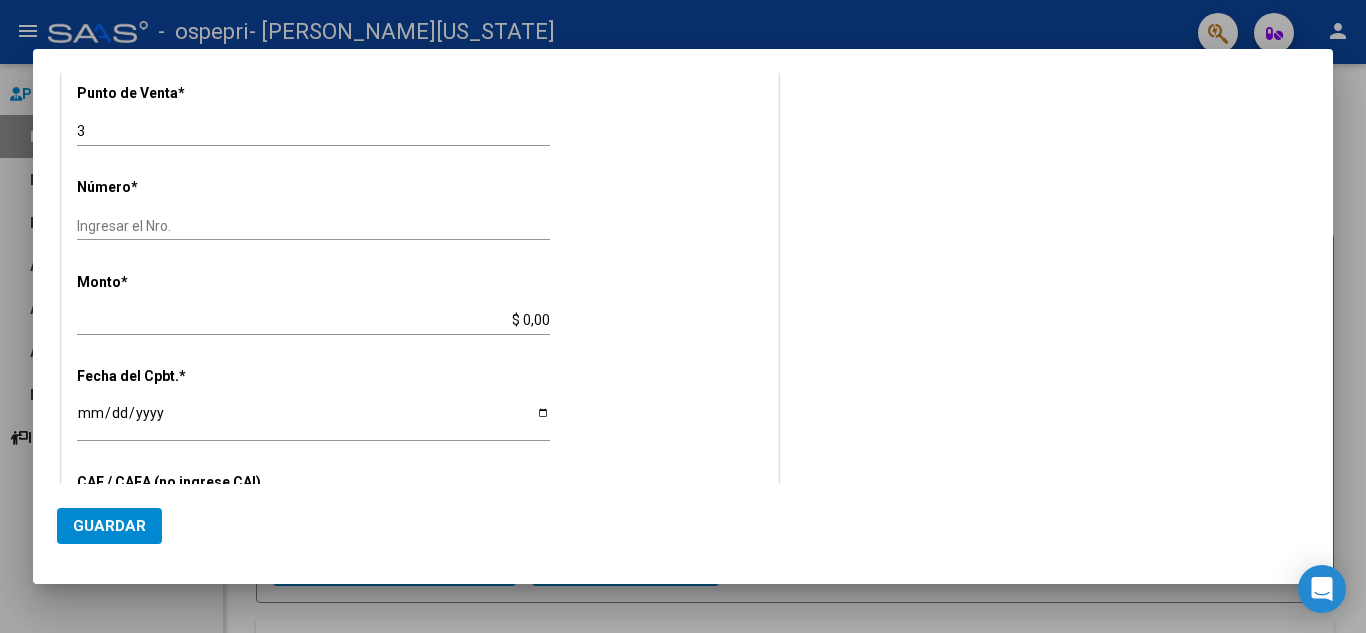 scroll, scrollTop: 720, scrollLeft: 0, axis: vertical 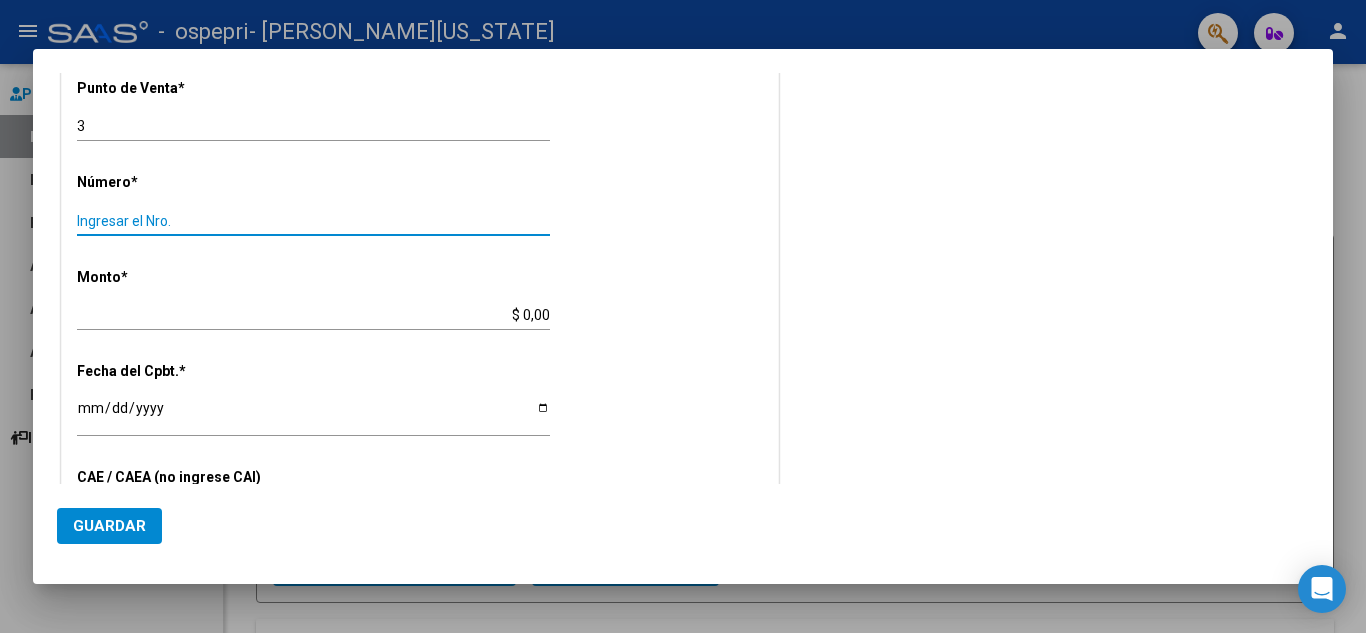 click on "Ingresar el Nro." at bounding box center [313, 221] 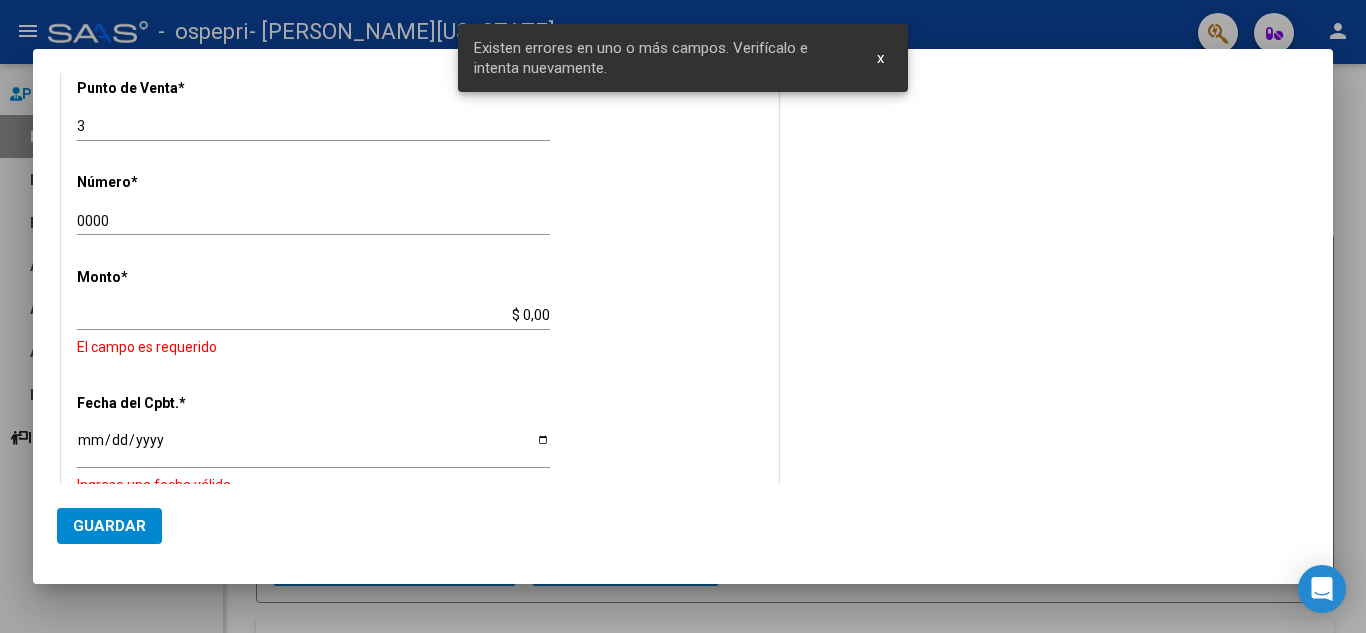scroll, scrollTop: 748, scrollLeft: 0, axis: vertical 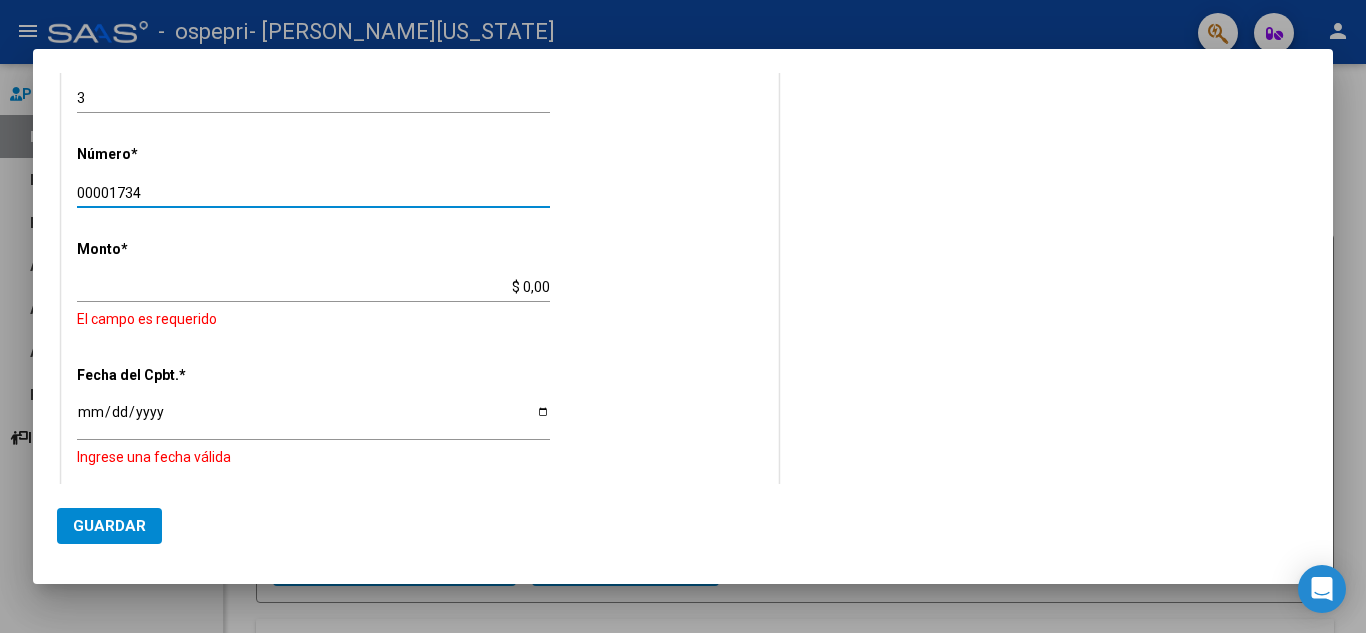 type on "00001734" 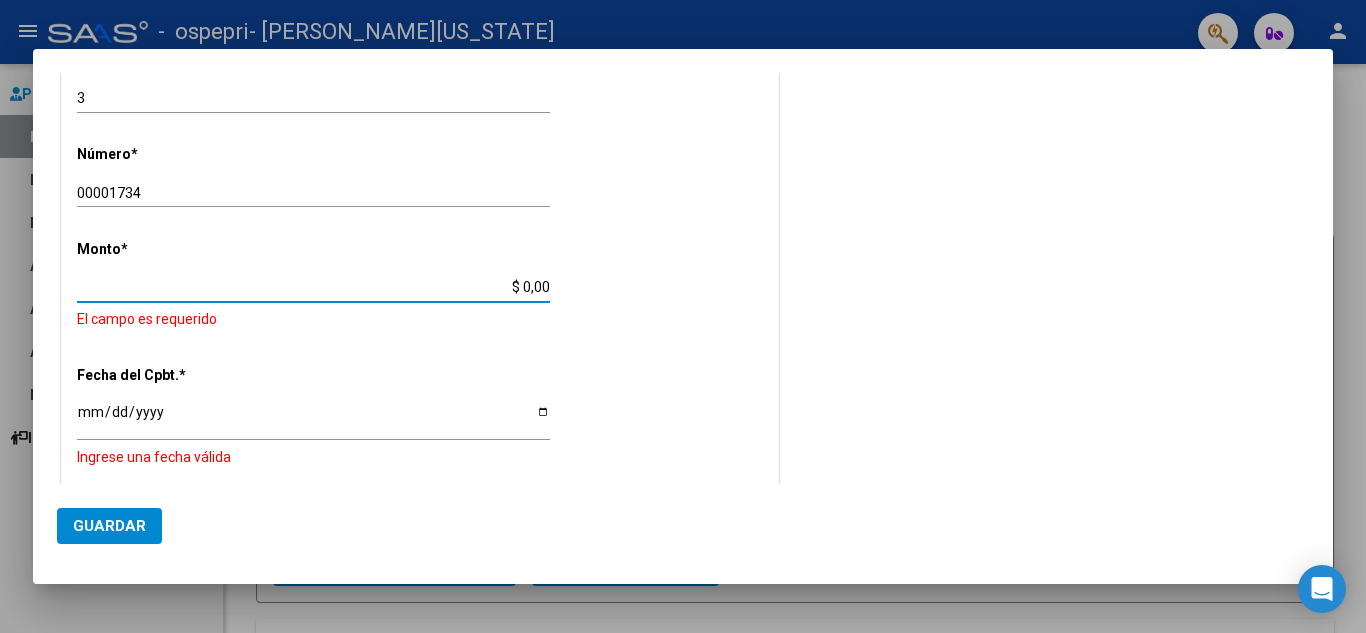 click on "$ 0,00" at bounding box center [313, 287] 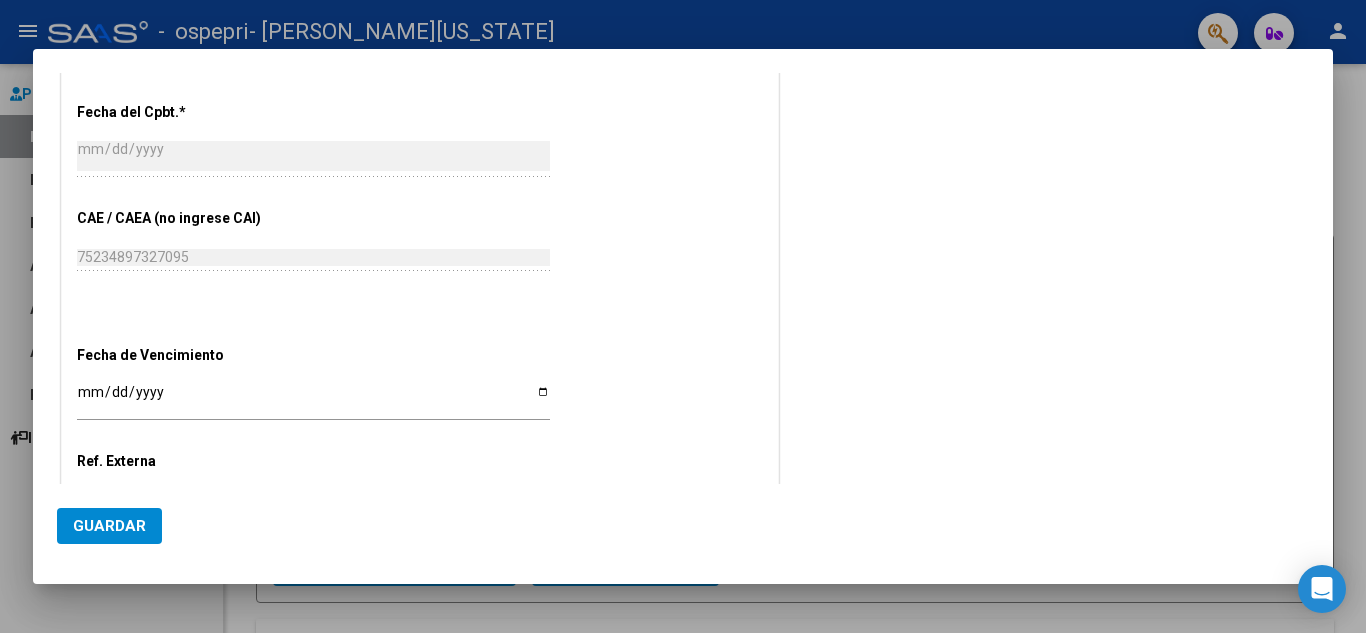 scroll, scrollTop: 988, scrollLeft: 0, axis: vertical 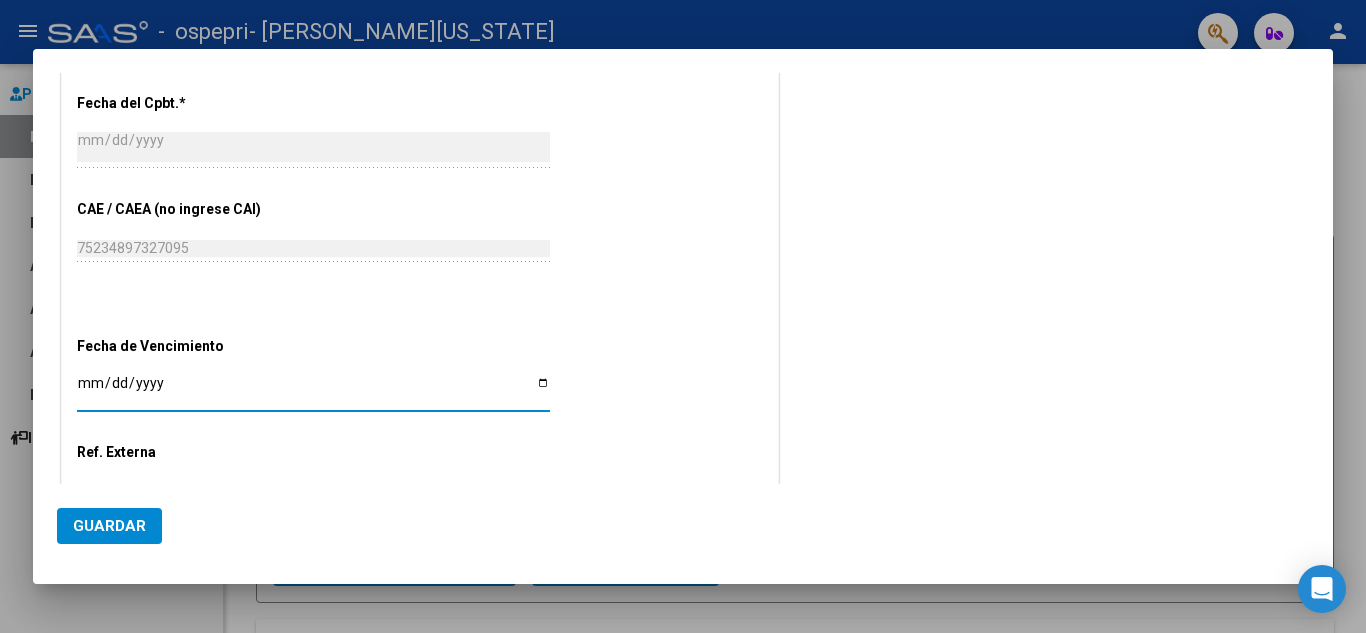 click on "Ingresar la fecha" at bounding box center (313, 390) 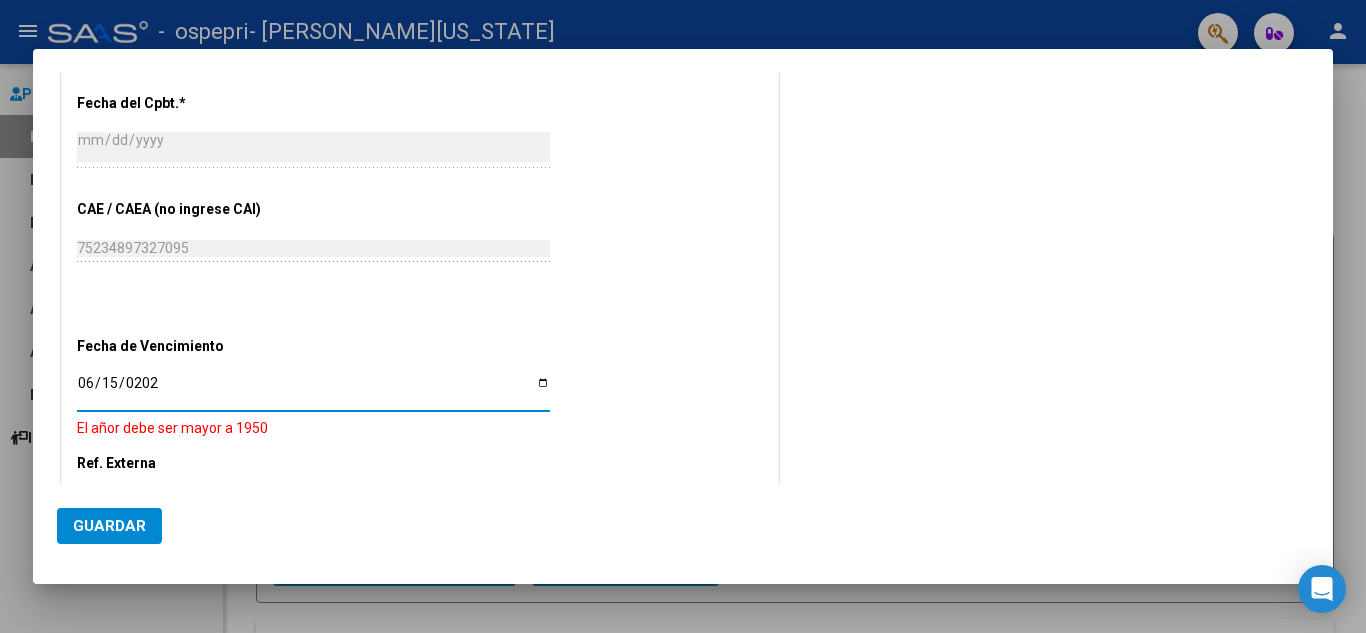 type on "[DATE]" 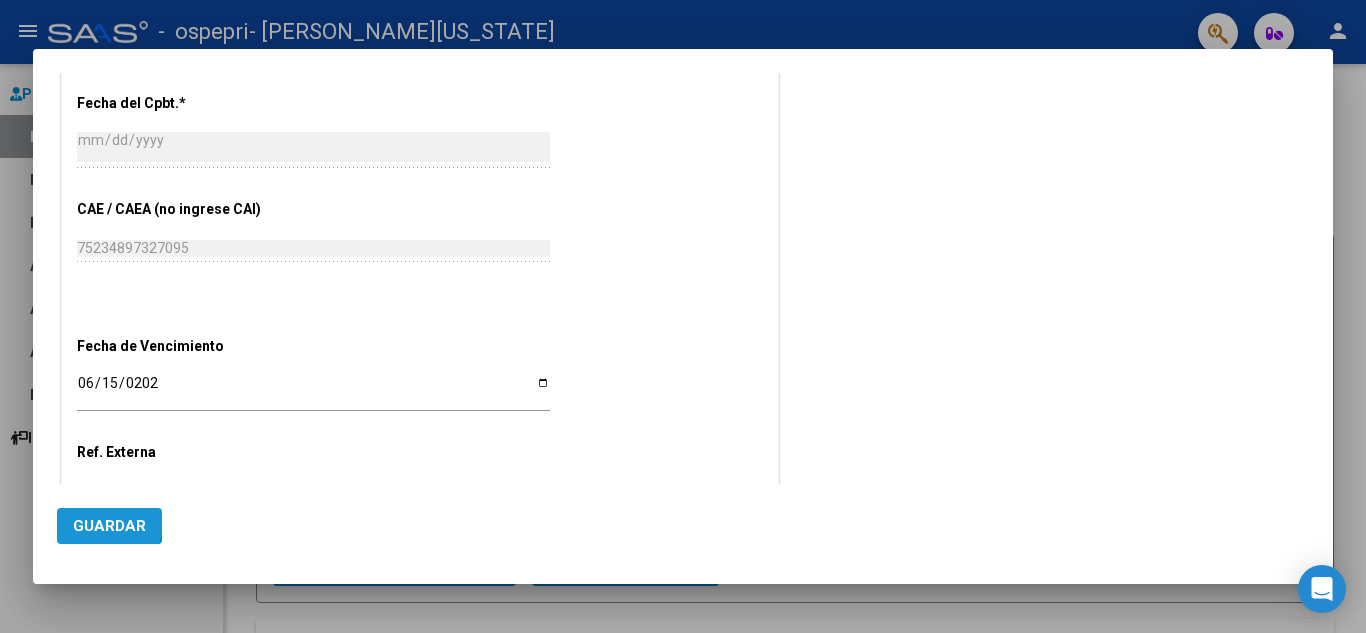 click on "Guardar" 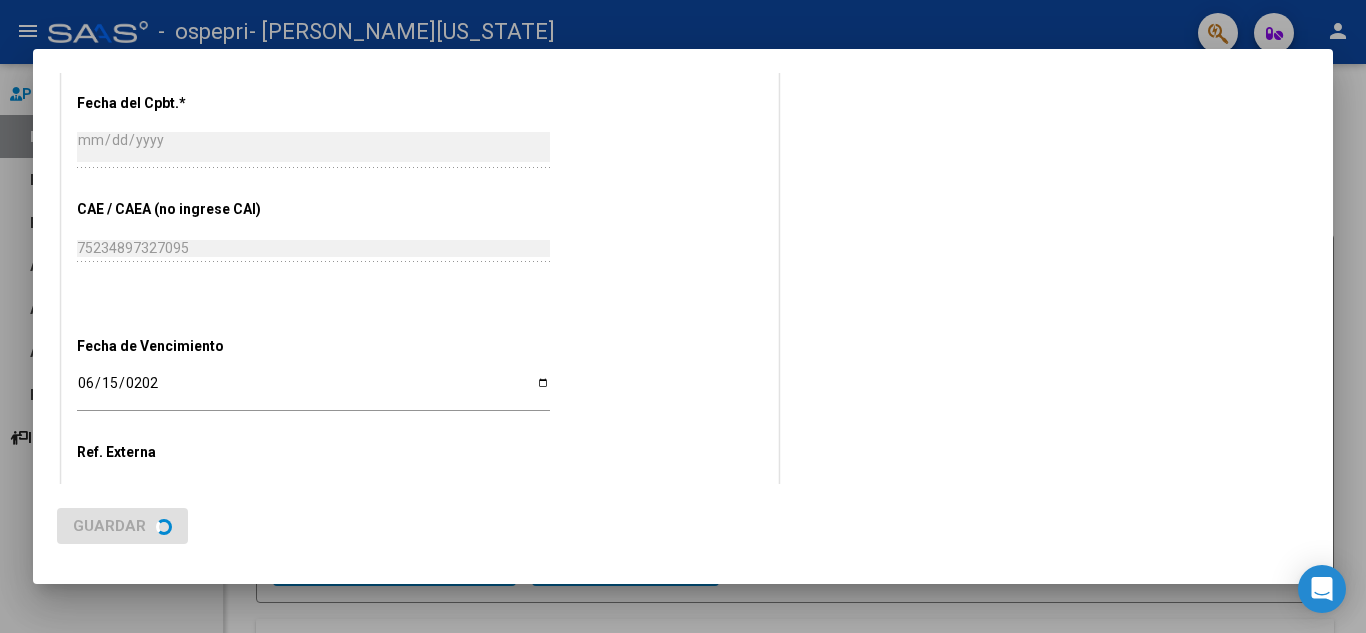scroll, scrollTop: 0, scrollLeft: 0, axis: both 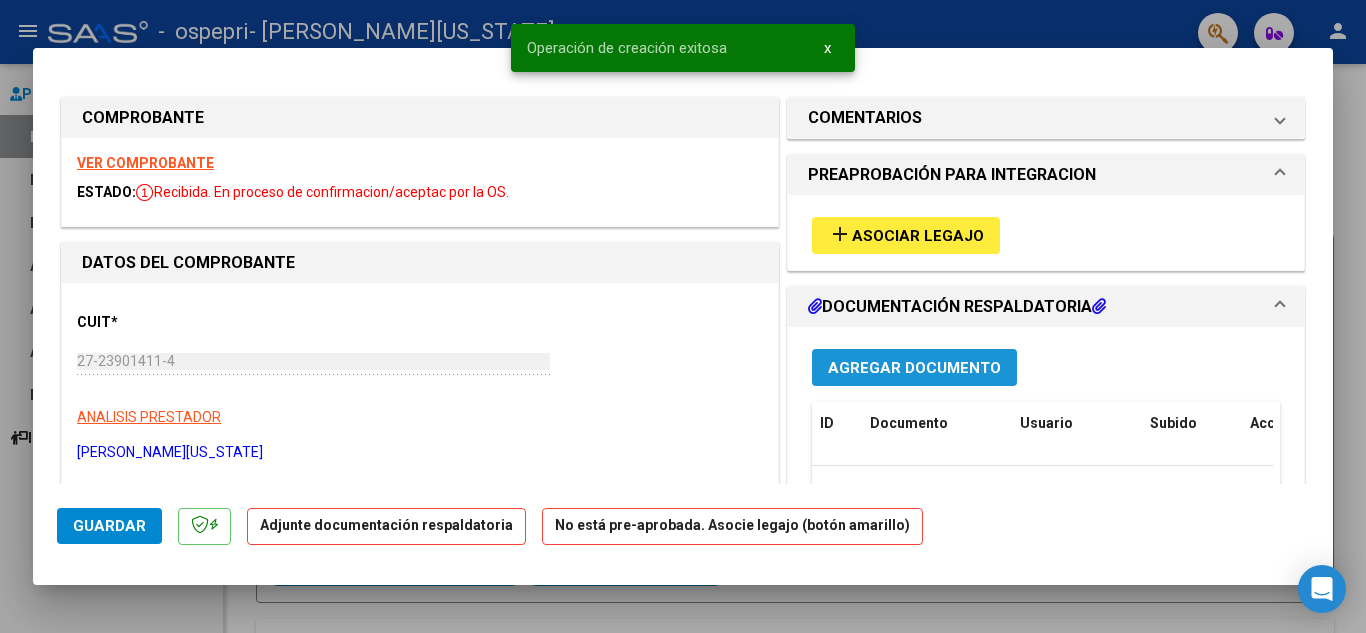 click on "Agregar Documento" at bounding box center [914, 367] 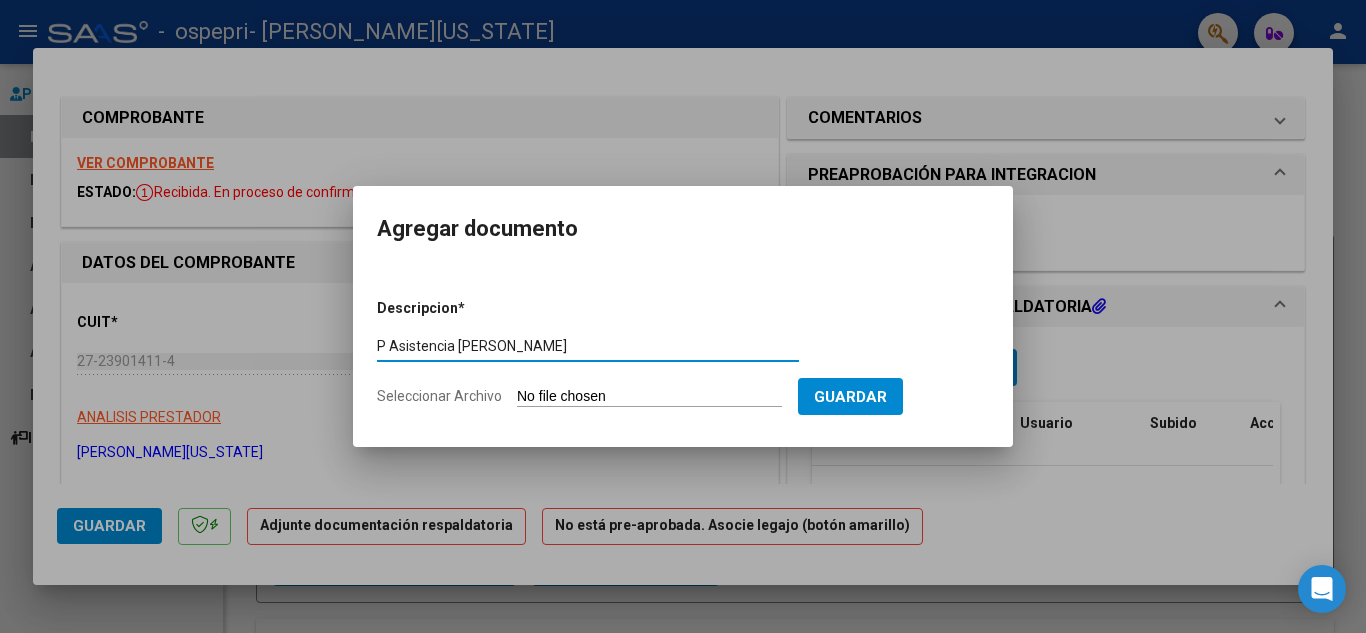 type on "P Asistencia [PERSON_NAME]" 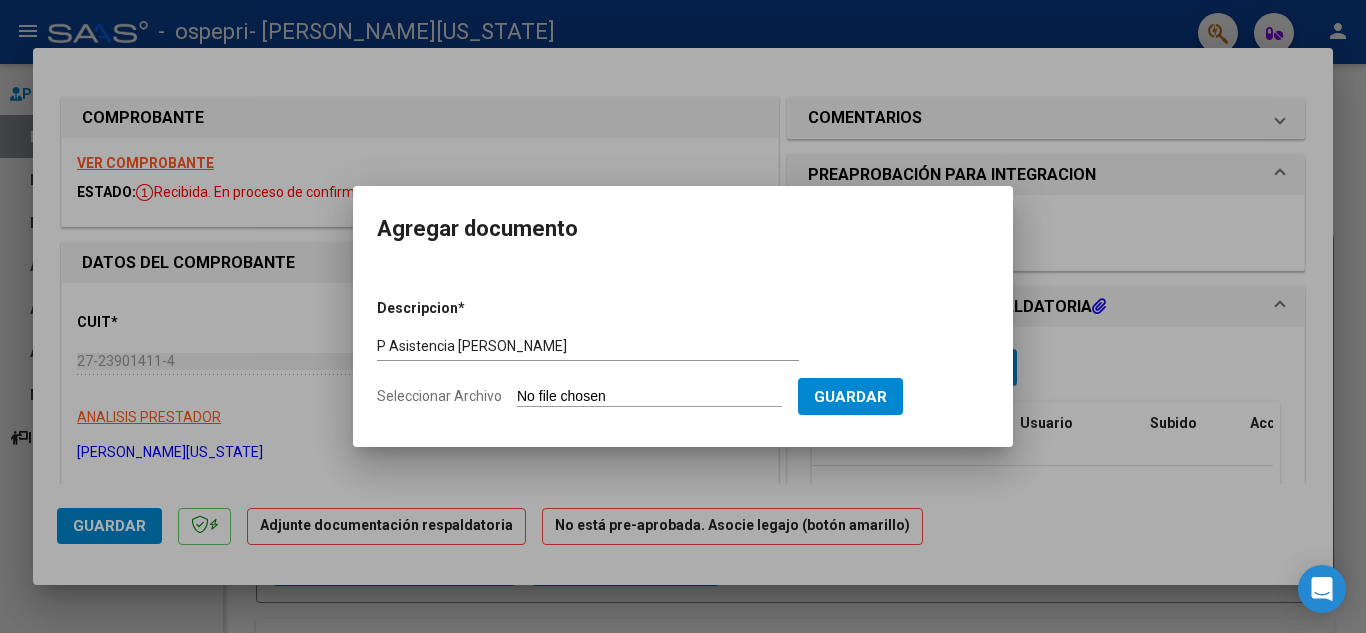 click on "Seleccionar Archivo" at bounding box center [649, 397] 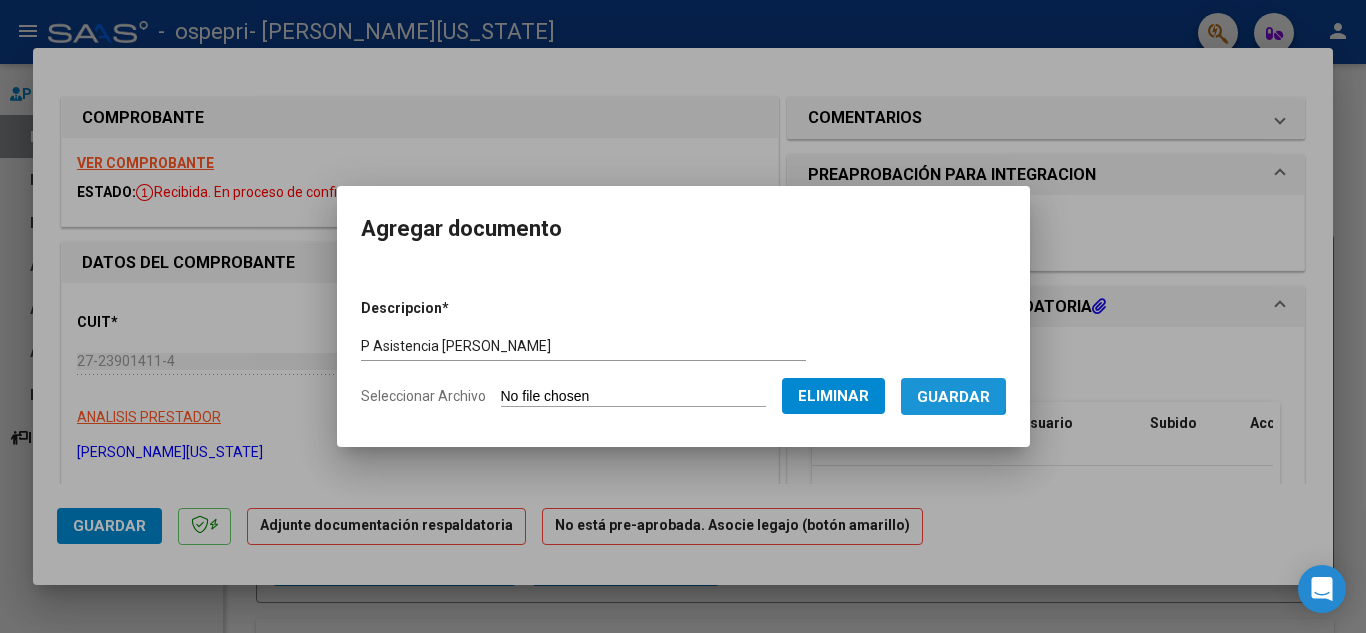 click on "Guardar" at bounding box center [953, 397] 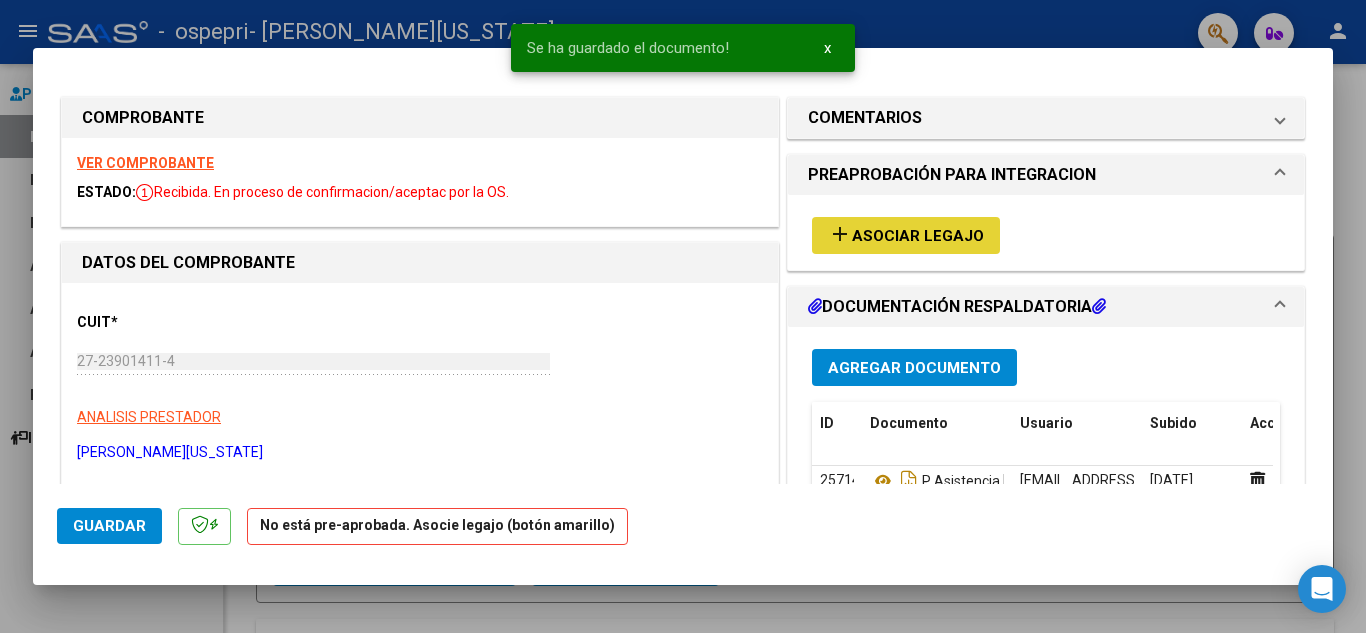 click on "Asociar Legajo" at bounding box center [918, 236] 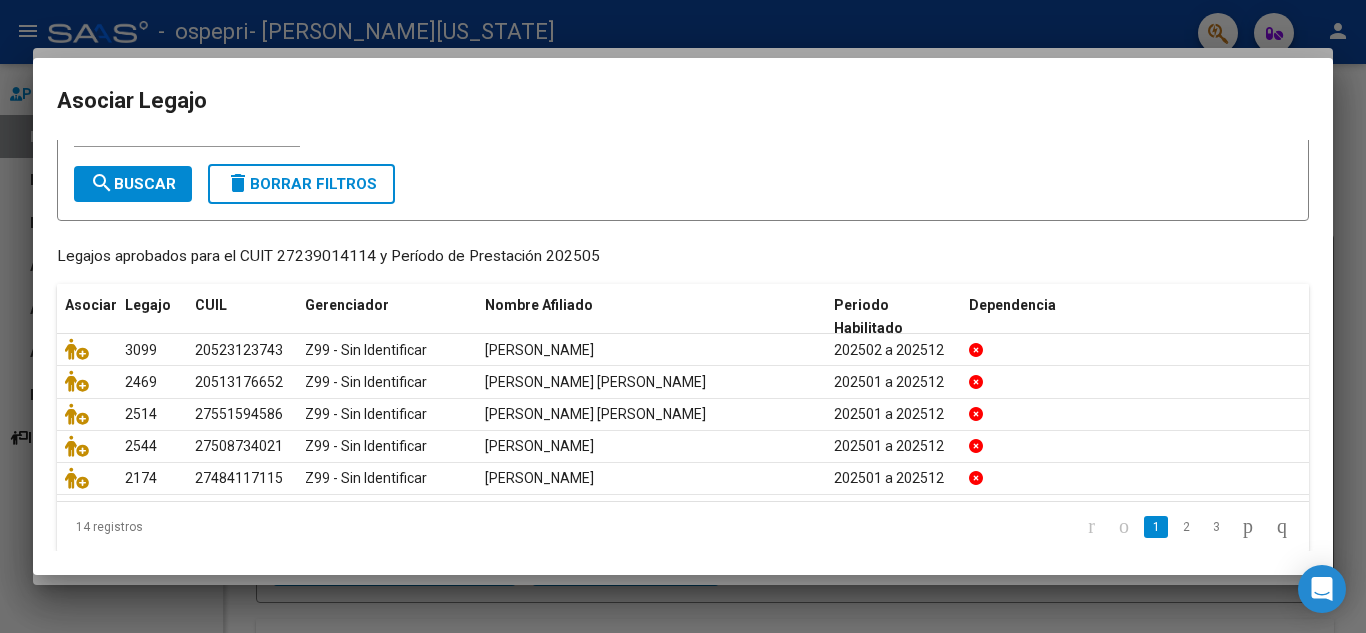 scroll, scrollTop: 109, scrollLeft: 0, axis: vertical 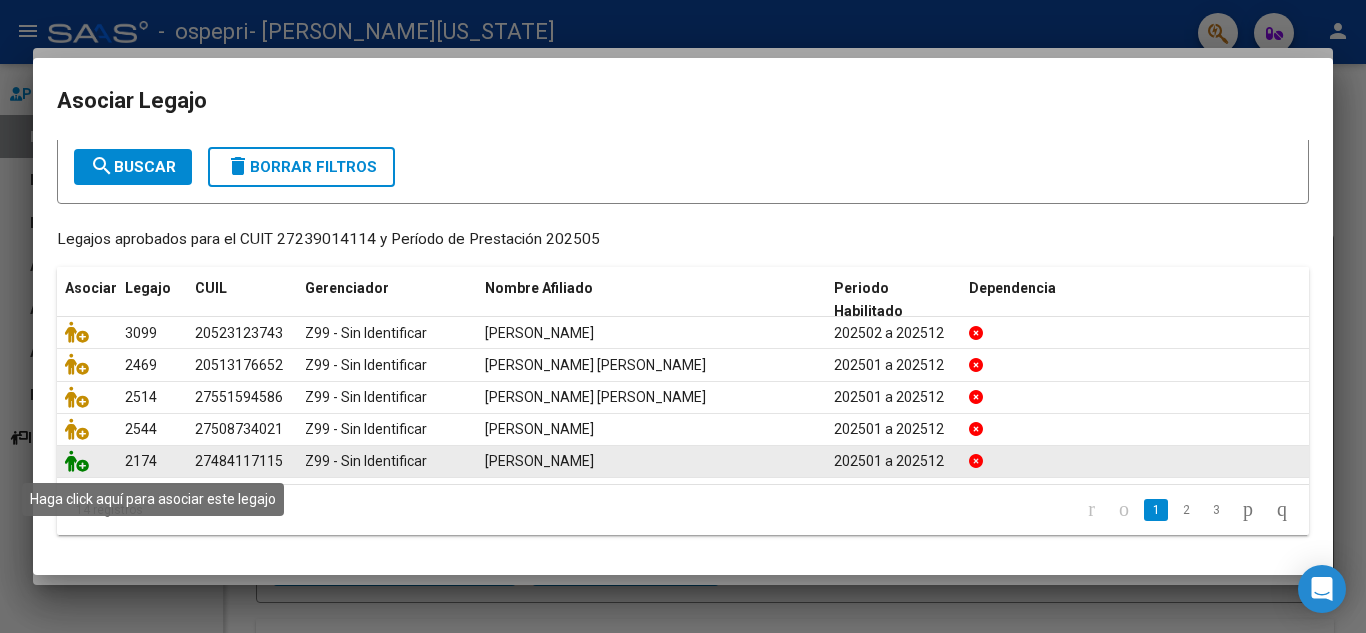 click 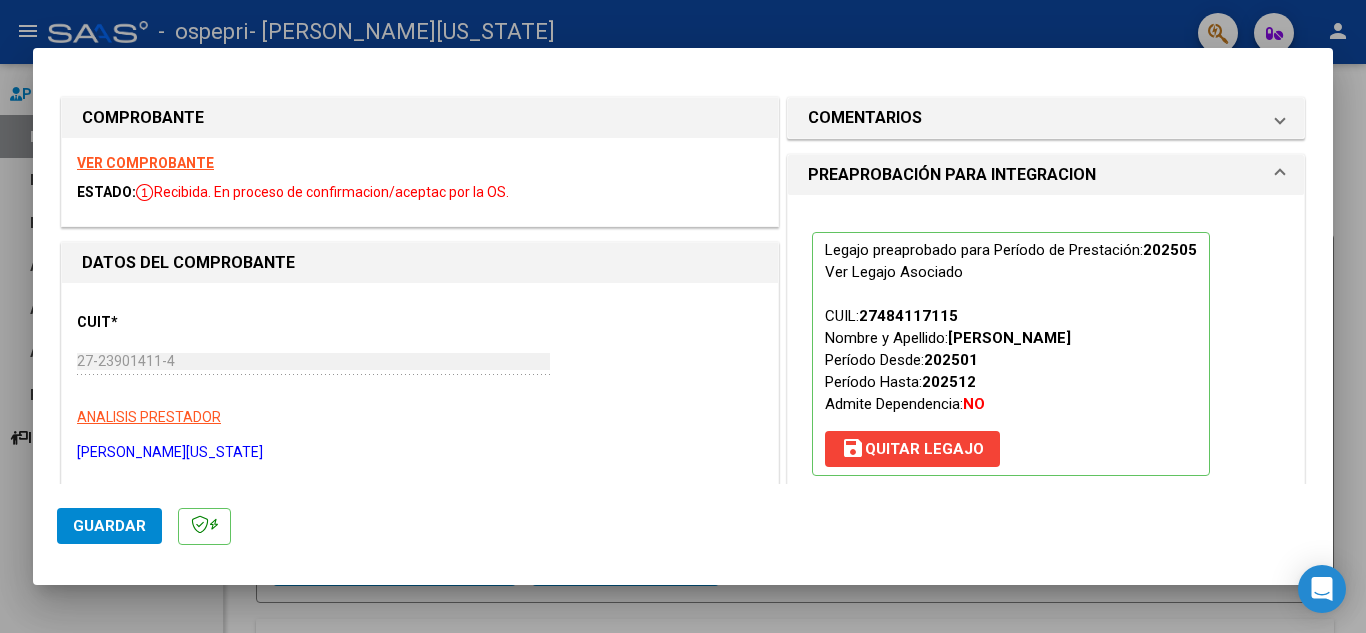 click at bounding box center [683, 316] 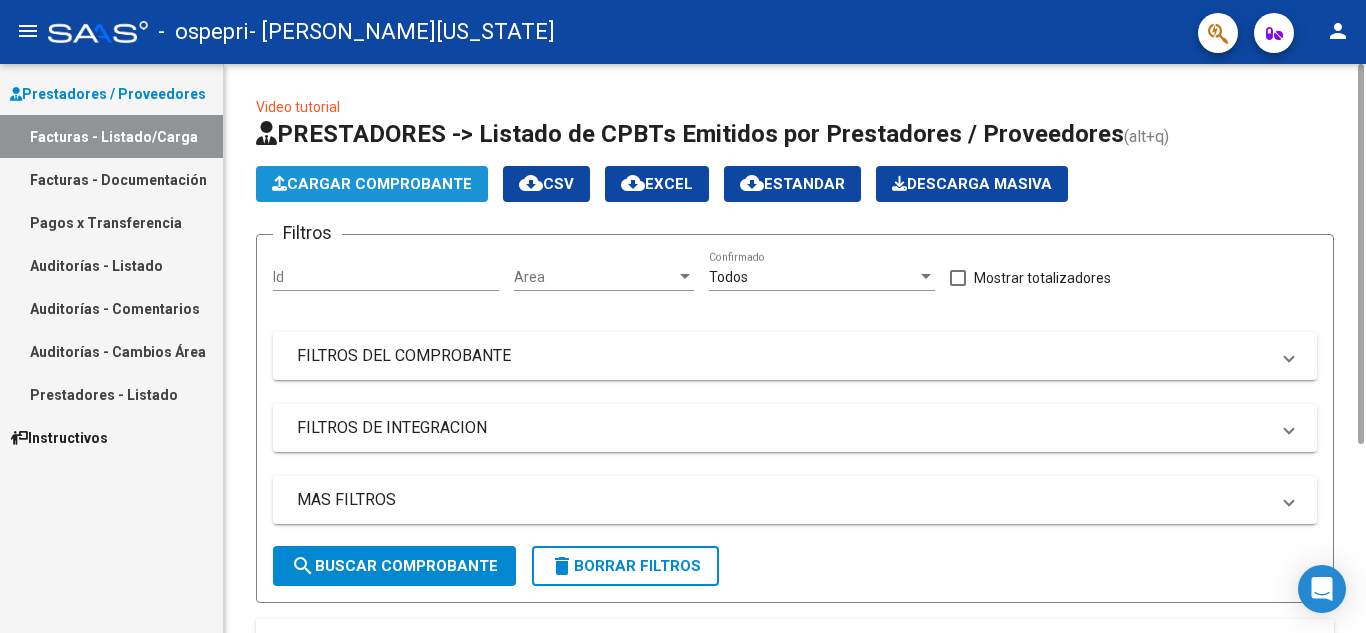 click on "Cargar Comprobante" 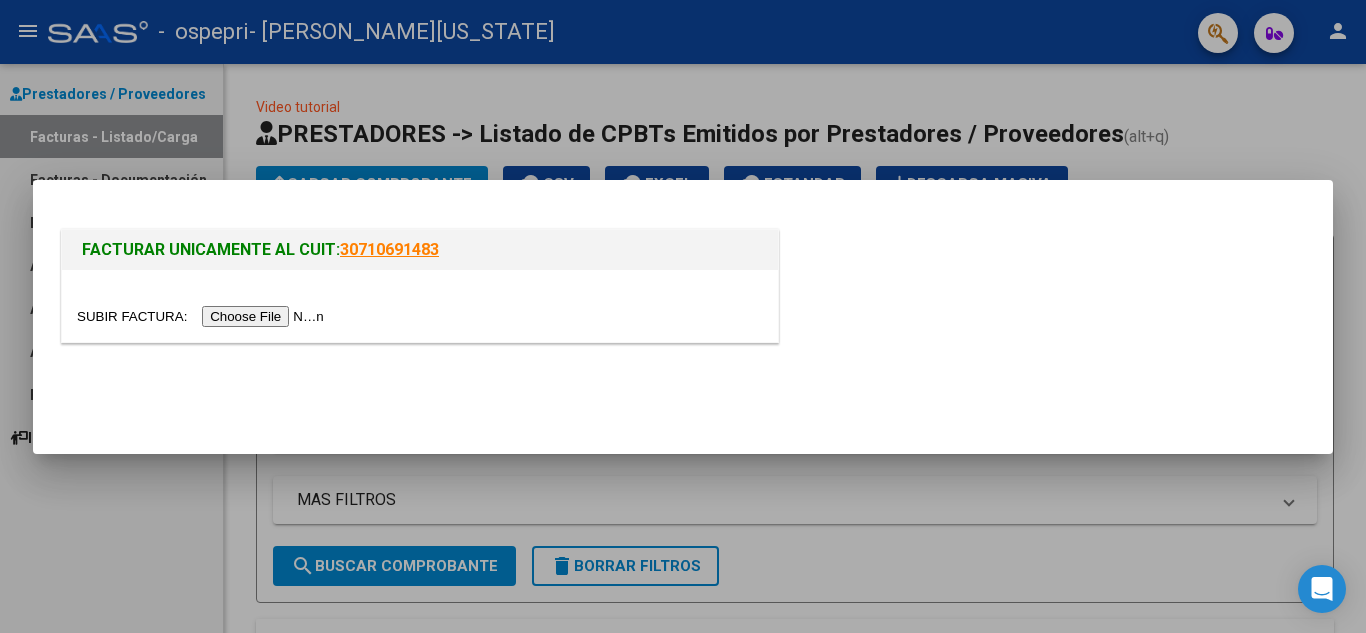 click at bounding box center (203, 316) 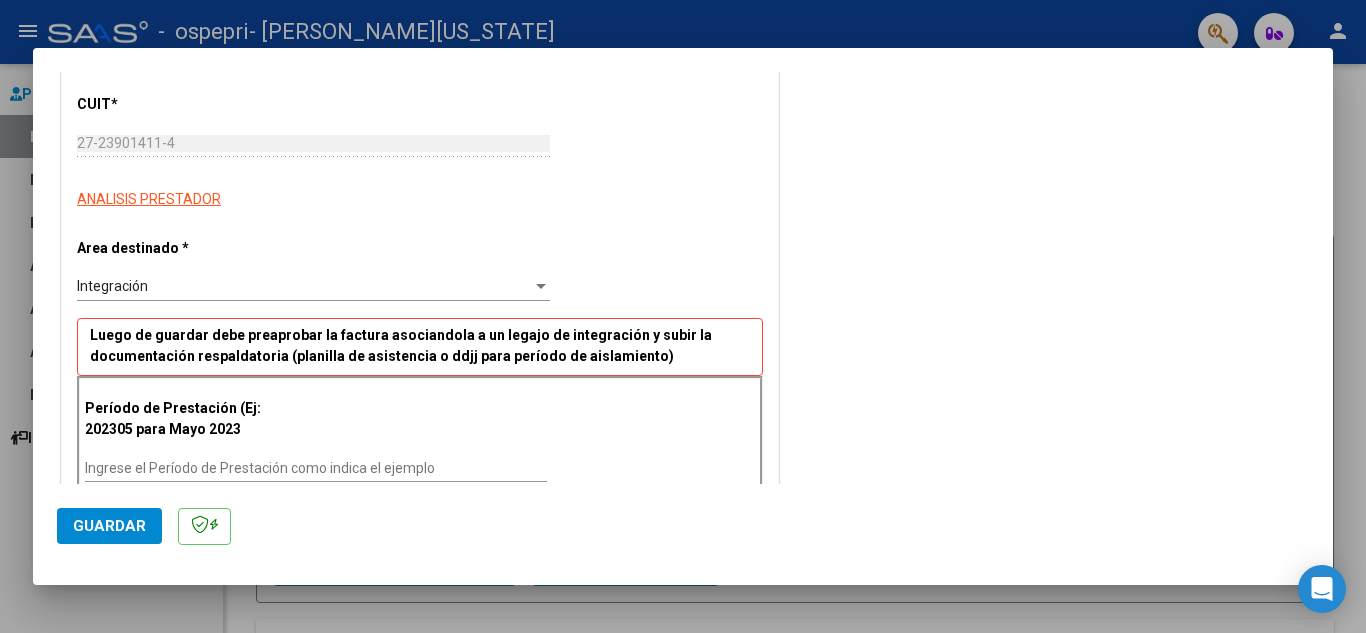 scroll, scrollTop: 440, scrollLeft: 0, axis: vertical 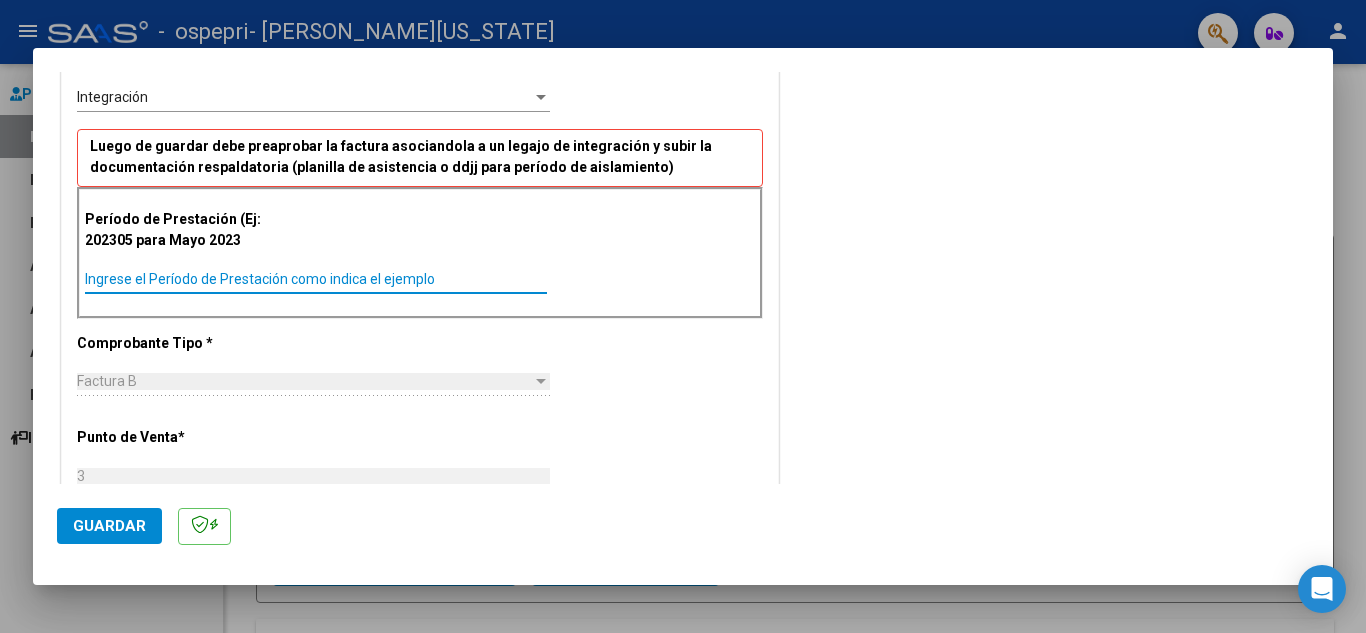 click on "Ingrese el Período de Prestación como indica el ejemplo" at bounding box center [316, 279] 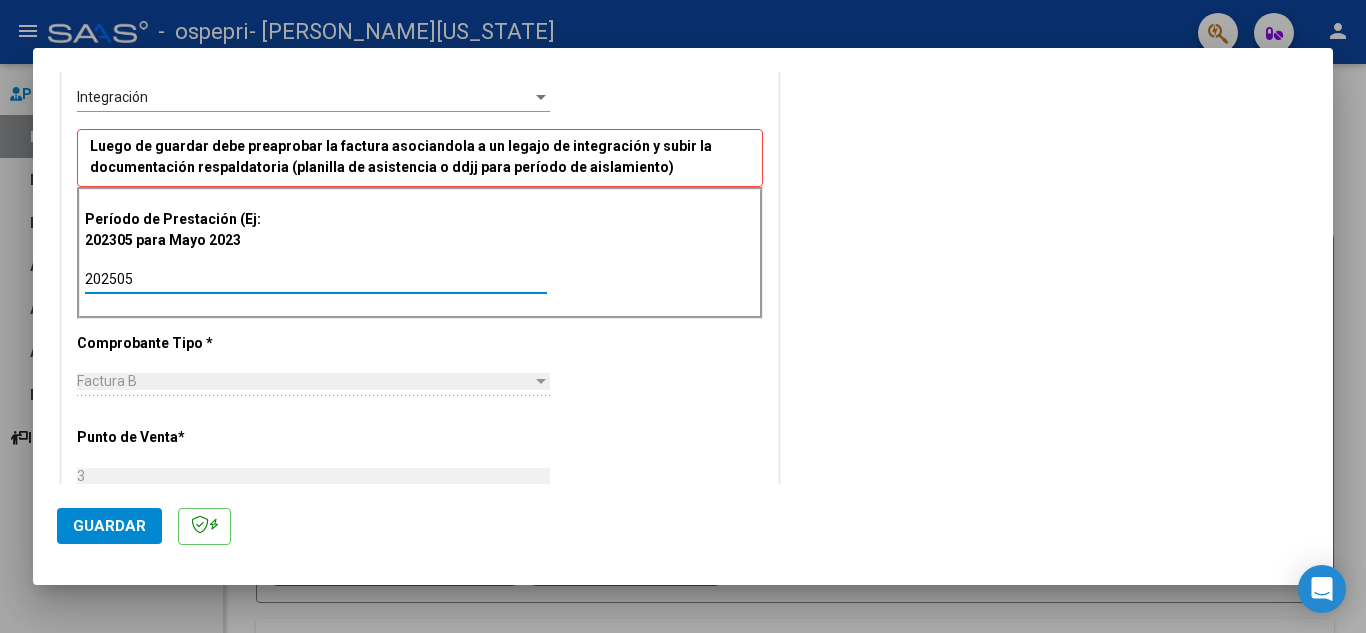 type on "202505" 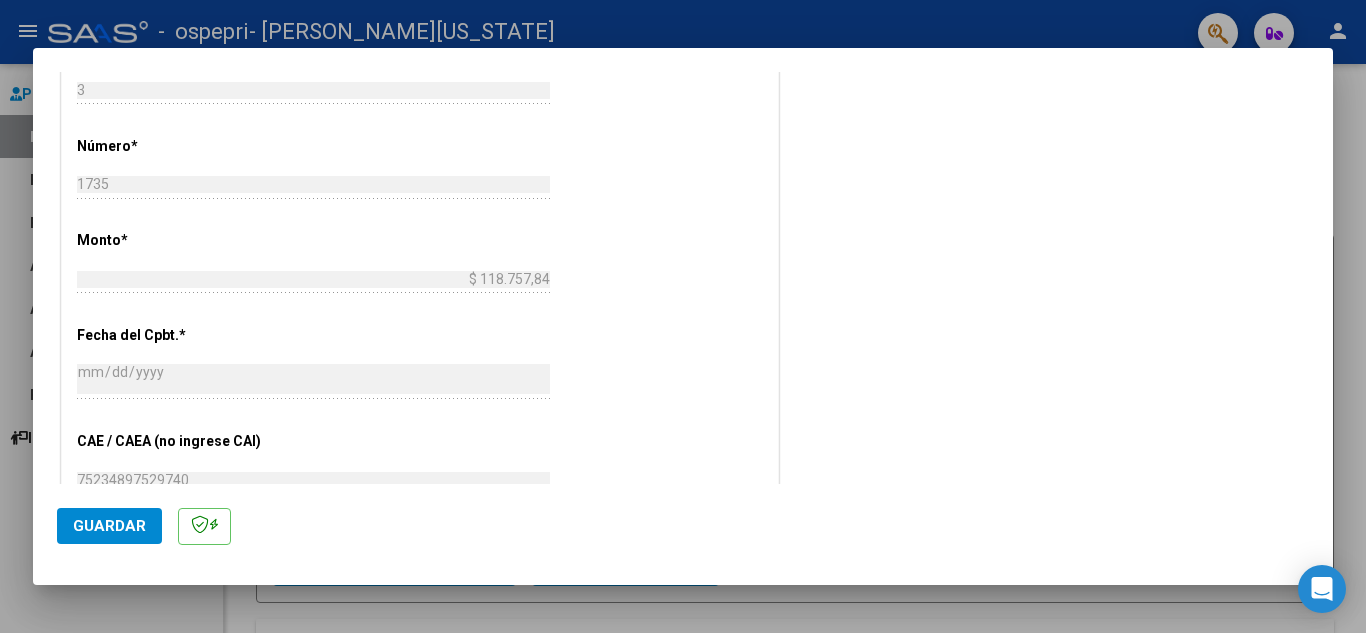 scroll, scrollTop: 840, scrollLeft: 0, axis: vertical 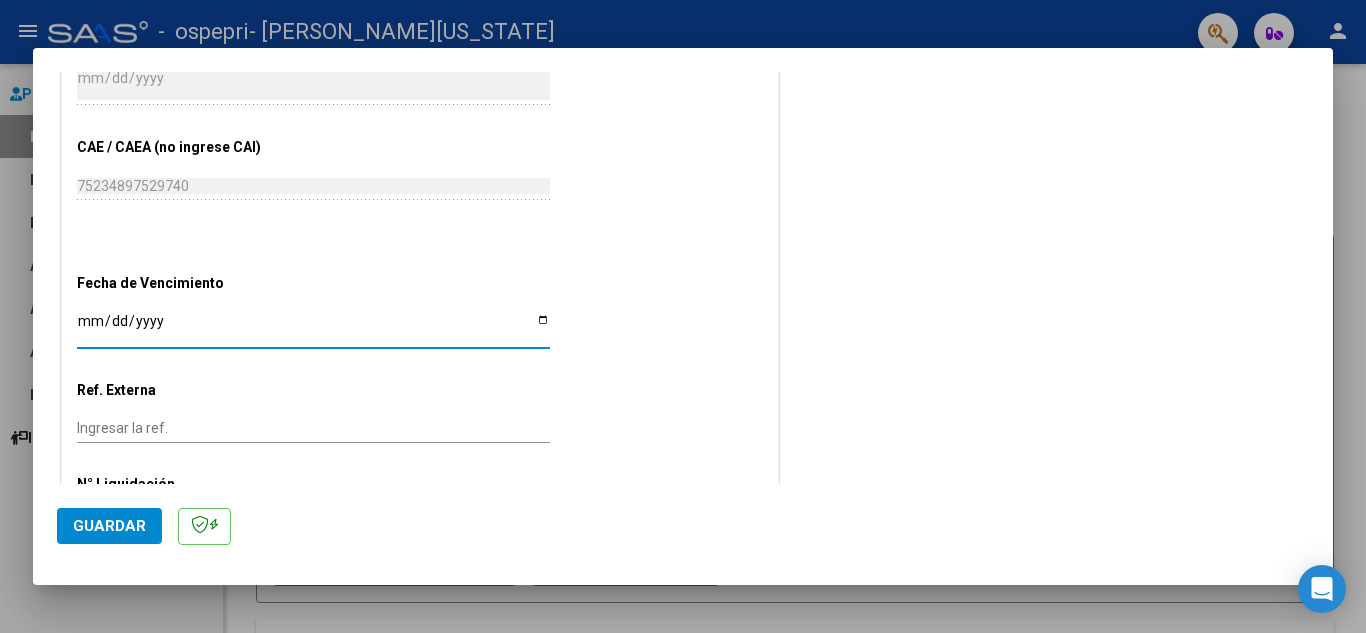 click on "Ingresar la fecha" at bounding box center [313, 328] 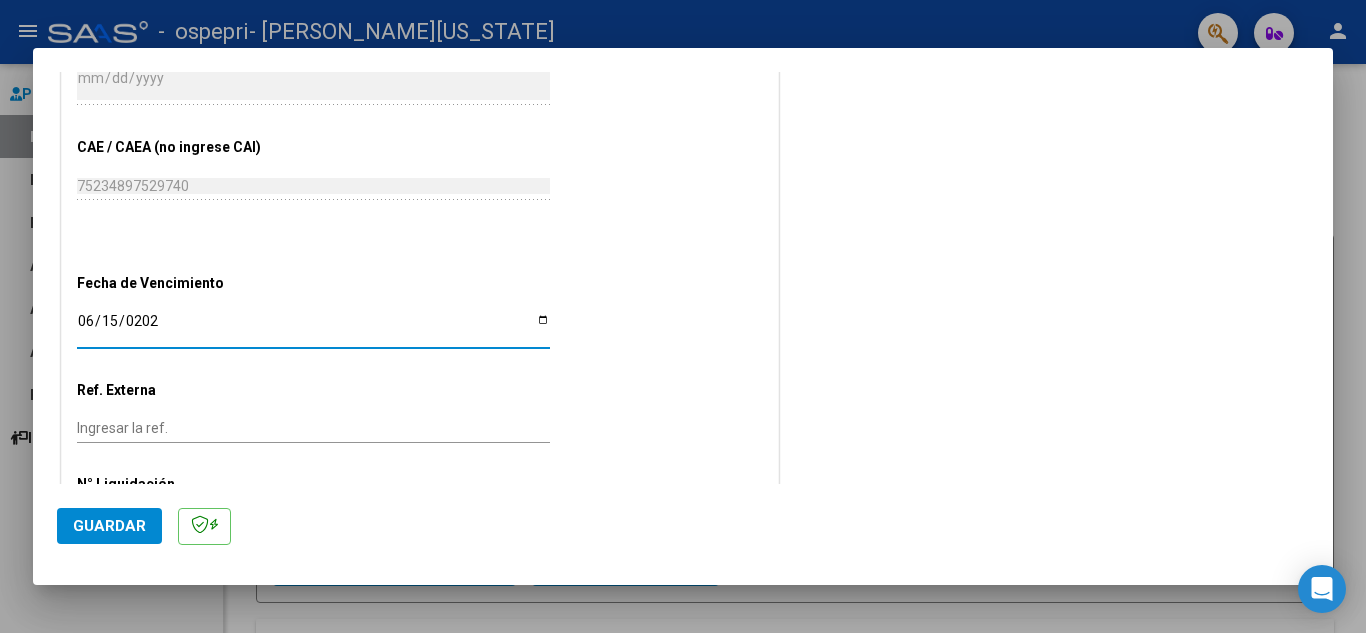 type on "[DATE]" 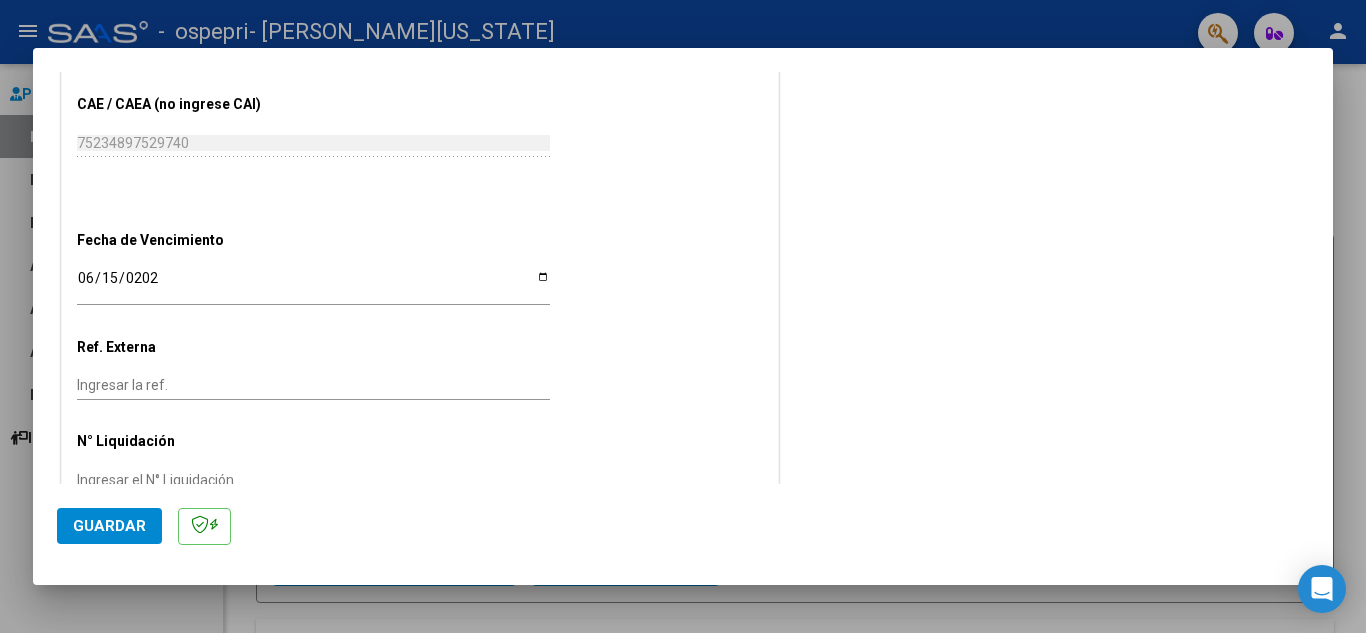 scroll, scrollTop: 1211, scrollLeft: 0, axis: vertical 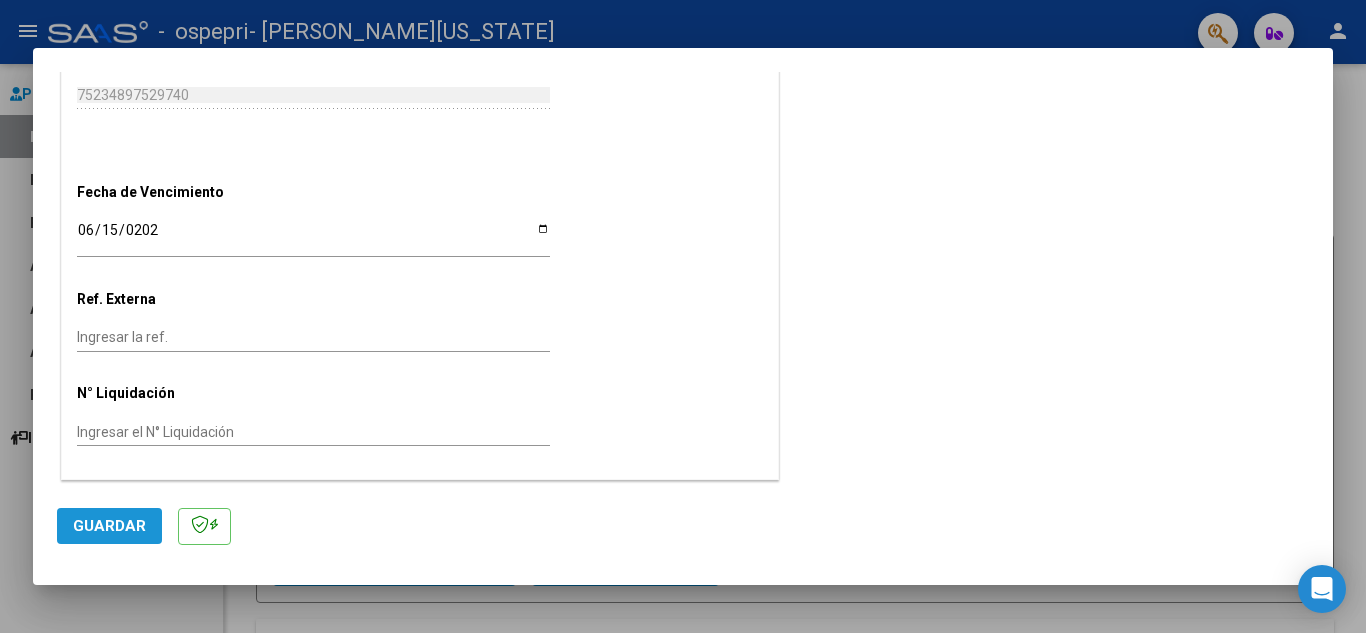 click on "Guardar" 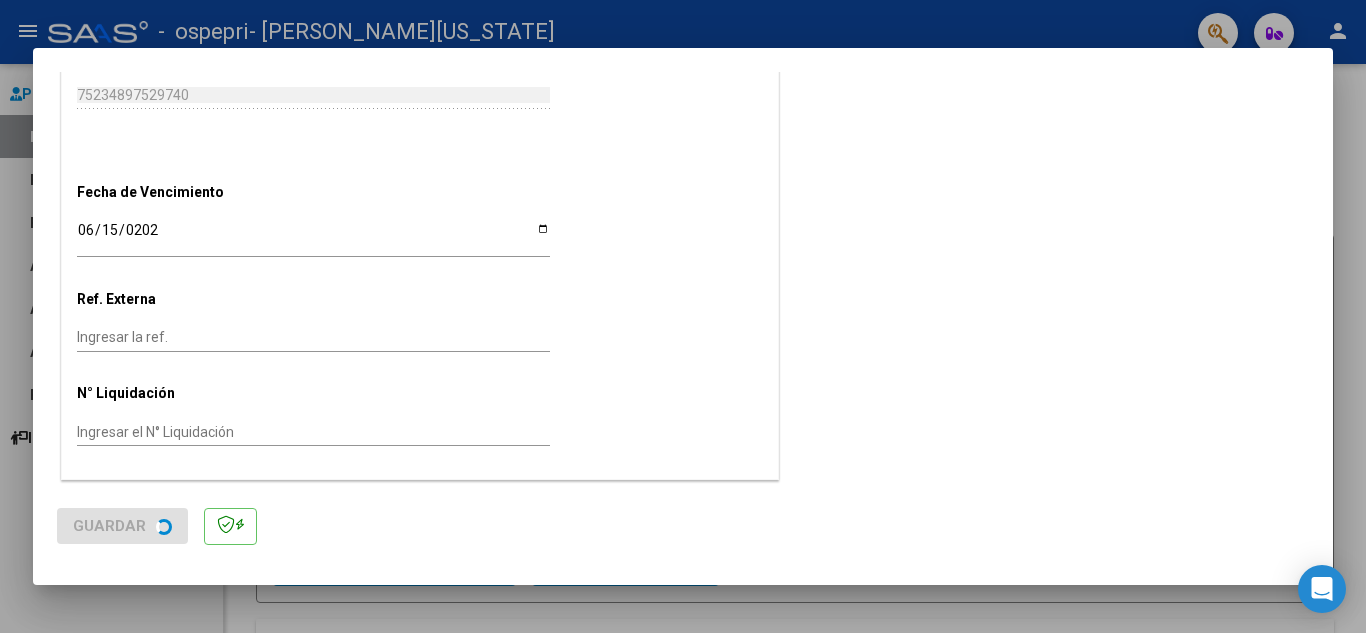 scroll, scrollTop: 0, scrollLeft: 0, axis: both 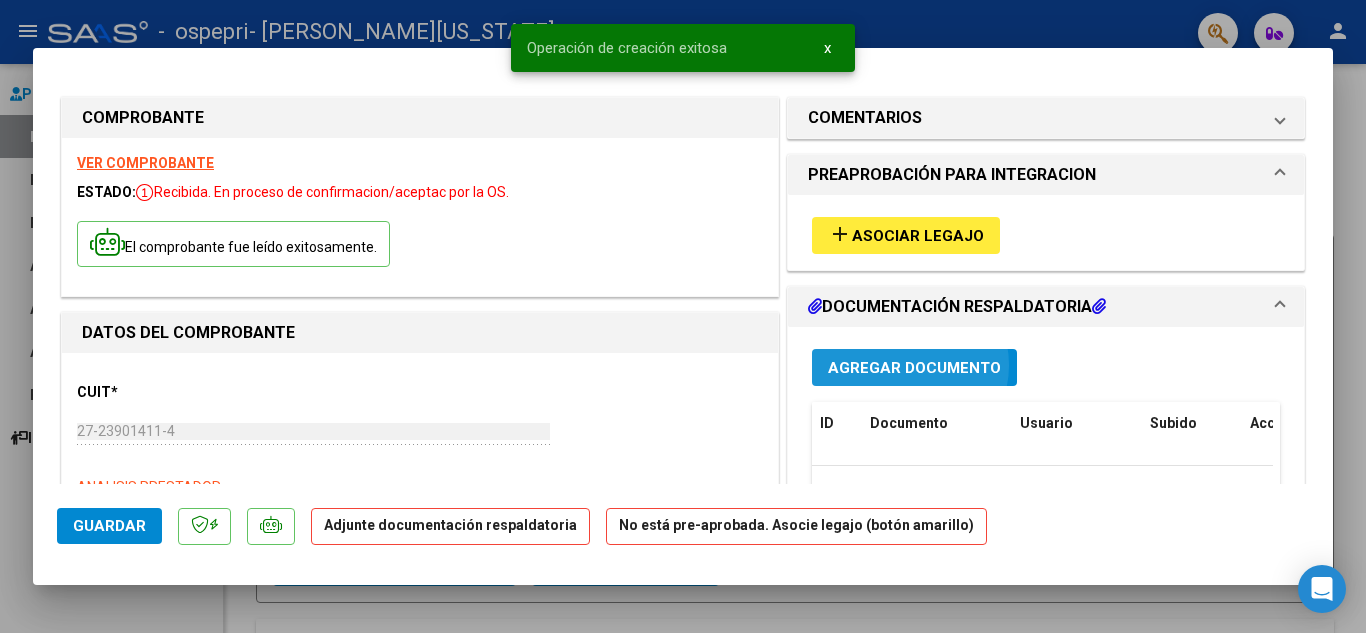 click on "Agregar Documento" at bounding box center (914, 368) 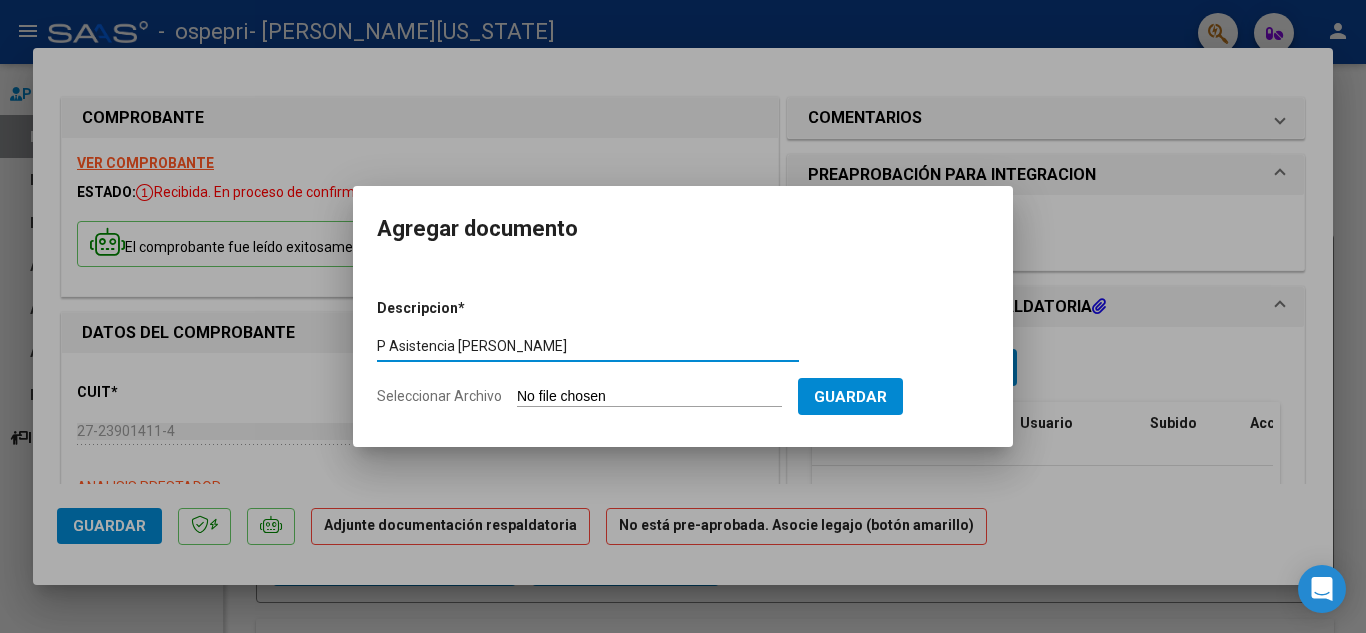 type on "P Asistencia [PERSON_NAME]" 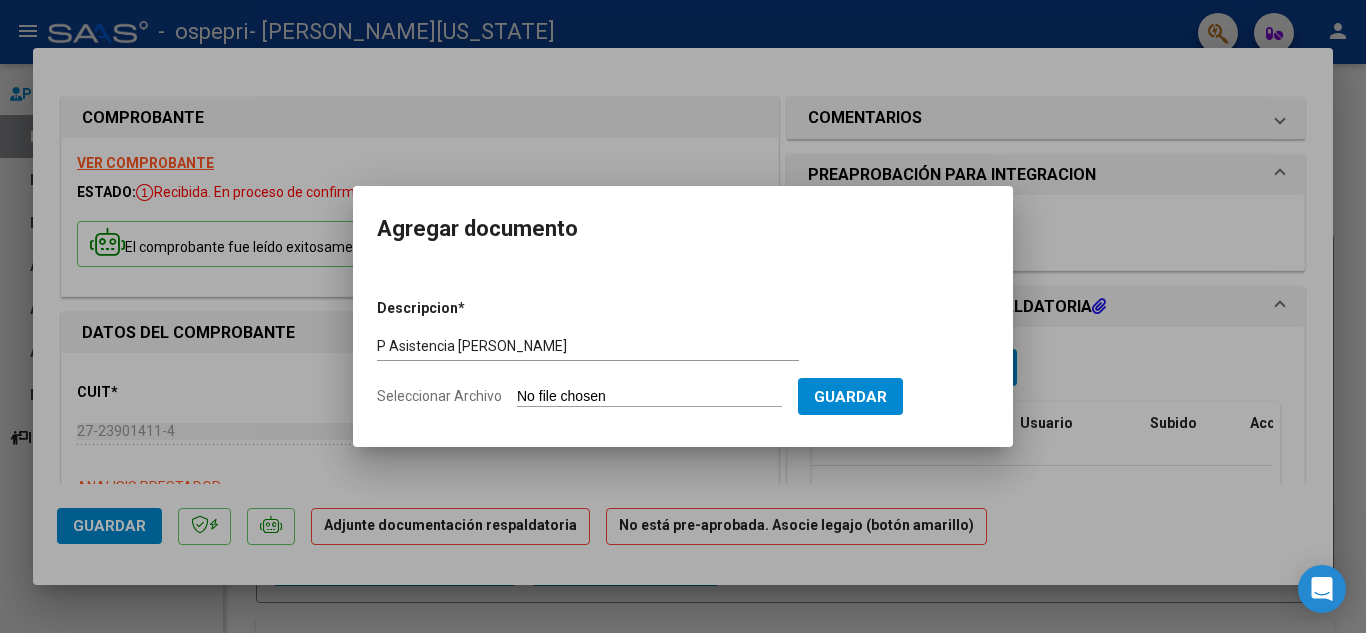 click on "Seleccionar Archivo" at bounding box center (649, 397) 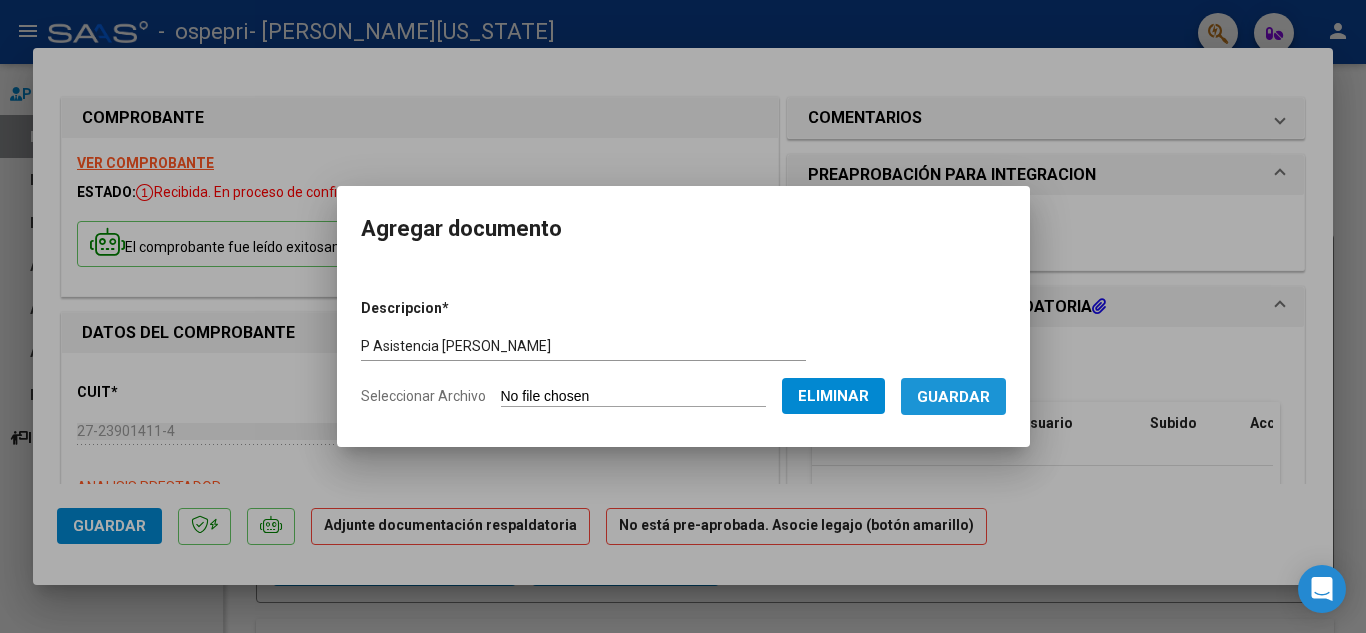 click on "Guardar" at bounding box center [953, 397] 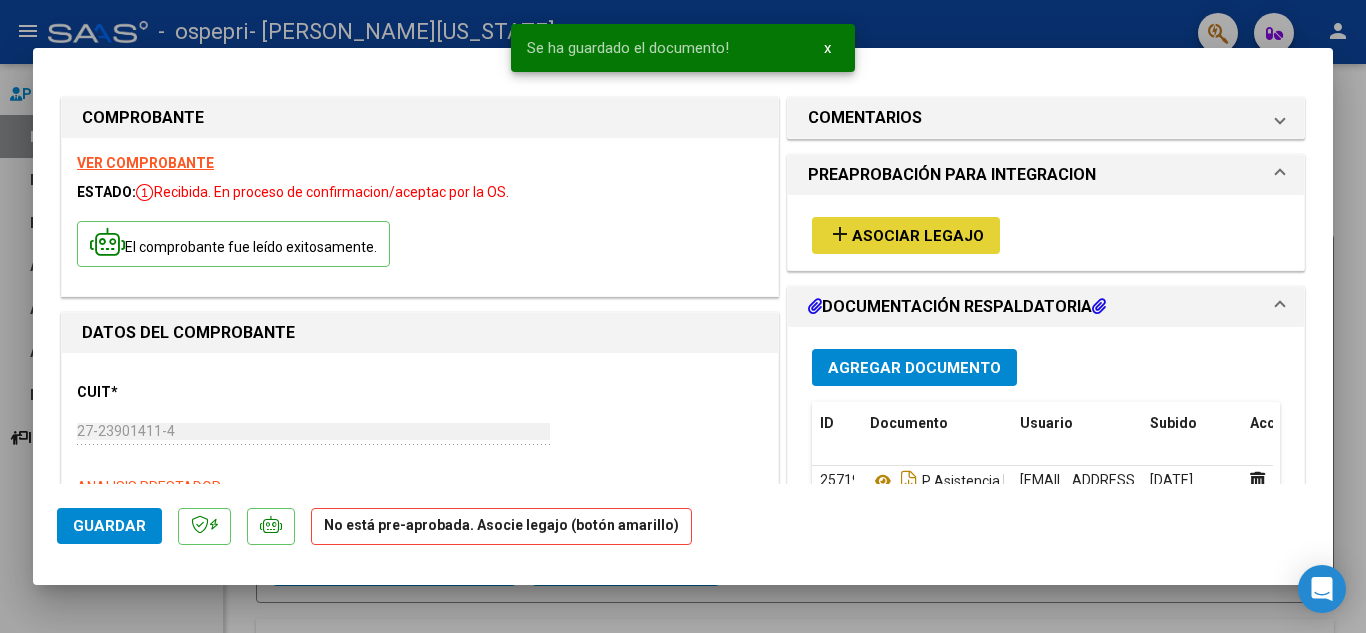 click on "Asociar Legajo" at bounding box center [918, 236] 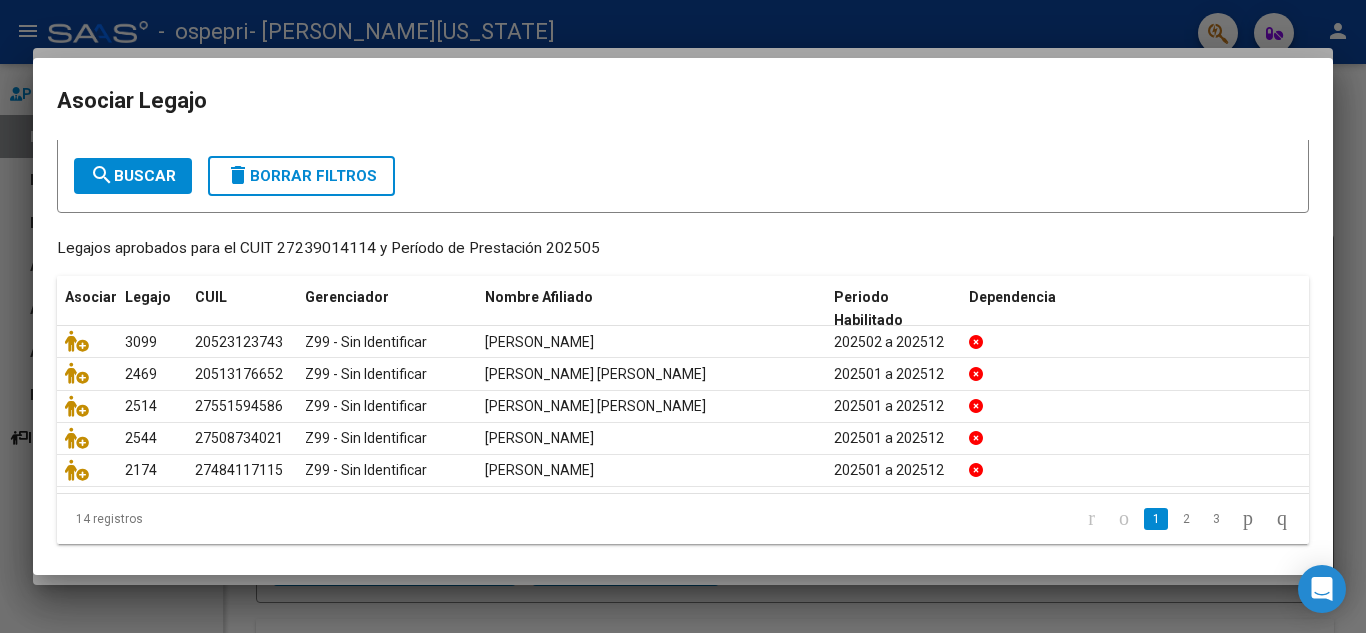 scroll, scrollTop: 109, scrollLeft: 0, axis: vertical 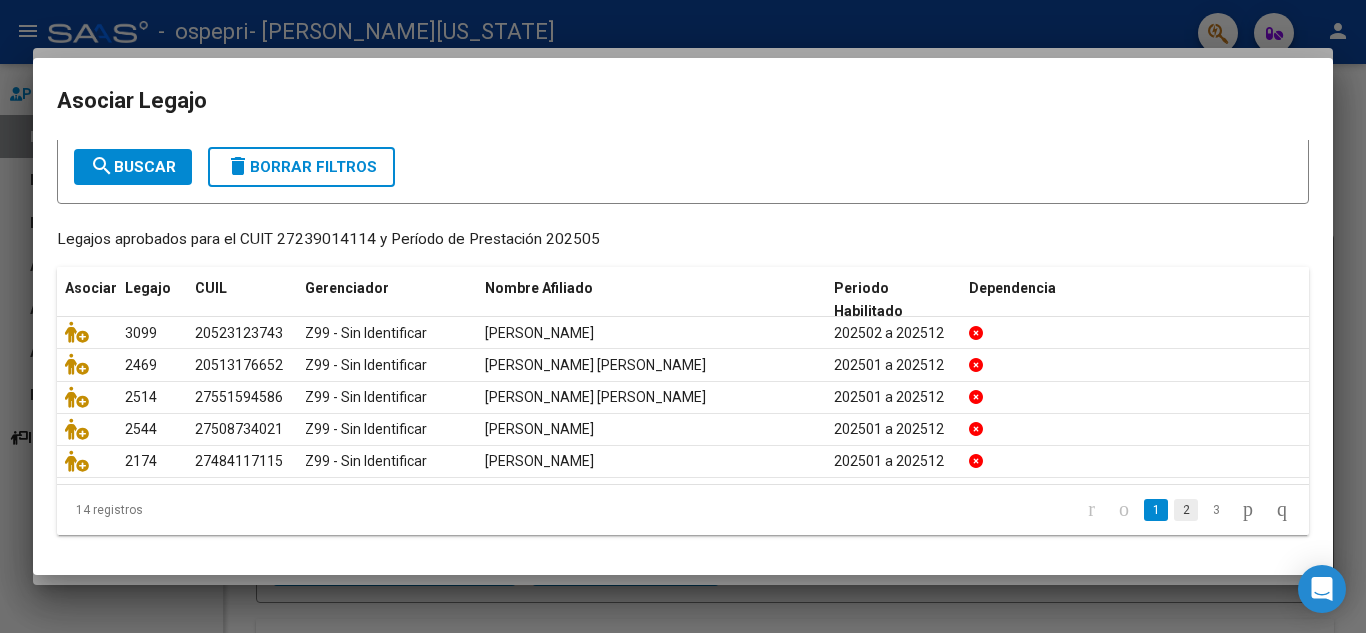 click on "2" 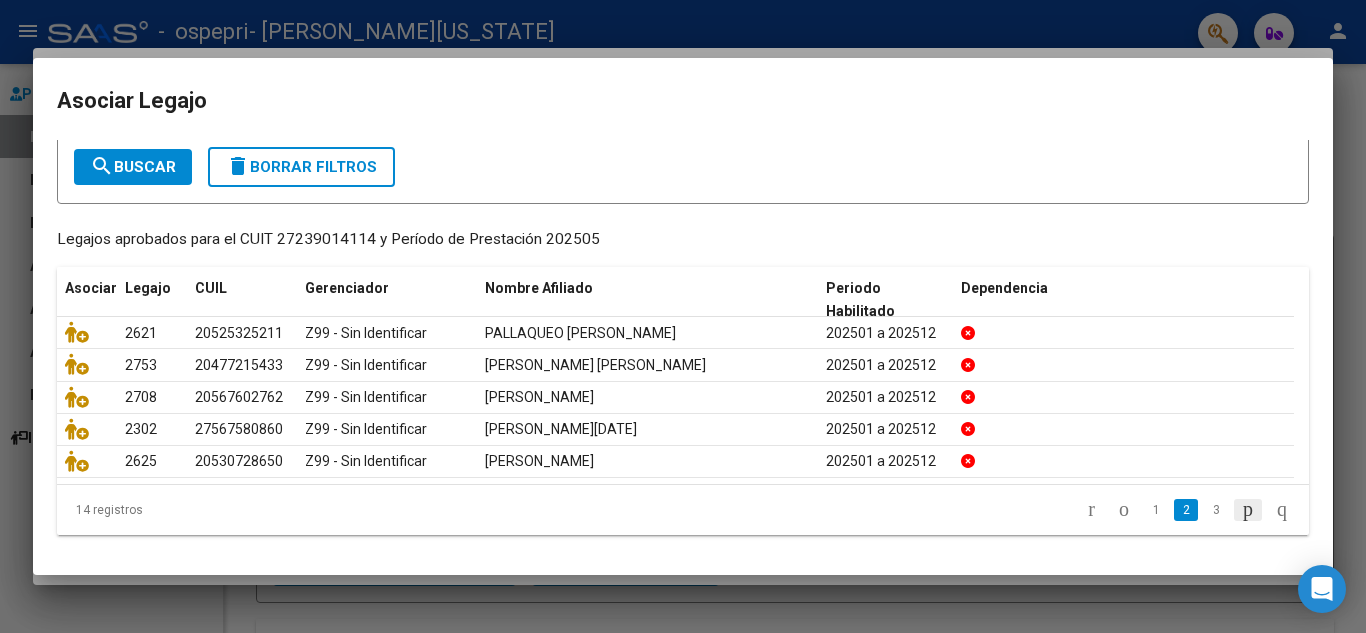 click 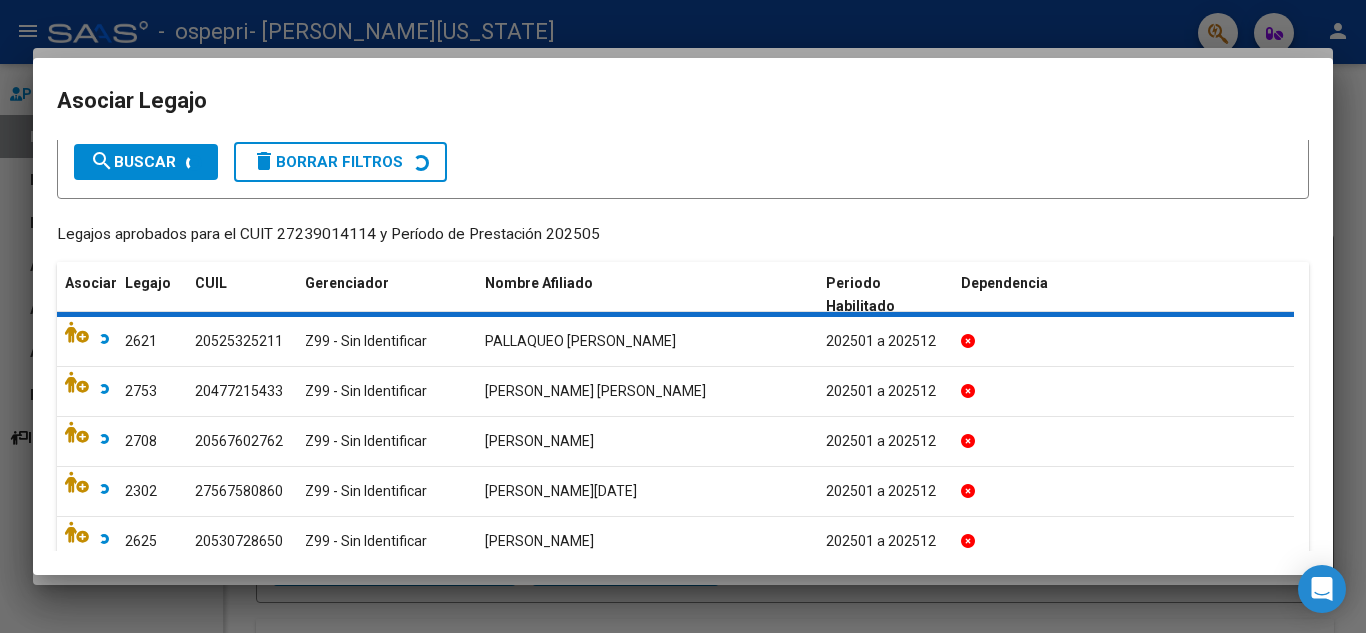 scroll, scrollTop: 76, scrollLeft: 0, axis: vertical 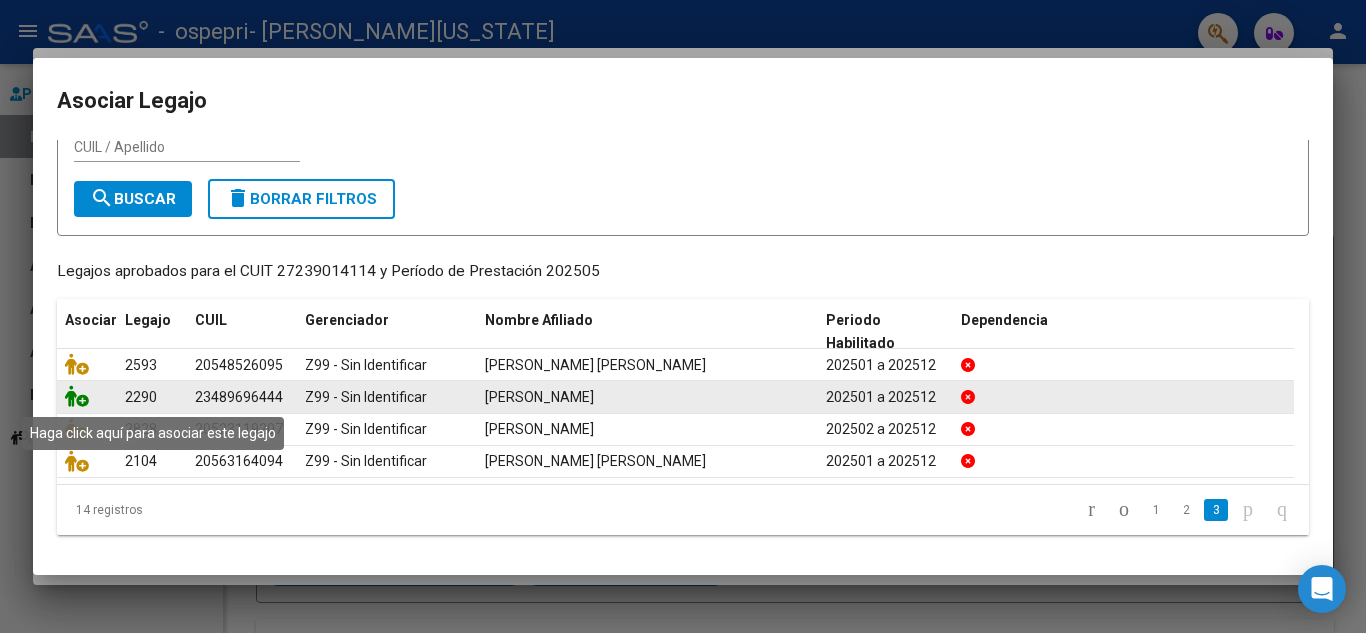 click 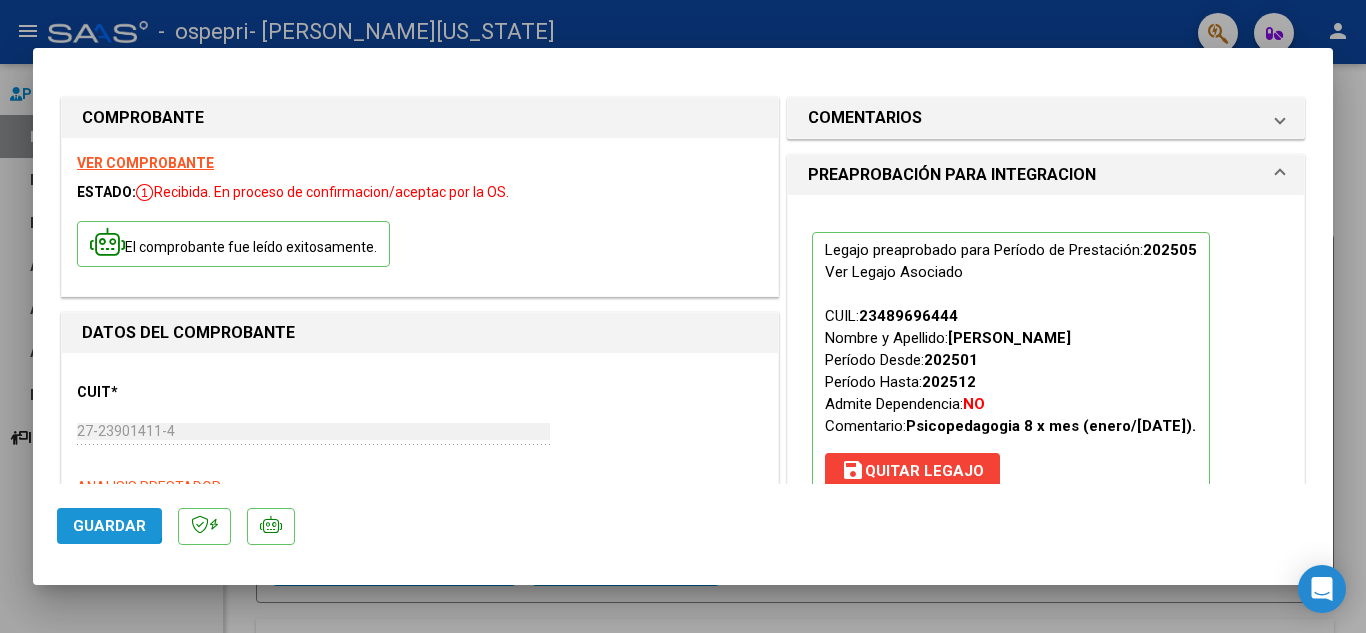 click on "Guardar" 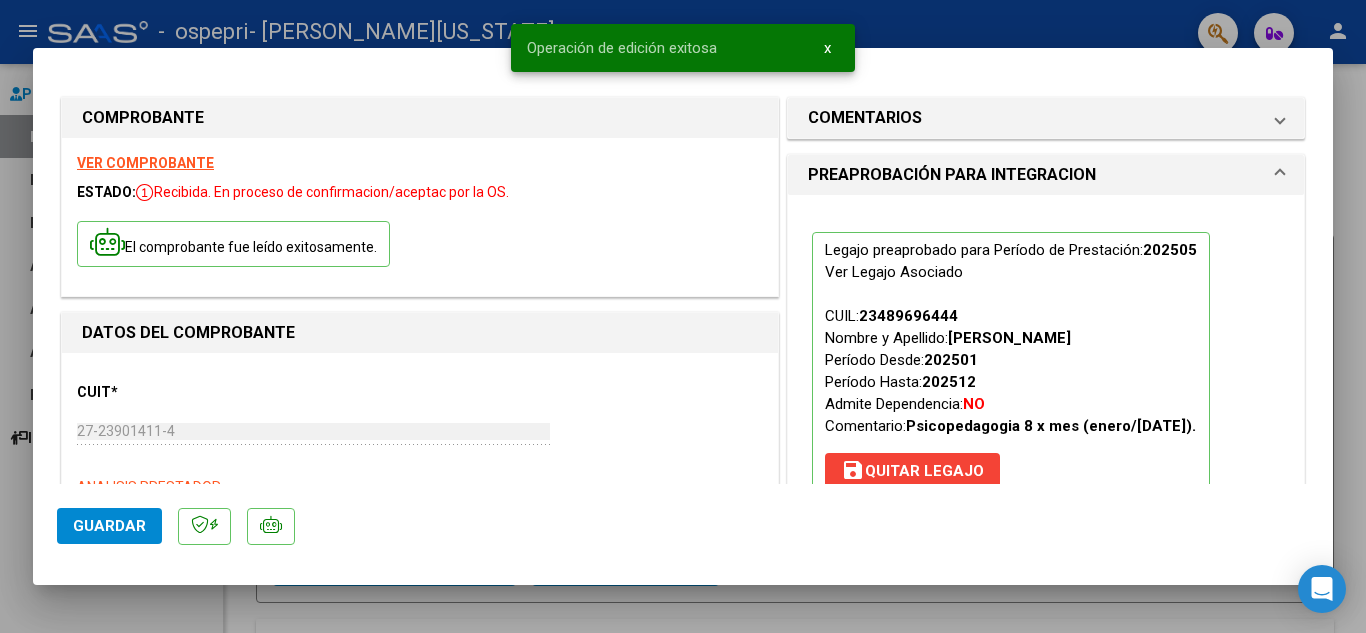 click at bounding box center (683, 316) 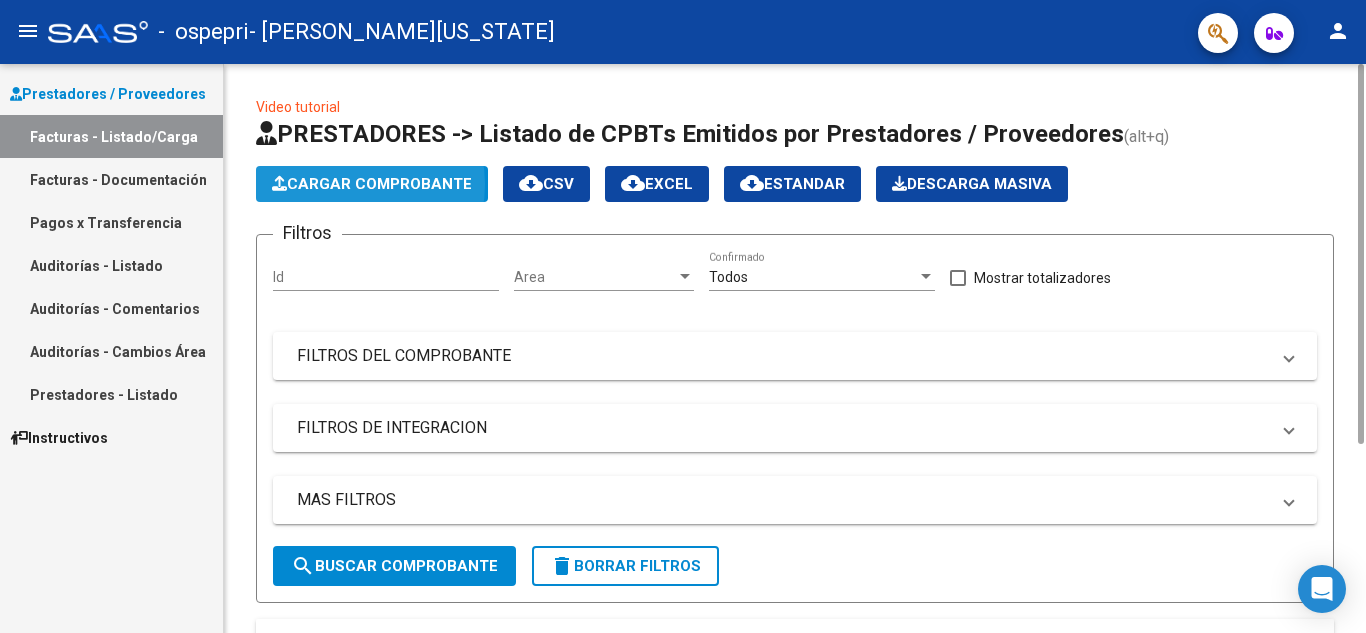 click on "Cargar Comprobante" 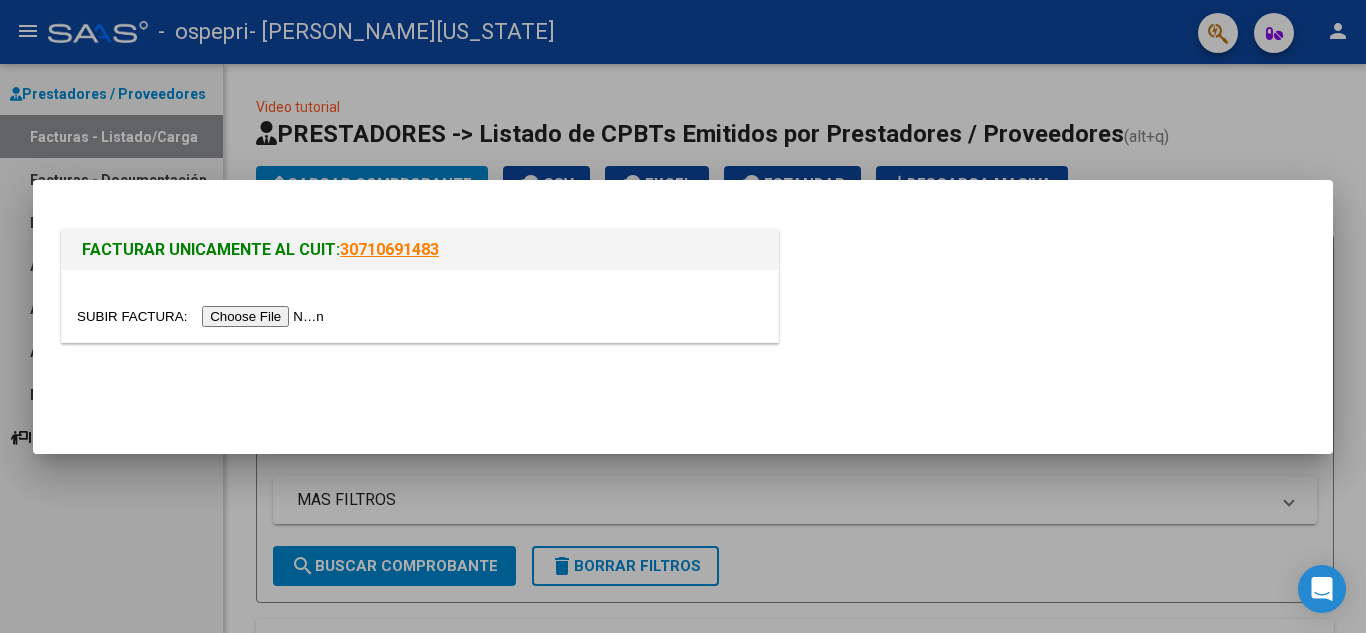 click at bounding box center (203, 316) 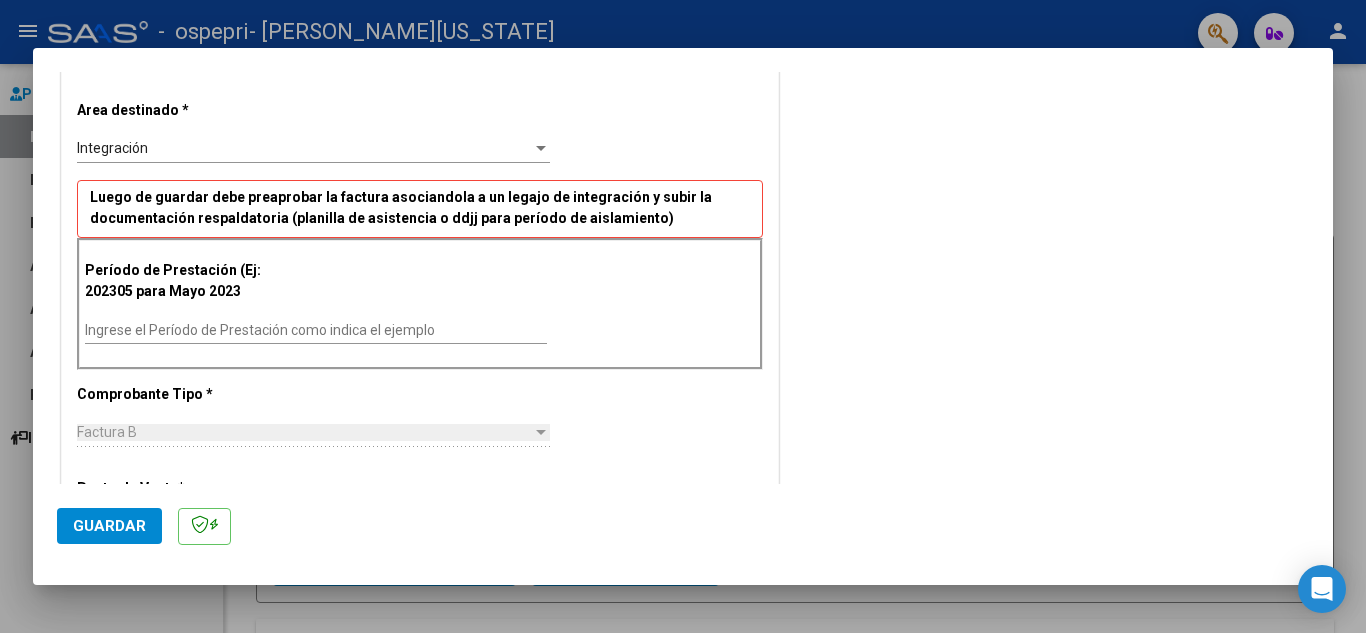 scroll, scrollTop: 400, scrollLeft: 0, axis: vertical 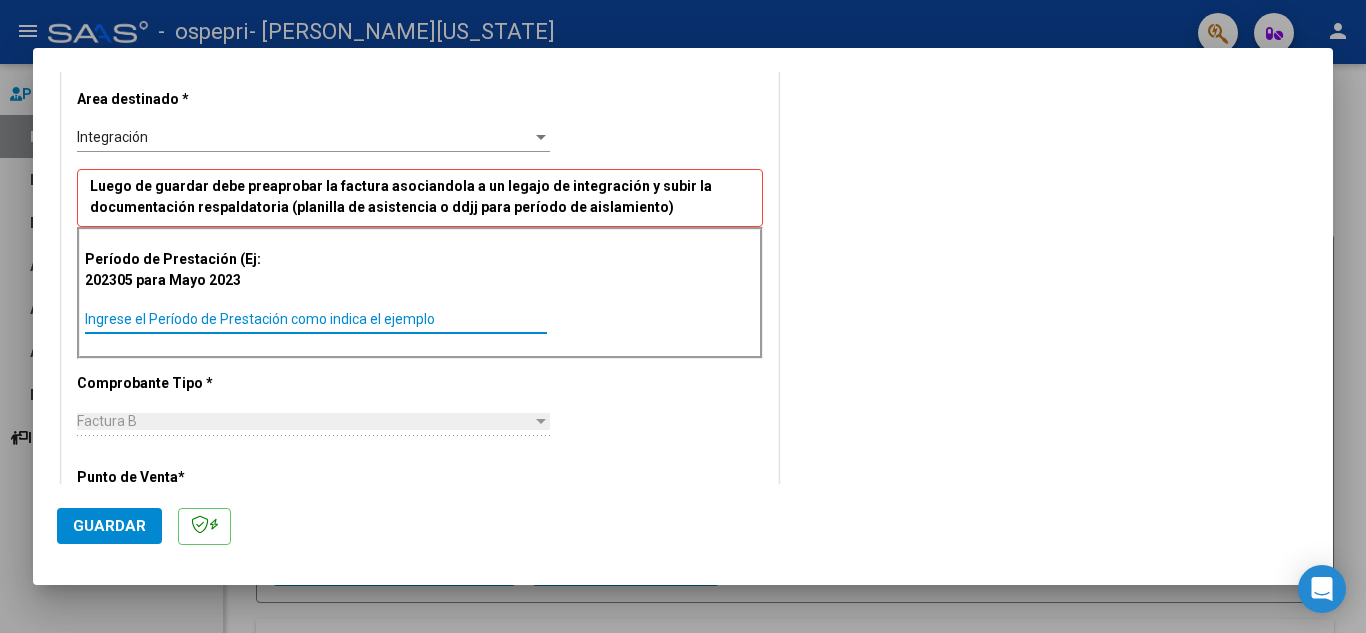 click on "Ingrese el Período de Prestación como indica el ejemplo" at bounding box center [316, 319] 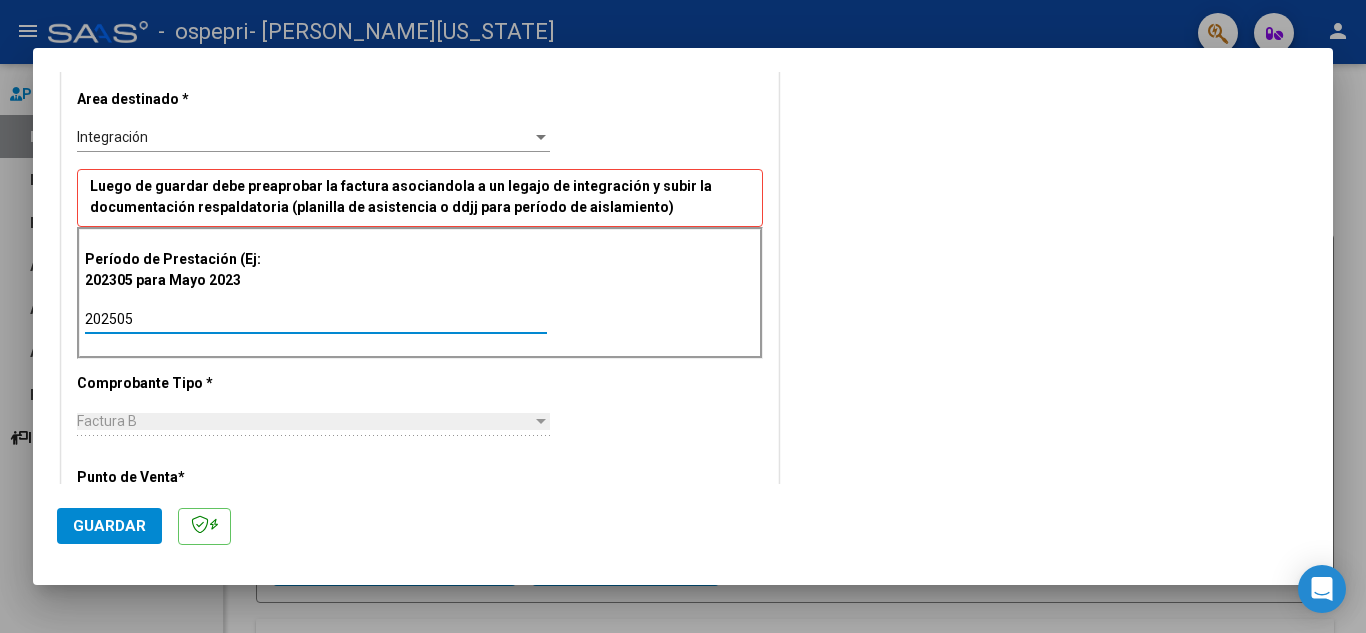 type on "202505" 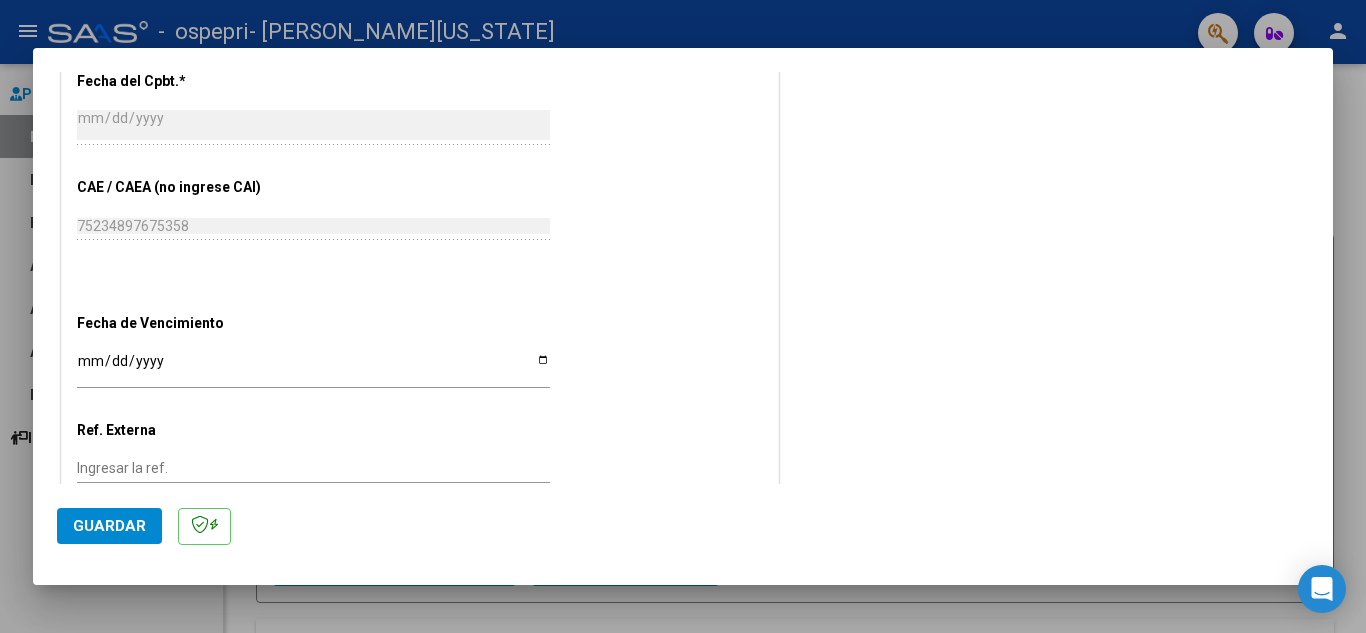 scroll, scrollTop: 1120, scrollLeft: 0, axis: vertical 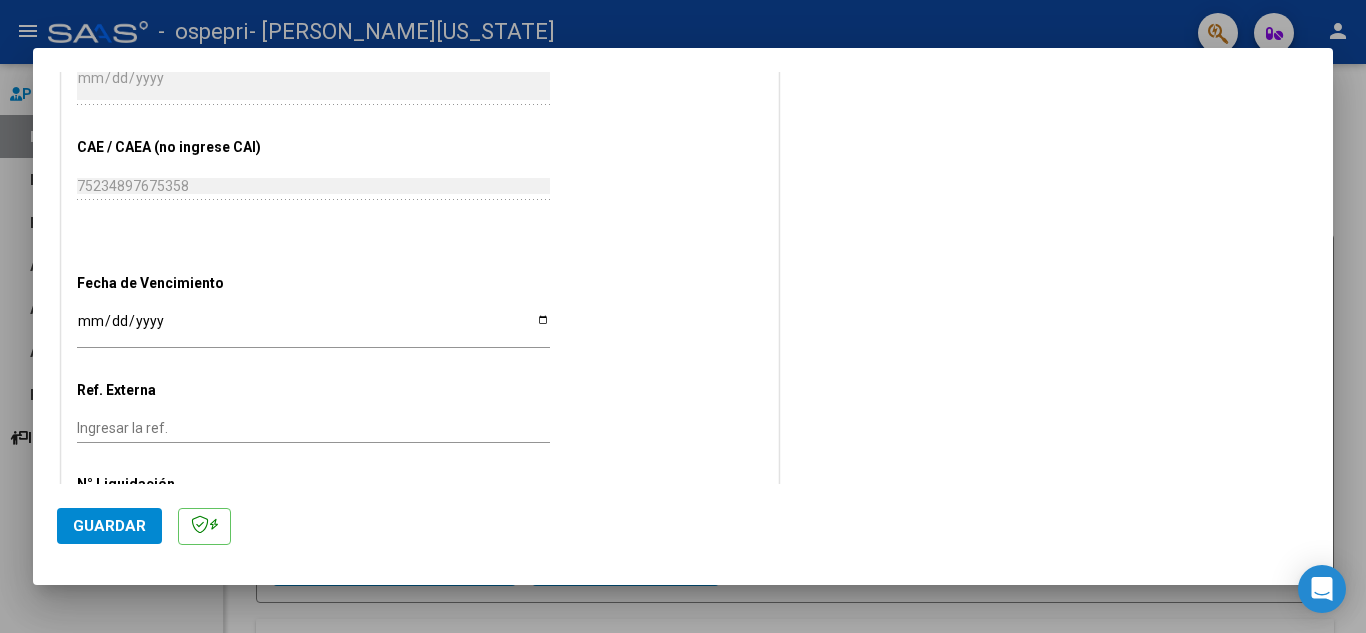 drag, startPoint x: 71, startPoint y: 310, endPoint x: 81, endPoint y: 315, distance: 11.18034 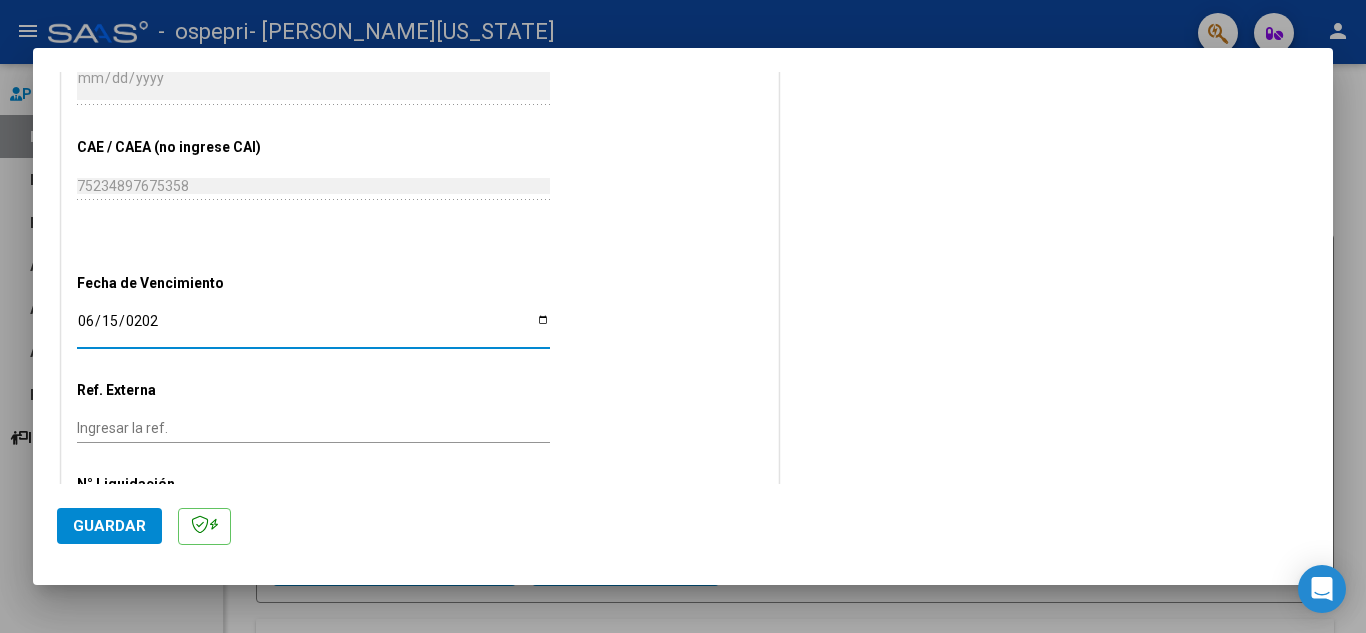 type on "[DATE]" 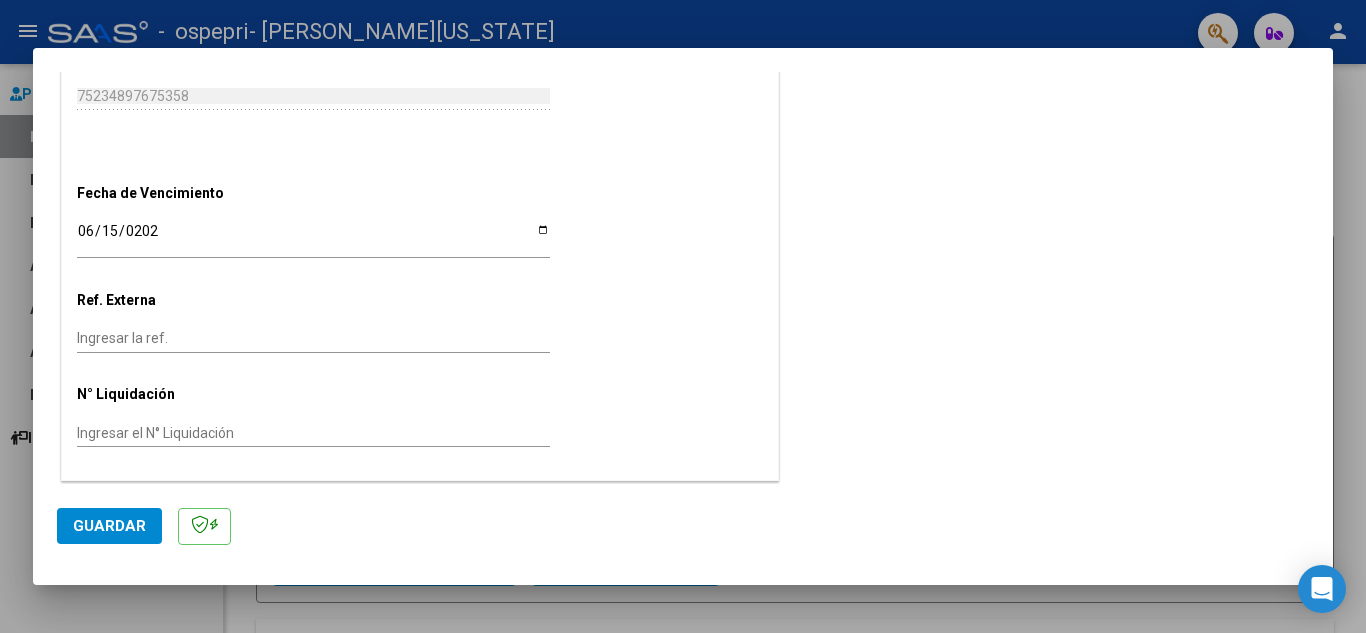 scroll, scrollTop: 1211, scrollLeft: 0, axis: vertical 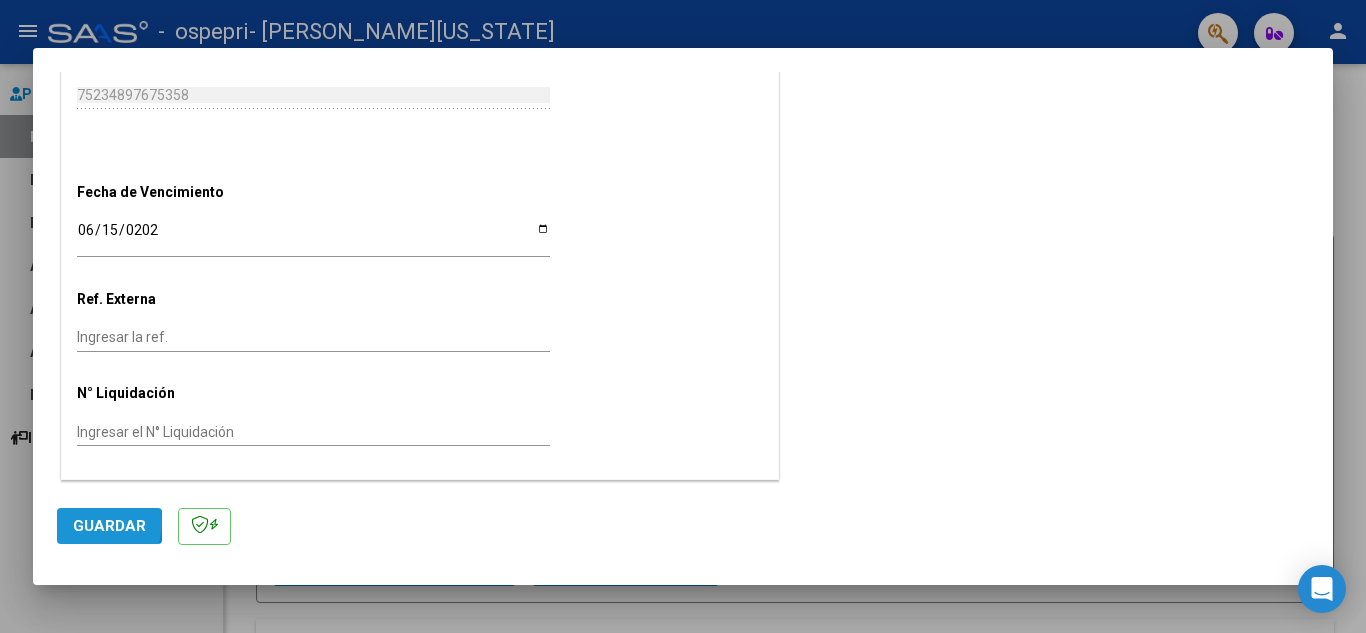 click on "Guardar" 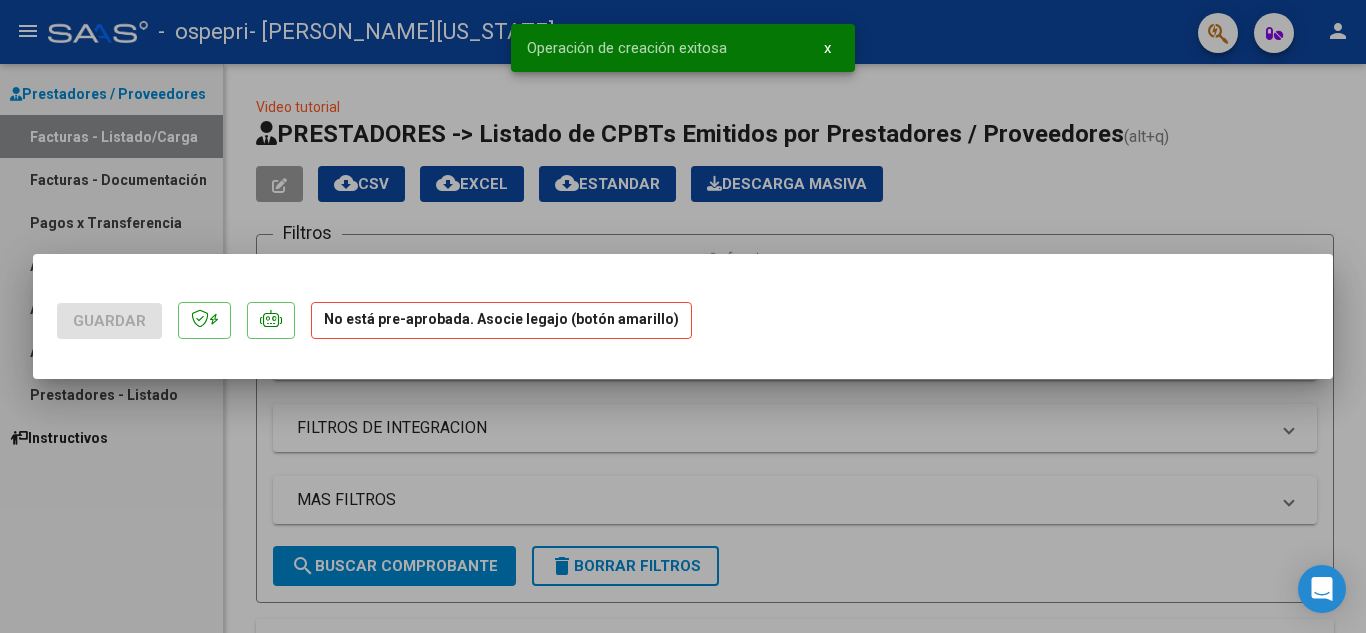 scroll, scrollTop: 0, scrollLeft: 0, axis: both 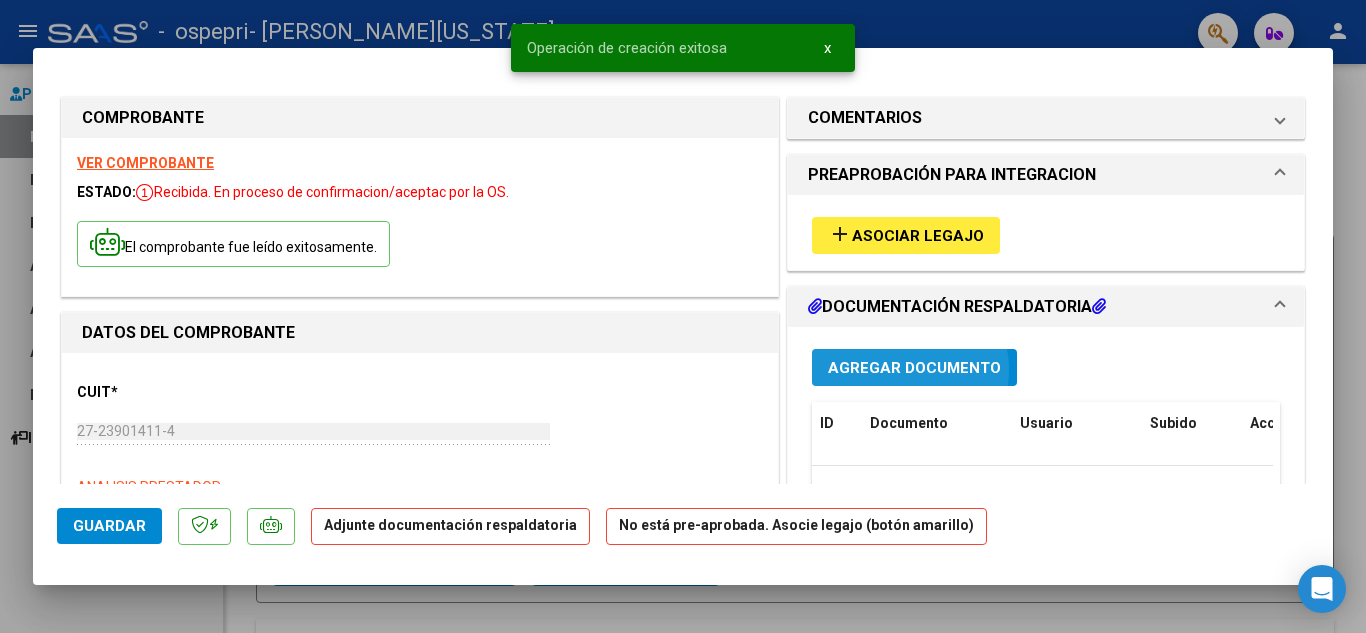 click on "Agregar Documento" at bounding box center (914, 368) 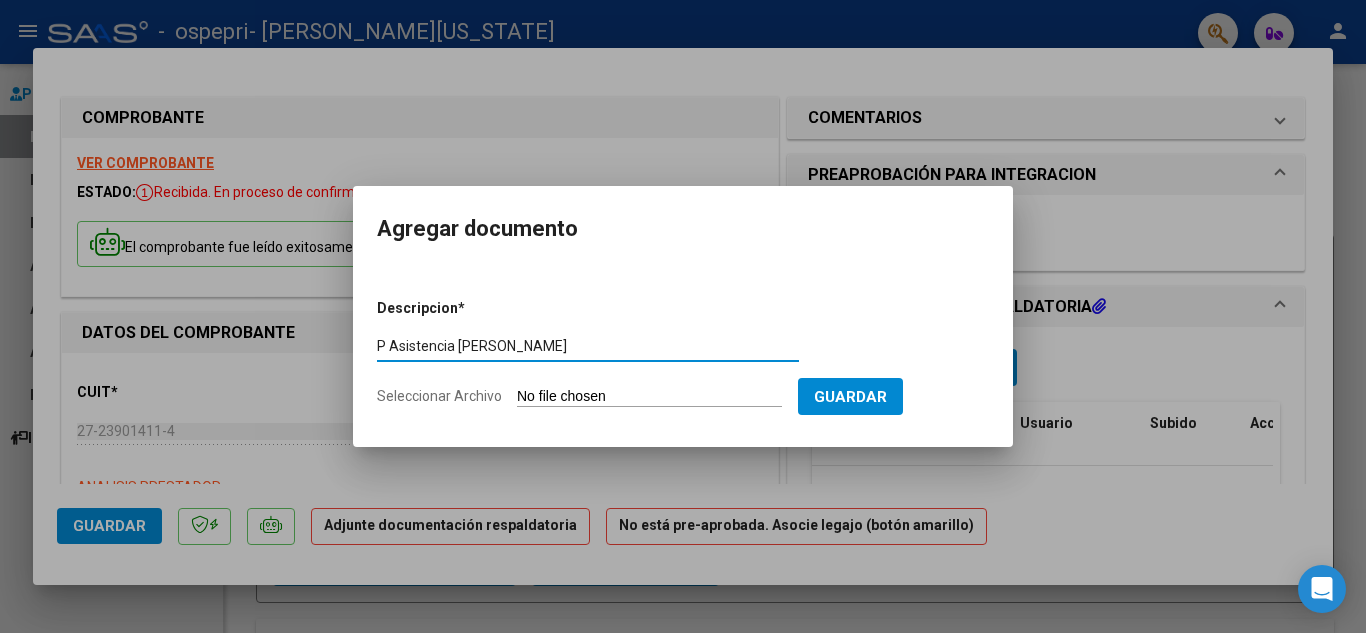 type on "P Asistencia [PERSON_NAME]" 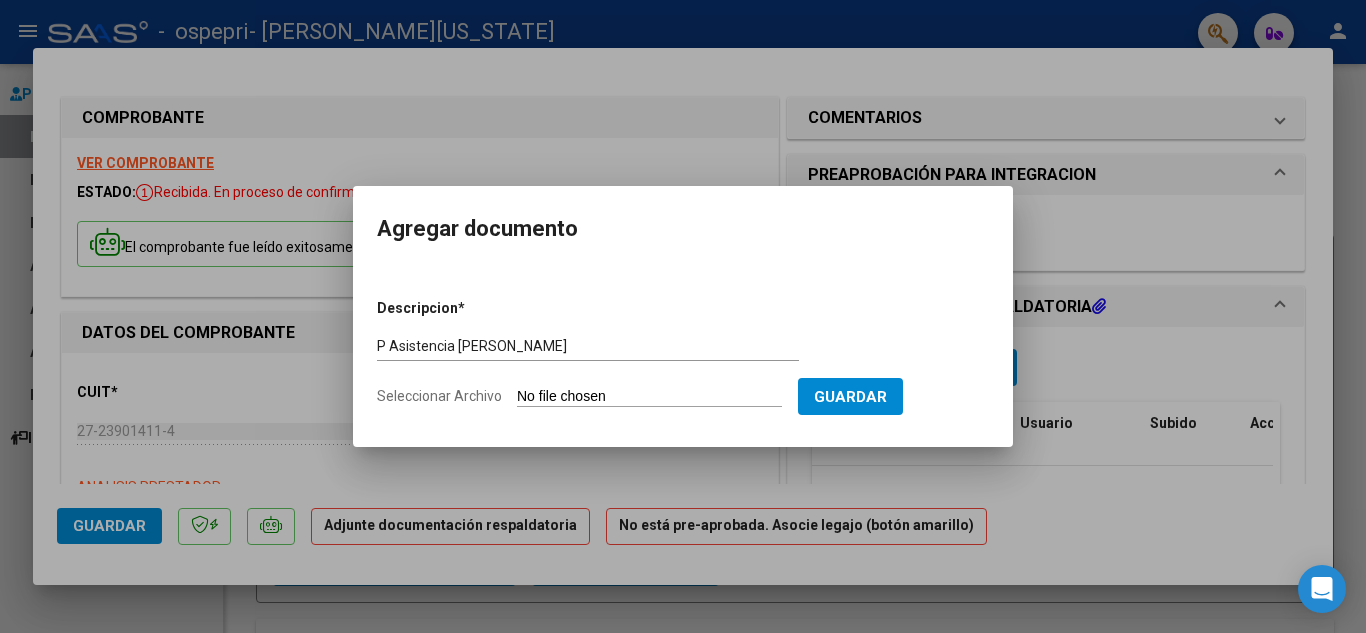 click on "Seleccionar Archivo" at bounding box center [649, 397] 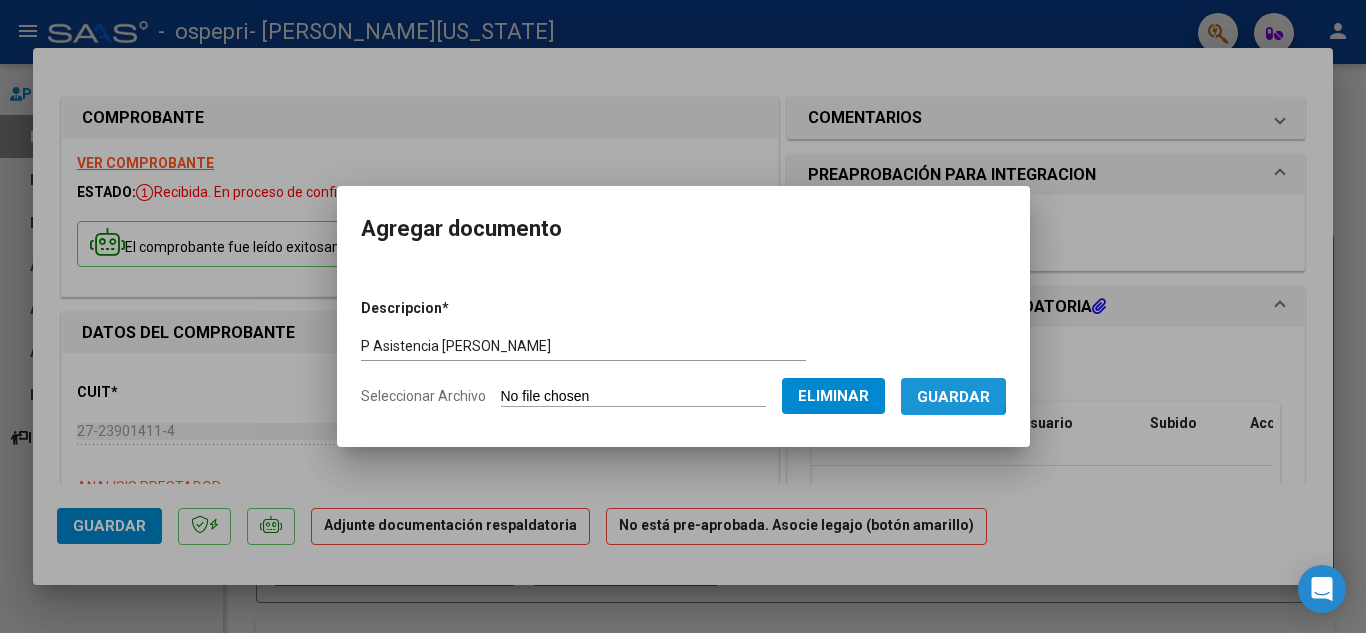 click on "Guardar" at bounding box center (953, 397) 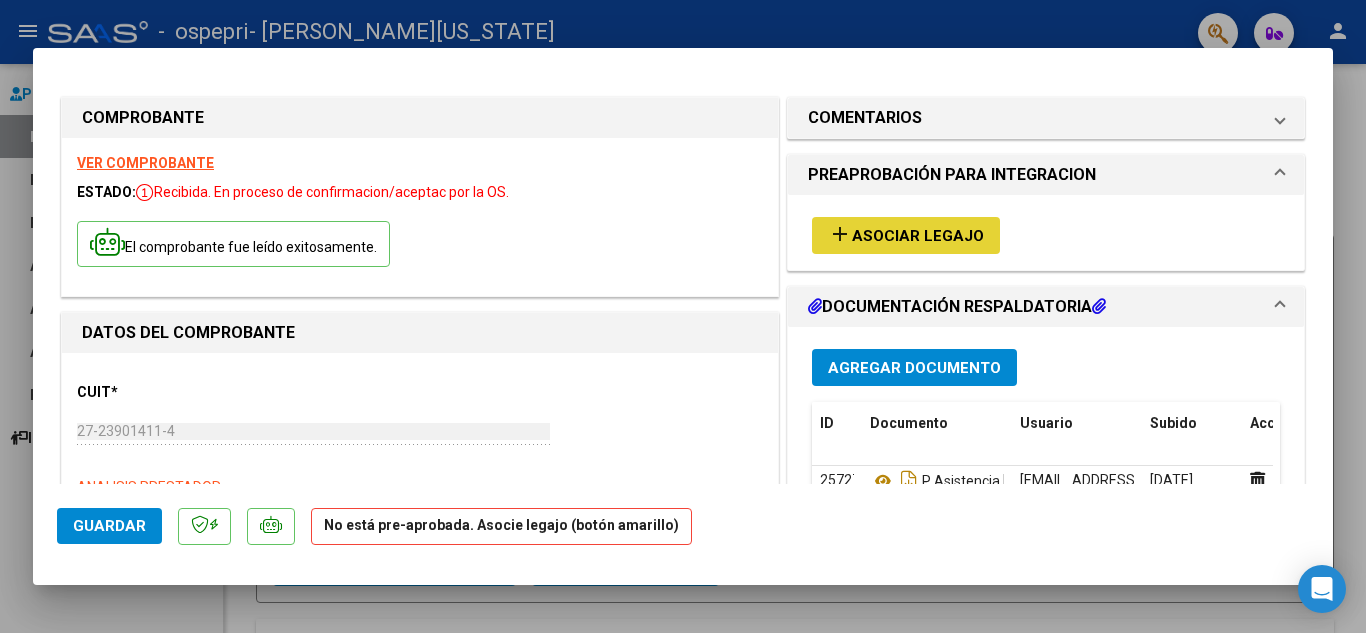 click on "add Asociar Legajo" at bounding box center [906, 235] 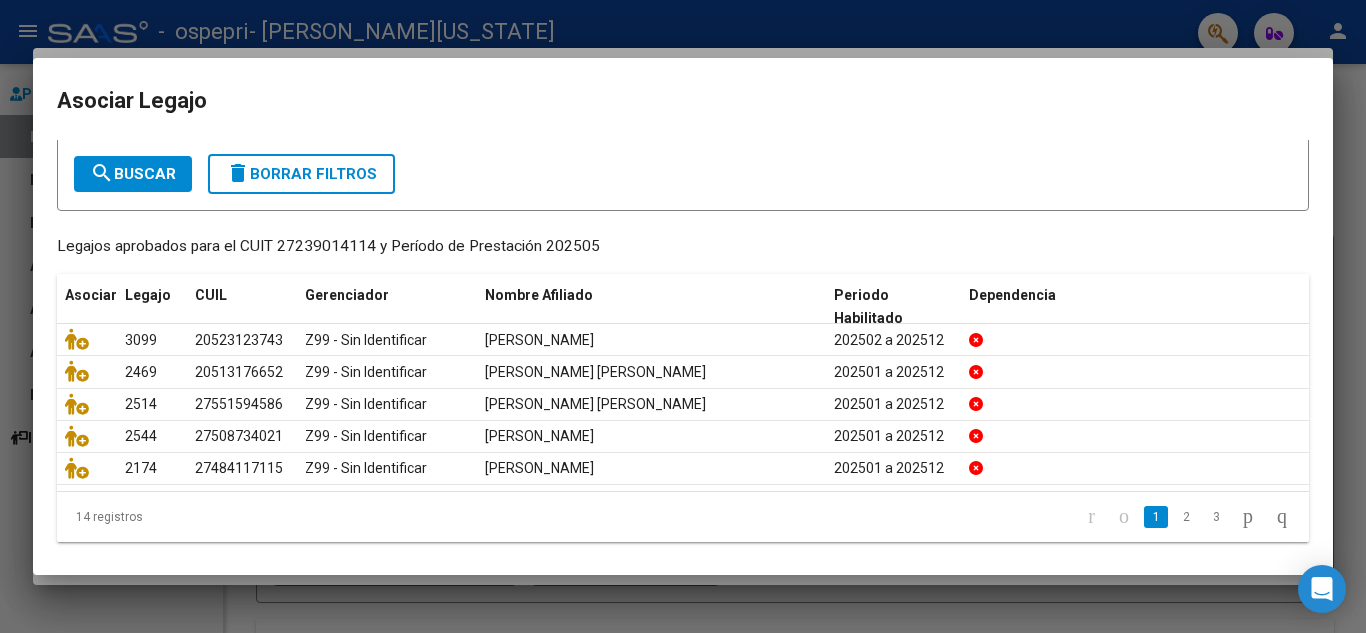 scroll, scrollTop: 109, scrollLeft: 0, axis: vertical 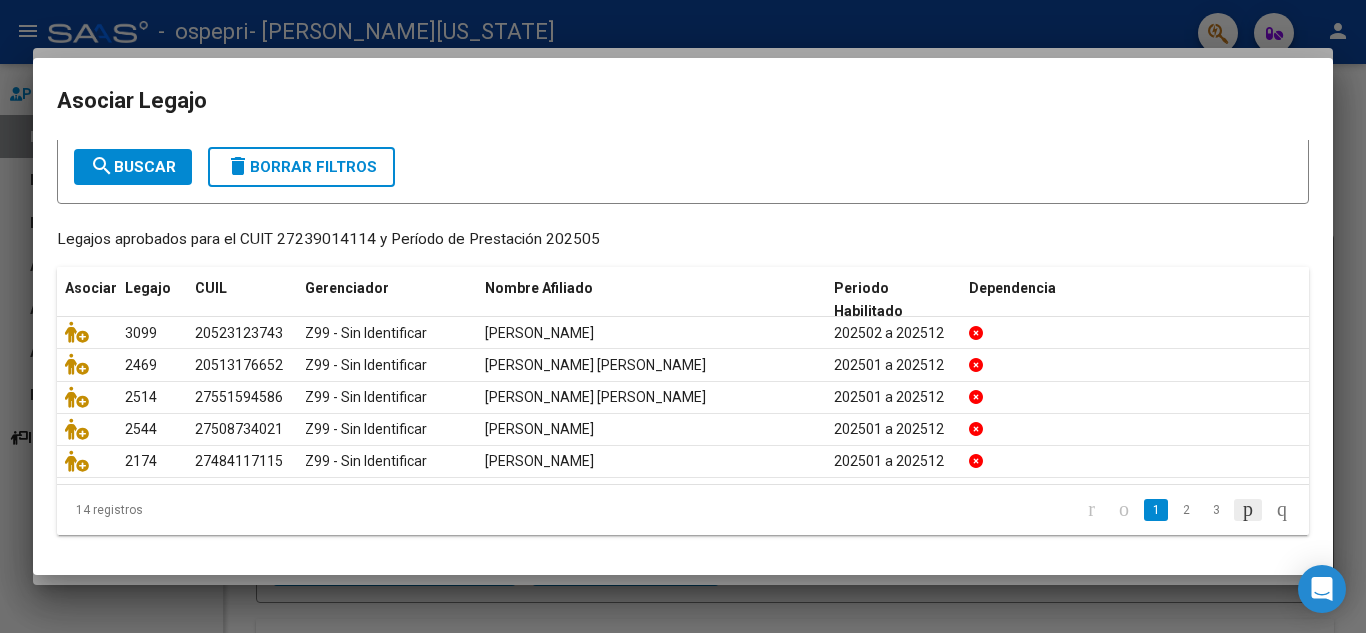 click 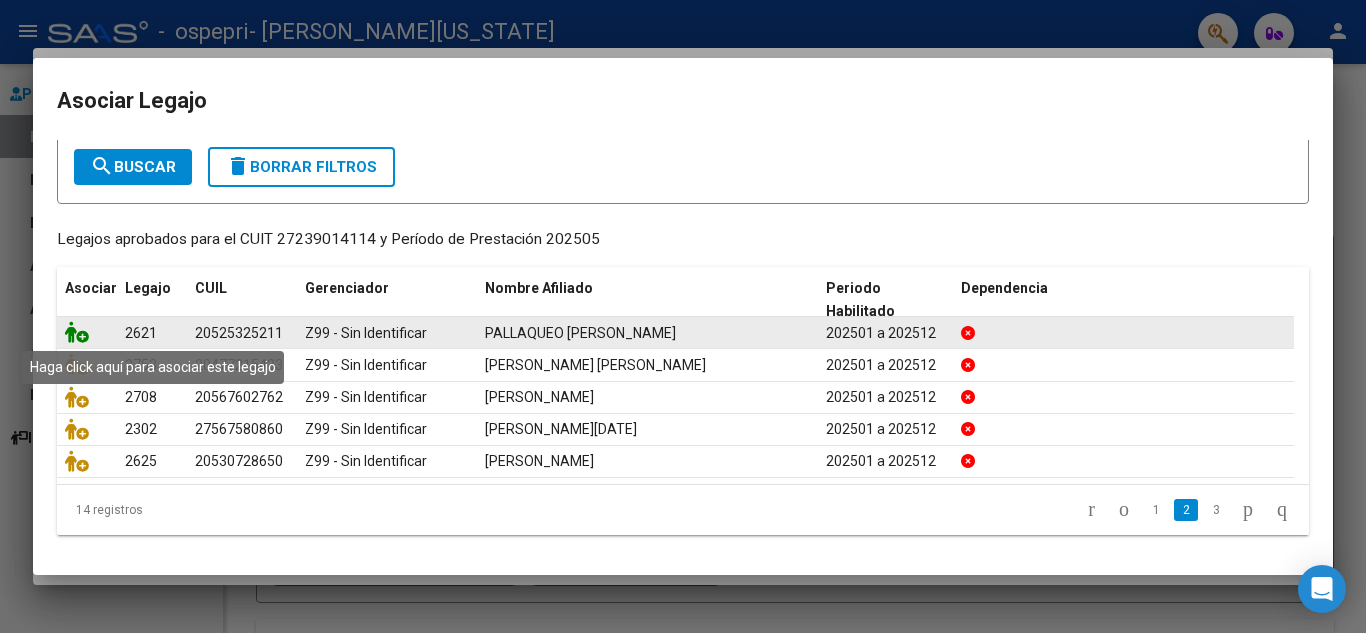click 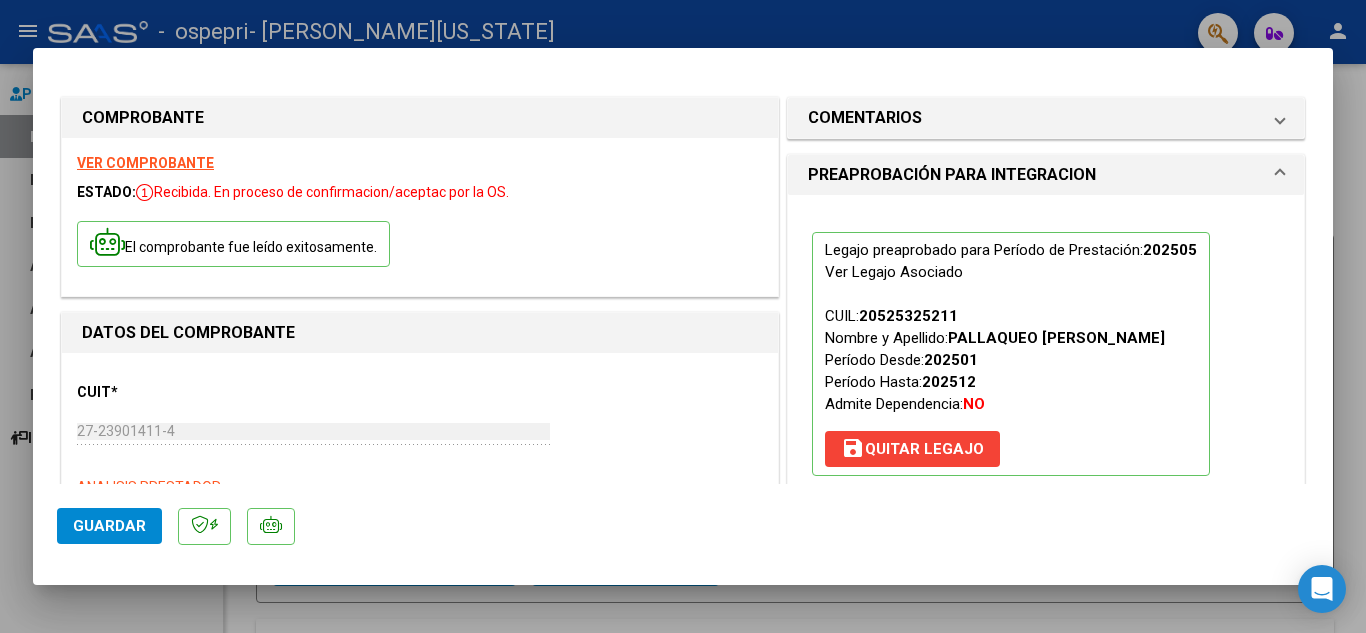 click at bounding box center [683, 316] 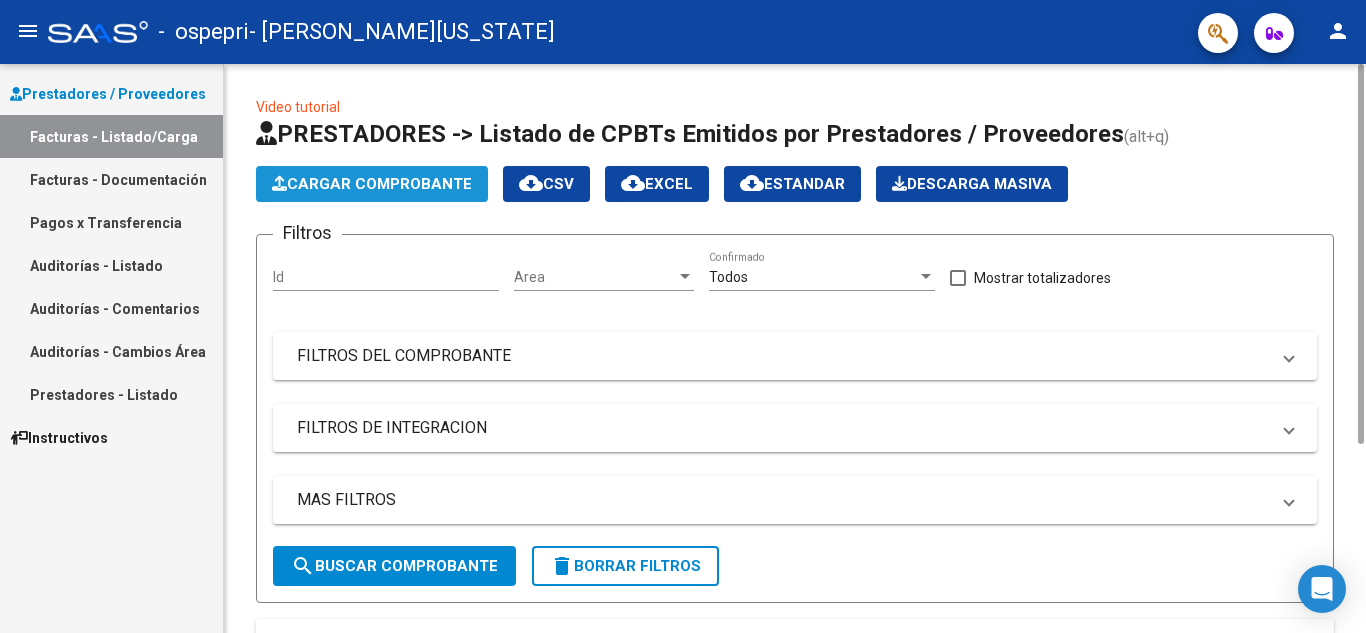 click on "Cargar Comprobante" 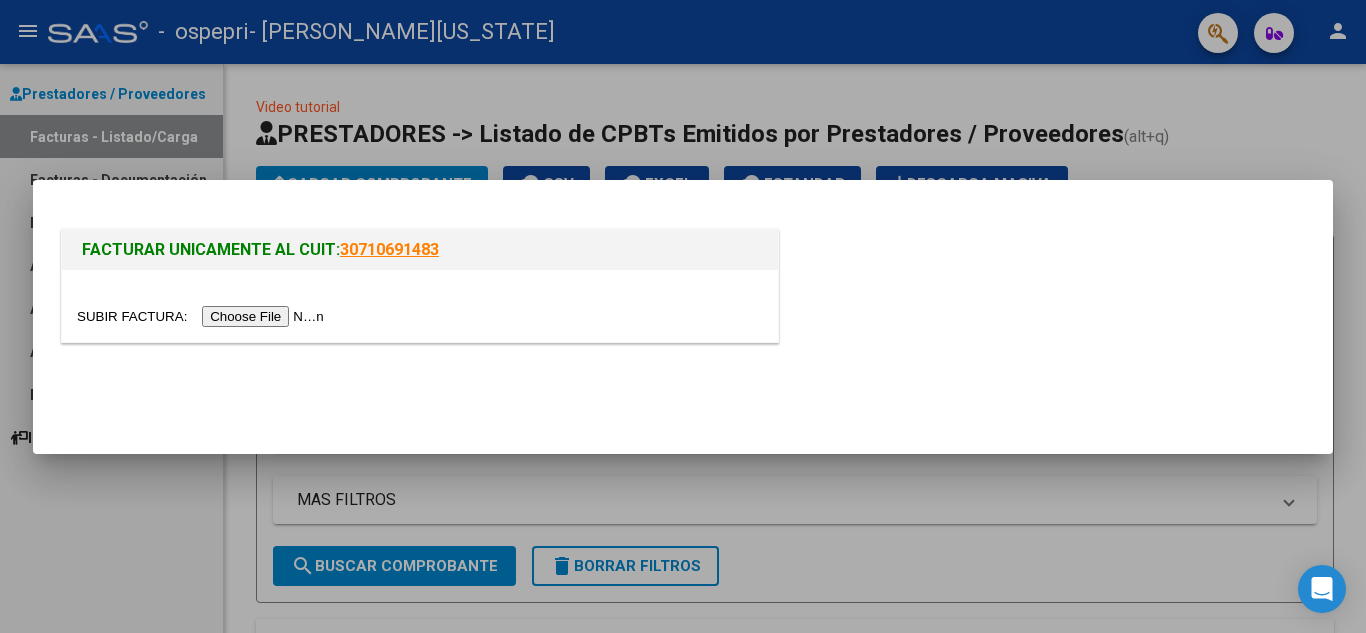 click at bounding box center [203, 316] 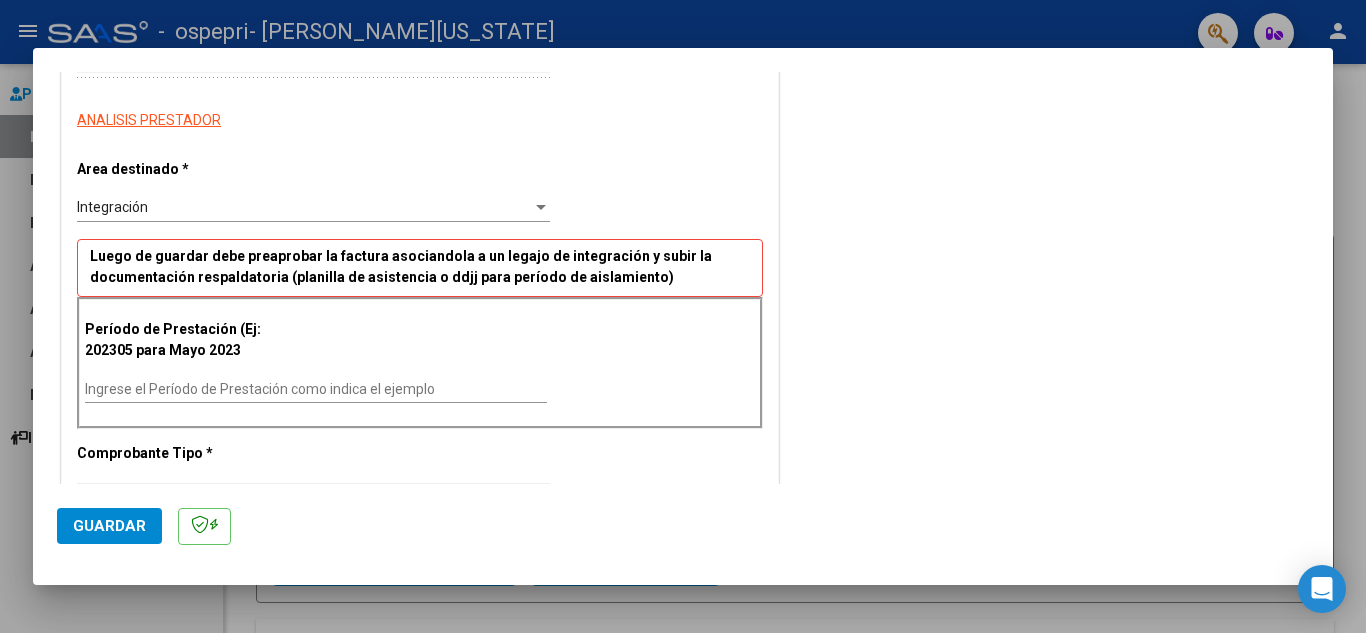 scroll, scrollTop: 360, scrollLeft: 0, axis: vertical 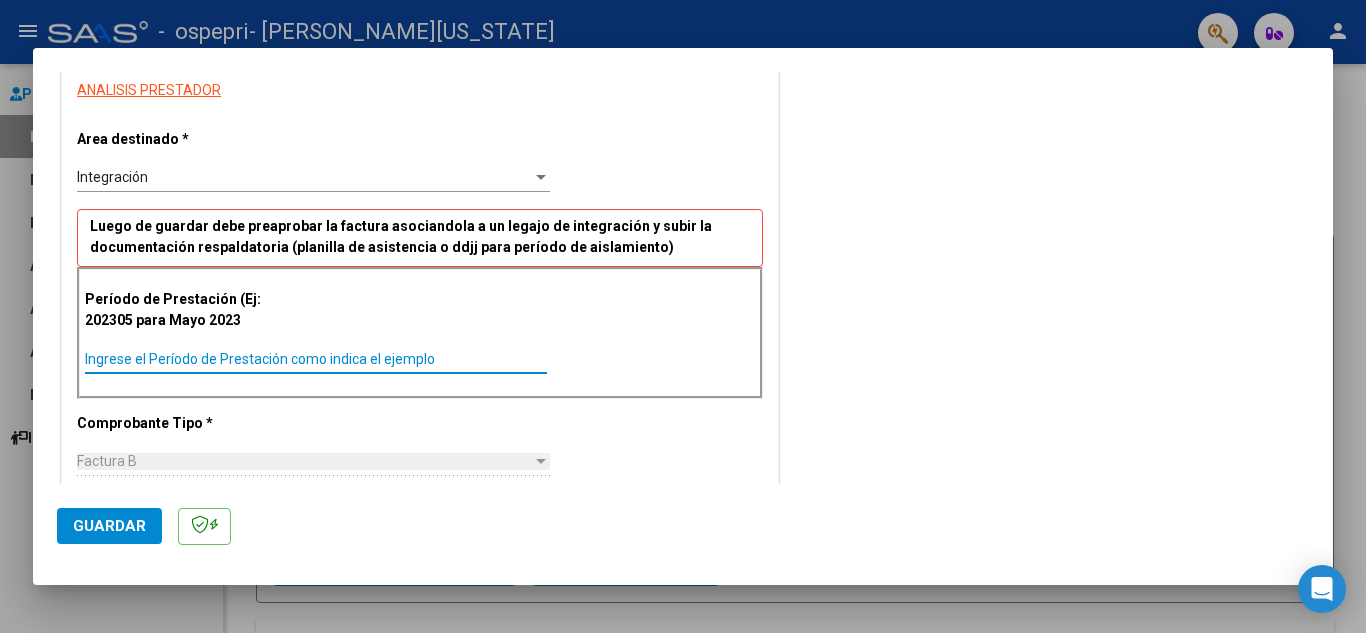 click on "Ingrese el Período de Prestación como indica el ejemplo" at bounding box center (316, 359) 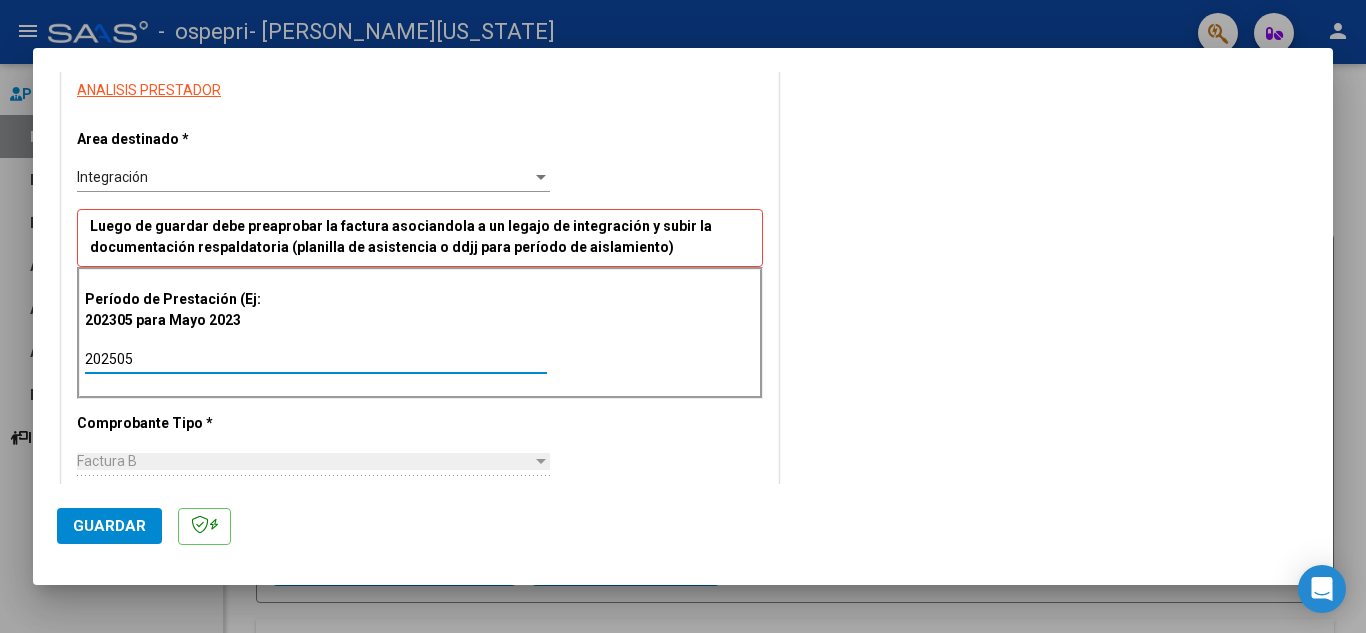 type on "202505" 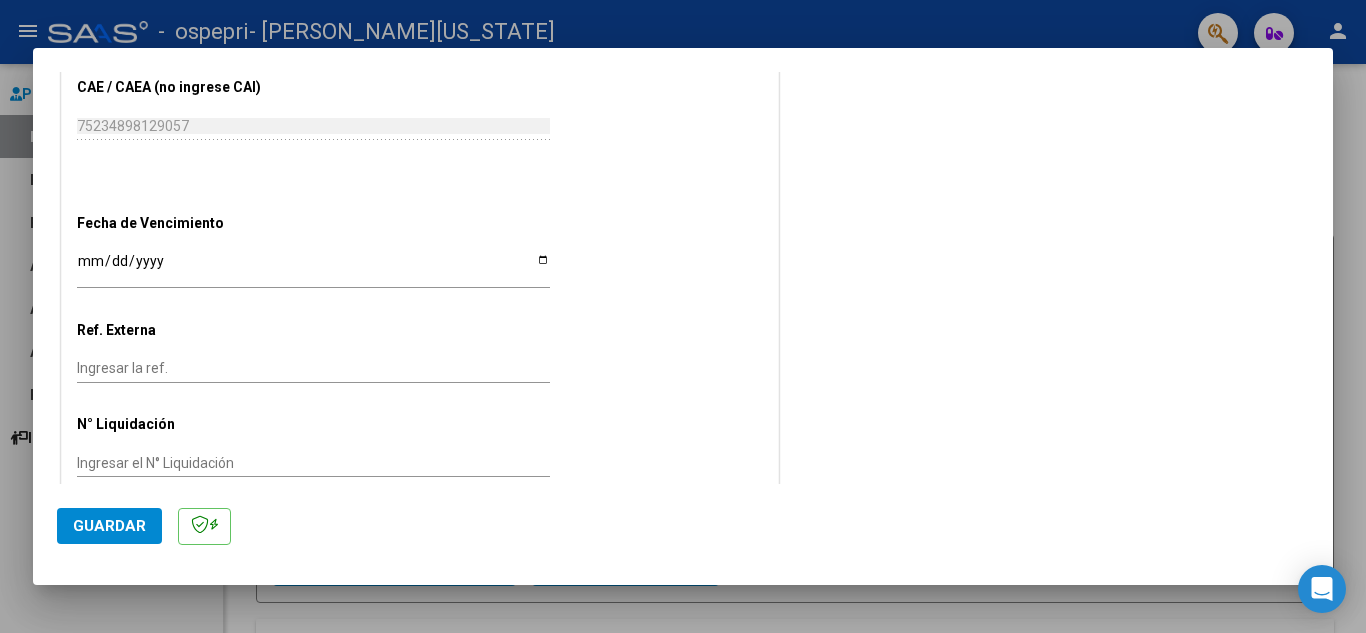 scroll, scrollTop: 1200, scrollLeft: 0, axis: vertical 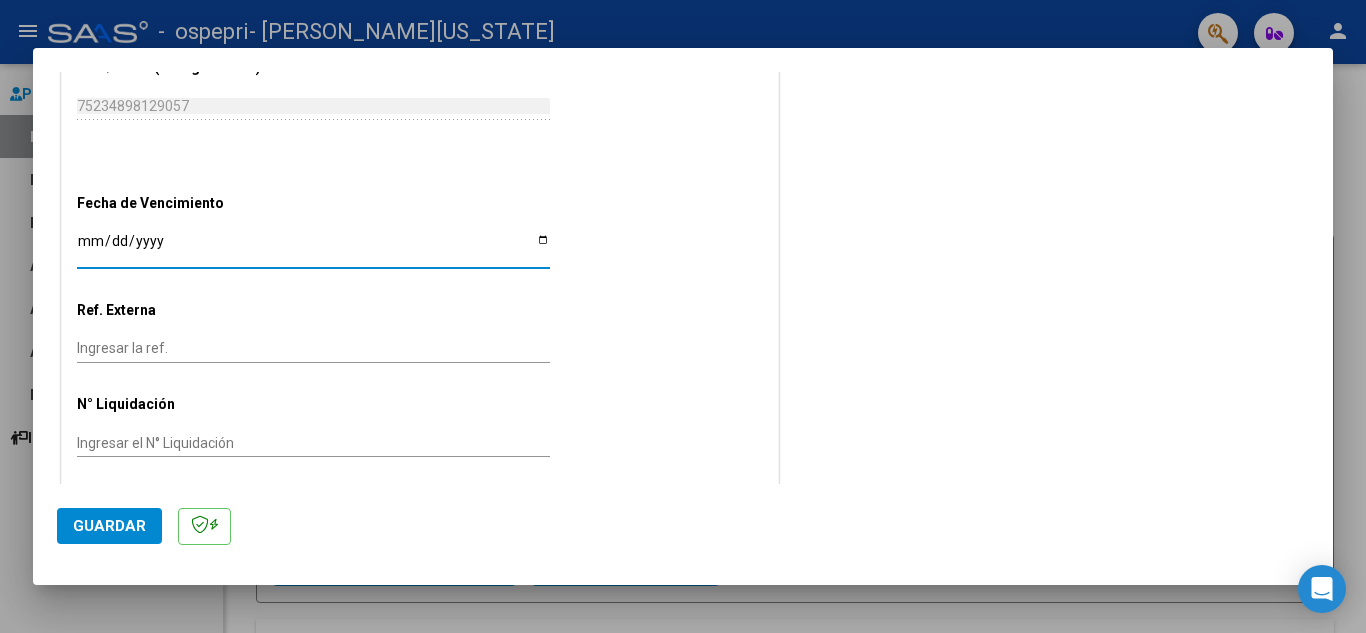 click on "Ingresar la fecha" at bounding box center (313, 248) 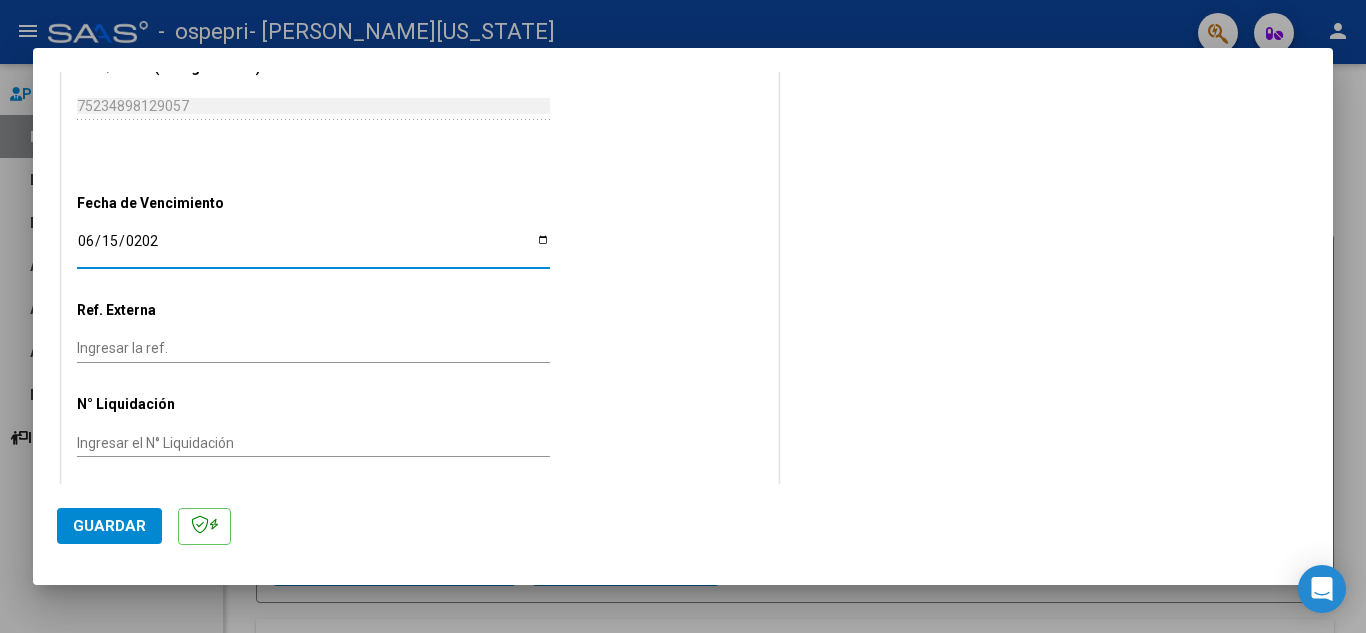 type on "[DATE]" 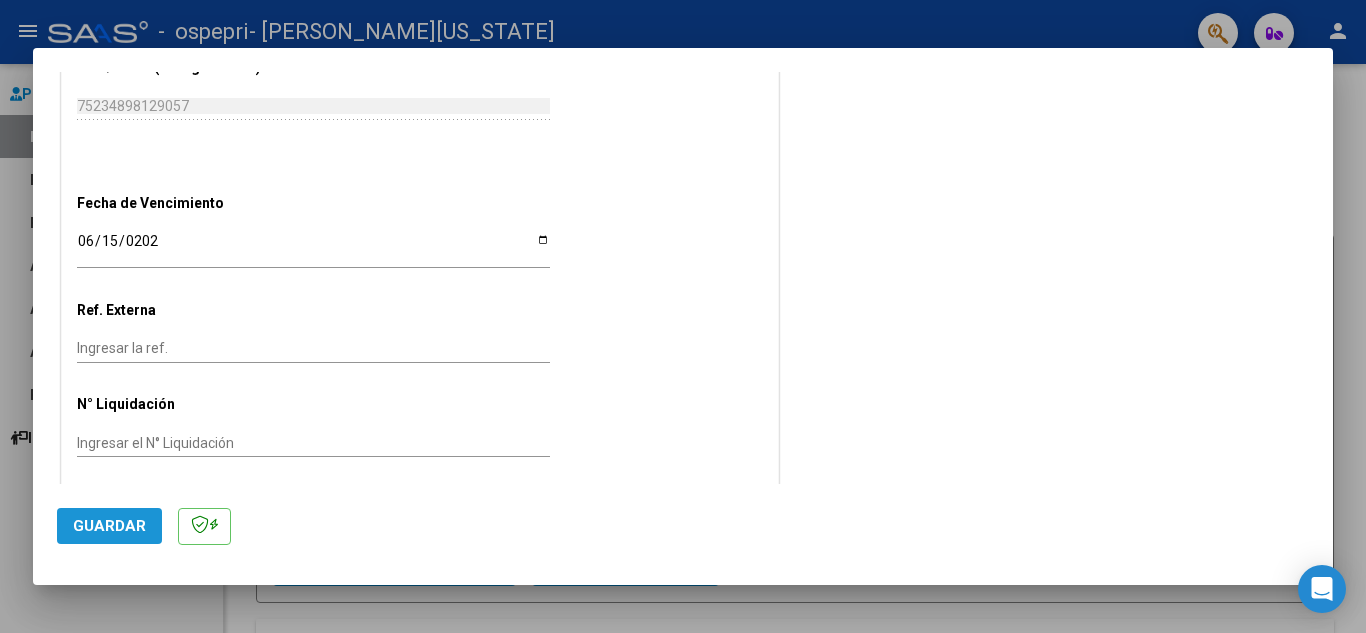 click on "Guardar" 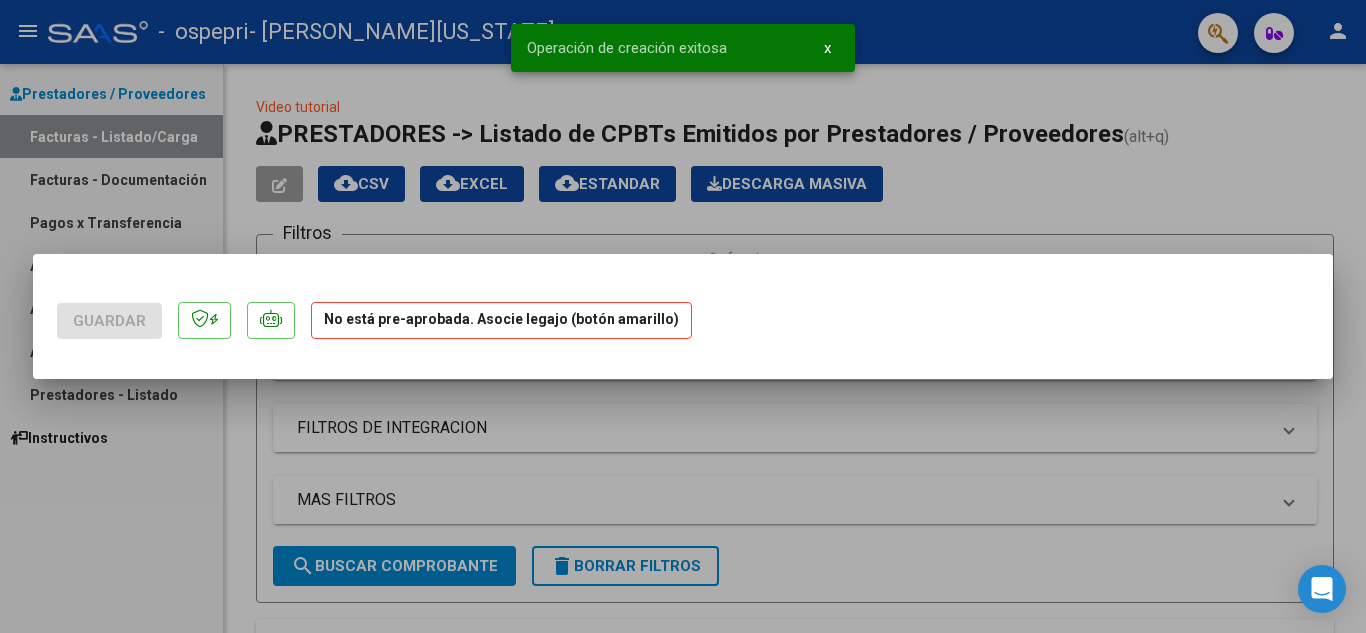 scroll, scrollTop: 0, scrollLeft: 0, axis: both 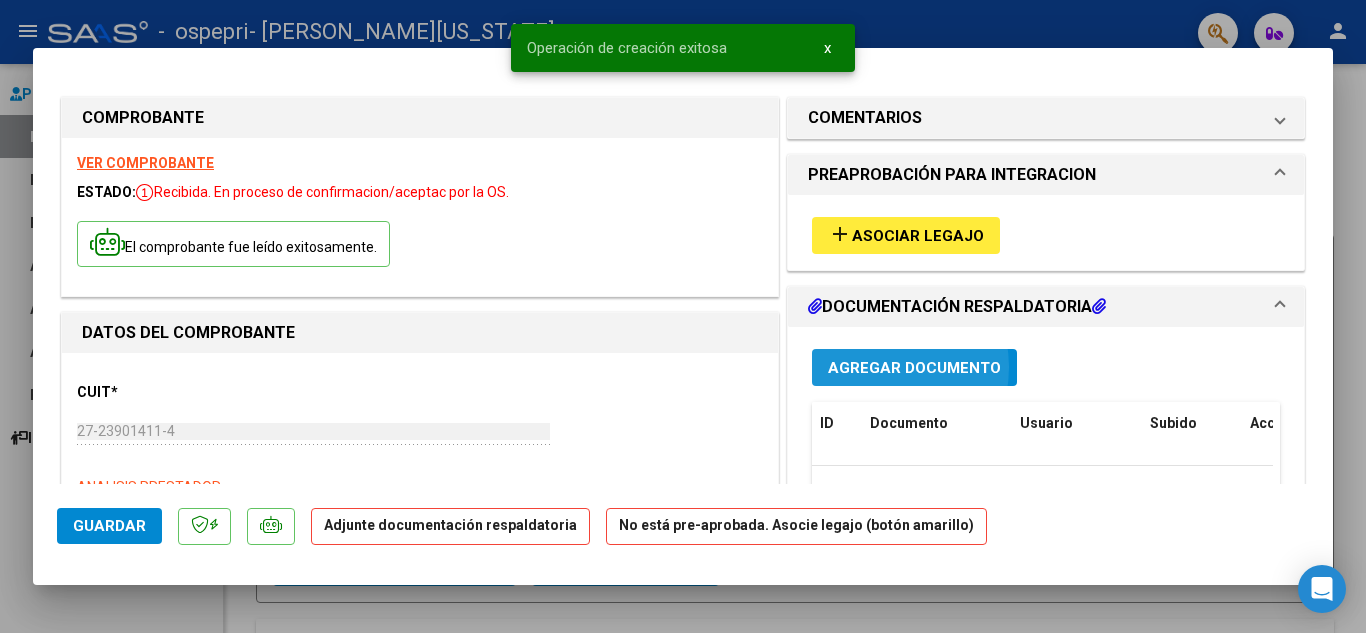 click on "Agregar Documento" at bounding box center (914, 368) 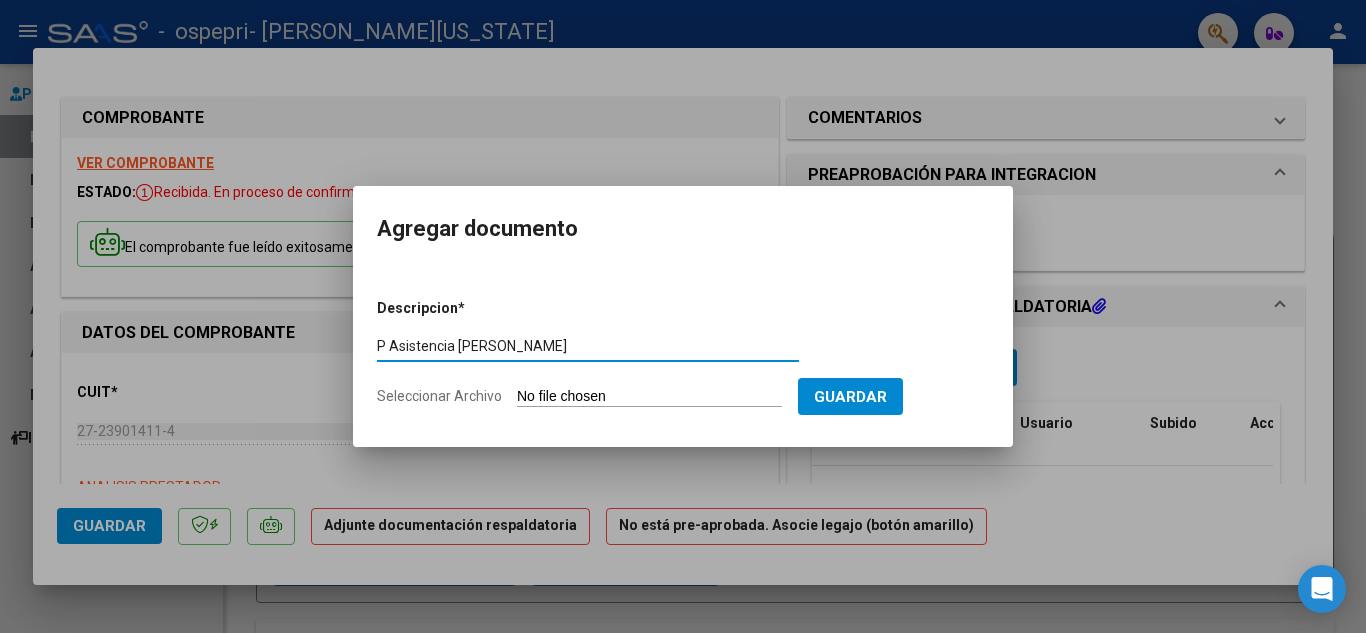 type on "P Asistencia [PERSON_NAME]" 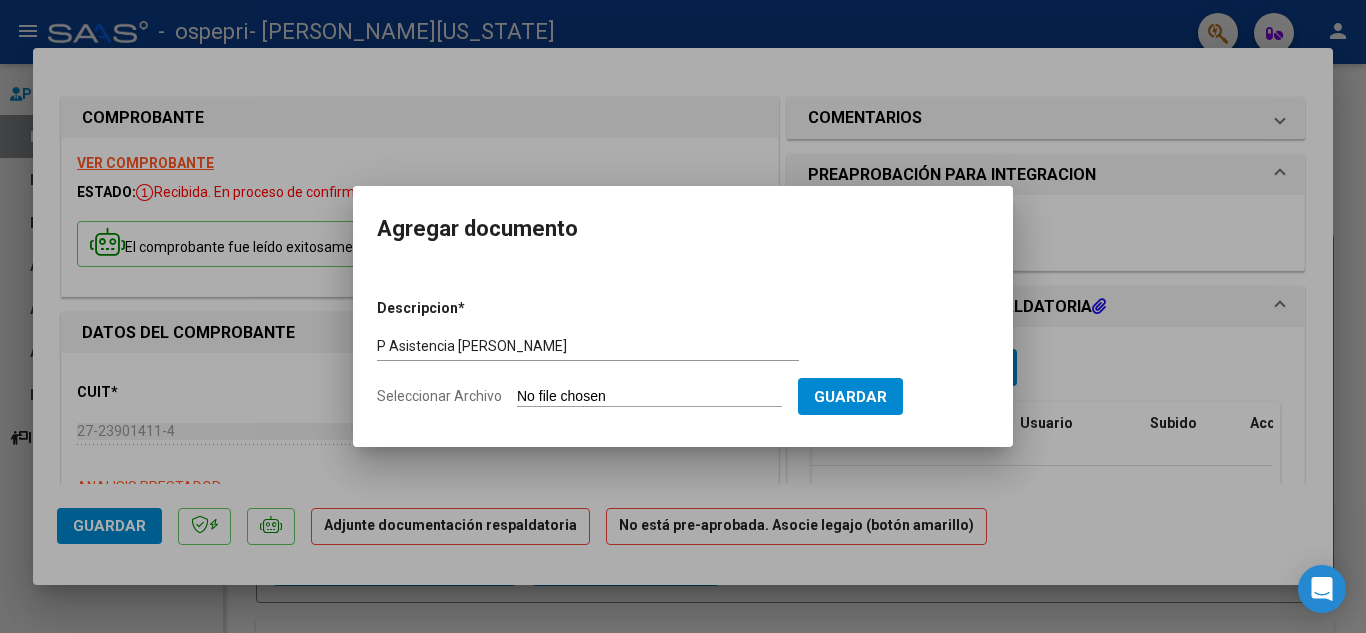 type on "C:\fakepath\010 [PERSON_NAME].pdf" 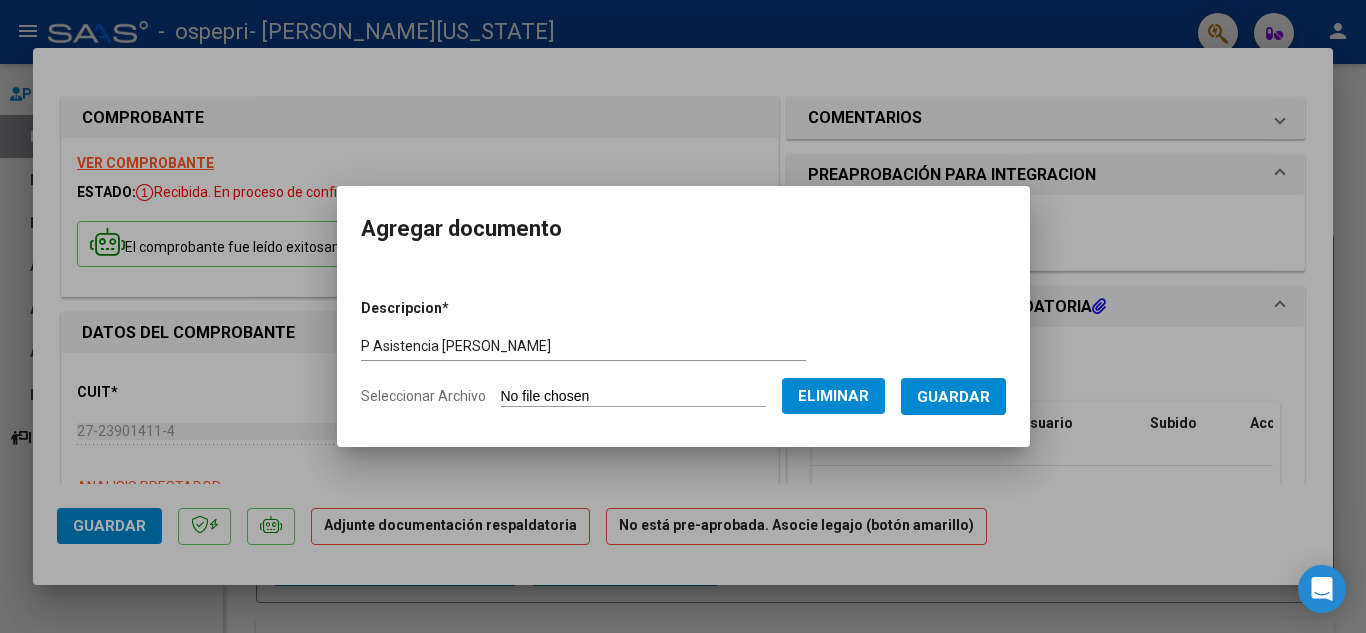 click on "Guardar" at bounding box center [953, 396] 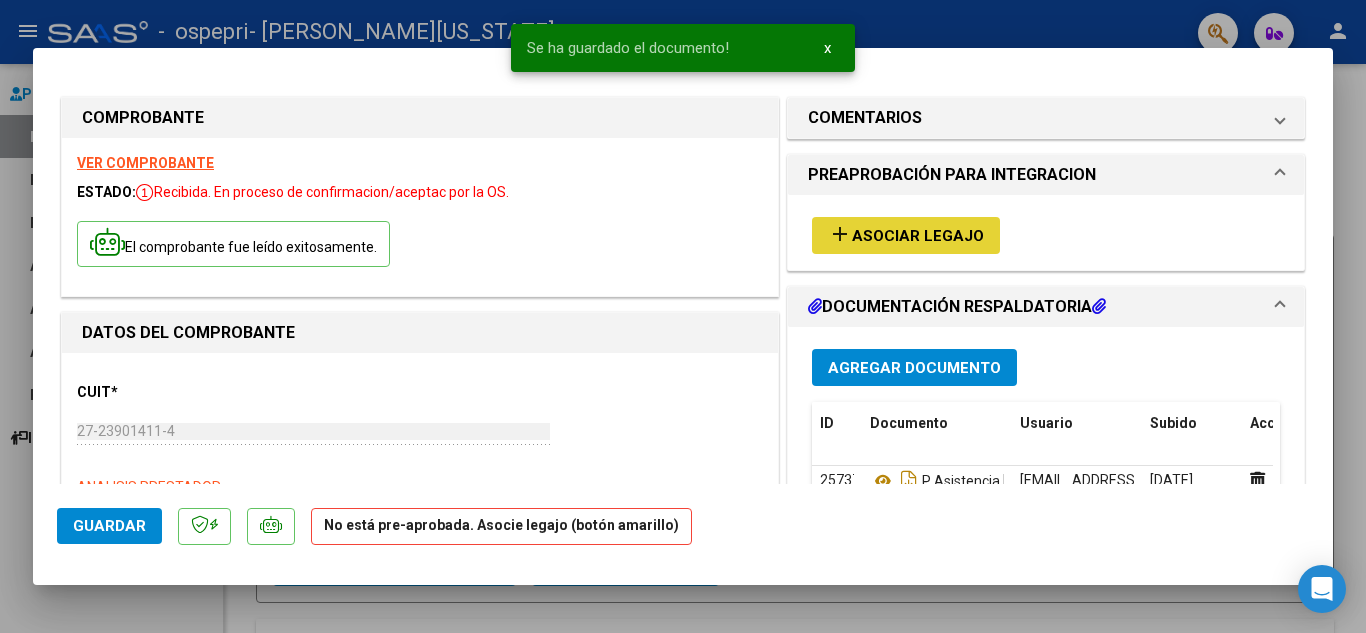 click on "Asociar Legajo" at bounding box center (918, 236) 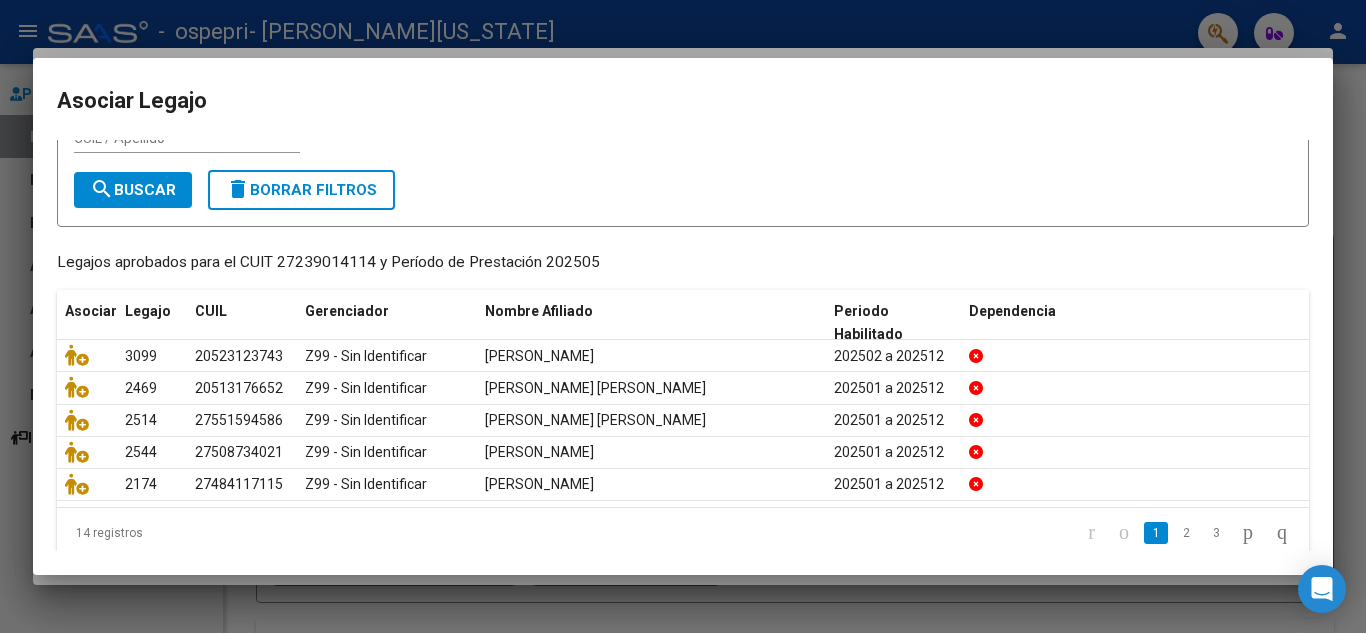 scroll, scrollTop: 109, scrollLeft: 0, axis: vertical 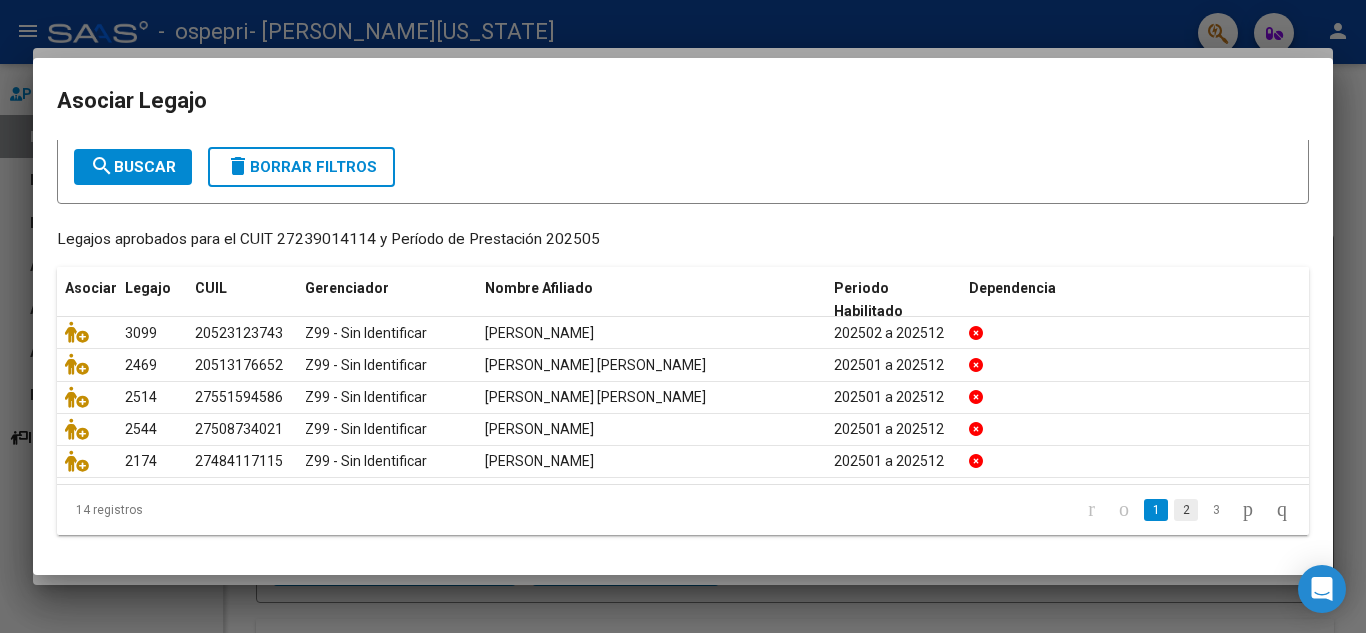 click on "2" 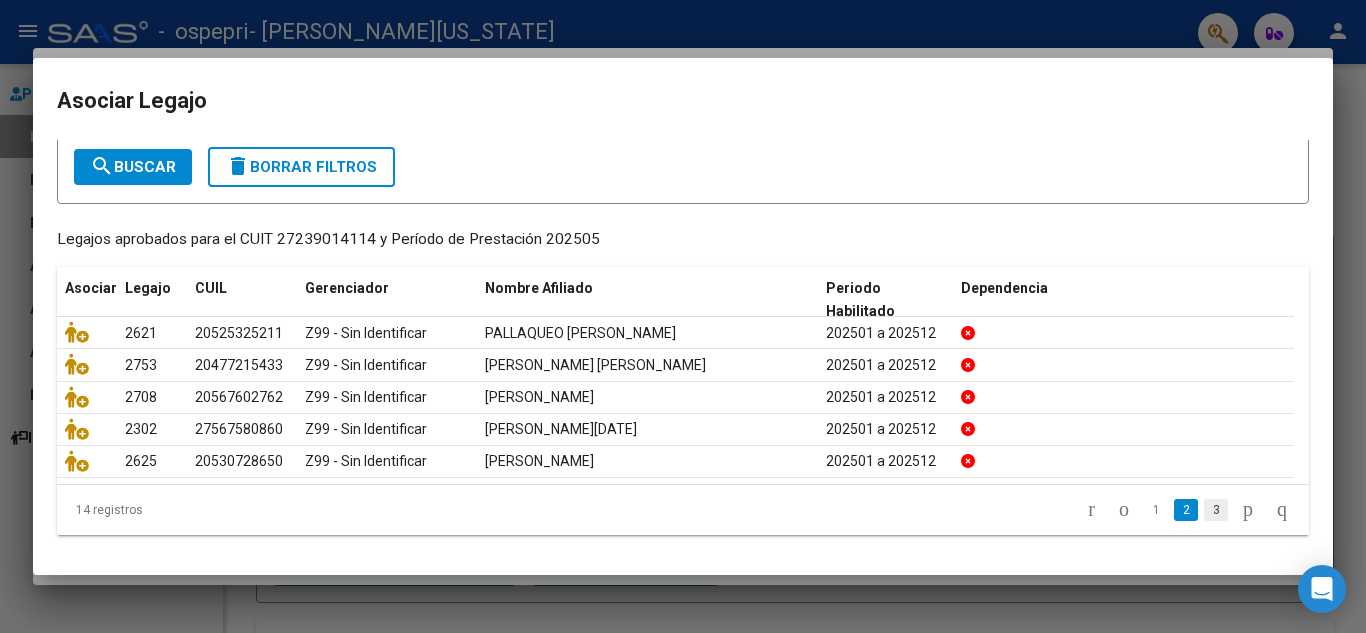 click on "3" 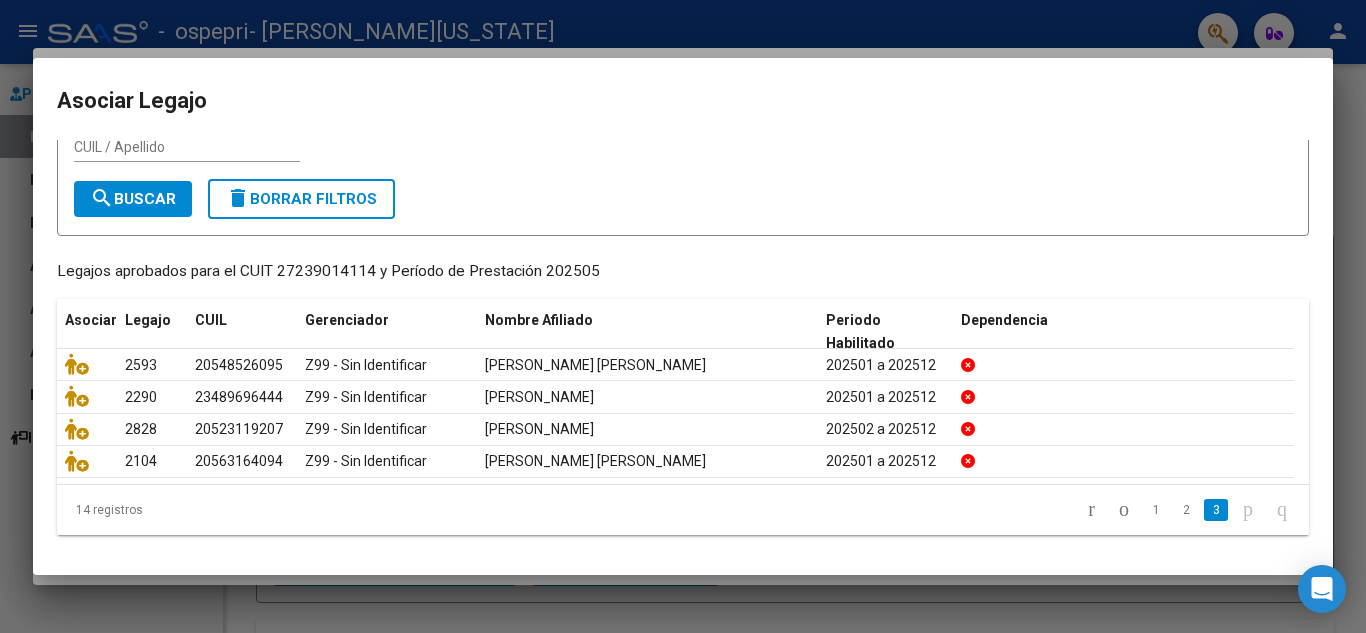 scroll, scrollTop: 76, scrollLeft: 0, axis: vertical 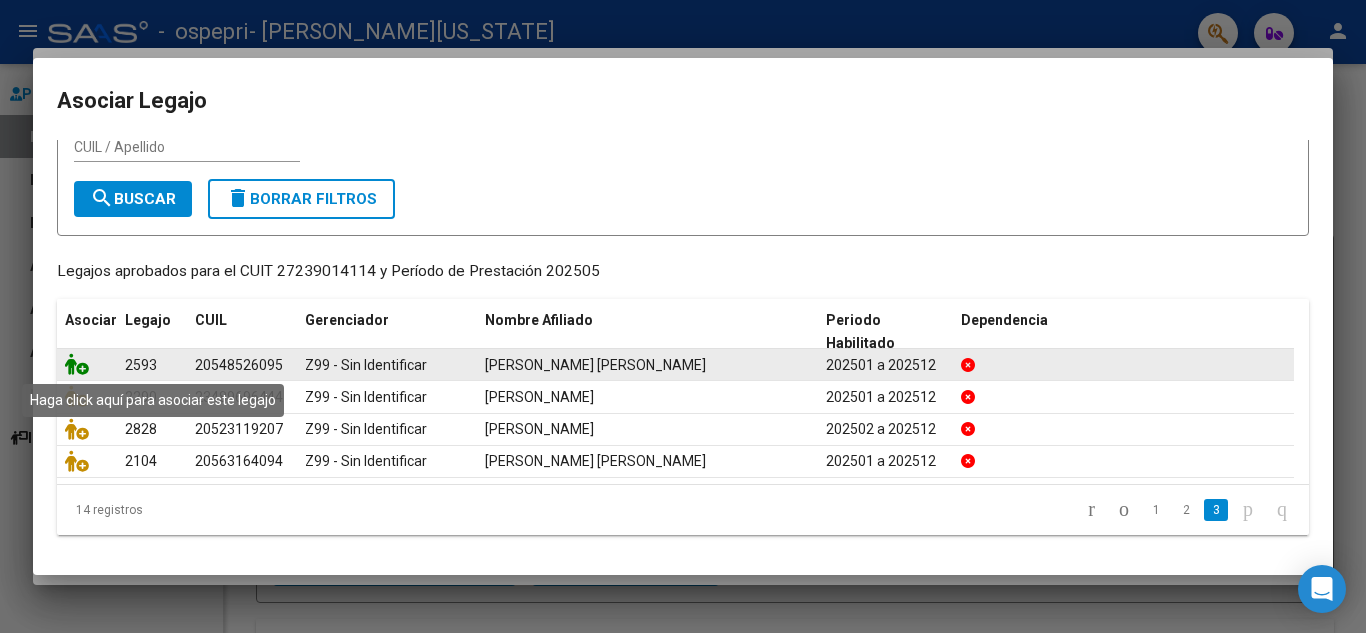 click 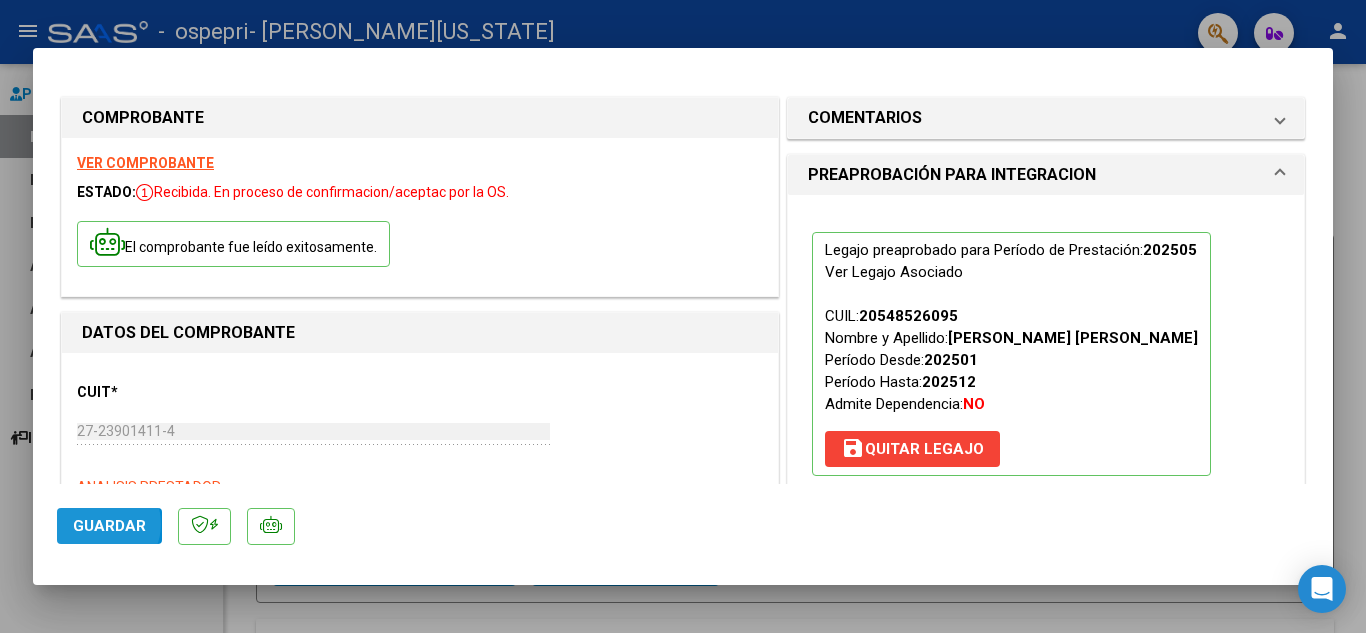 click on "Guardar" 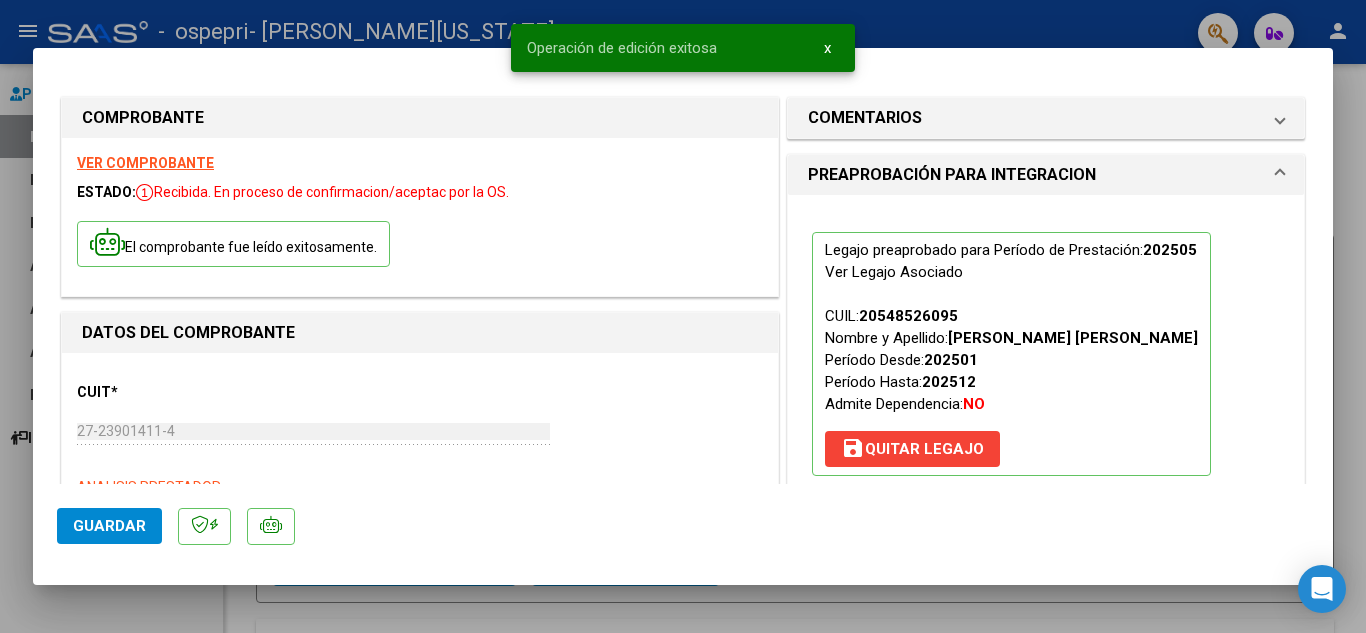 click at bounding box center [683, 316] 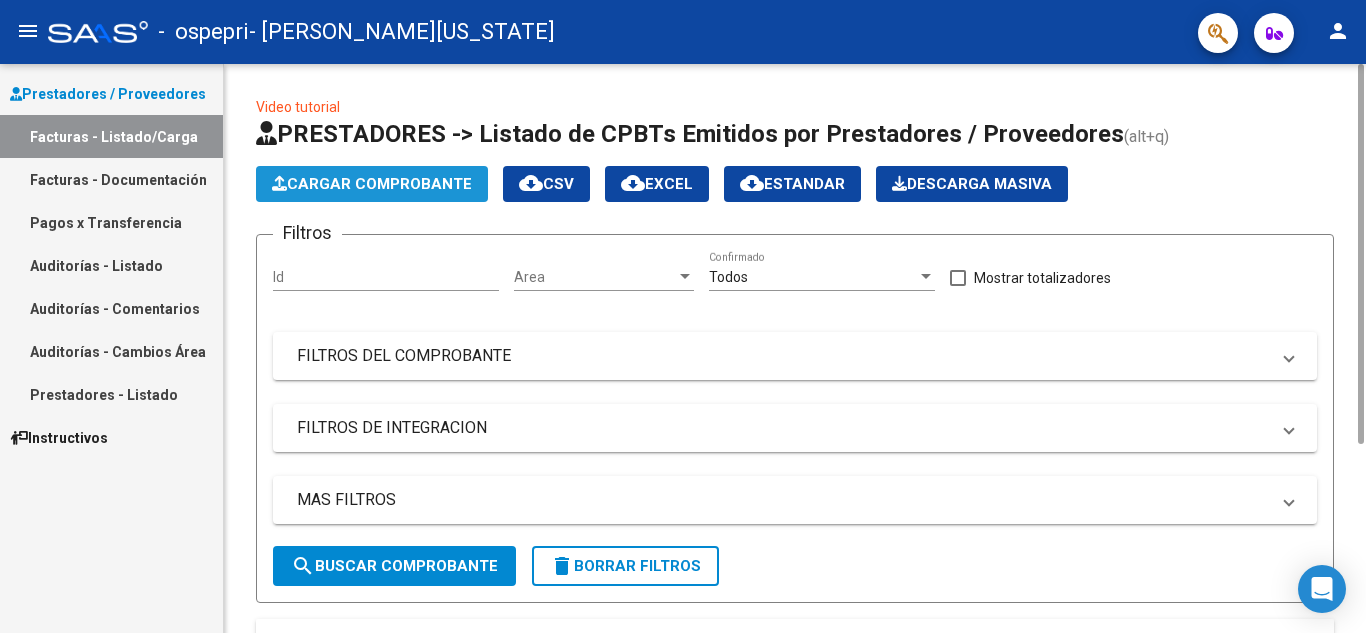 click on "Cargar Comprobante" 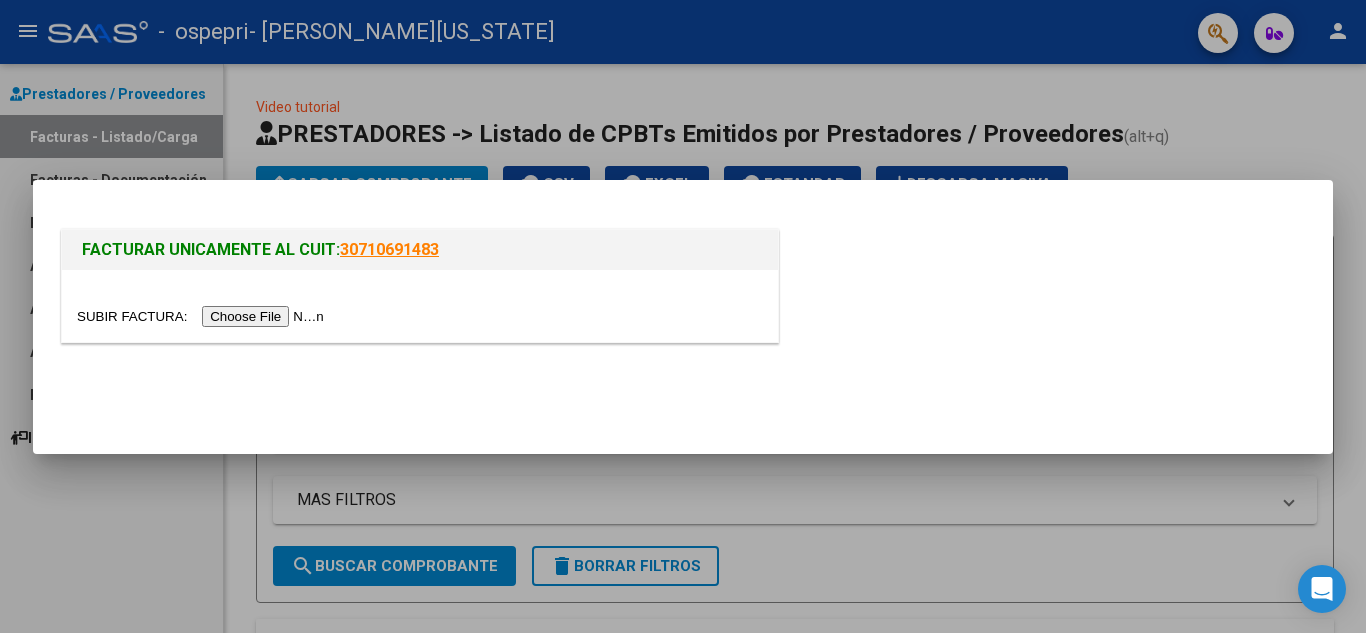 click at bounding box center (203, 316) 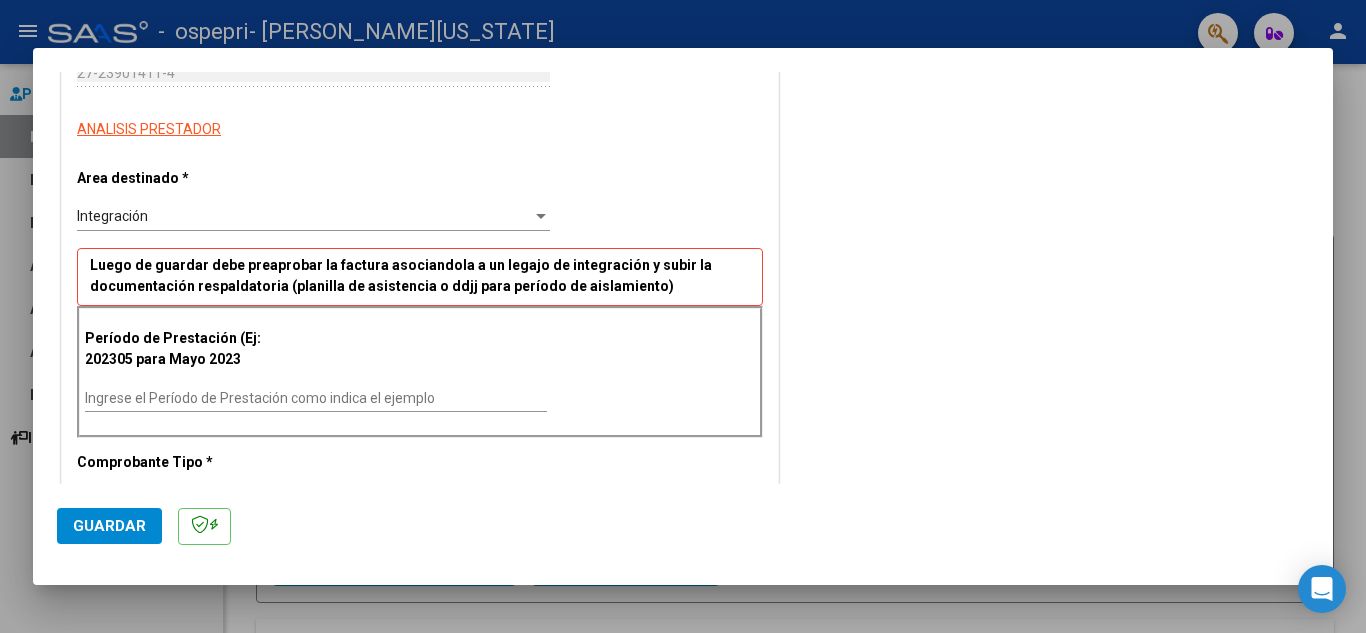 scroll, scrollTop: 360, scrollLeft: 0, axis: vertical 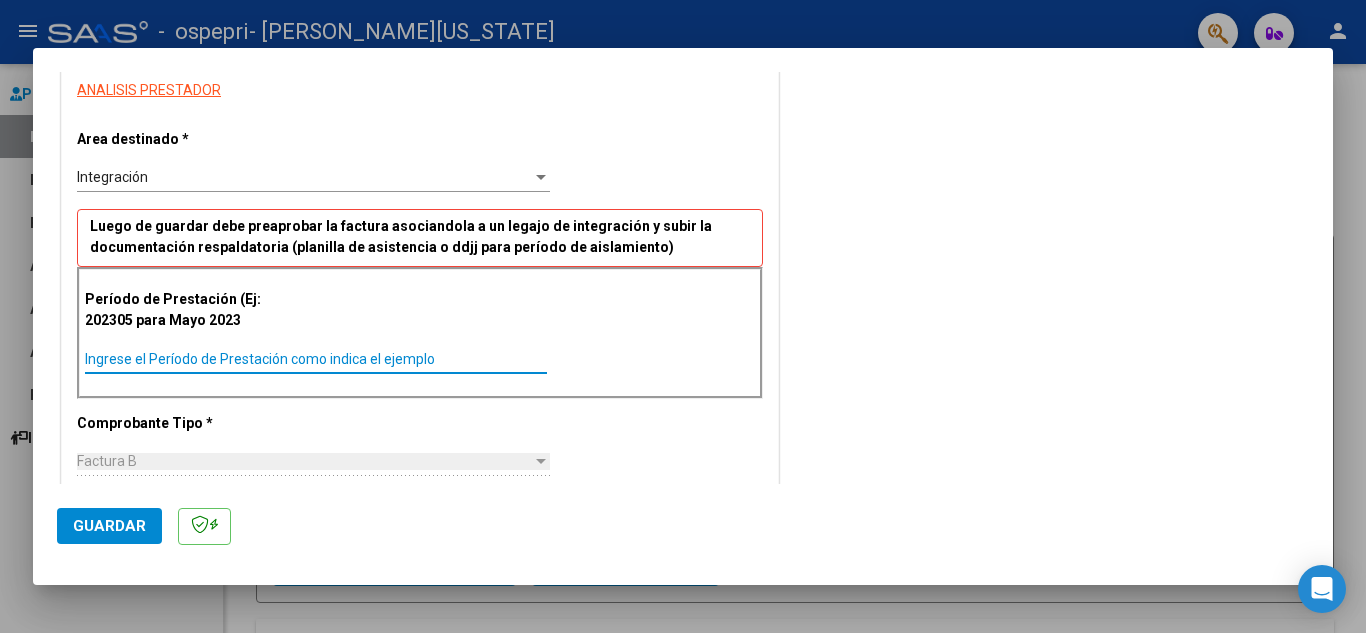 click on "Ingrese el Período de Prestación como indica el ejemplo" at bounding box center (316, 359) 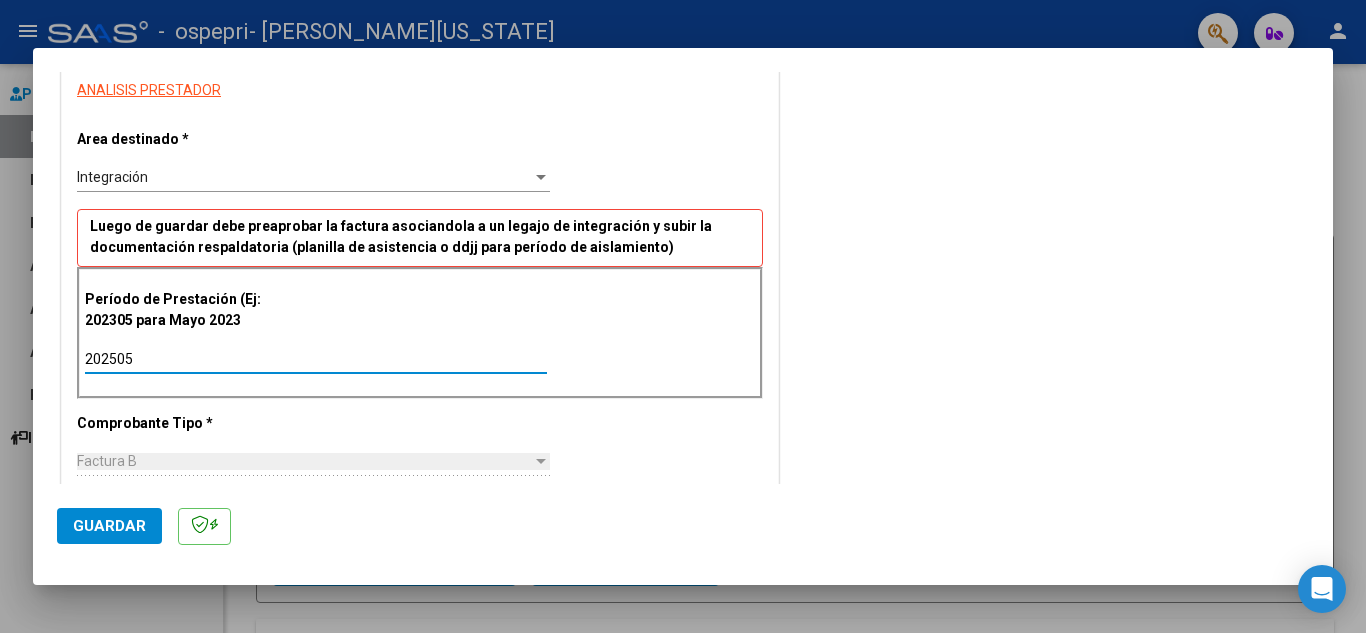 type on "202505" 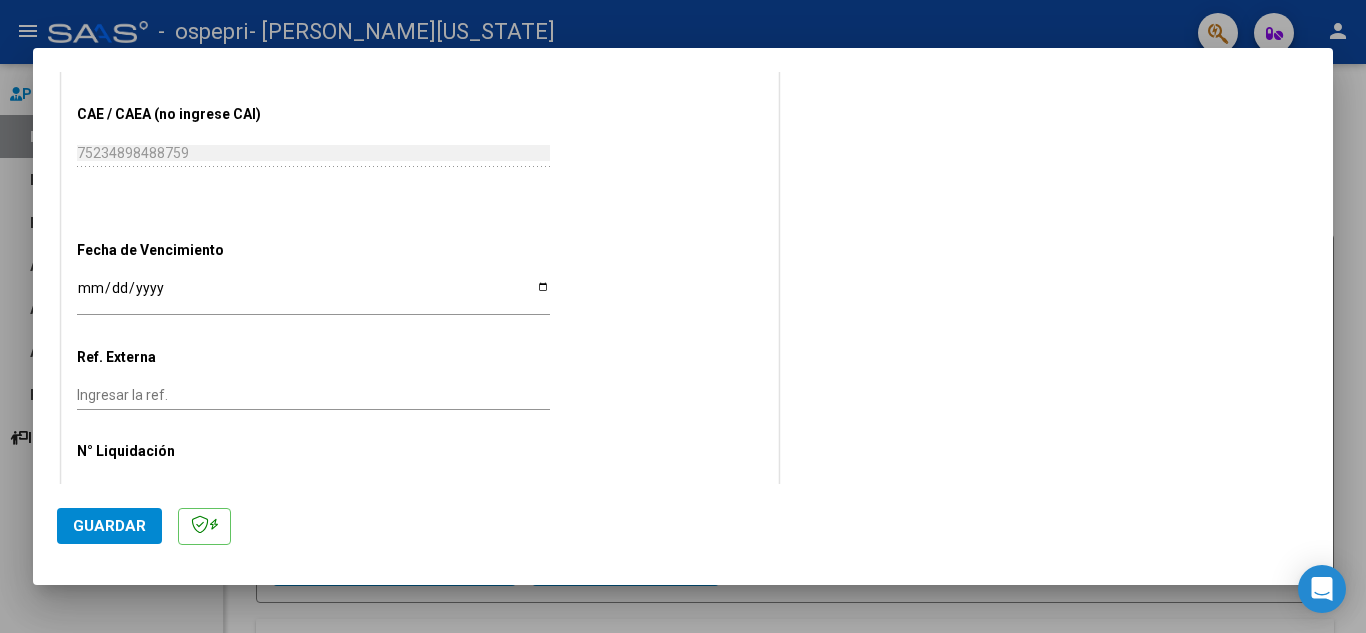 scroll, scrollTop: 1160, scrollLeft: 0, axis: vertical 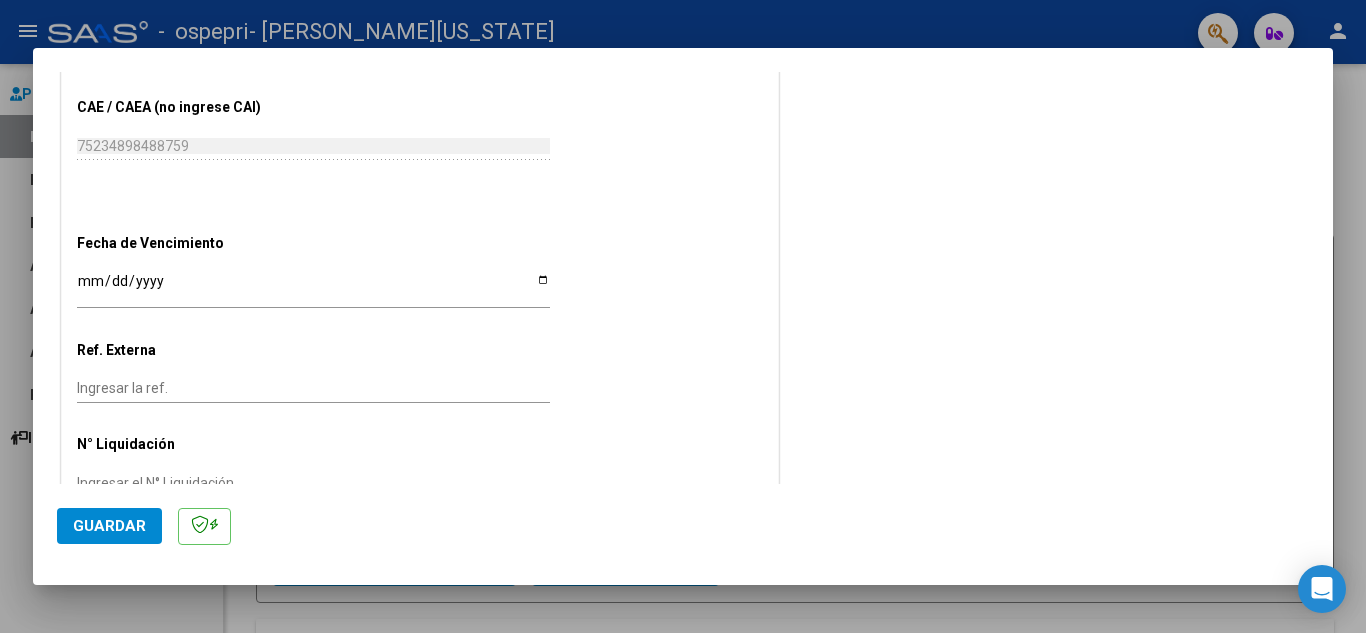 click on "CUIT  *   27-23901411-4 Ingresar CUIT  ANALISIS PRESTADOR  Area destinado * Integración Seleccionar Area Luego de guardar debe preaprobar la factura asociandola a un legajo de integración y subir la documentación respaldatoria (planilla de asistencia o ddjj para período de aislamiento)  Período de Prestación (Ej: 202305 para [DATE]    202505 Ingrese el Período de Prestación como indica el ejemplo   Comprobante Tipo * Factura B Seleccionar Tipo Punto de Venta  *   3 Ingresar el Nro.  Número  *   1738 Ingresar el Nro.  Monto  *   $ 178.136,76 Ingresar el [GEOGRAPHIC_DATA].  *   [DATE] Ingresar la fecha  CAE / CAEA (no ingrese CAI)    75234898488759 Ingresar el CAE o CAEA (no ingrese CAI)  Fecha de Vencimiento    Ingresar la fecha  Ref. Externa    Ingresar la ref.  N° Liquidación    Ingresar el N° Liquidación" at bounding box center (420, -158) 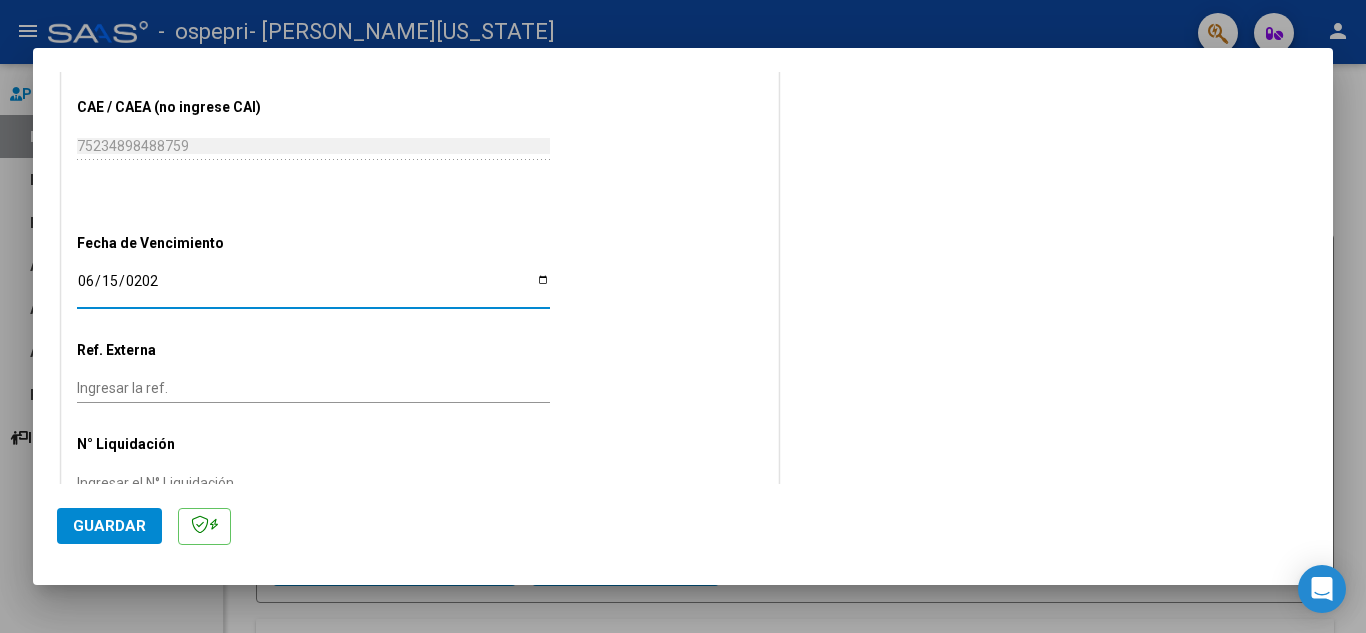 type on "[DATE]" 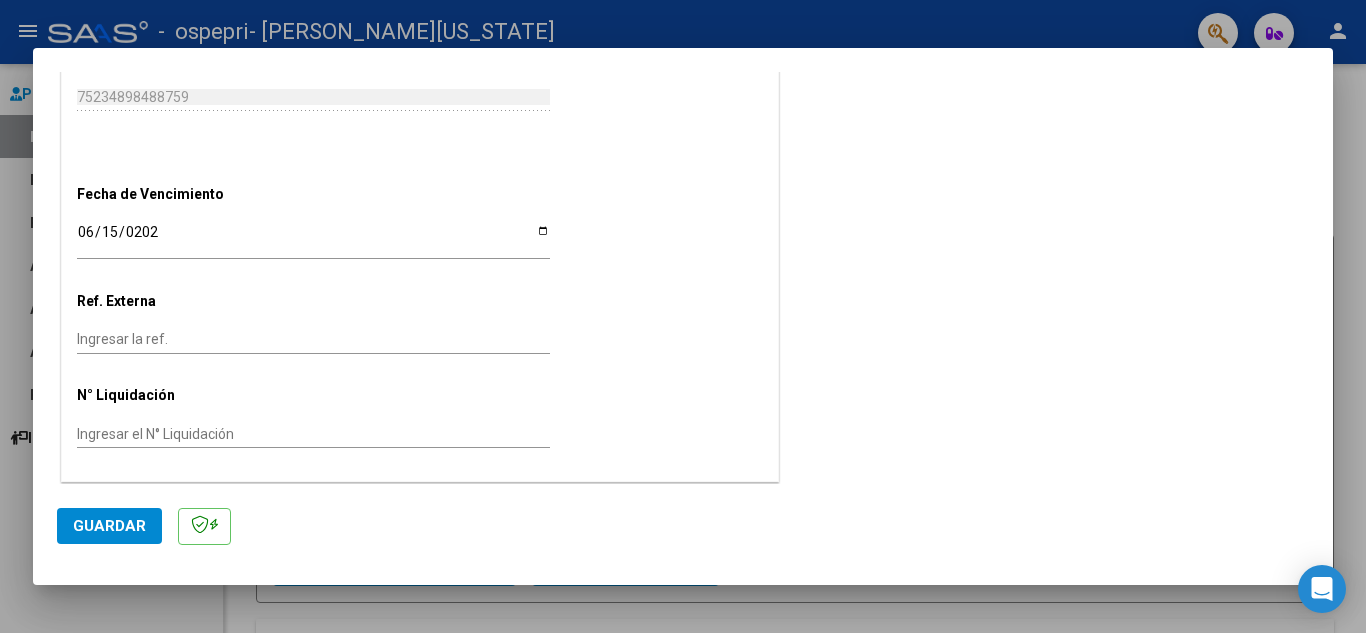 scroll, scrollTop: 1211, scrollLeft: 0, axis: vertical 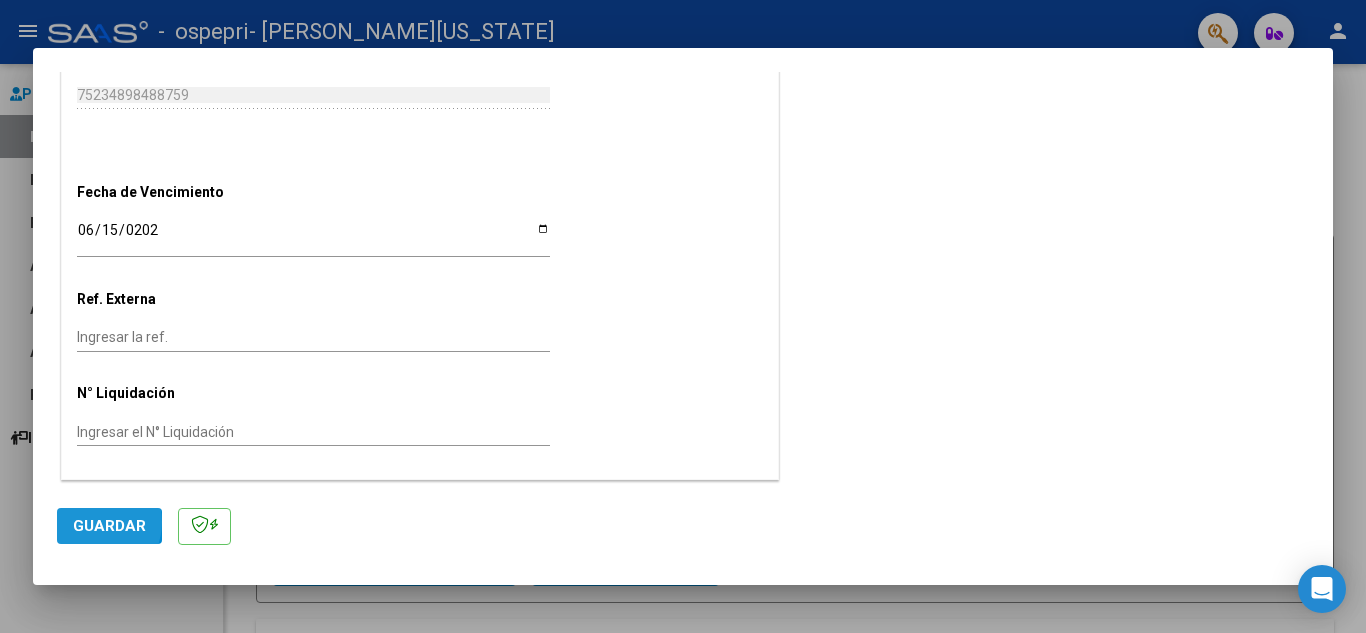 click on "Guardar" 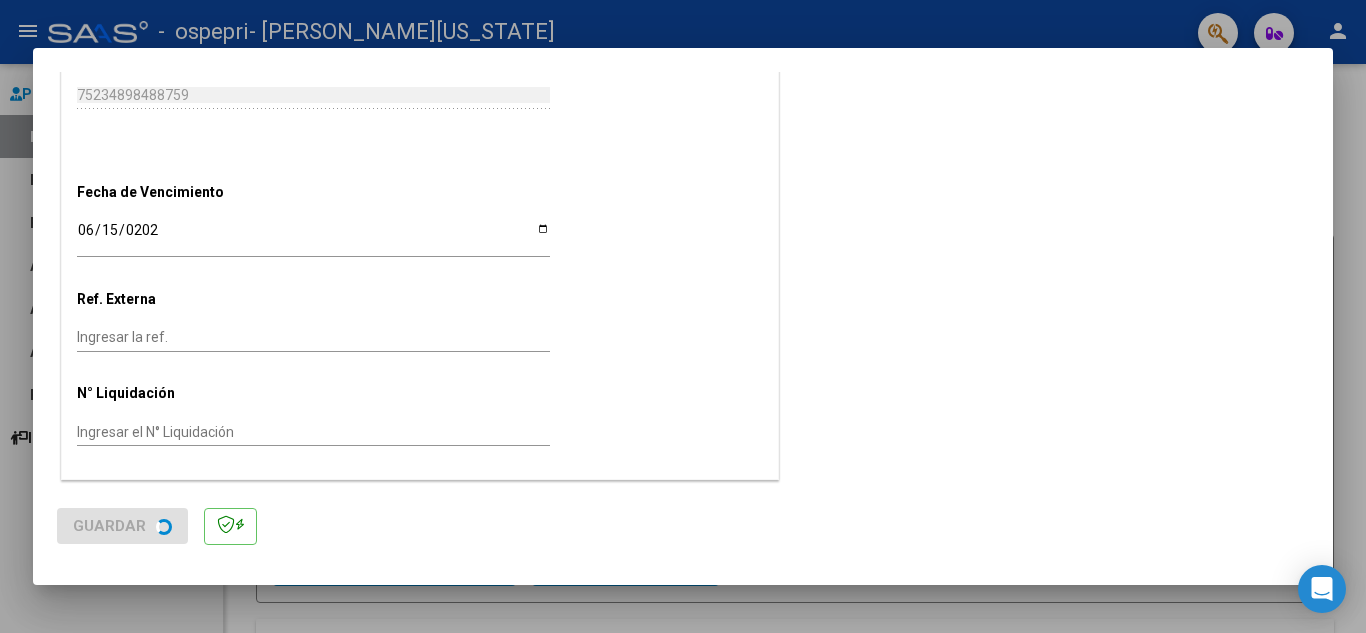 scroll, scrollTop: 0, scrollLeft: 0, axis: both 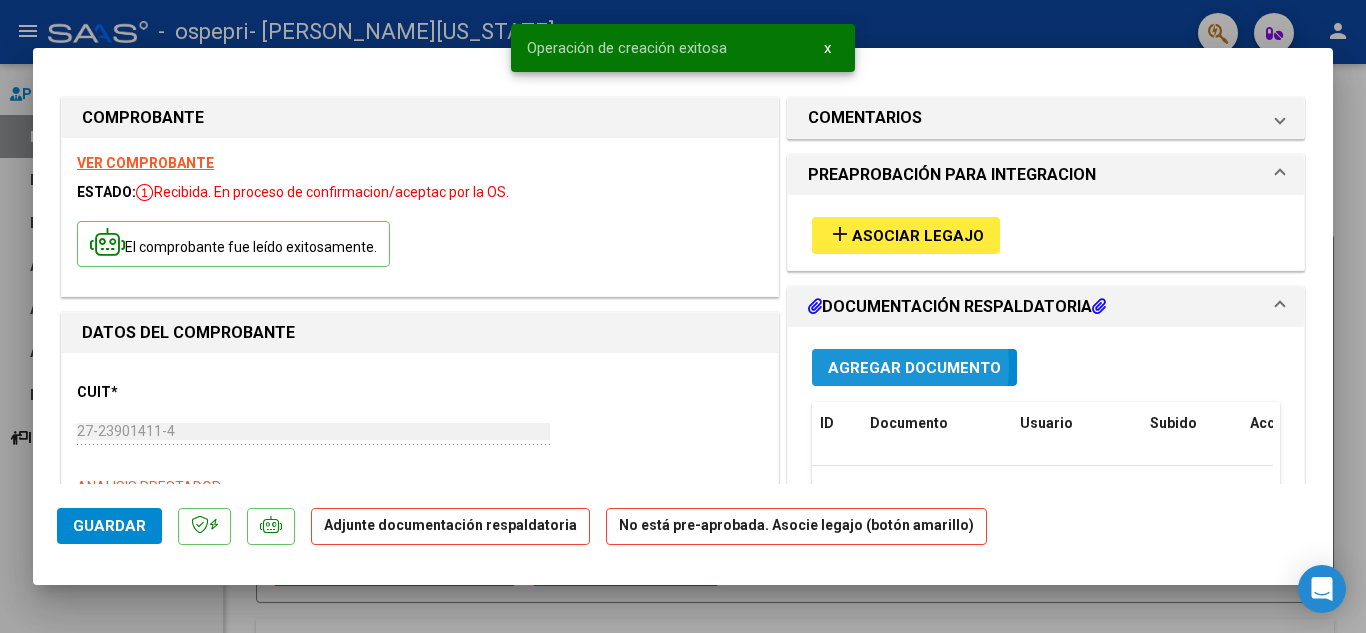 click on "Agregar Documento" at bounding box center (914, 368) 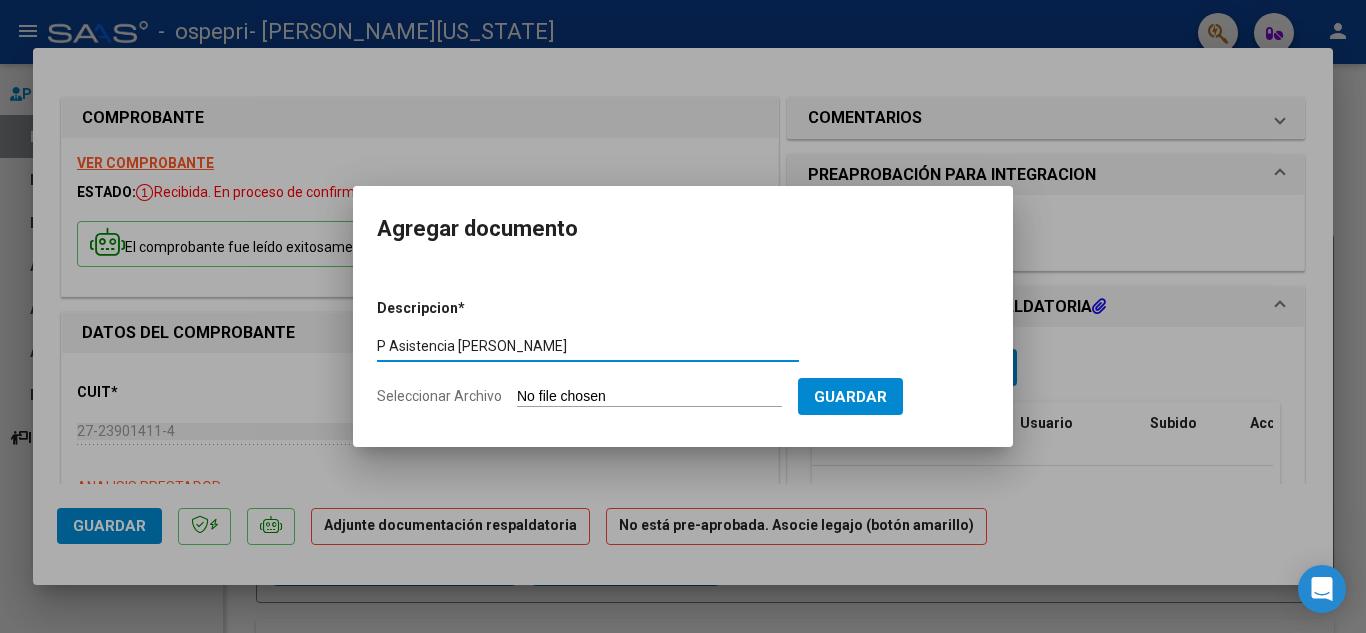 type on "P Asistencia [PERSON_NAME]" 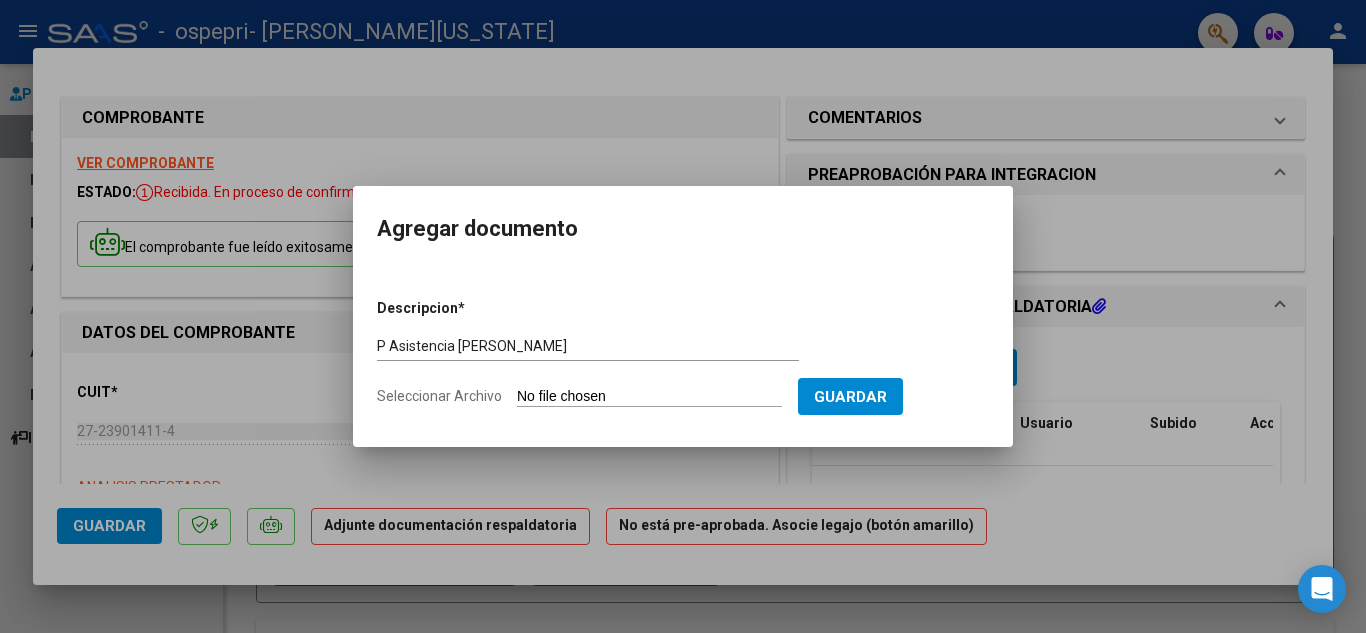 click on "Seleccionar Archivo" at bounding box center [649, 397] 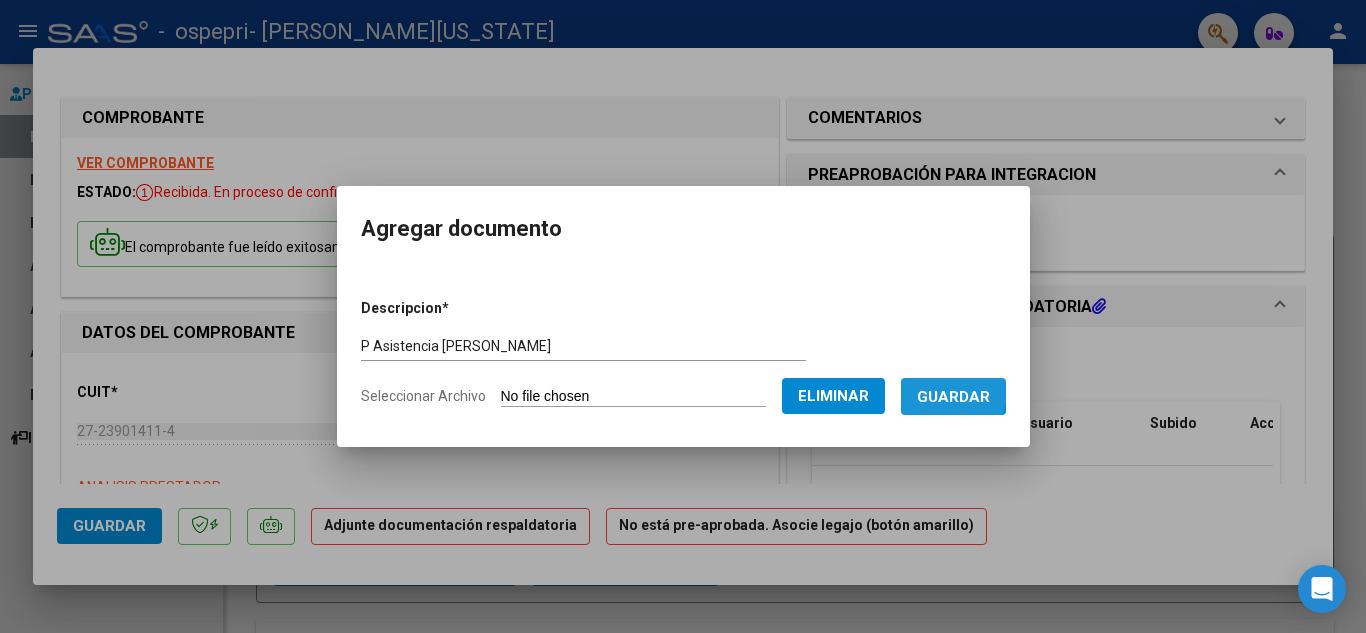 click on "Guardar" at bounding box center (953, 397) 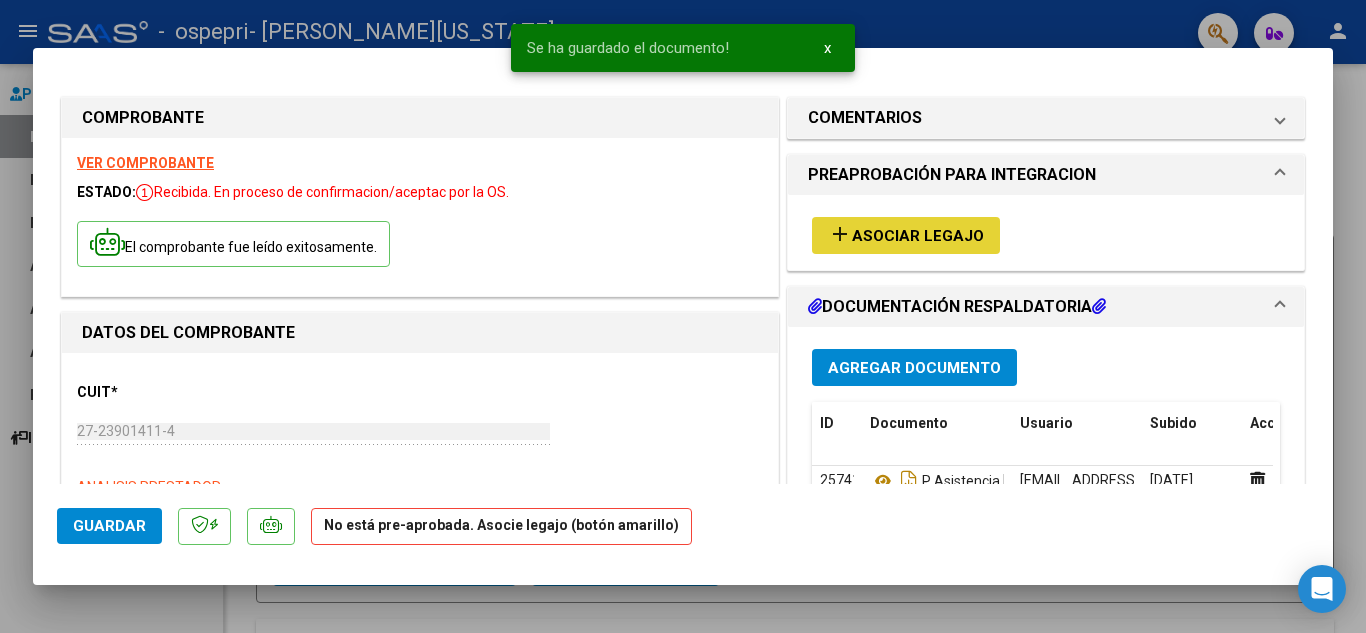 click on "Asociar Legajo" at bounding box center [918, 236] 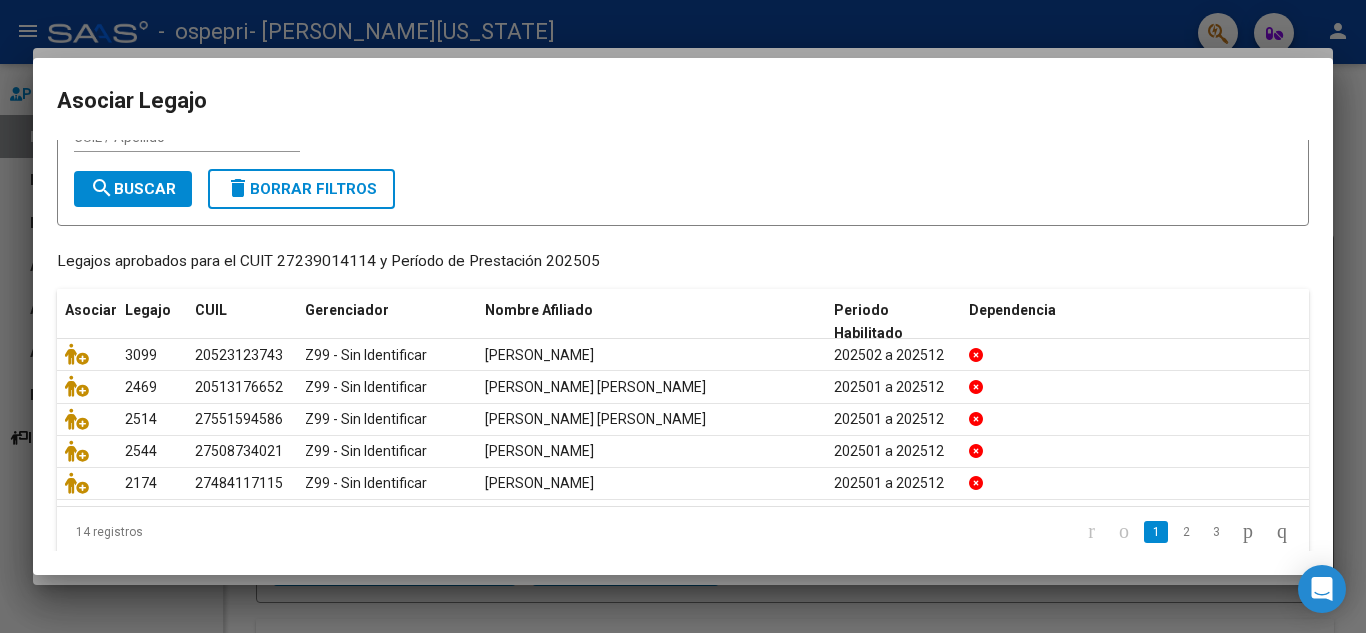 scroll, scrollTop: 109, scrollLeft: 0, axis: vertical 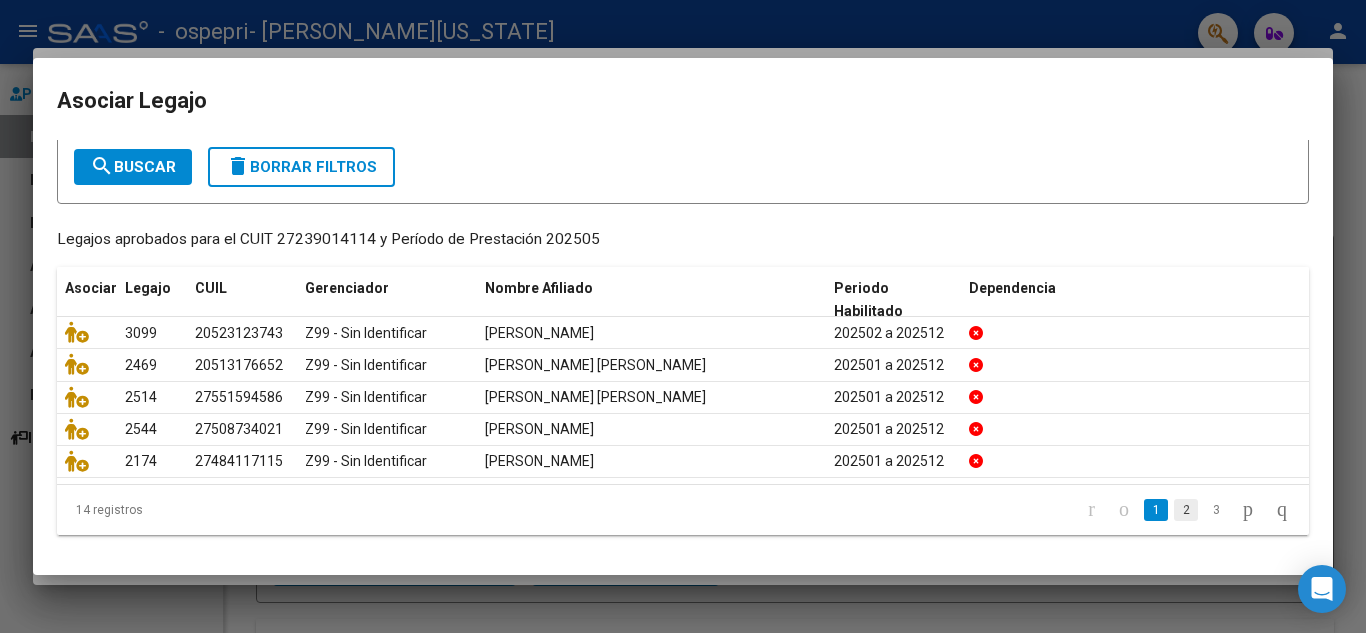 click on "2" 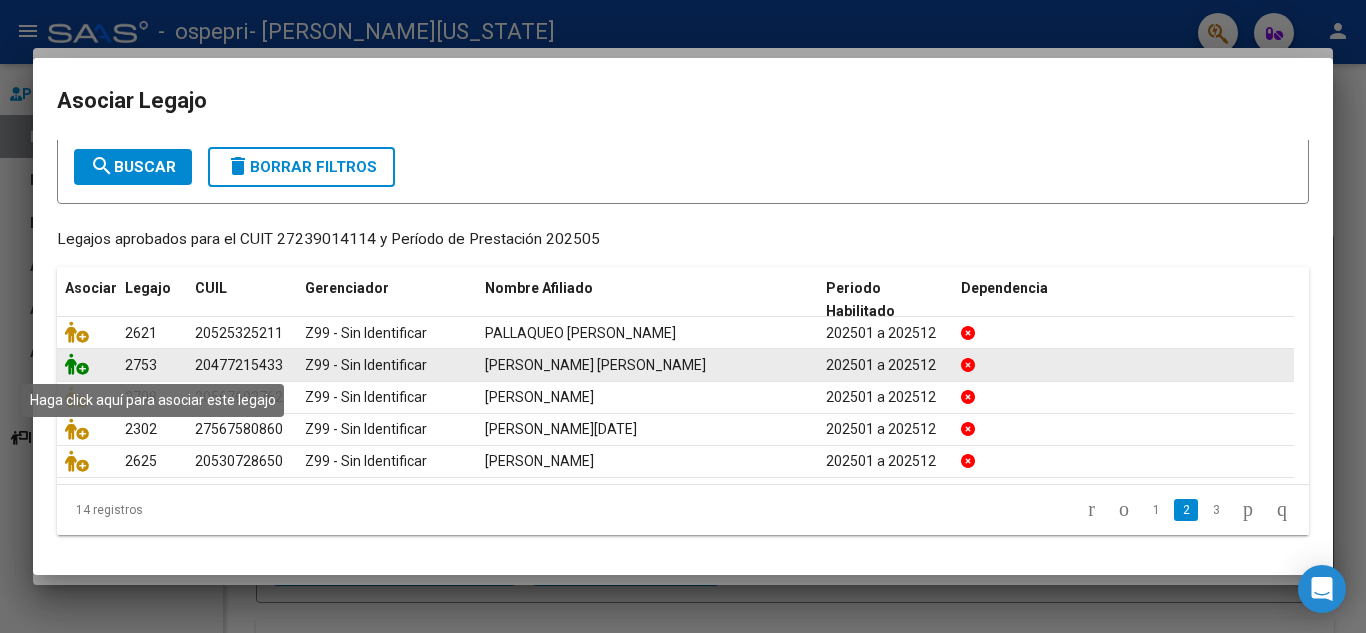 click 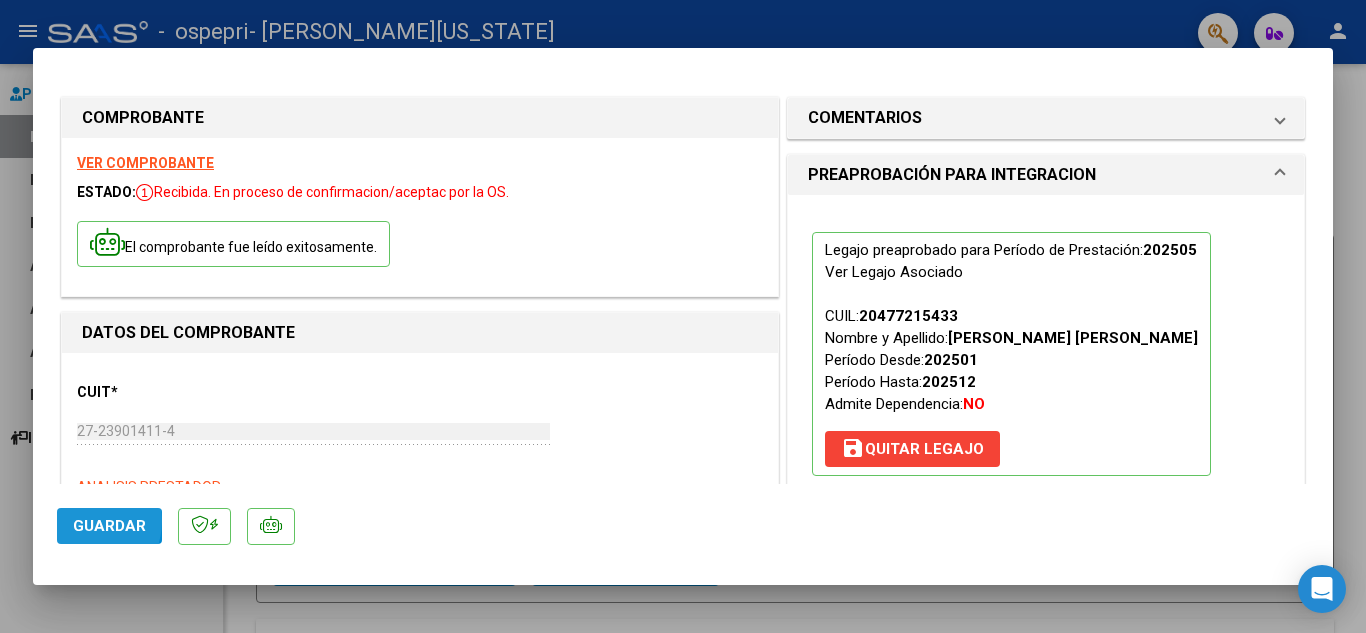 click on "Guardar" 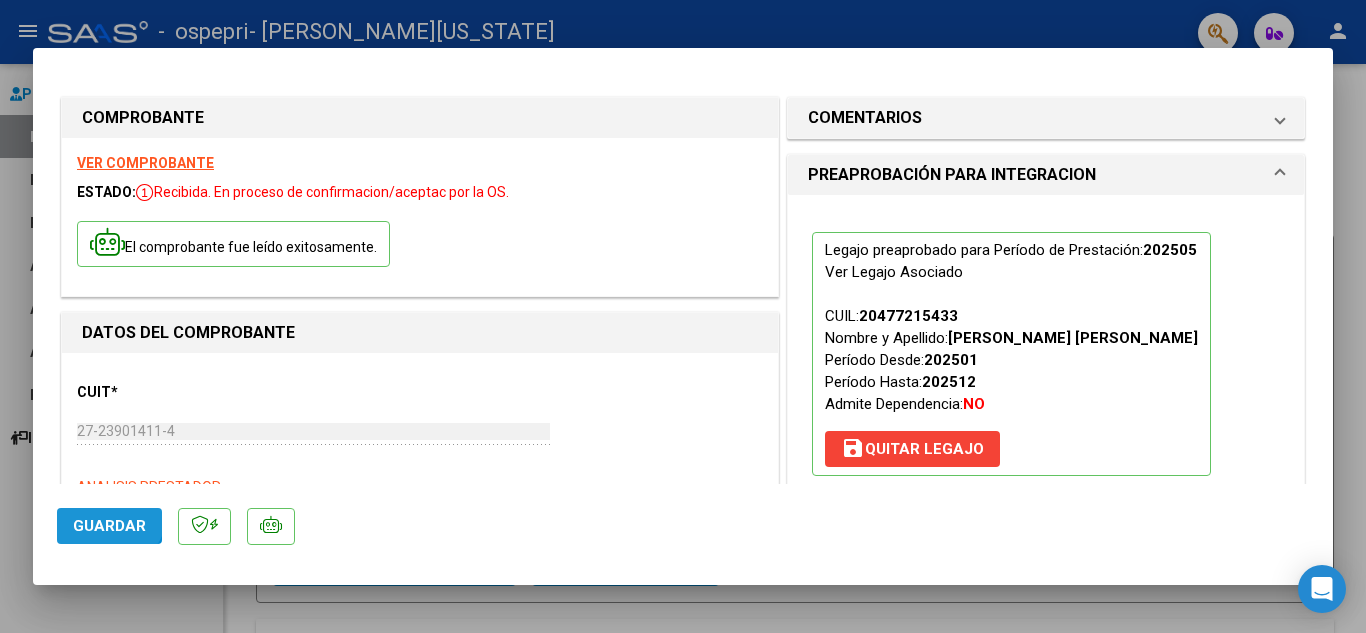 click on "Guardar" 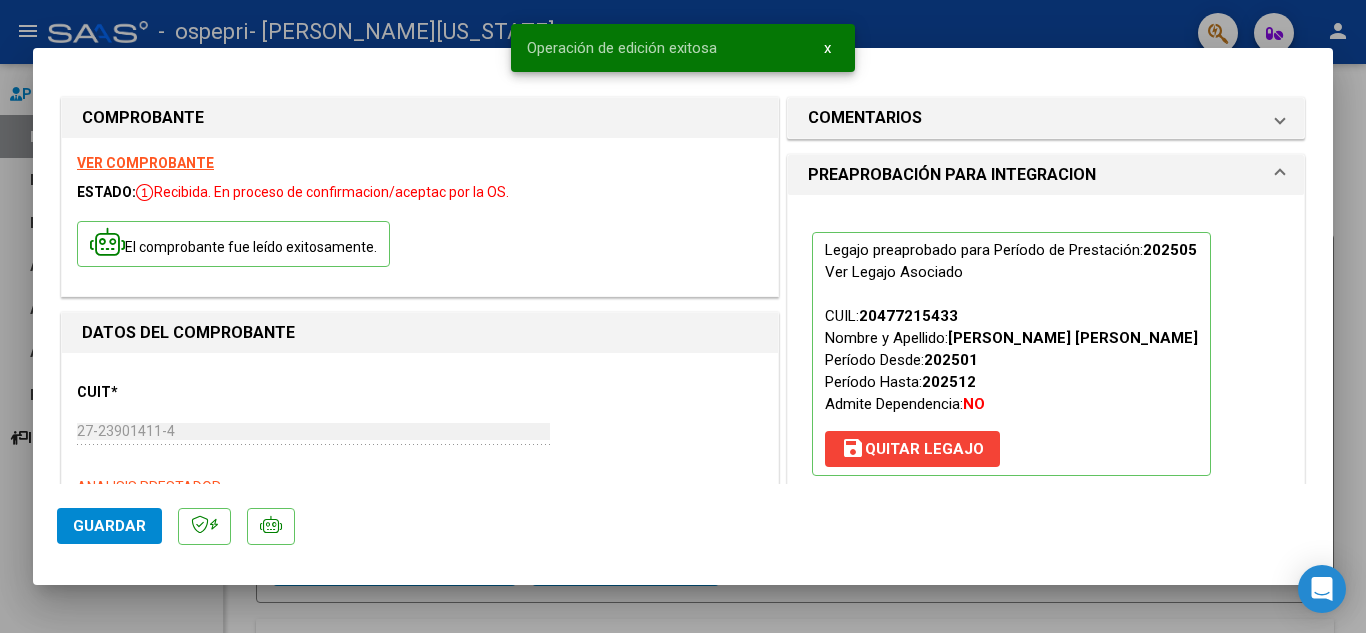 click at bounding box center (683, 316) 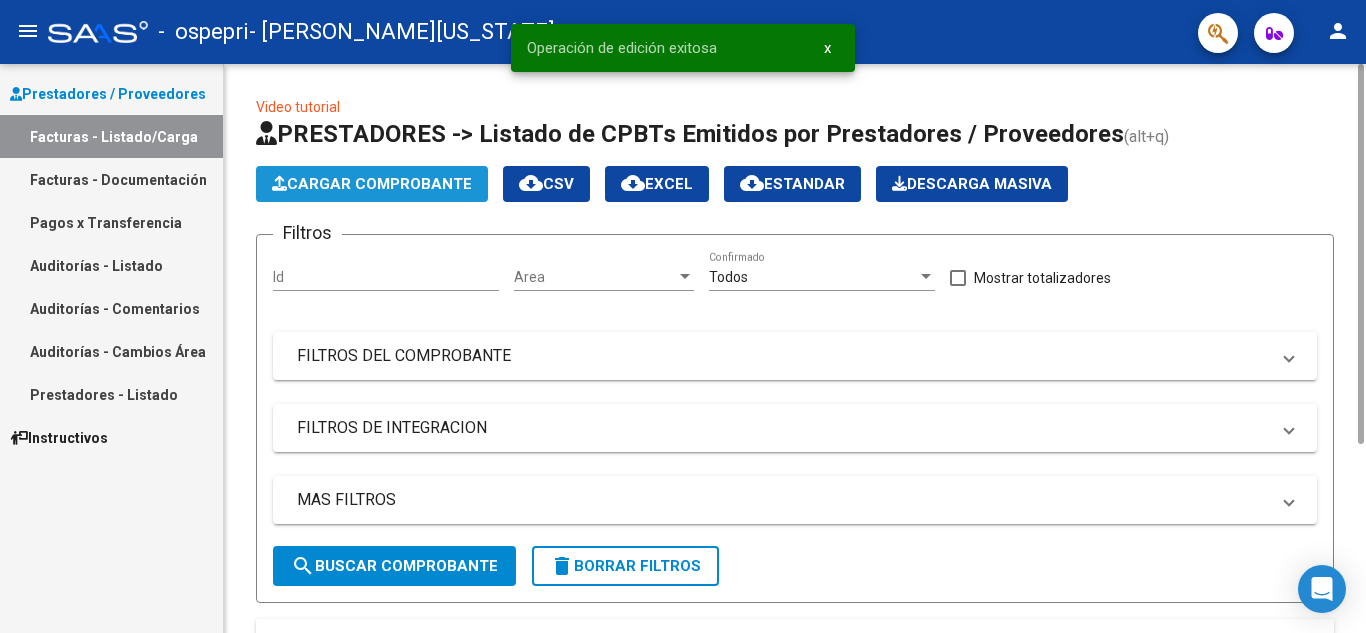 click on "Cargar Comprobante" 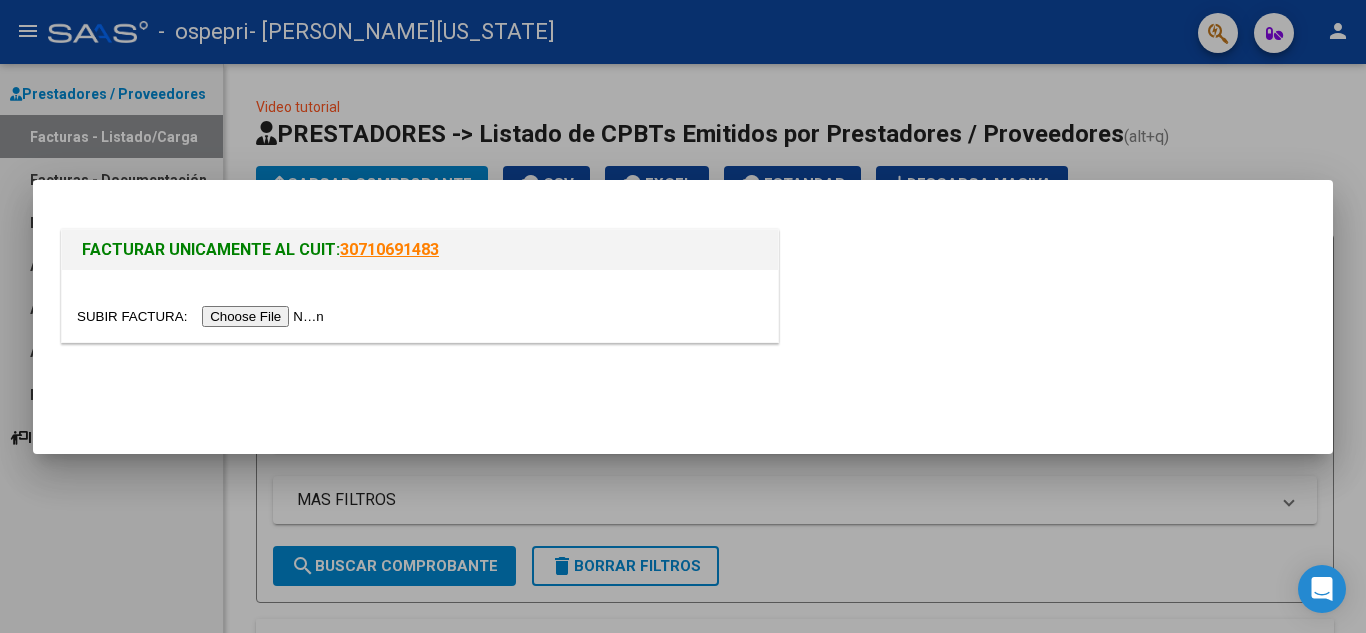 click at bounding box center (203, 316) 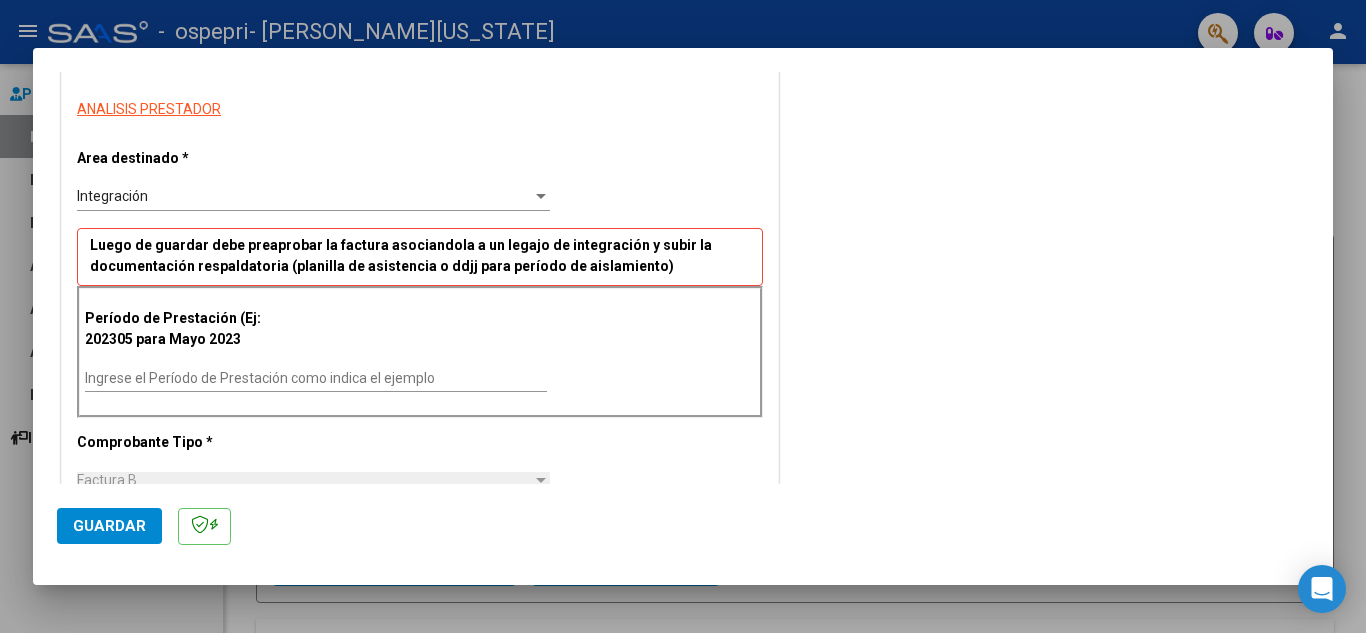 scroll, scrollTop: 360, scrollLeft: 0, axis: vertical 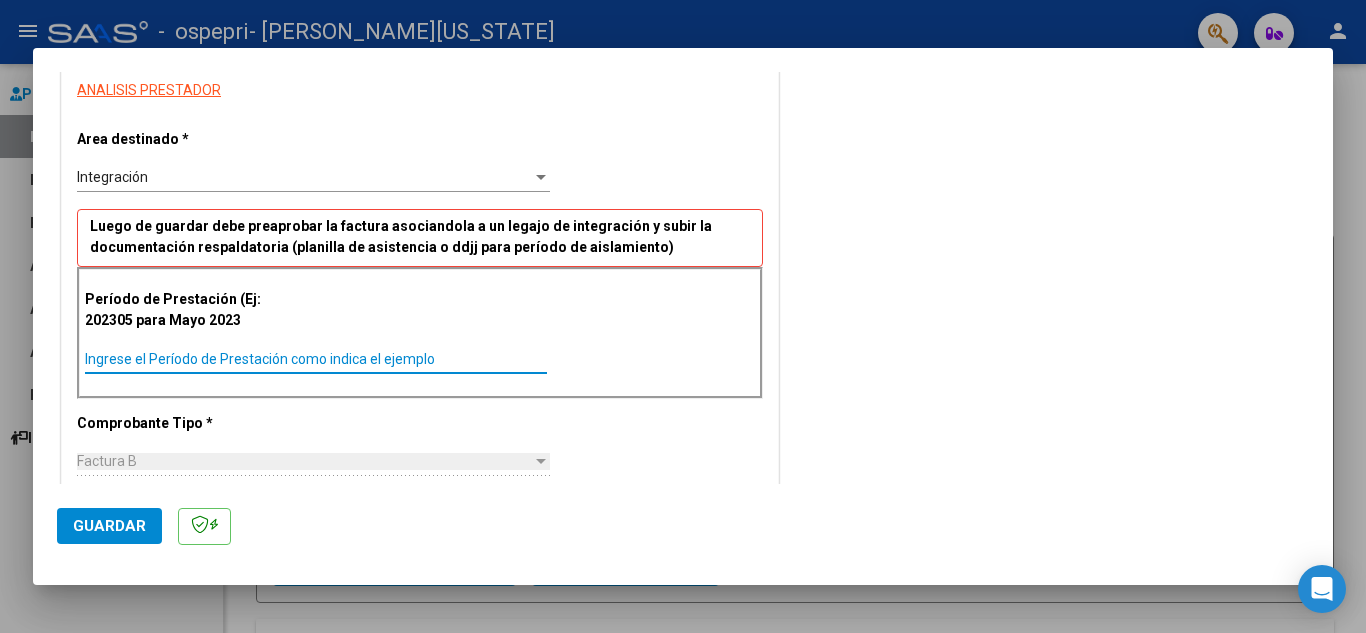 click on "Ingrese el Período de Prestación como indica el ejemplo" at bounding box center (316, 359) 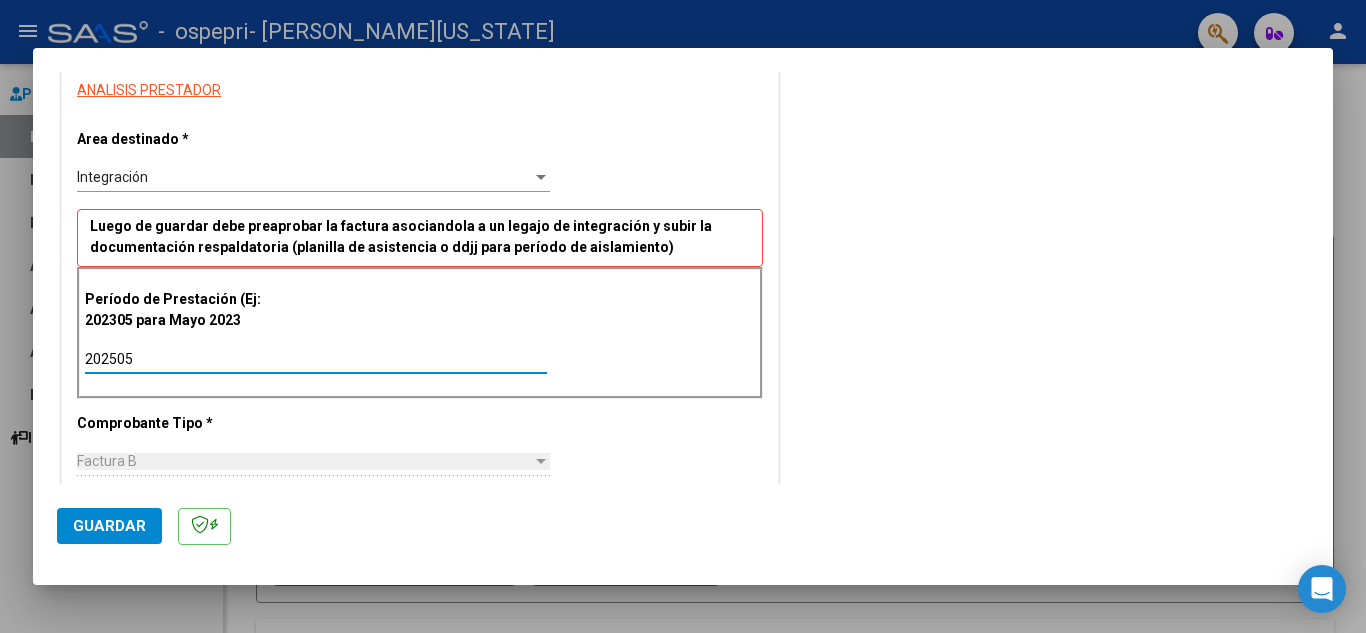 type on "202505" 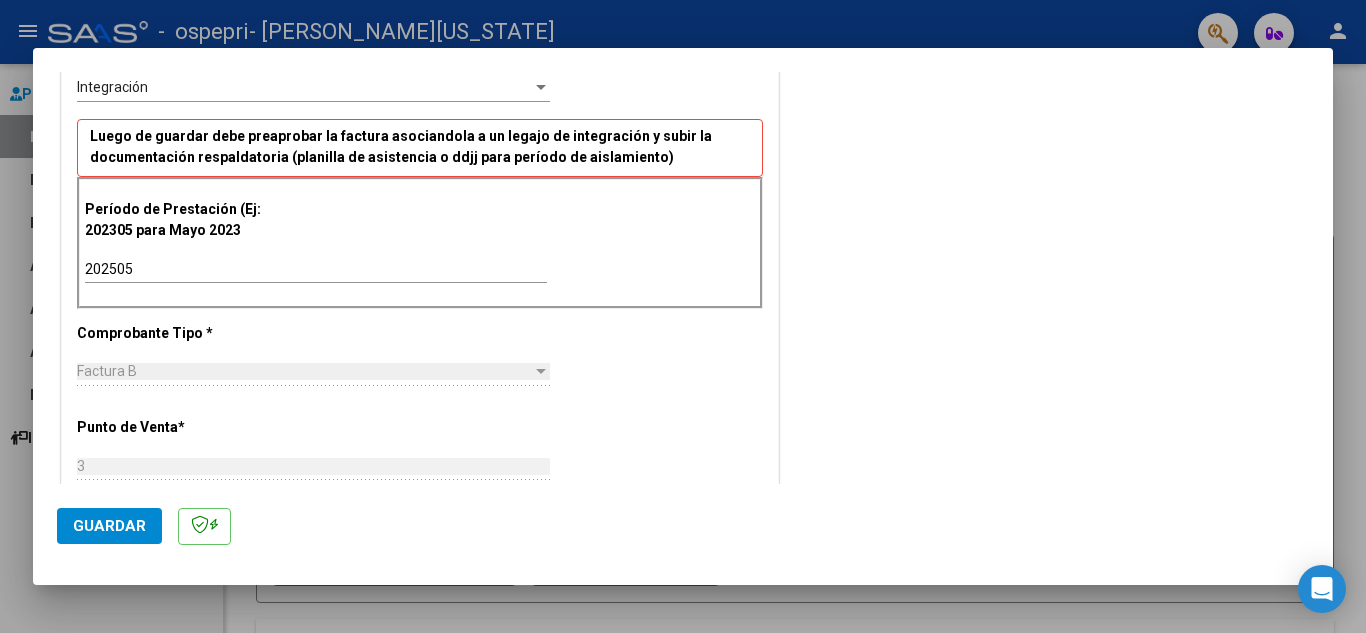 scroll, scrollTop: 480, scrollLeft: 0, axis: vertical 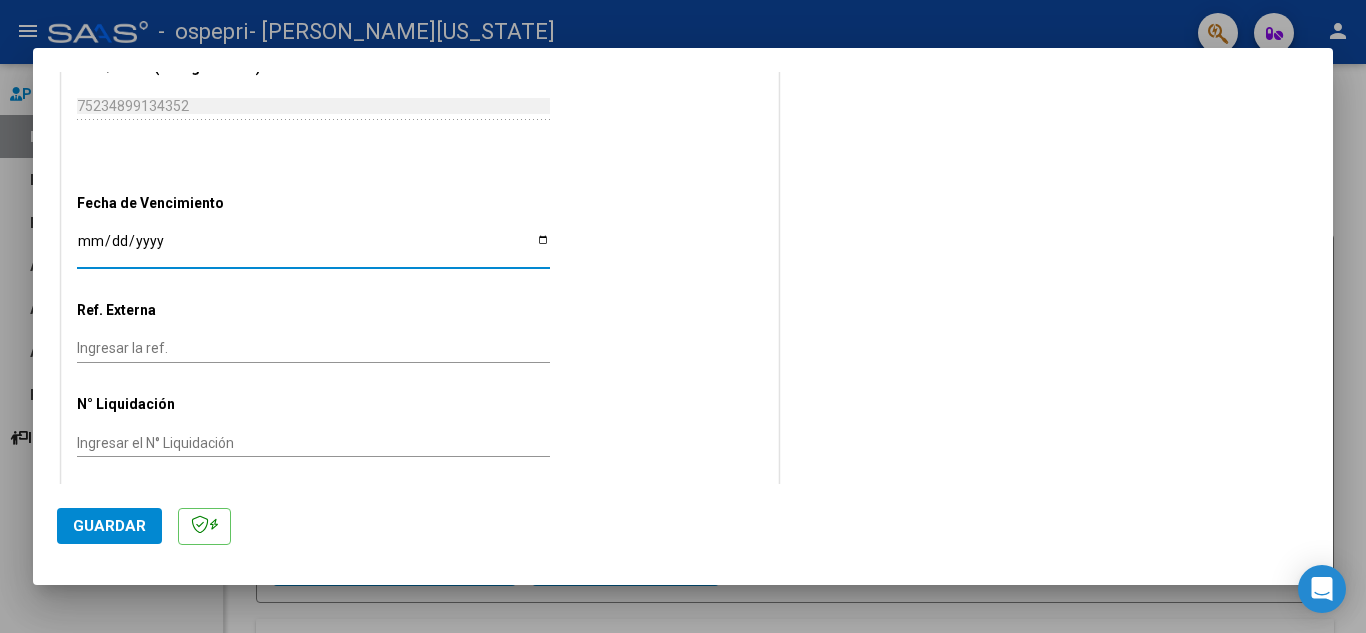 click on "Ingresar la fecha" at bounding box center [313, 248] 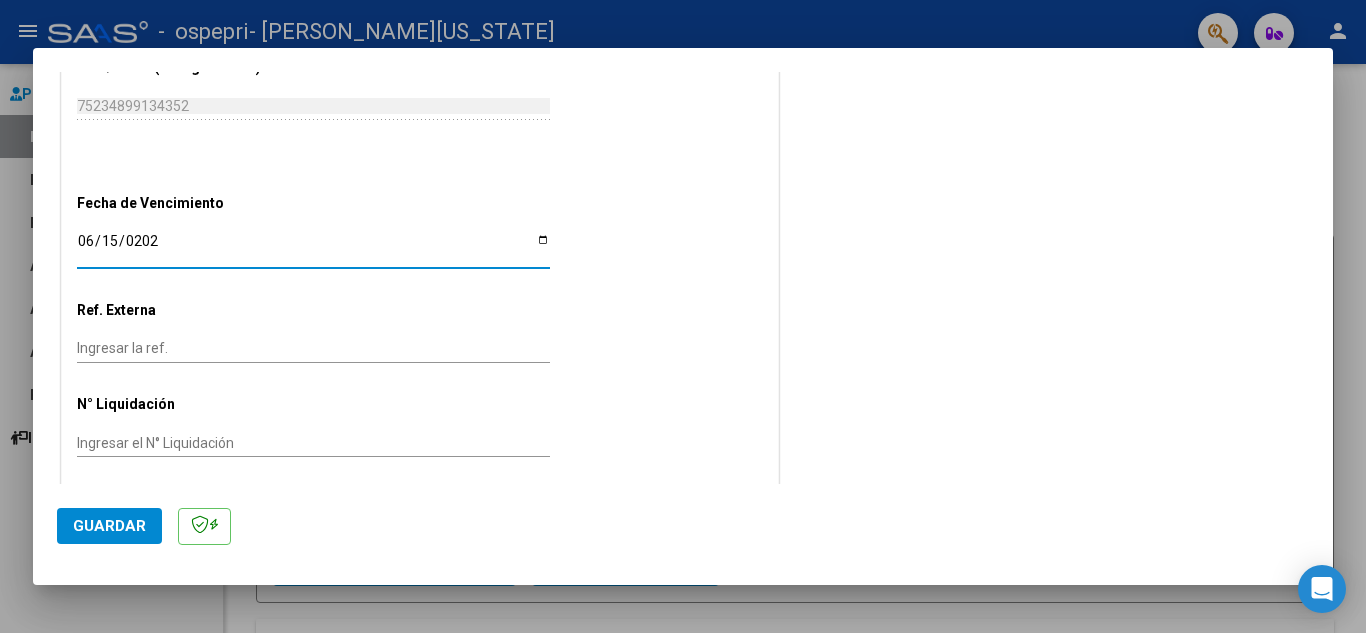 type on "[DATE]" 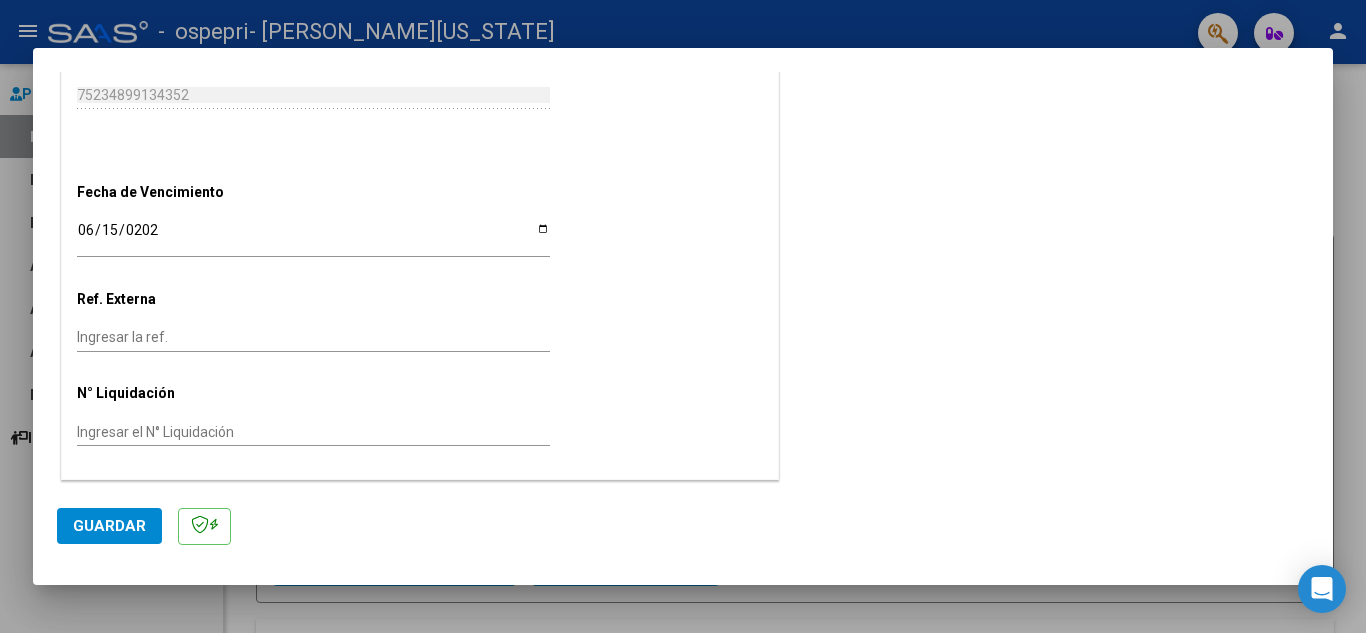 click on "Guardar" 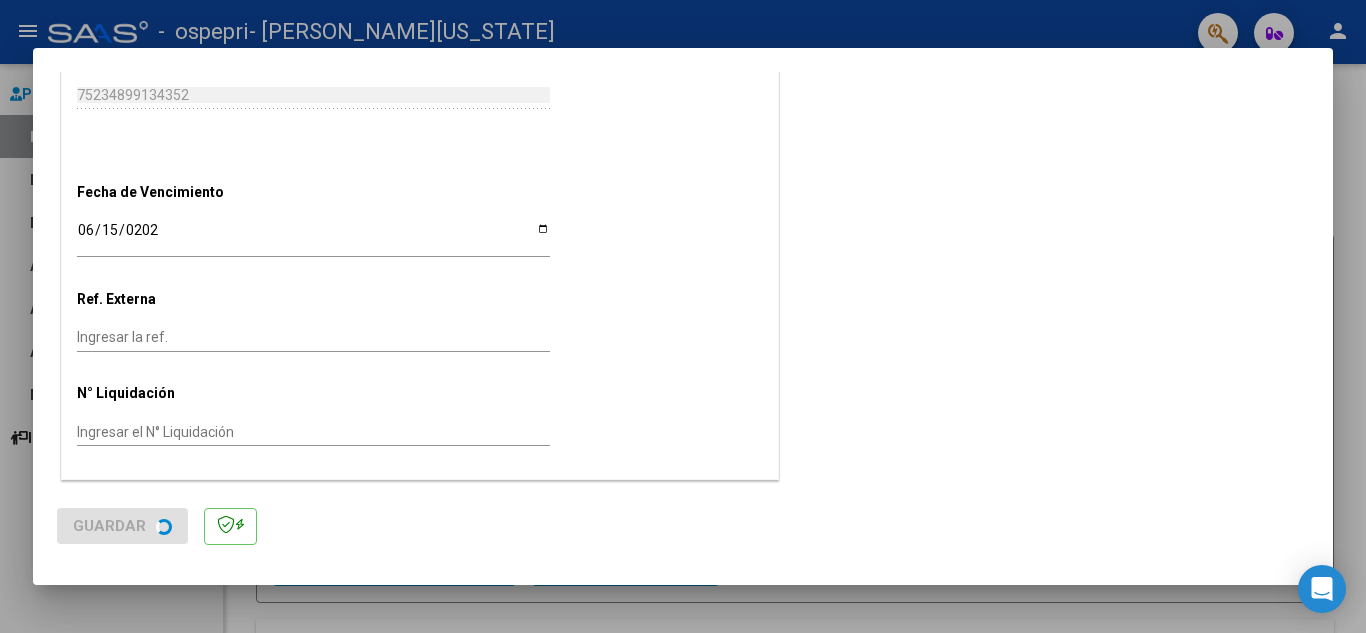 scroll, scrollTop: 0, scrollLeft: 0, axis: both 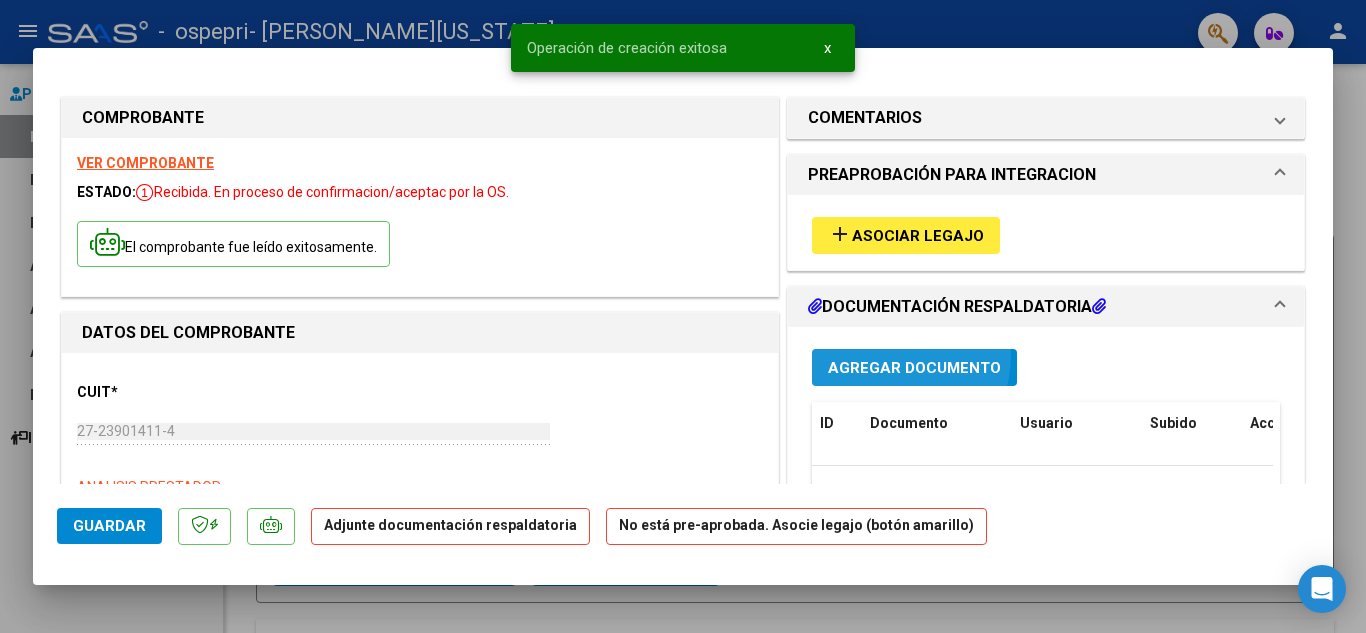 click on "Agregar Documento" at bounding box center [914, 367] 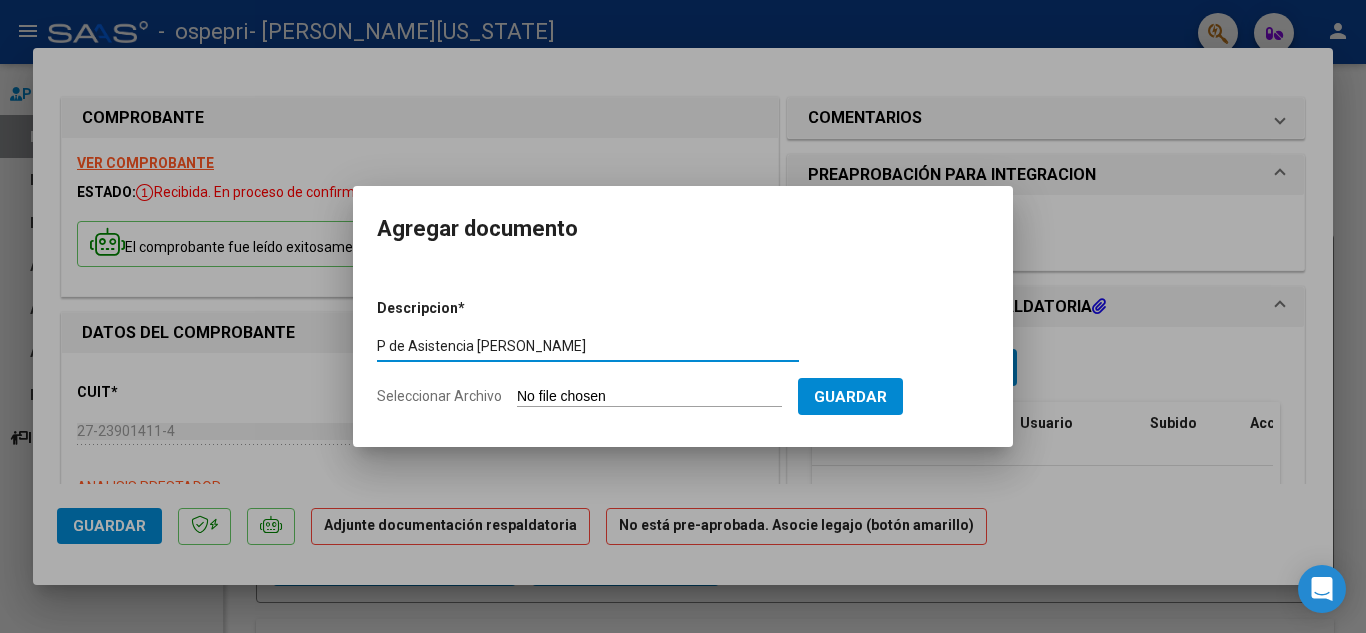type on "P de Asistencia [PERSON_NAME]" 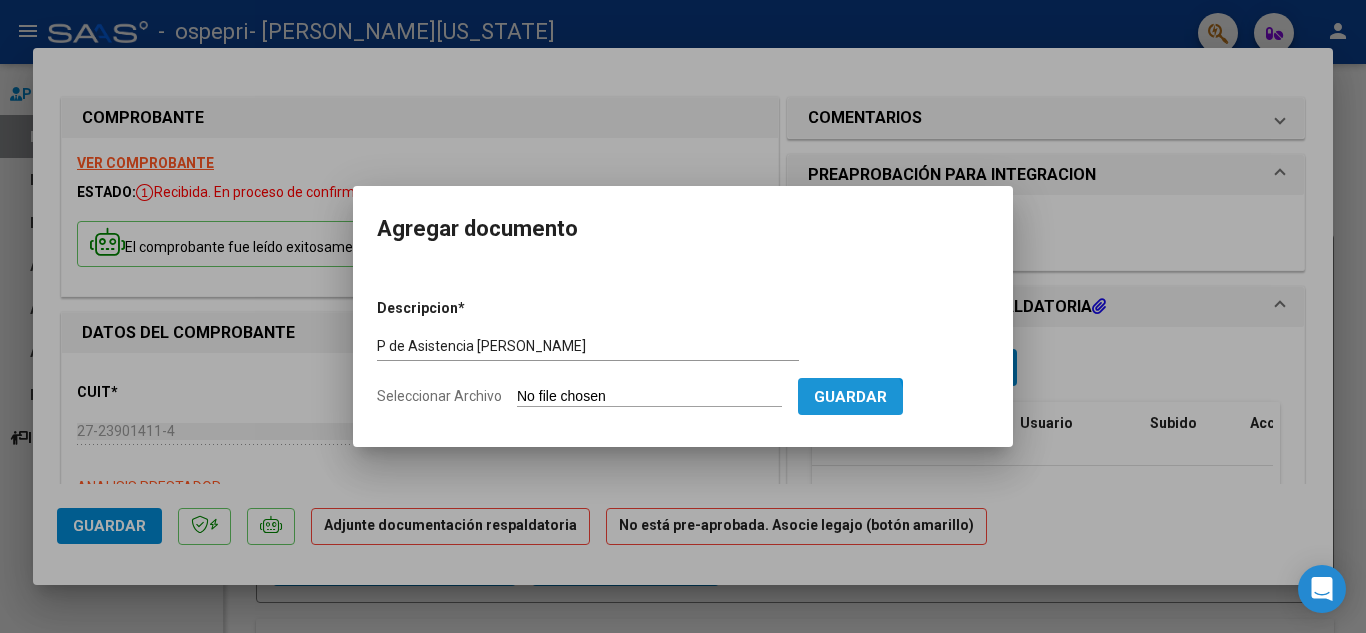 click on "Guardar" at bounding box center [850, 397] 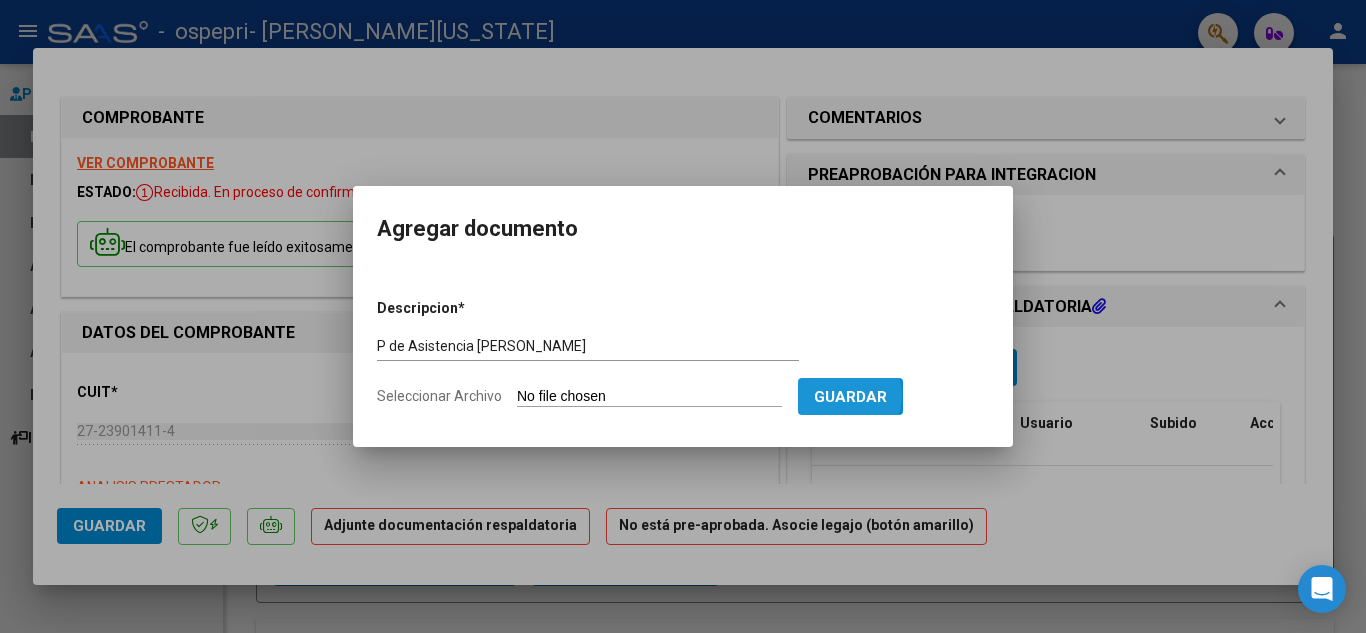 click on "Guardar" at bounding box center [850, 397] 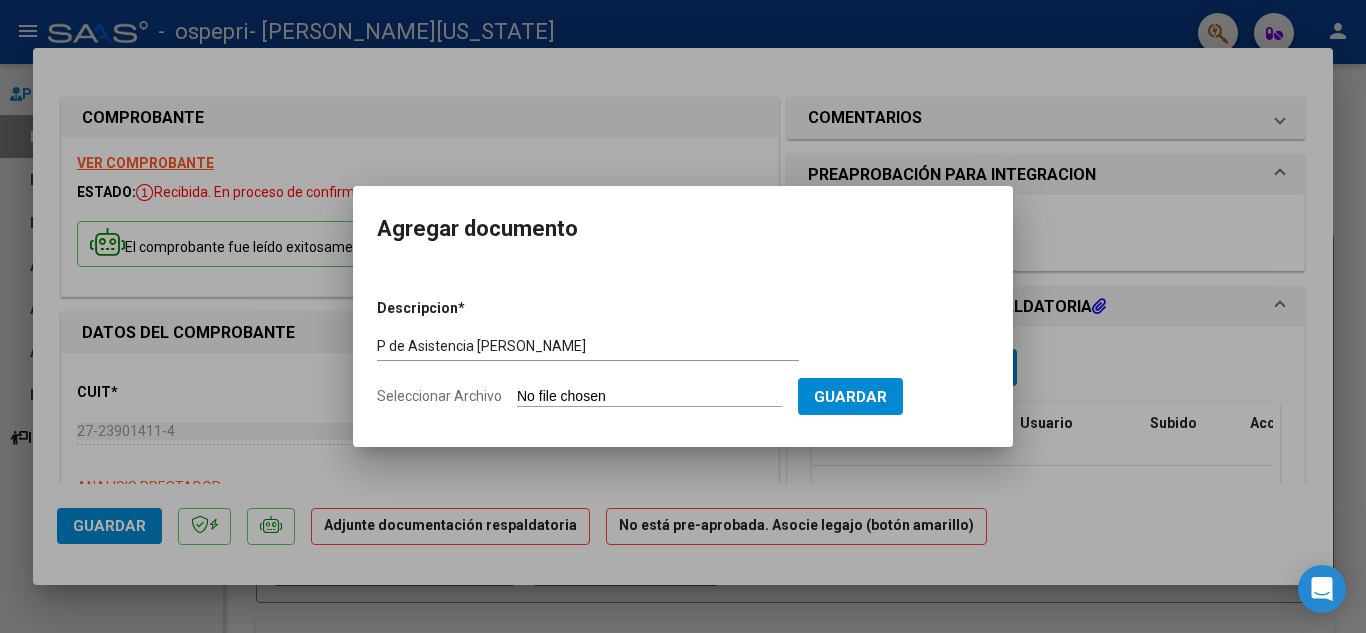 click on "Seleccionar Archivo" at bounding box center [649, 397] 